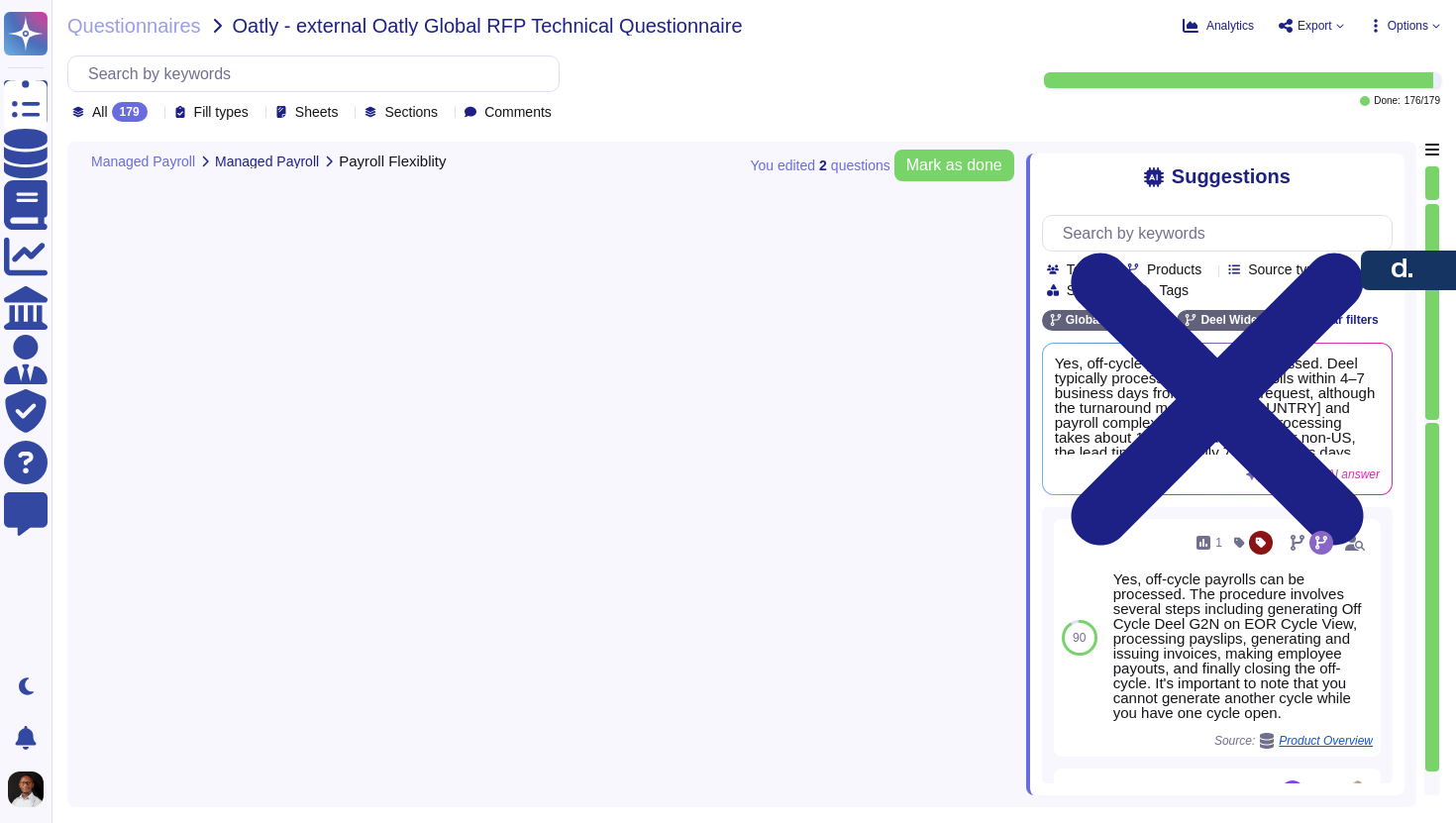 scroll, scrollTop: 0, scrollLeft: 0, axis: both 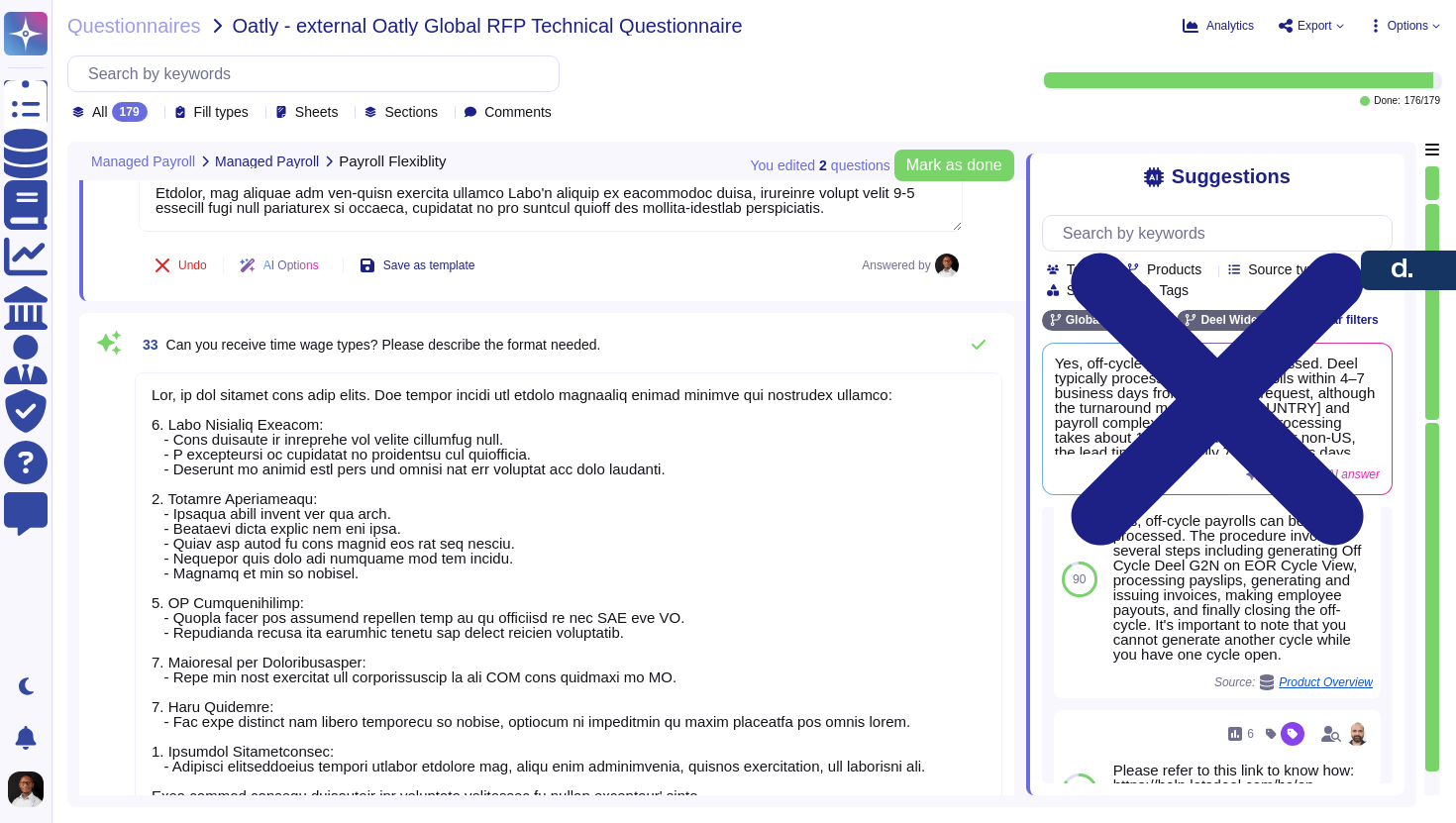 type on "Yes, the platform allows for the creation of customized journal entries for the general ledger. When creating a journal entry, you can select the Netsuite accounts being debited or credited for each payroll item, specify payroll cycles, and review the entry to ensure that the Total Debit and Total Credit sums are balanced before syncing to Netsuite. Additionally, Deel's Global Payroll solution provides a General Ledger Fast Set Up feature for further customization." 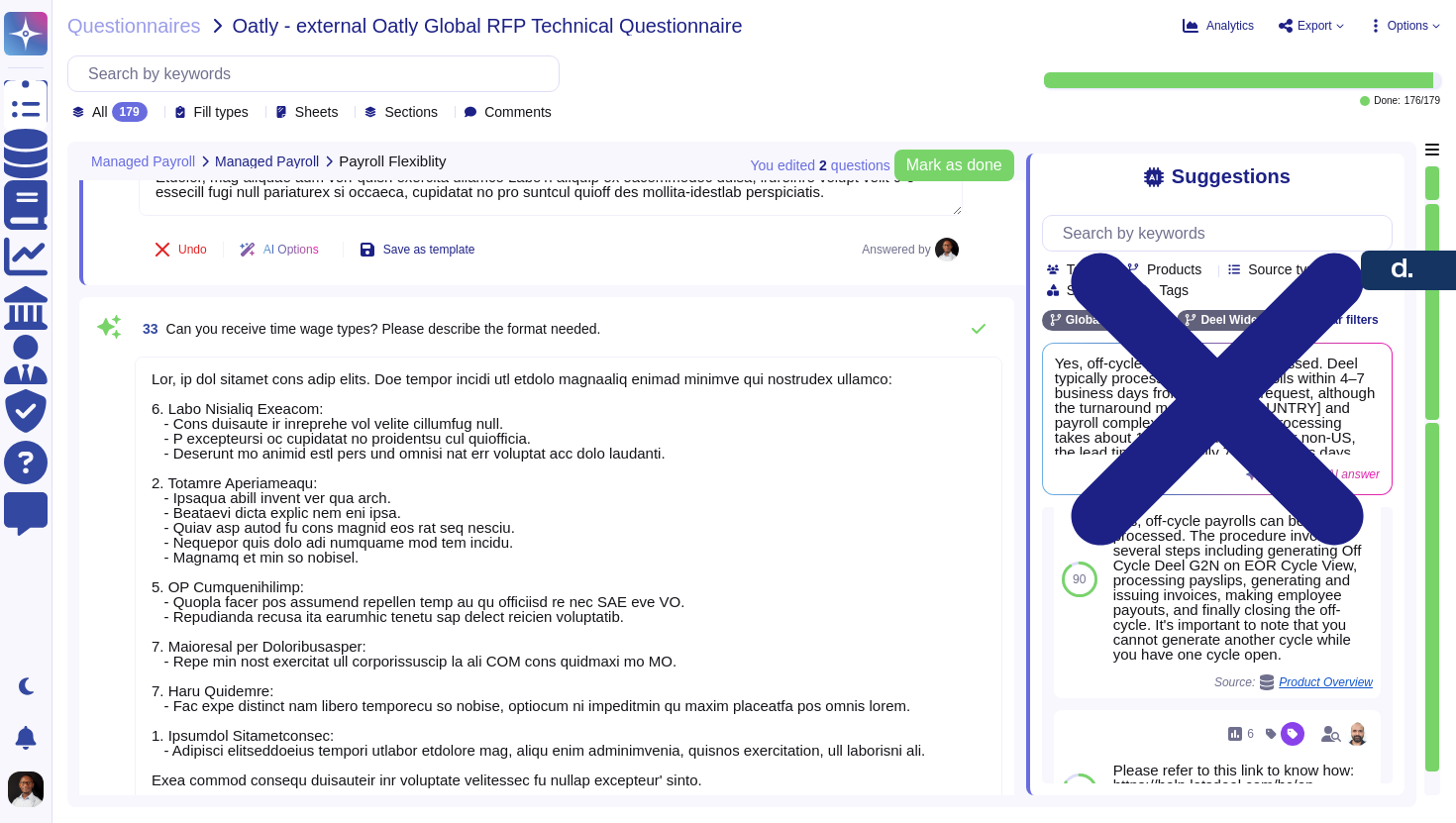 scroll, scrollTop: 9667, scrollLeft: 0, axis: vertical 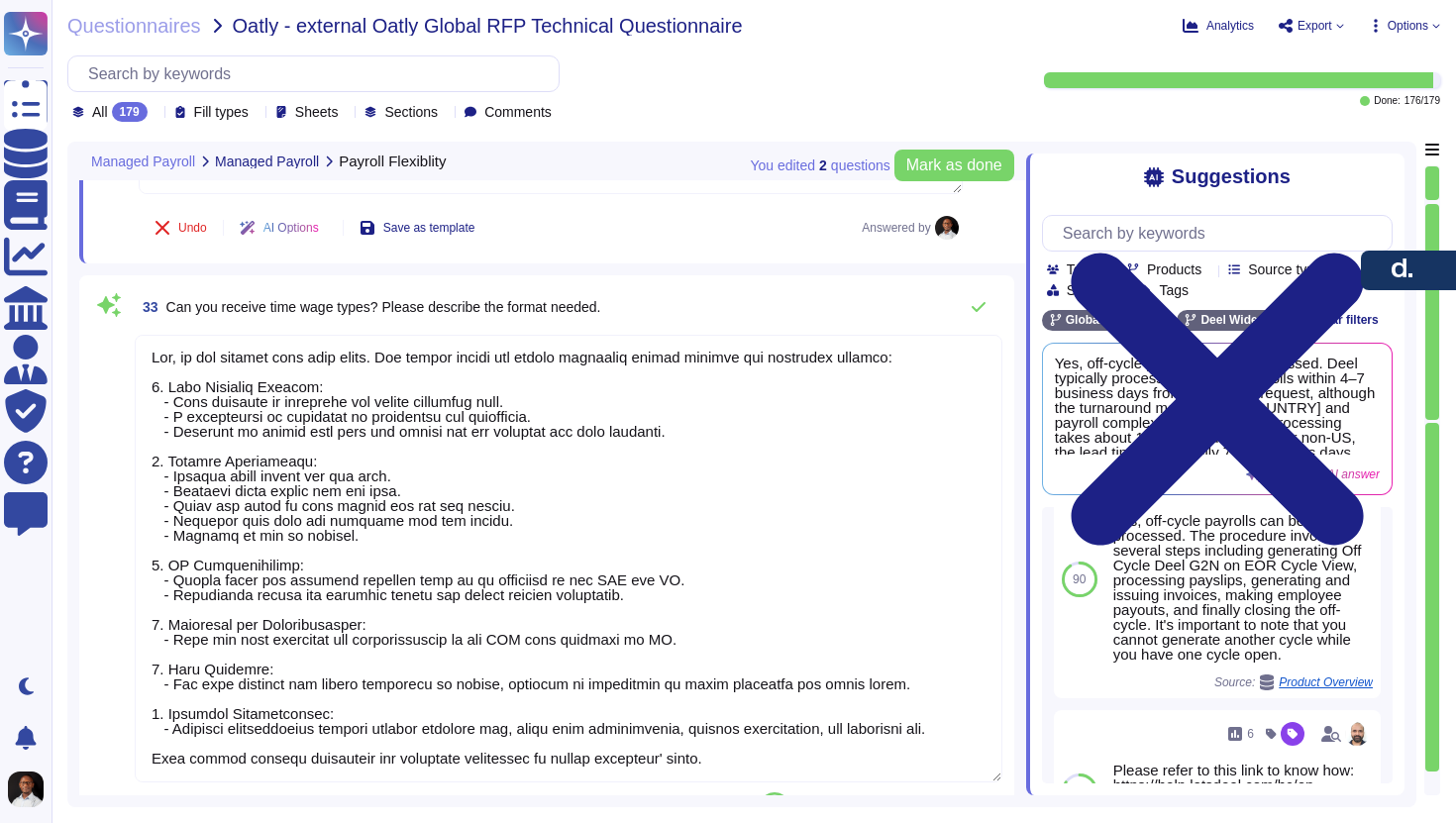 click on "Can you receive time wage types? Please describe the format needed." at bounding box center [383, 307] 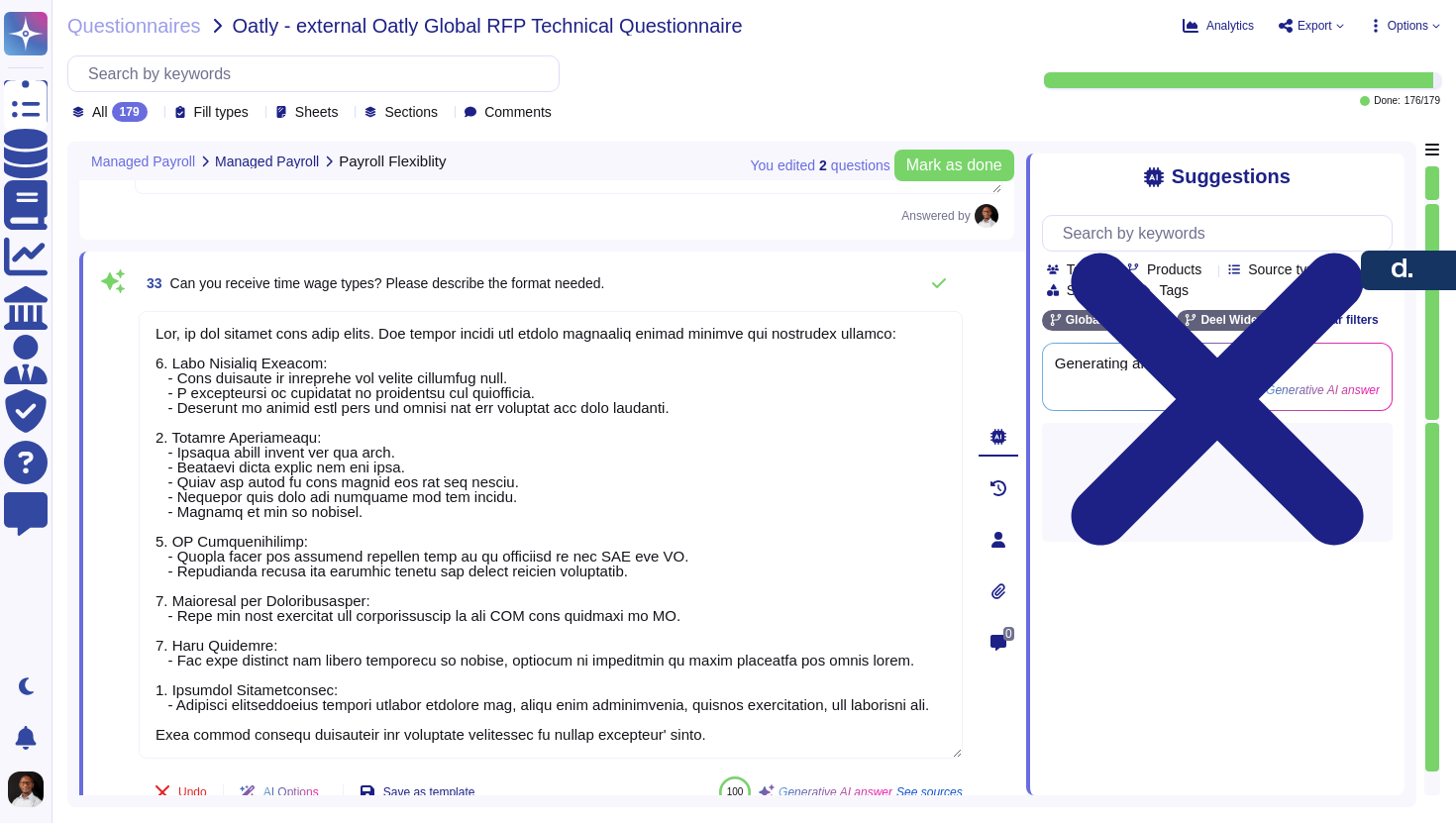 click at bounding box center (551, 535) 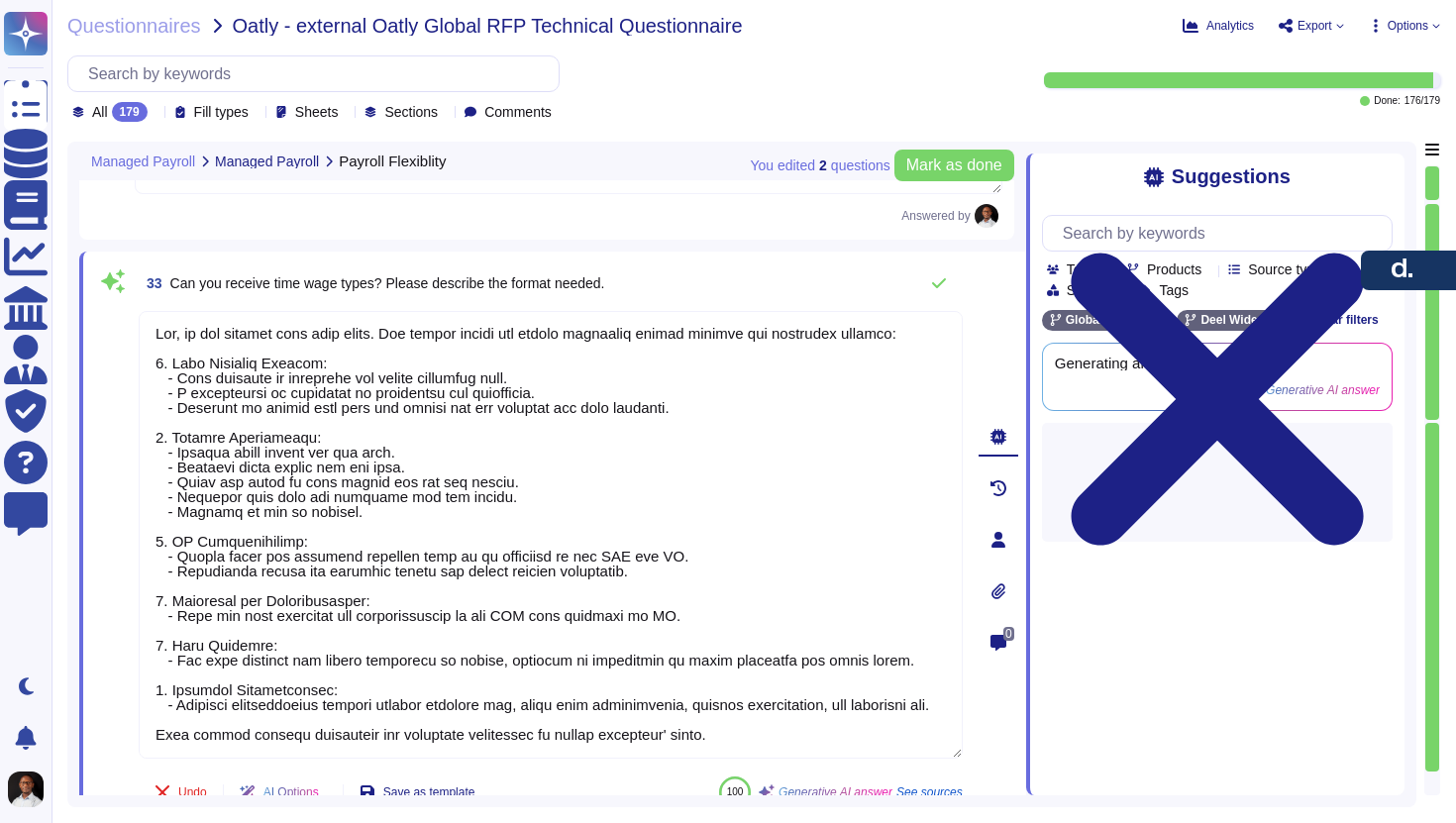 click on "Can you receive time wage types? Please describe the format needed." at bounding box center (387, 283) 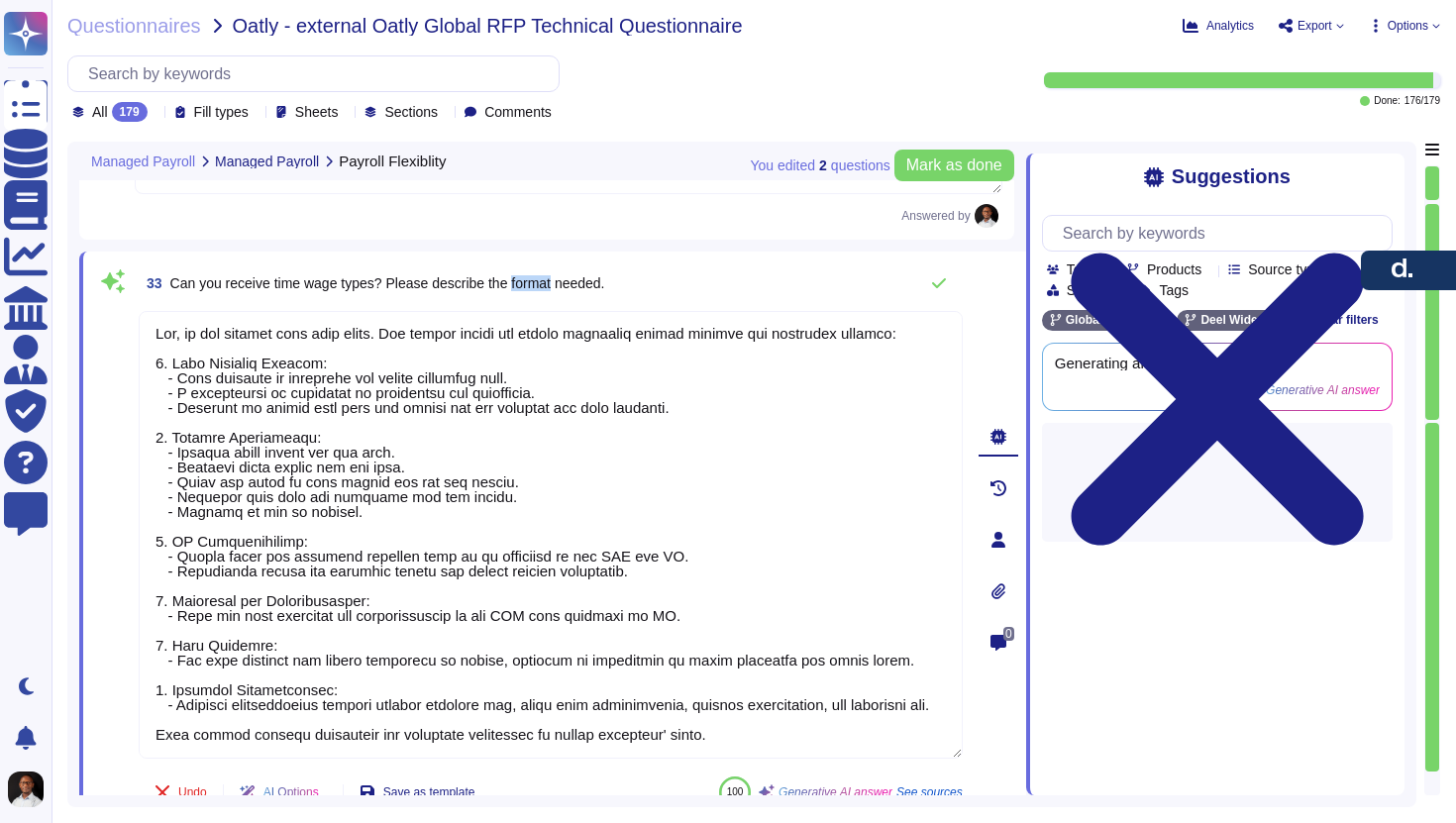 click on "Can you receive time wage types? Please describe the format needed." at bounding box center [387, 283] 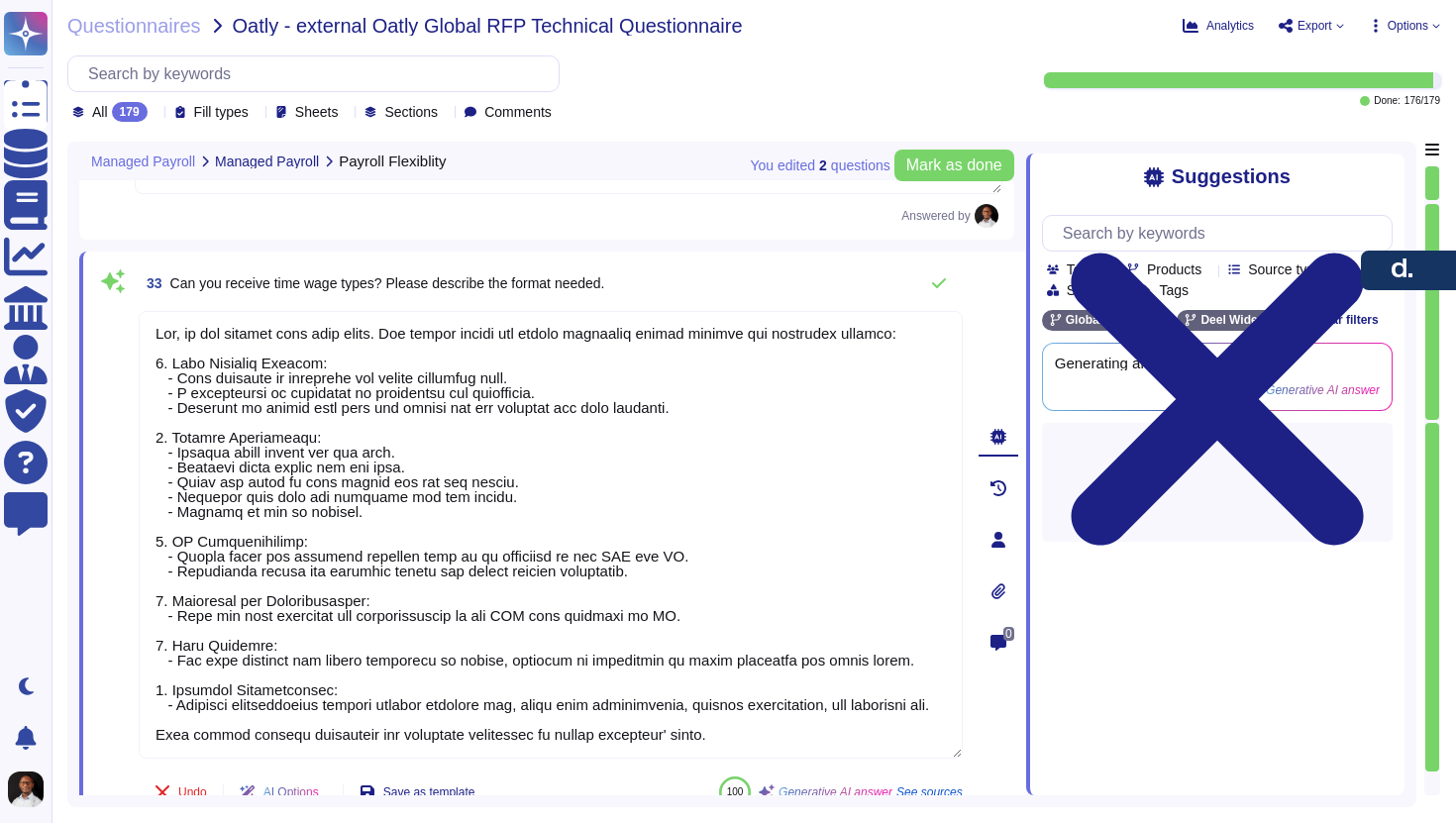 click on "Can you receive time wage types? Please describe the format needed." at bounding box center (387, 283) 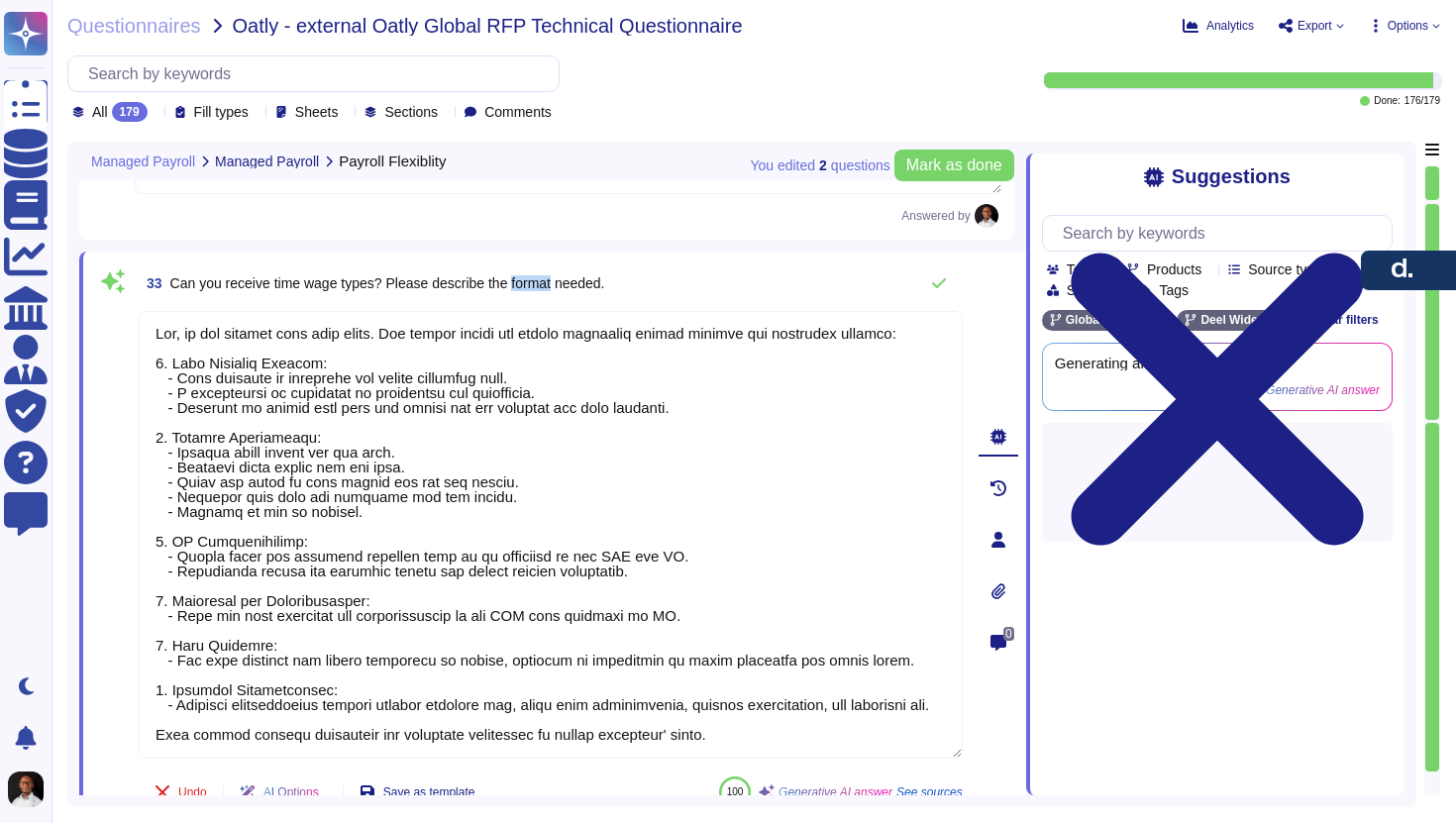 click on "Can you receive time wage types? Please describe the format needed." at bounding box center (387, 283) 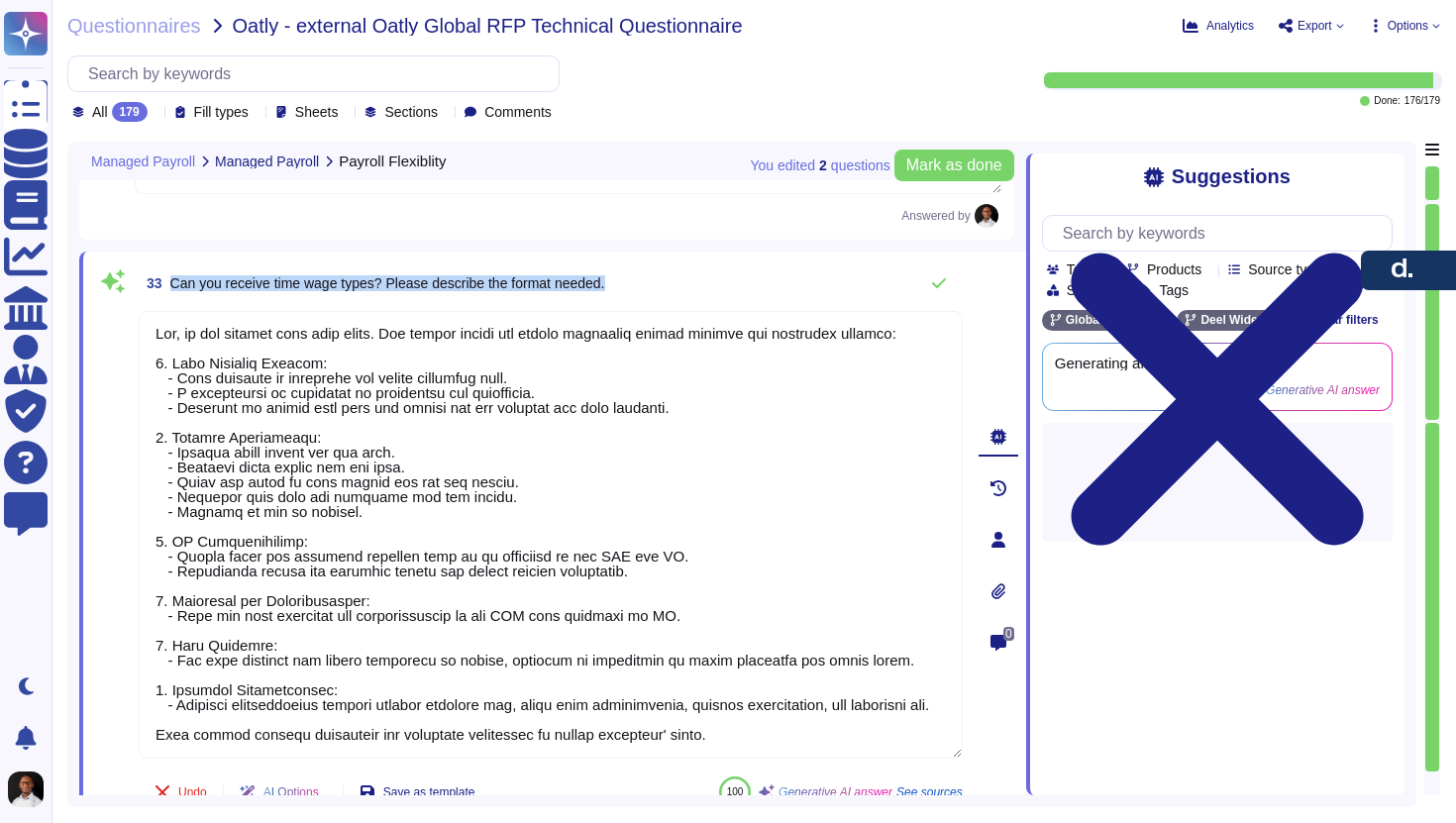 click on "Can you receive time wage types? Please describe the format needed." at bounding box center (387, 283) 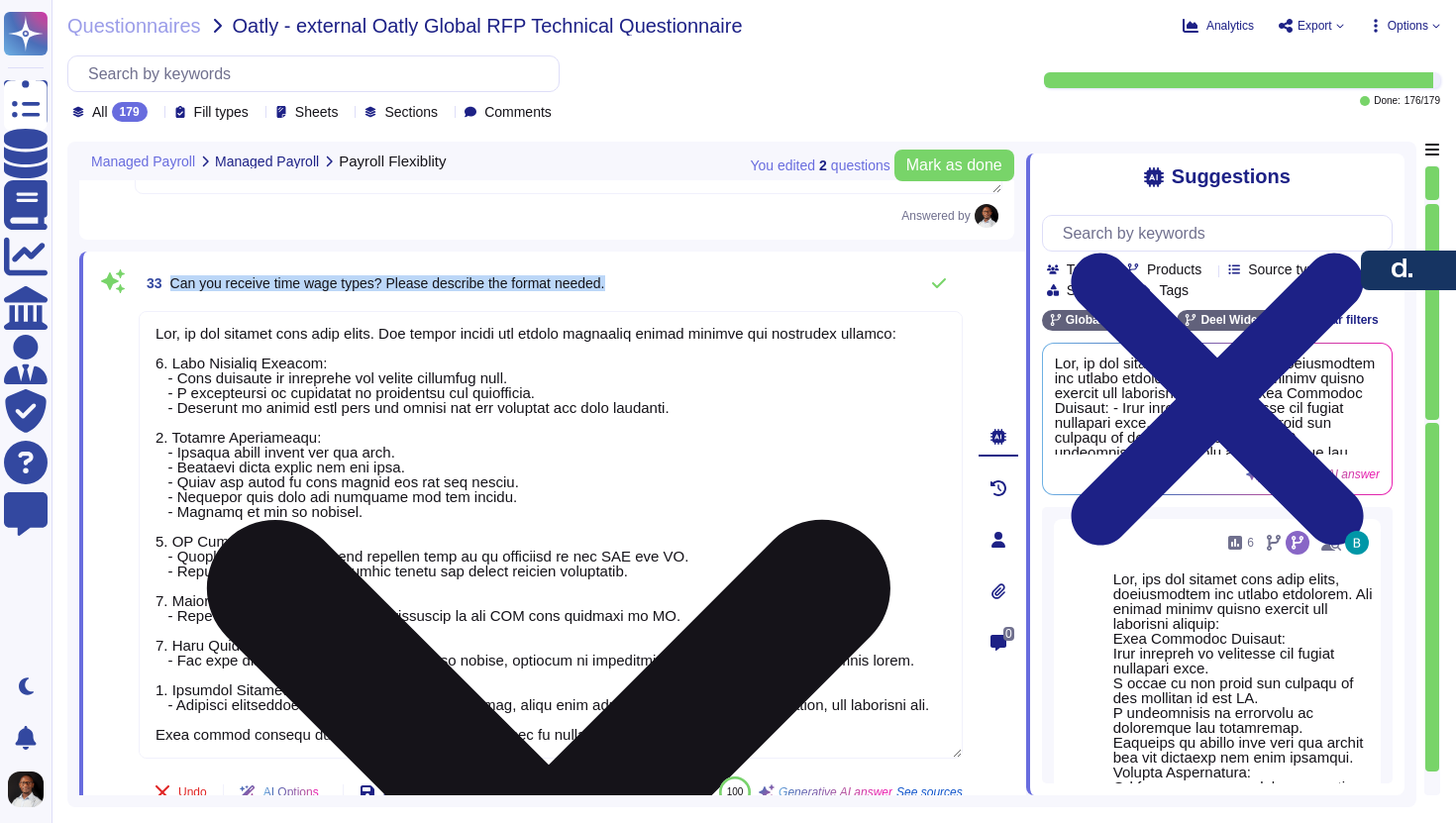 copy on "Can you receive time wage types? Please describe the format needed." 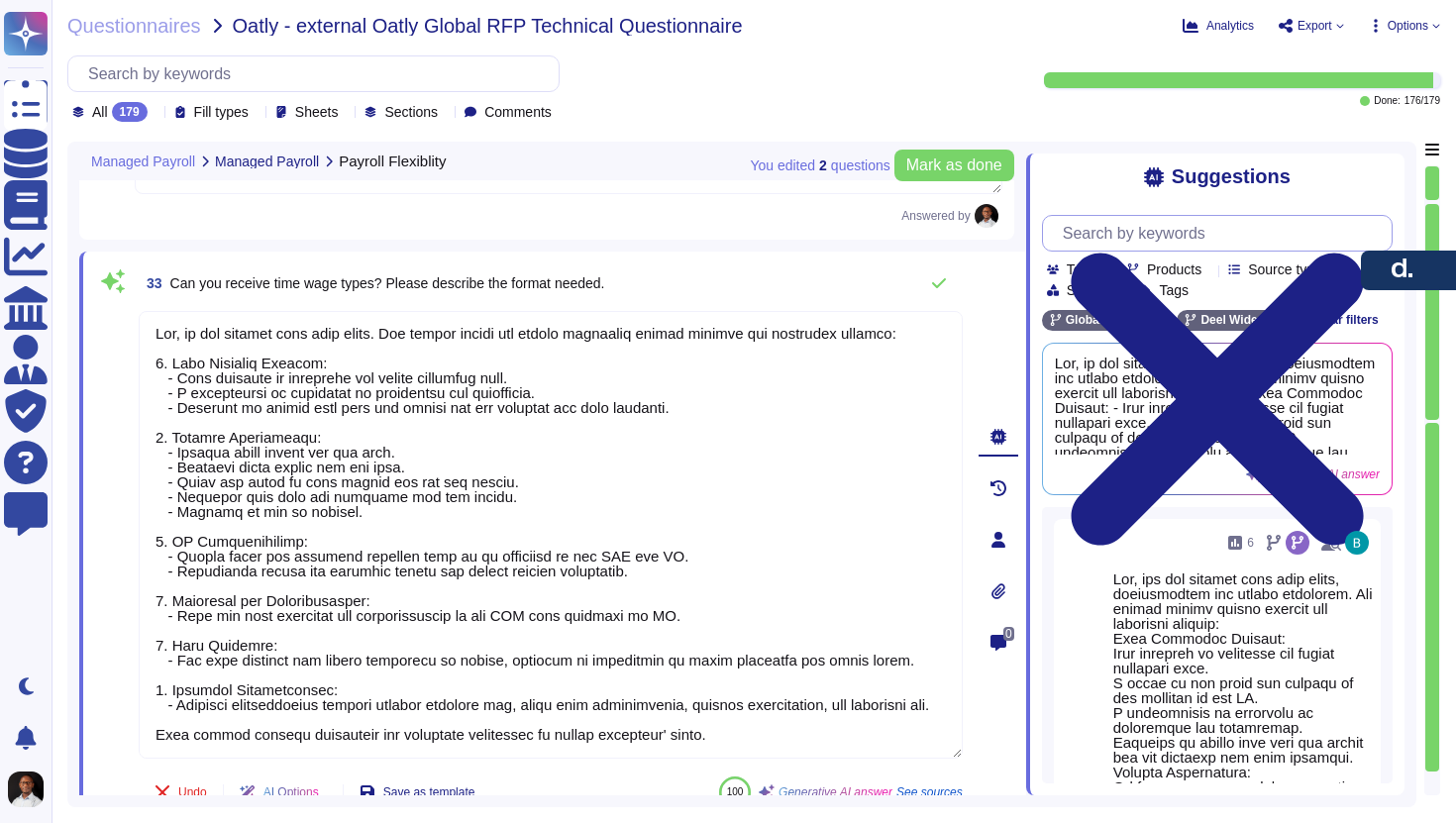 click at bounding box center (1222, 233) 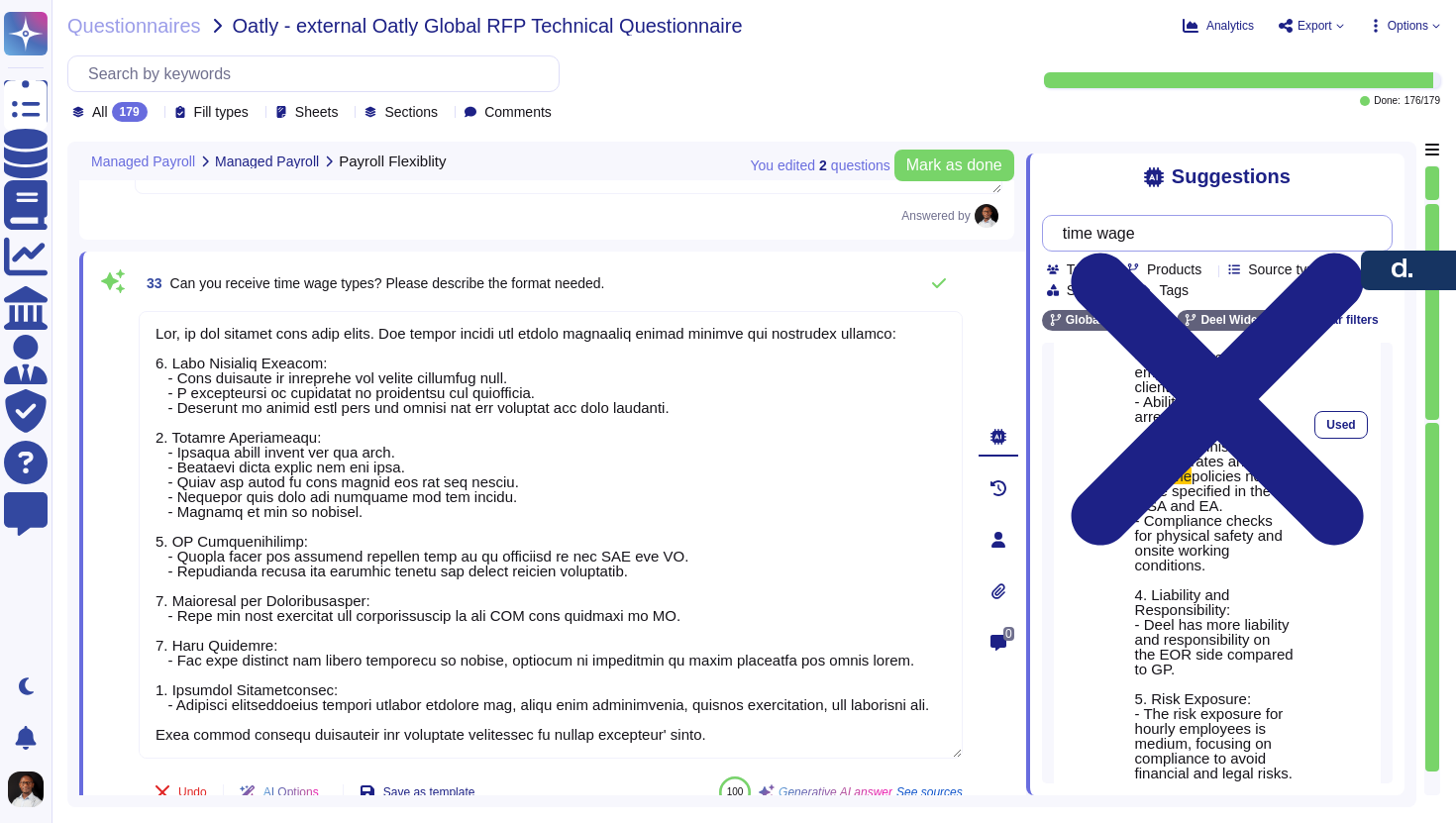 scroll, scrollTop: 547, scrollLeft: 0, axis: vertical 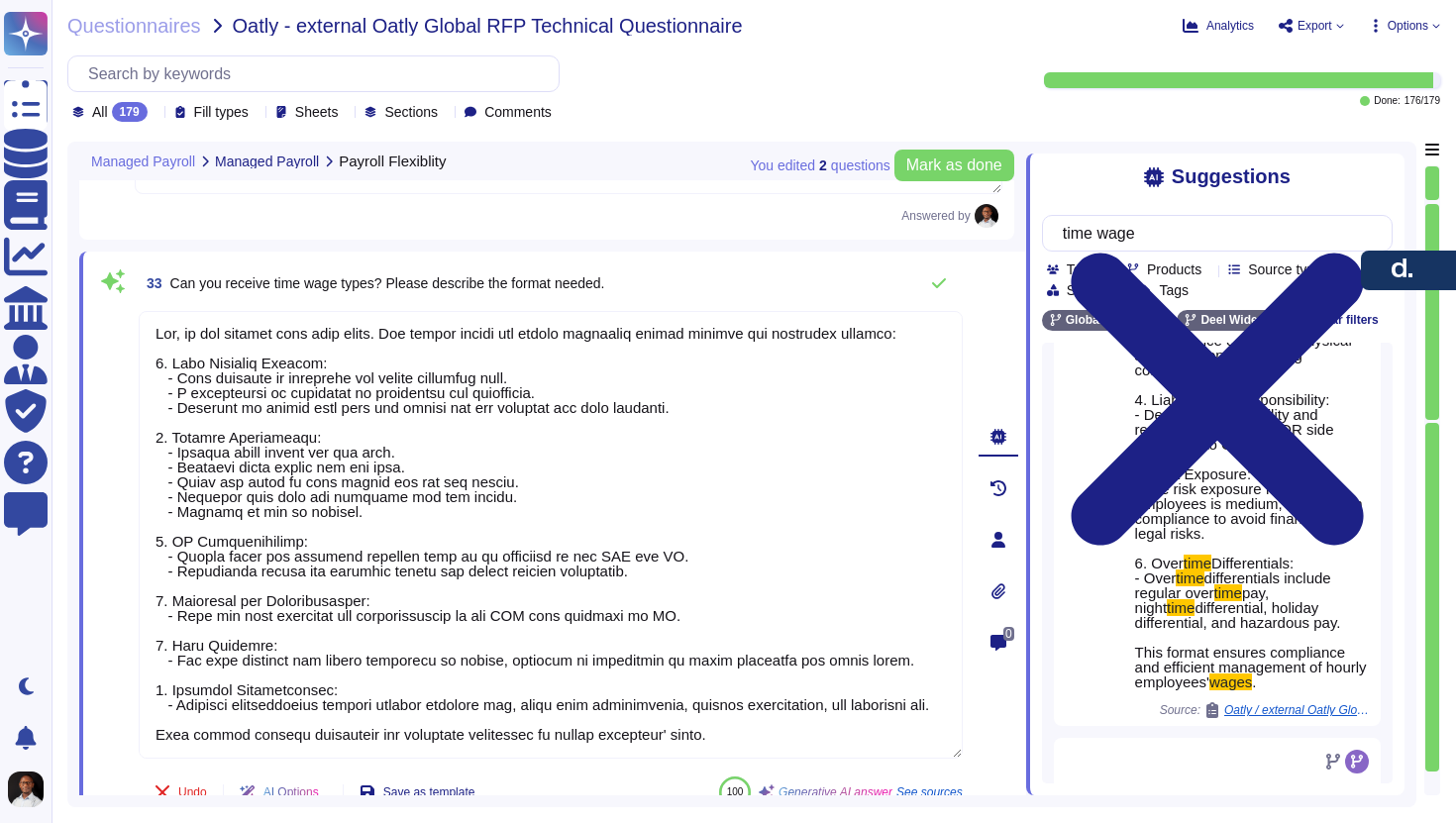 type on "time wage" 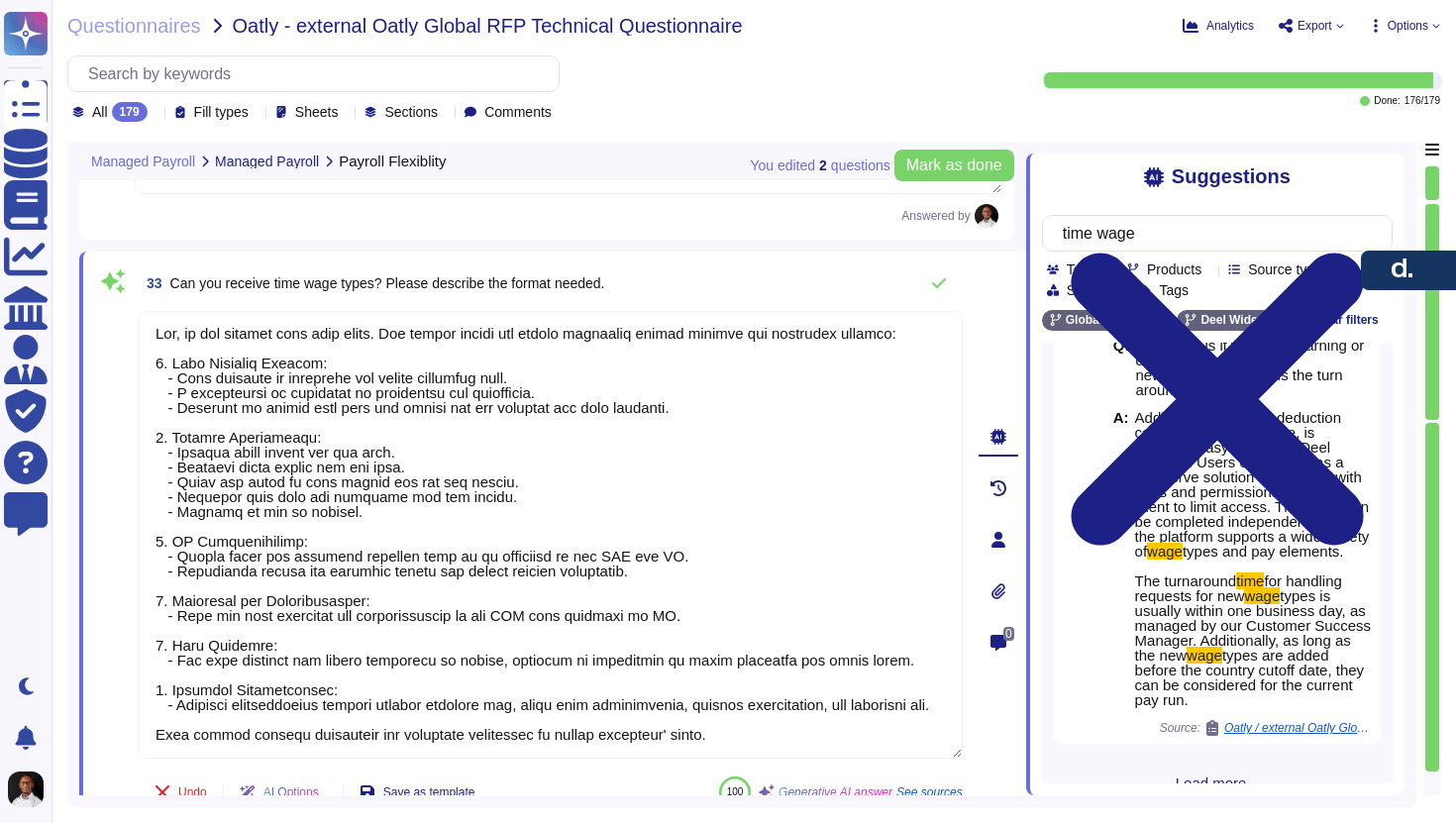 scroll, scrollTop: 1004, scrollLeft: 0, axis: vertical 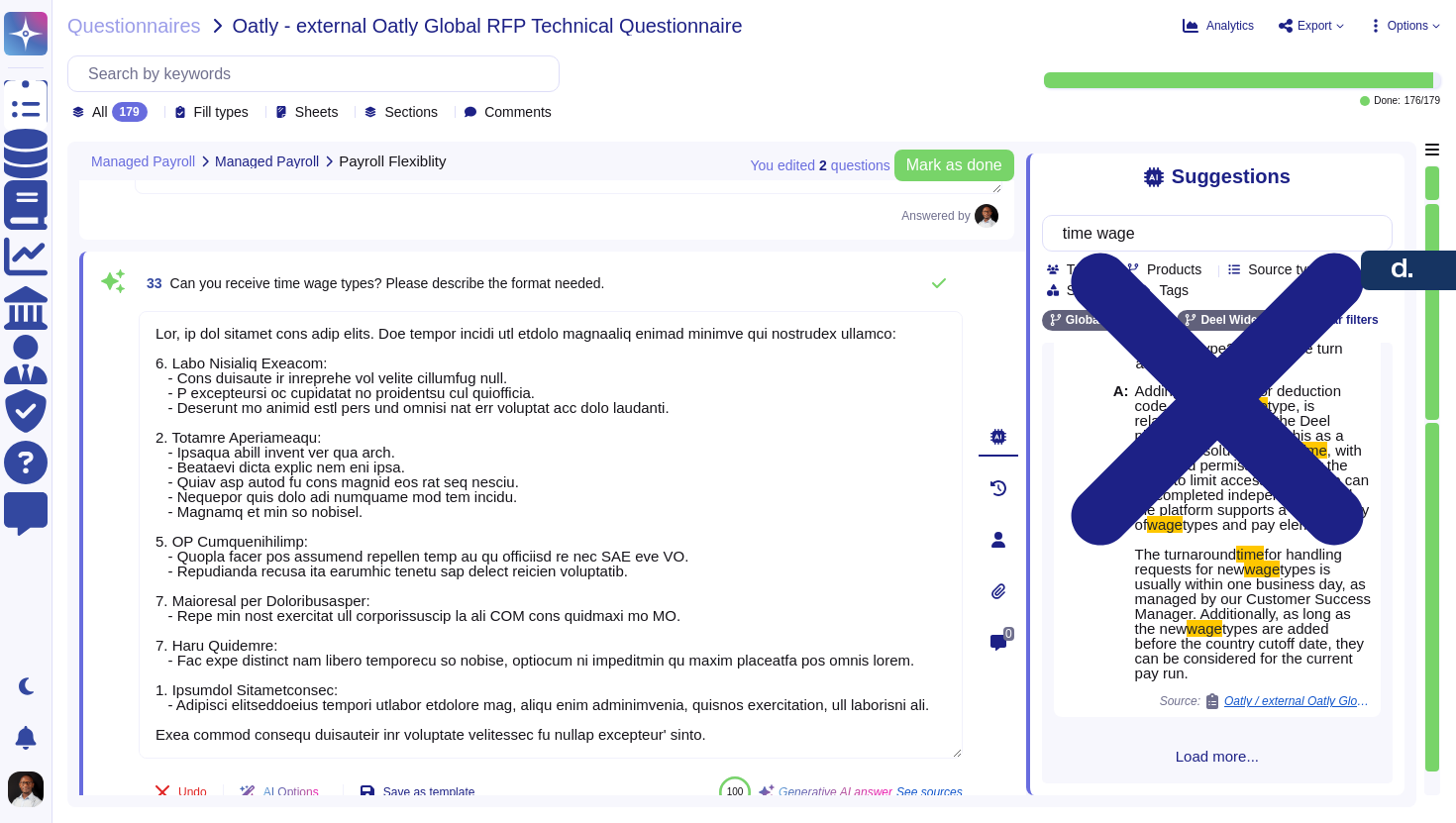 click on "0" at bounding box center (998, 643) 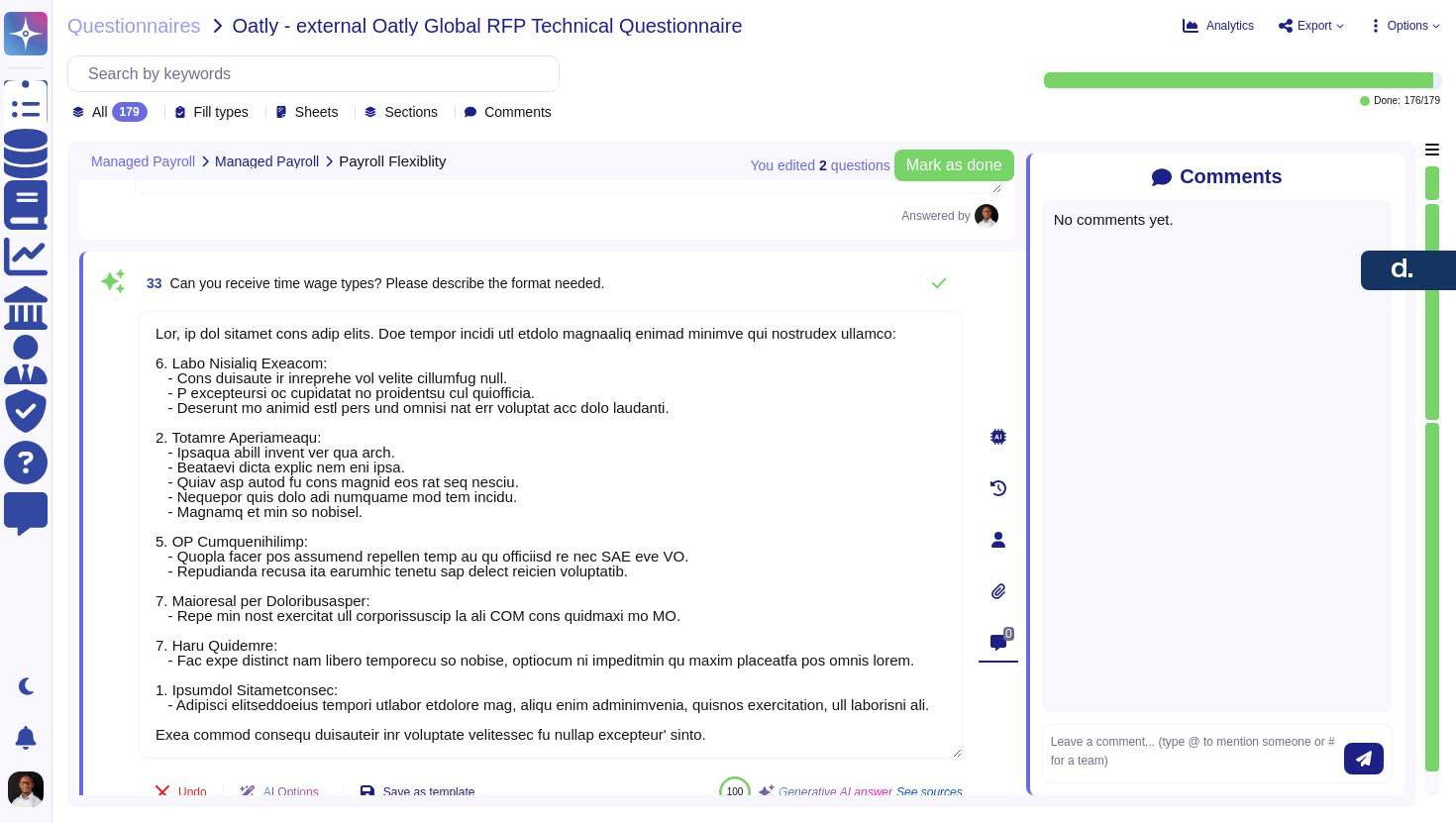 click on "No comments yet." at bounding box center [1217, 456] 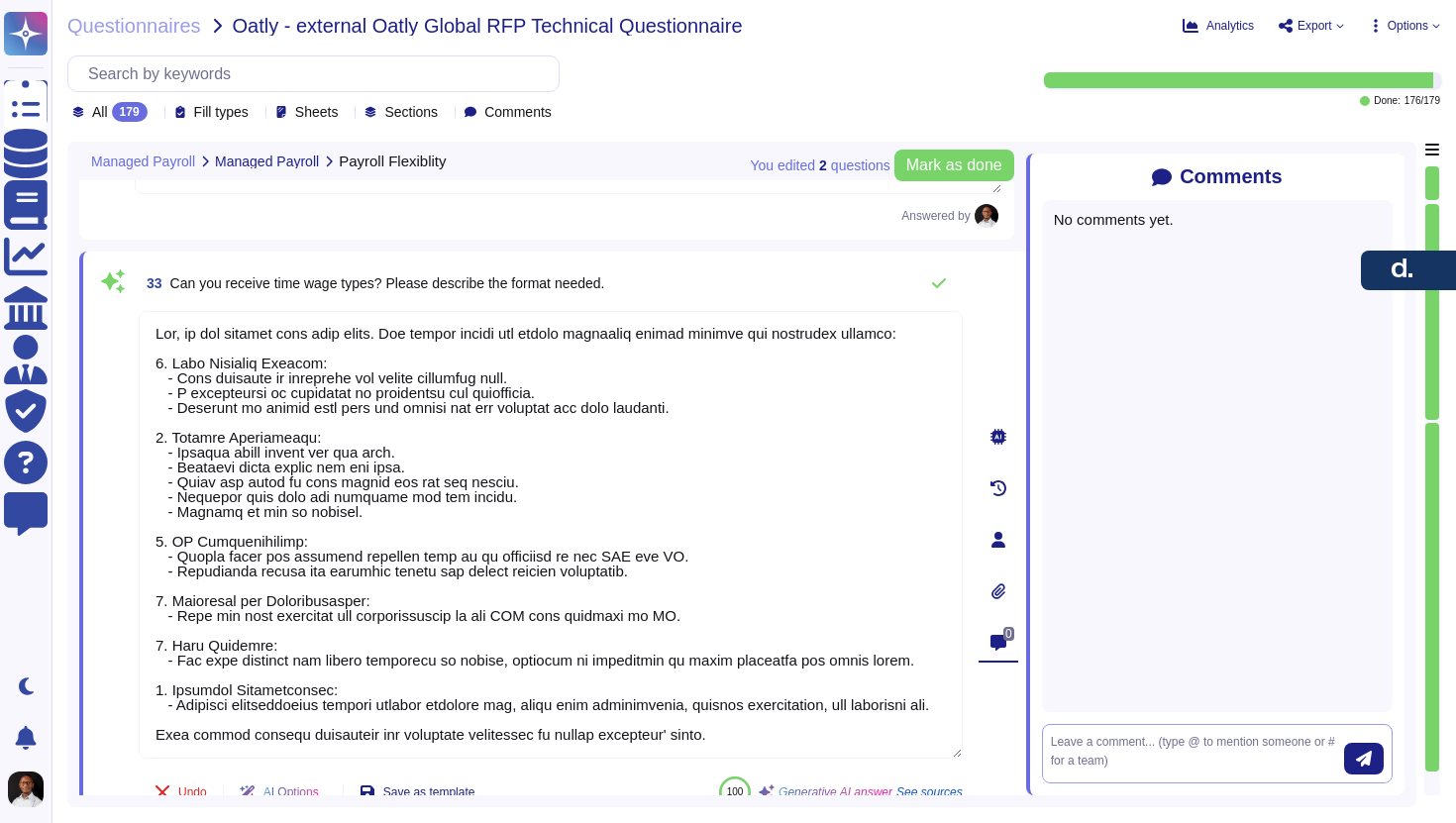 click at bounding box center (1197, 754) 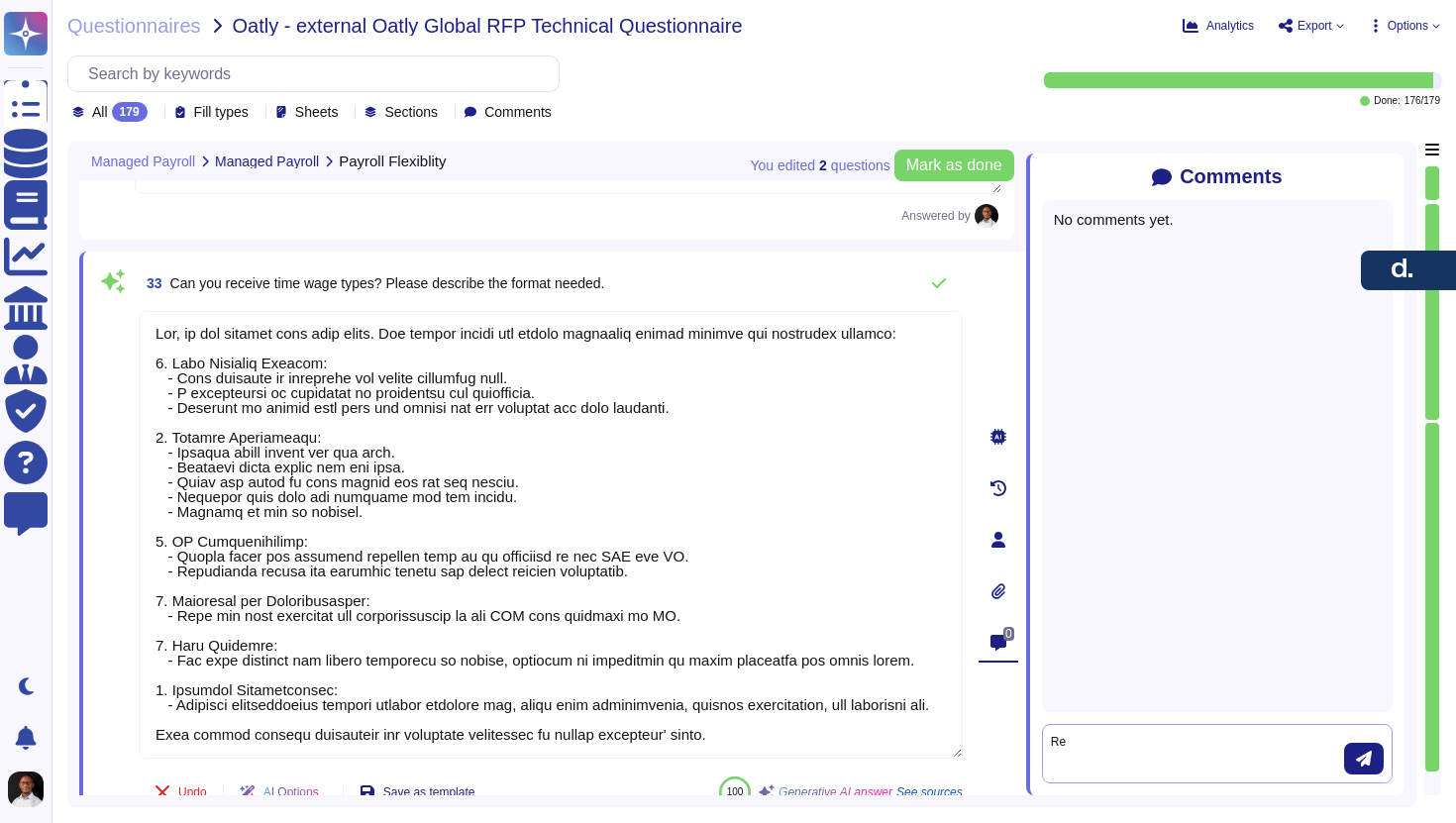 type on "R" 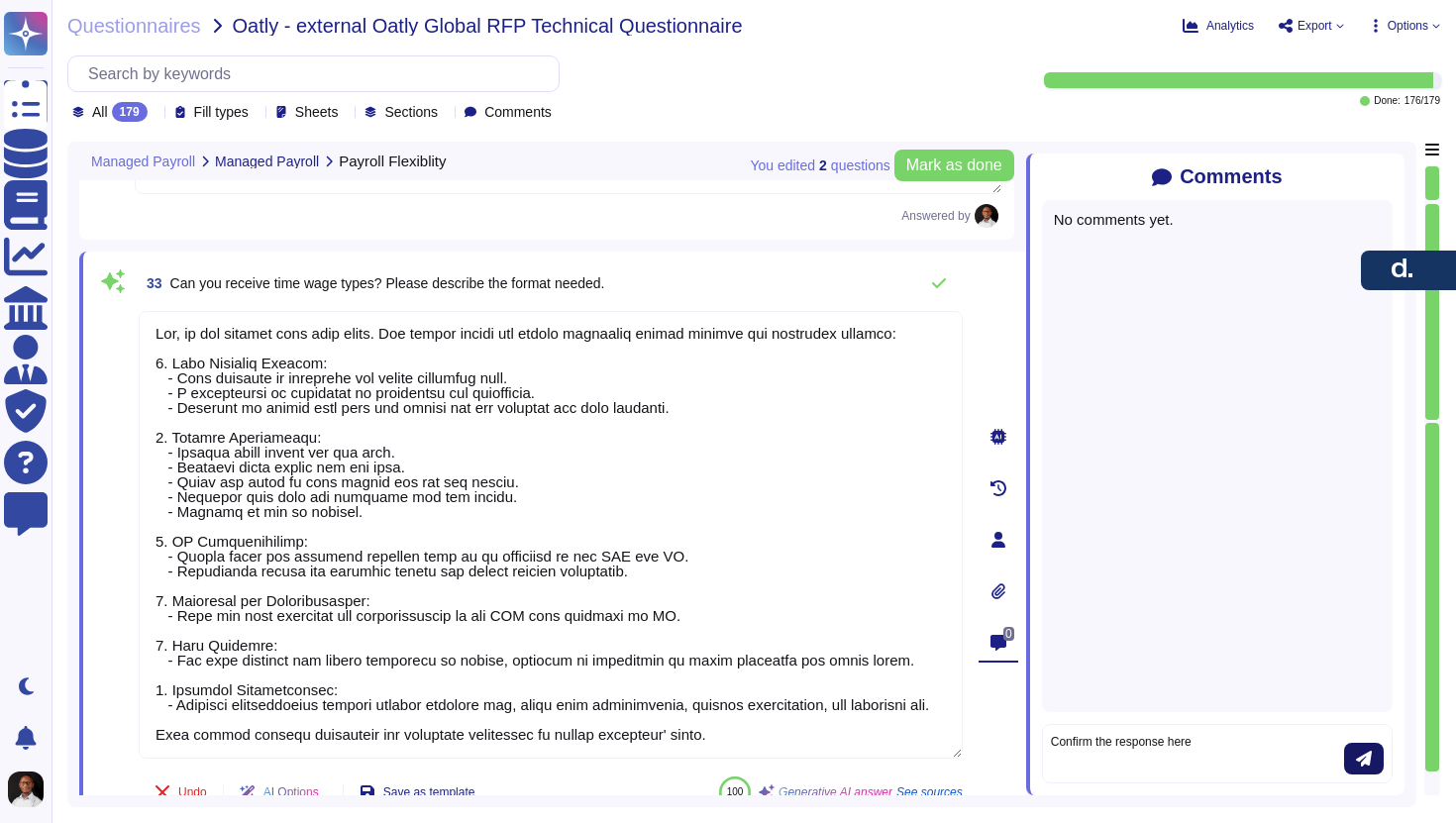 type on "Confirm the response here" 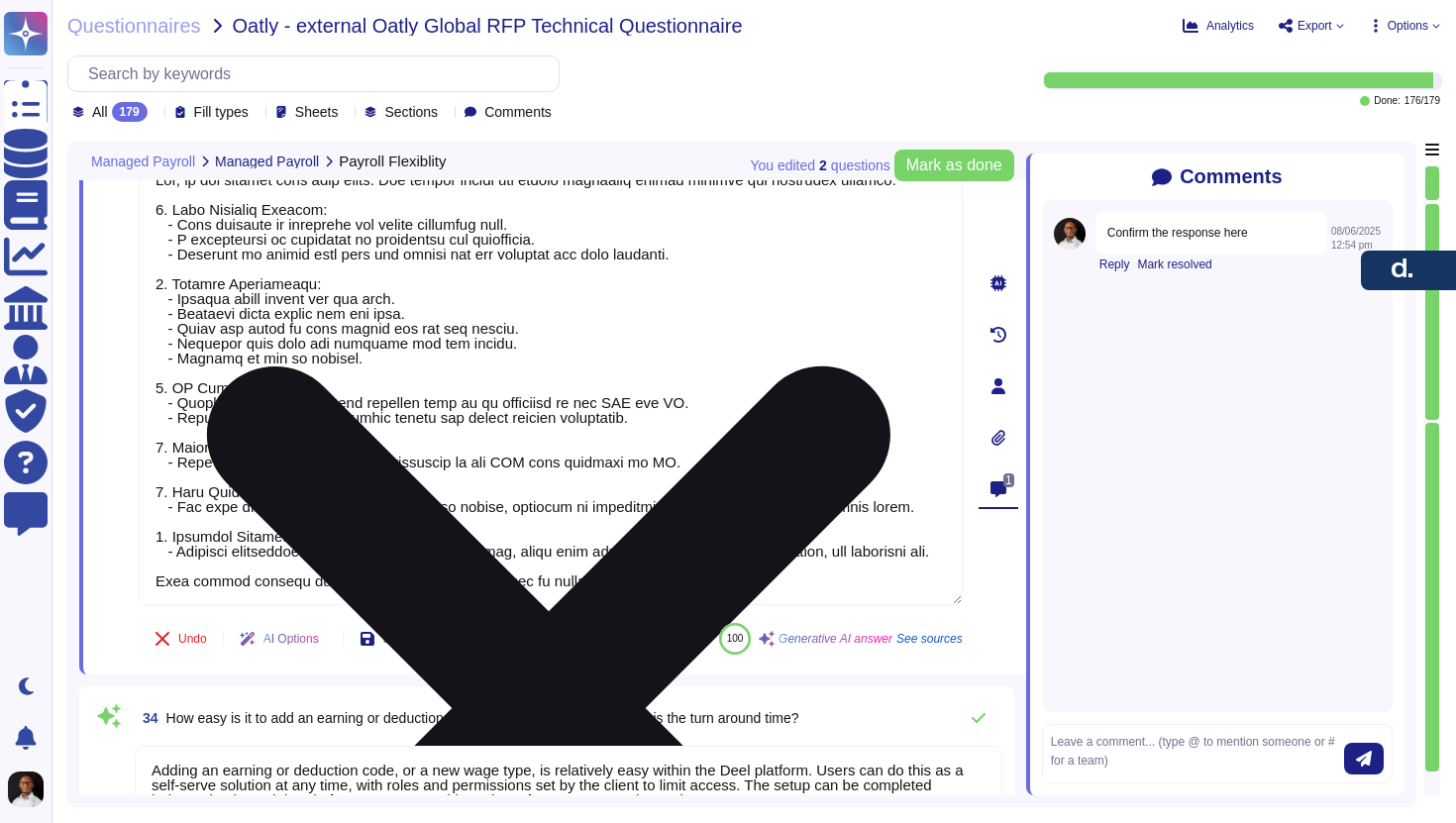 type on "Pay codes can be updated at any time within the platform without the need for intervention from an Deel team member. The updates can be processed quickly, as it only takes a click on the platform to make adjustments. However, please note that off-cycle payments, which may be related to pay codes, are not currently supported in the product and are available at an additional cost." 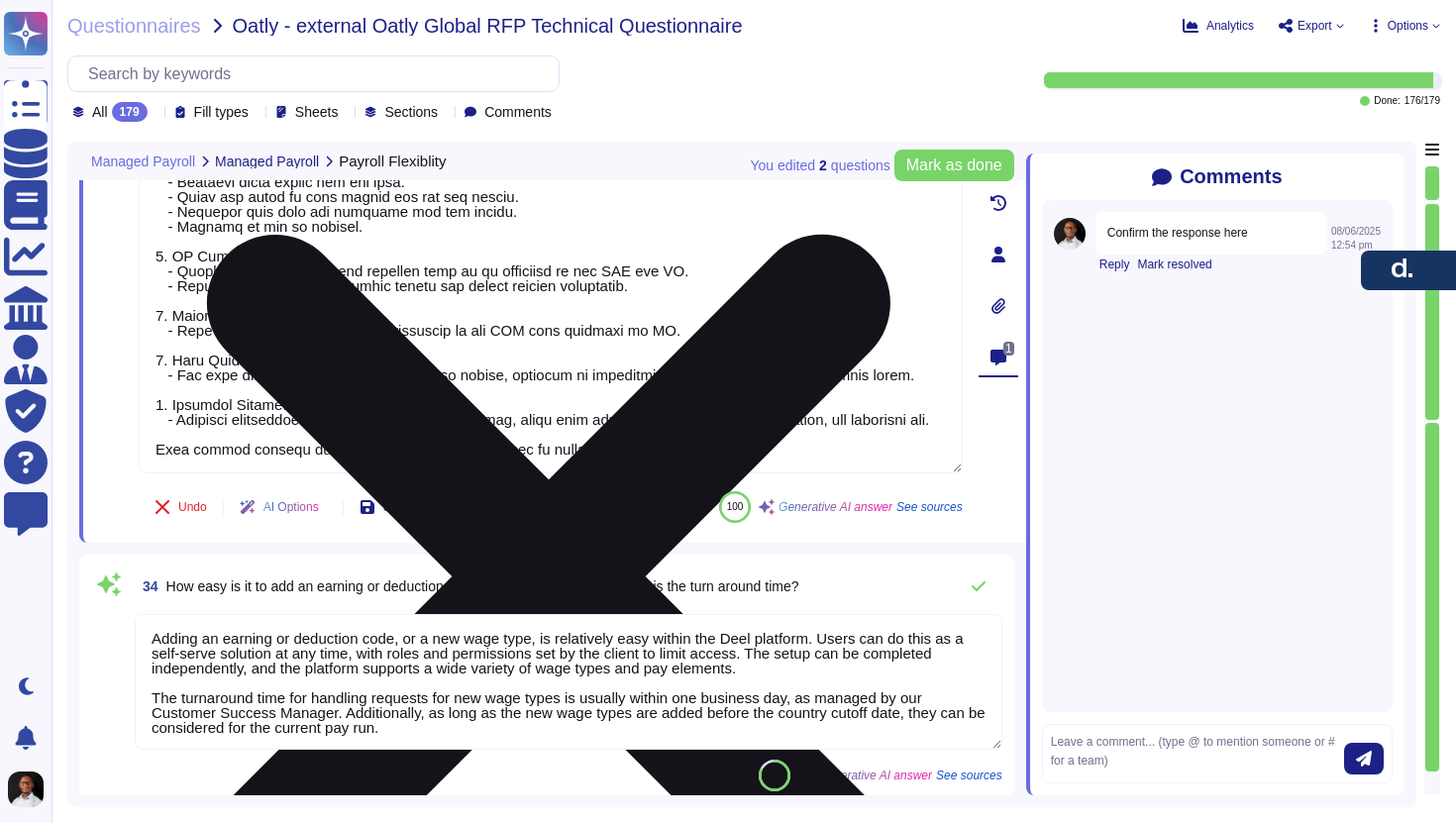 scroll, scrollTop: 9942, scrollLeft: 0, axis: vertical 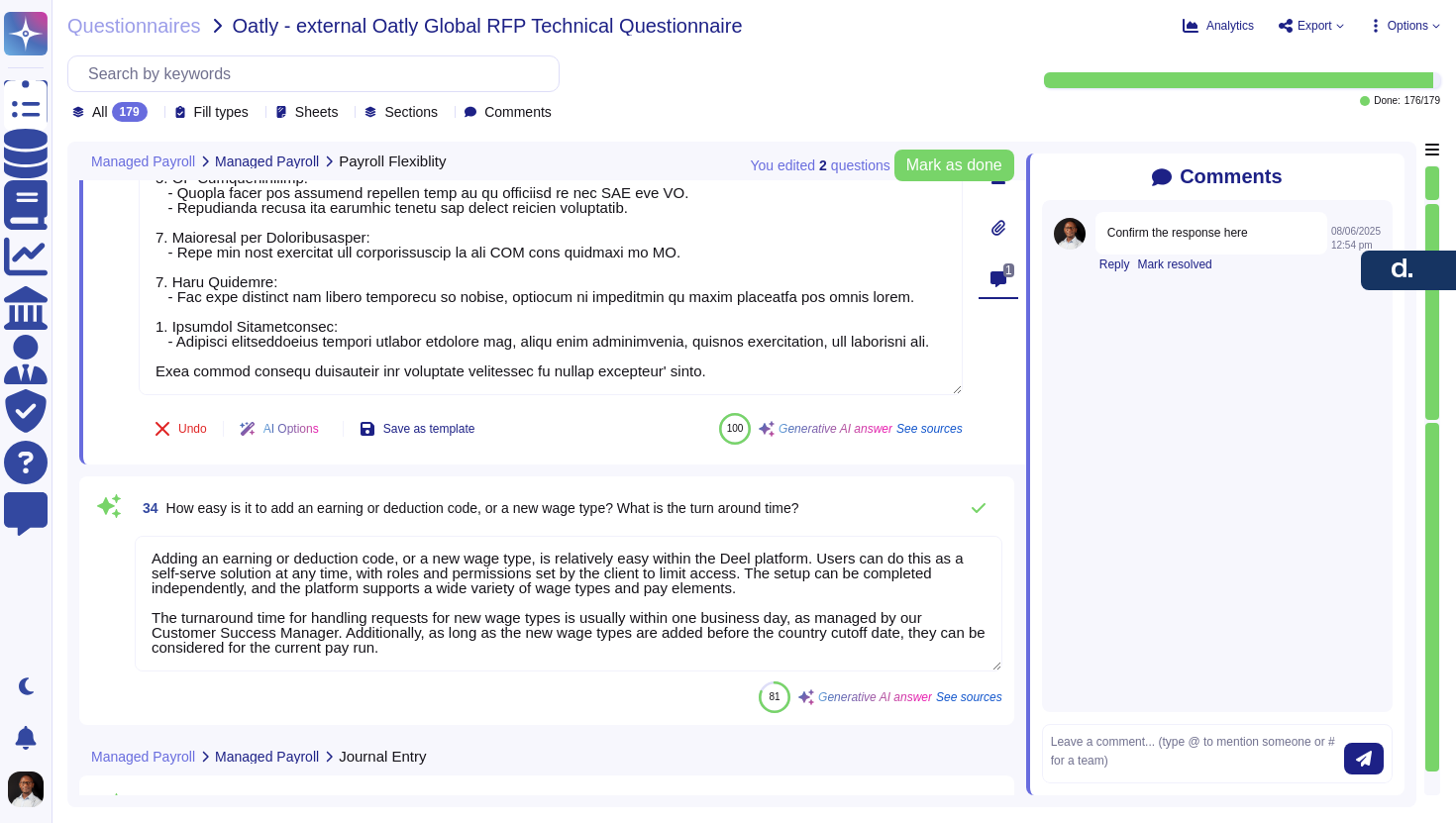 type on "A payslip is generated through the payroll software by accessing the "Otvori obračun" tab to view the list of all calculations. The process involves entering the amount in the amount field, clicking on the calculator image to finish the calculations, and then clicking the printer image to open and check the payslip for accuracy.
The calculations for the payslips are handled by the payroll software for internal payroll operations, while for payroll operations handled by an ICP, the Payroll Team Leads (PTLs) are responsible for reviewing and approving all ICP output, which includes payroll calculations and payslips." 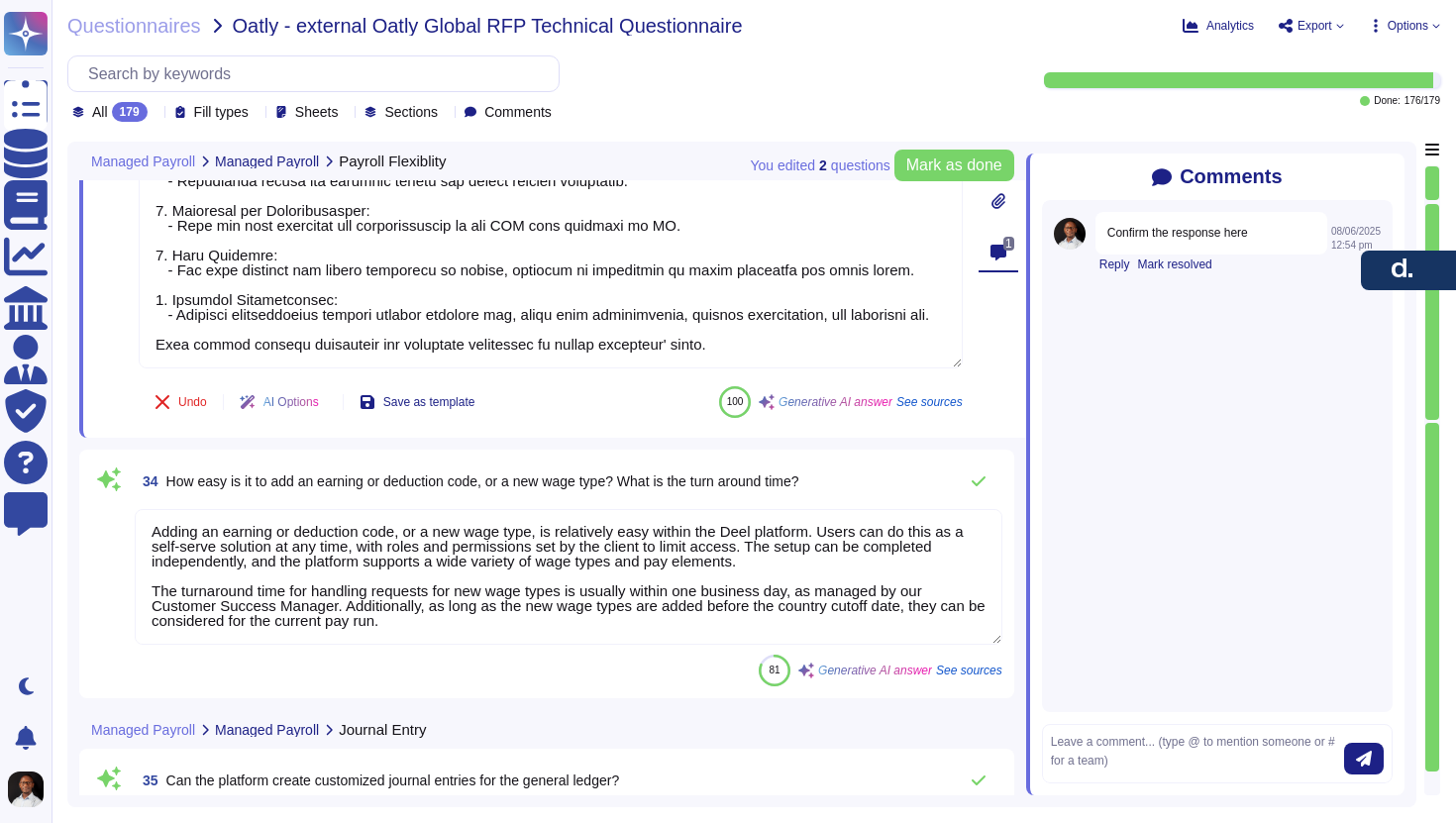 scroll, scrollTop: 10046, scrollLeft: 0, axis: vertical 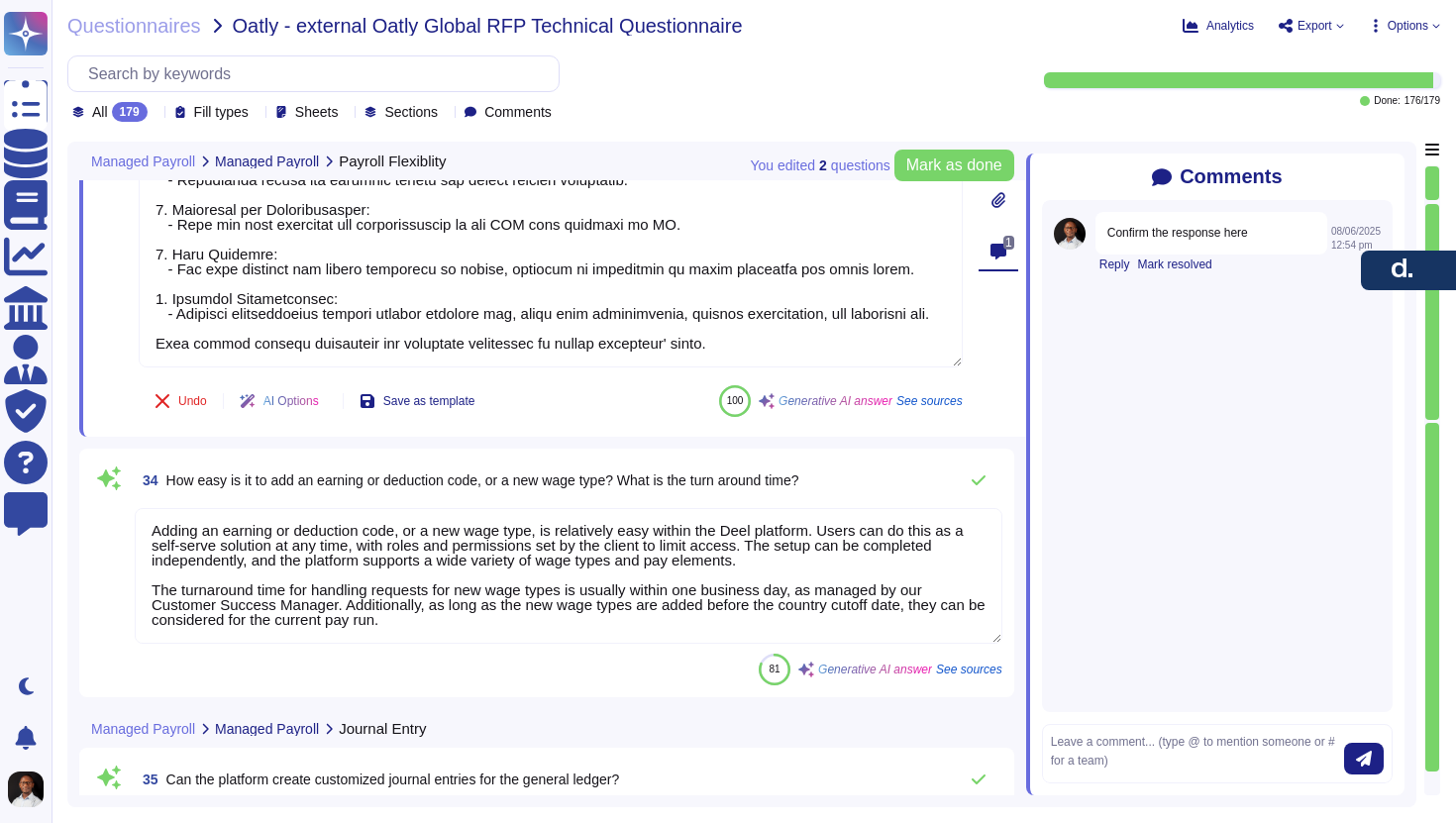 click on "How easy is it to add an earning or deduction code, or a new wage type? What is the turn around time?" at bounding box center (482, 480) 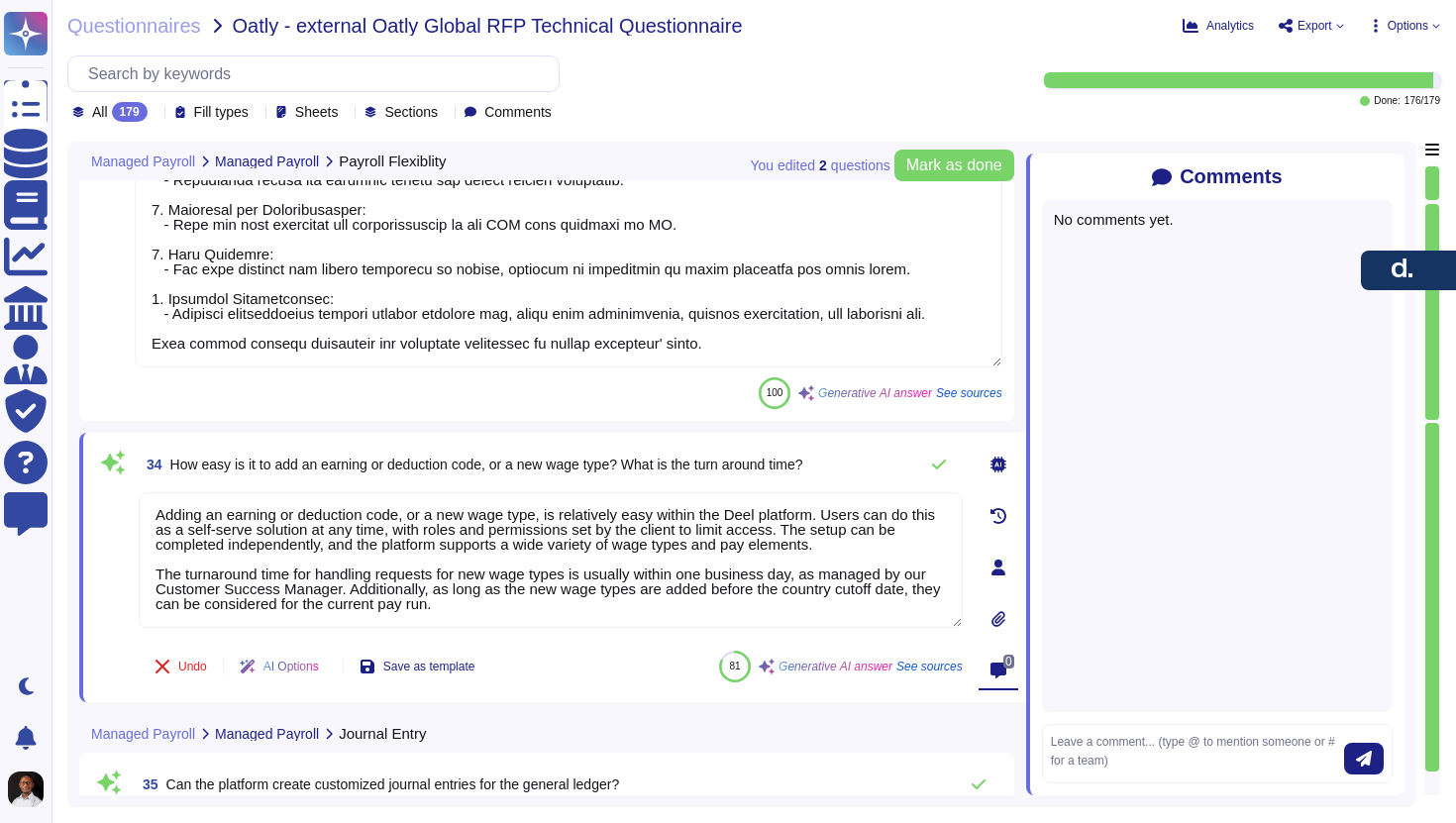 click on "34 How easy is it to add an earning or deduction code, or a new wage type? What is the turn around time?" at bounding box center [470, 464] 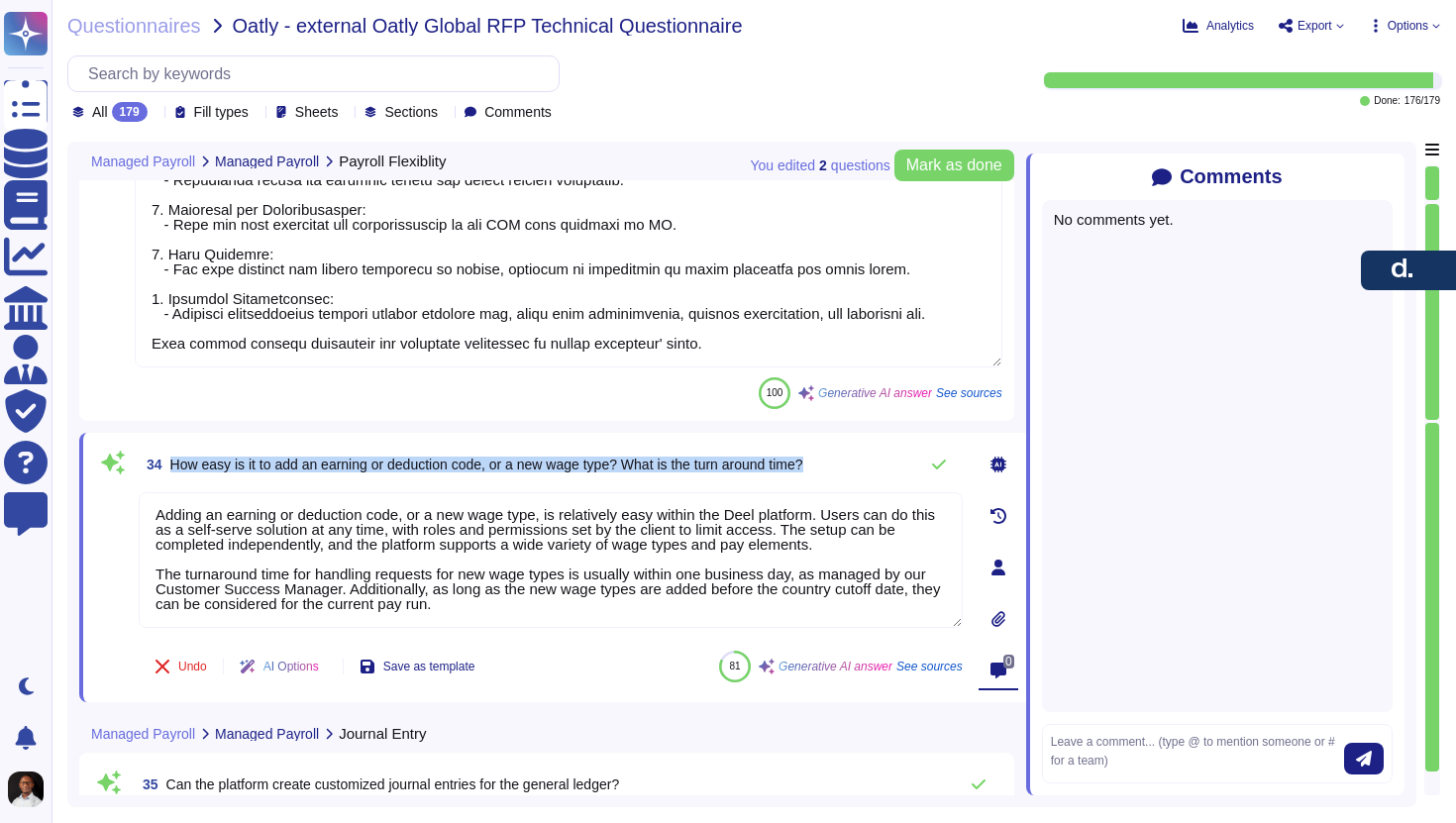 click on "34 How easy is it to add an earning or deduction code, or a new wage type? What is the turn around time?" at bounding box center (470, 464) 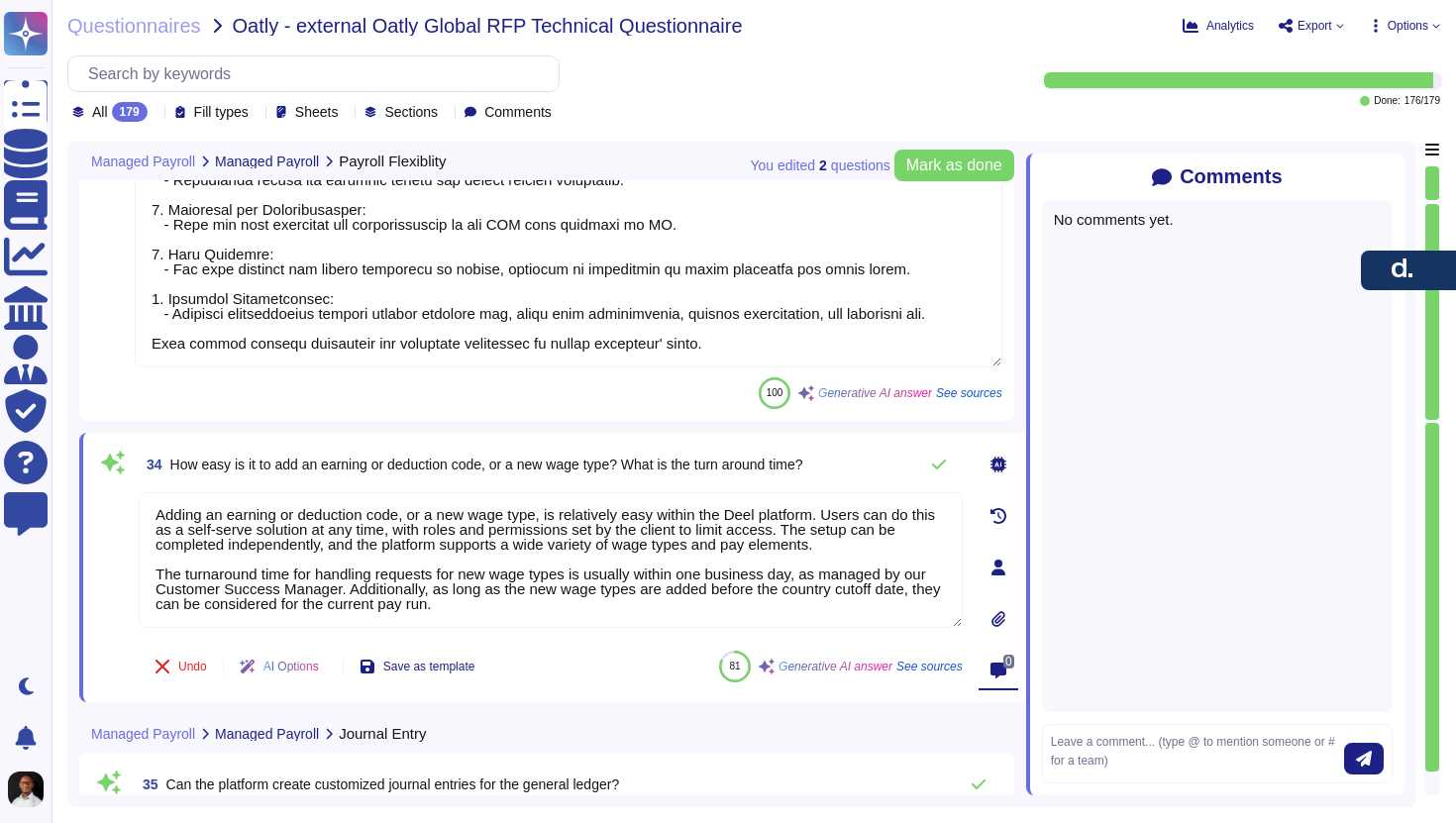 click 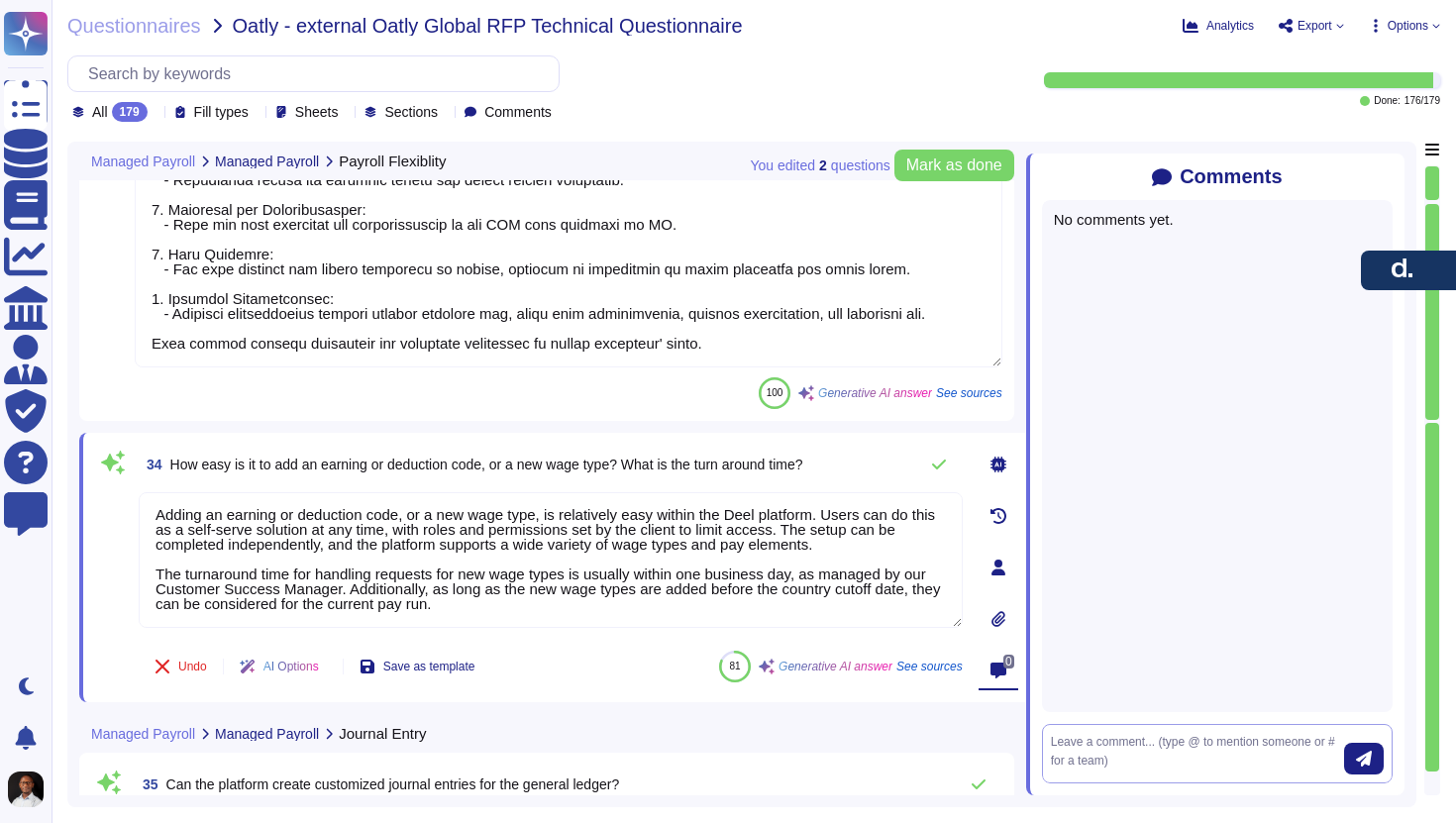 click at bounding box center (1197, 754) 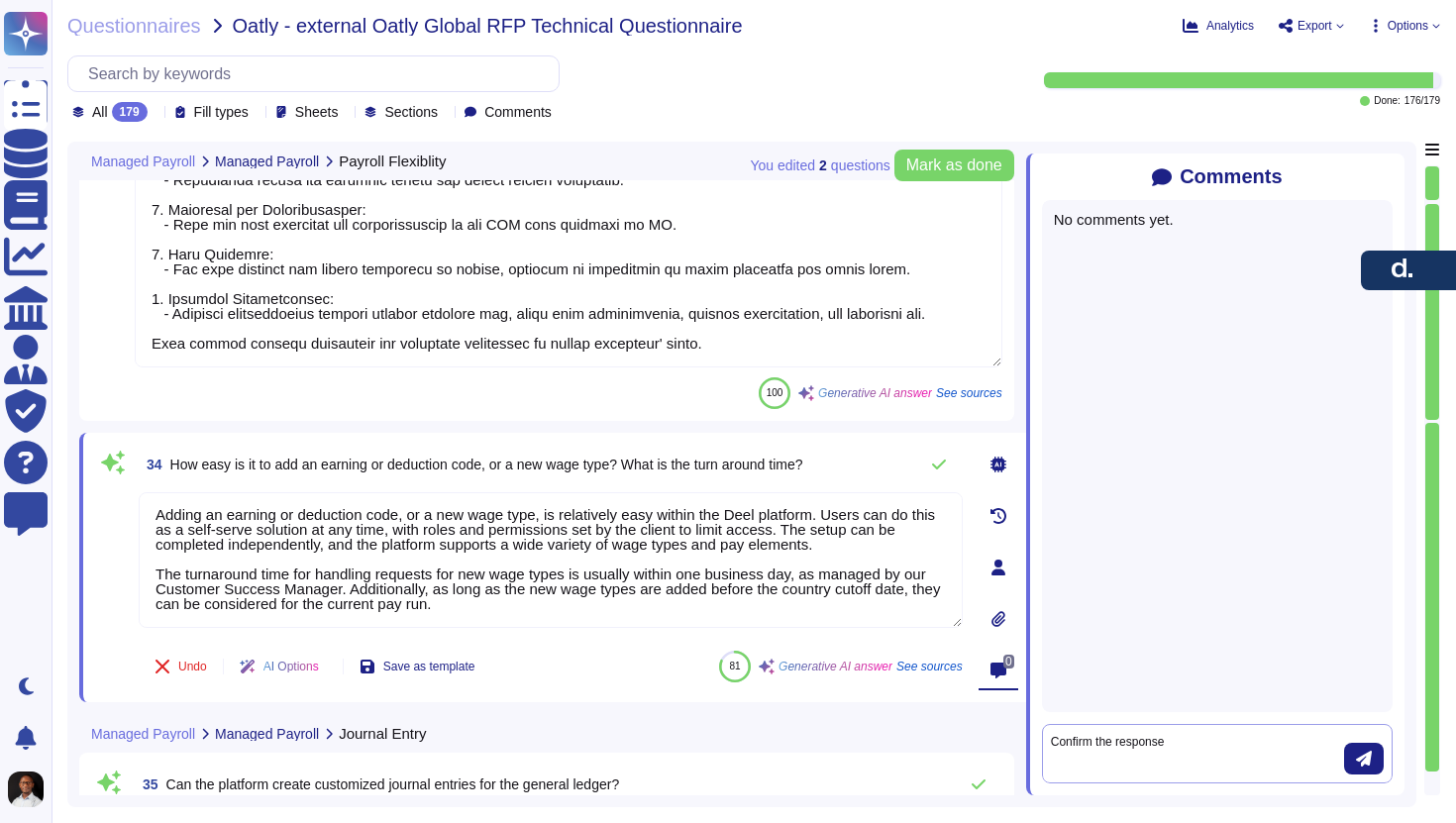 click on "Confirm the response" at bounding box center (1197, 754) 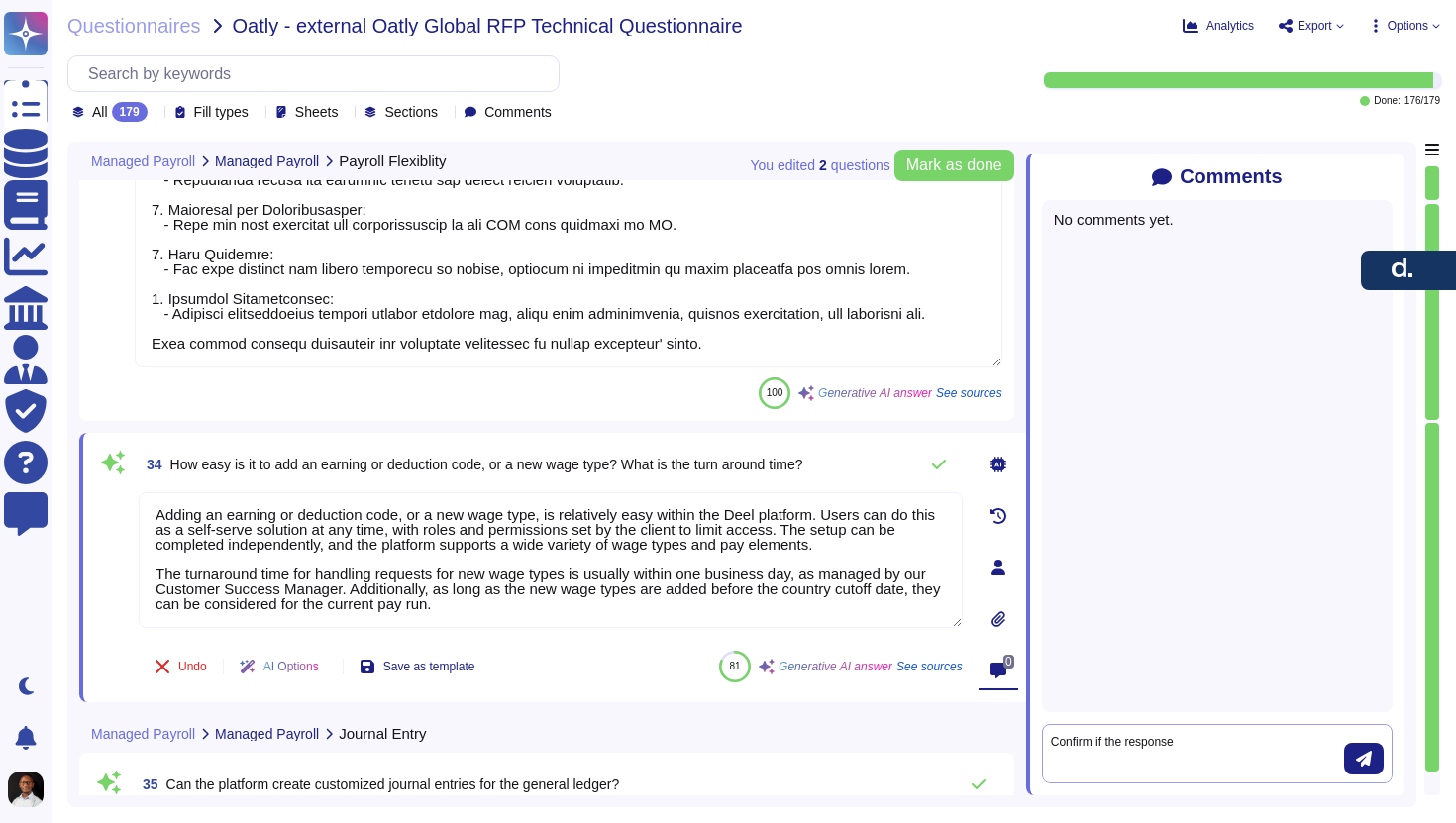 click on "Confirm if the response" at bounding box center (1197, 754) 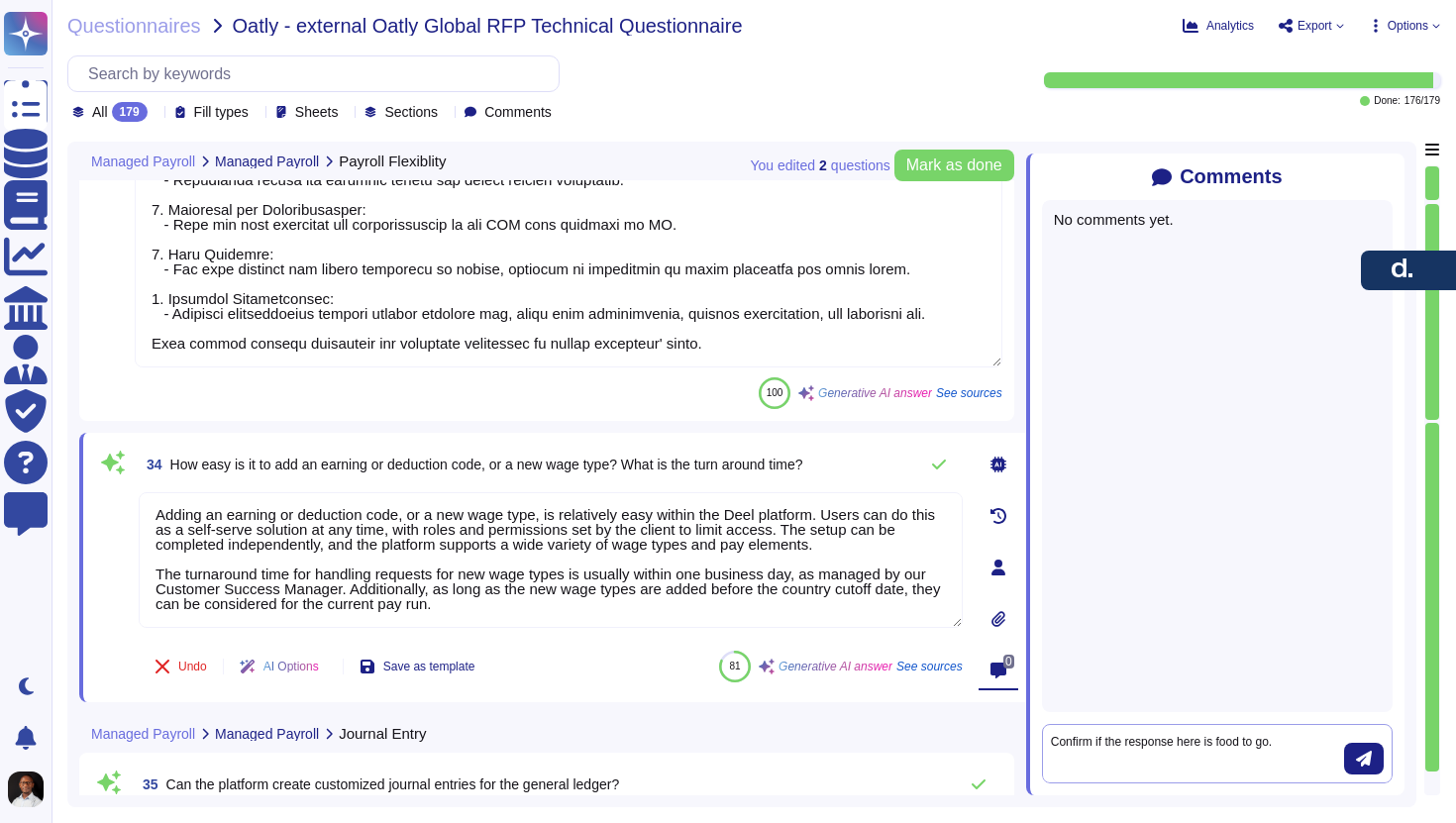 click on "Confirm if the response here is food to go." at bounding box center (1197, 754) 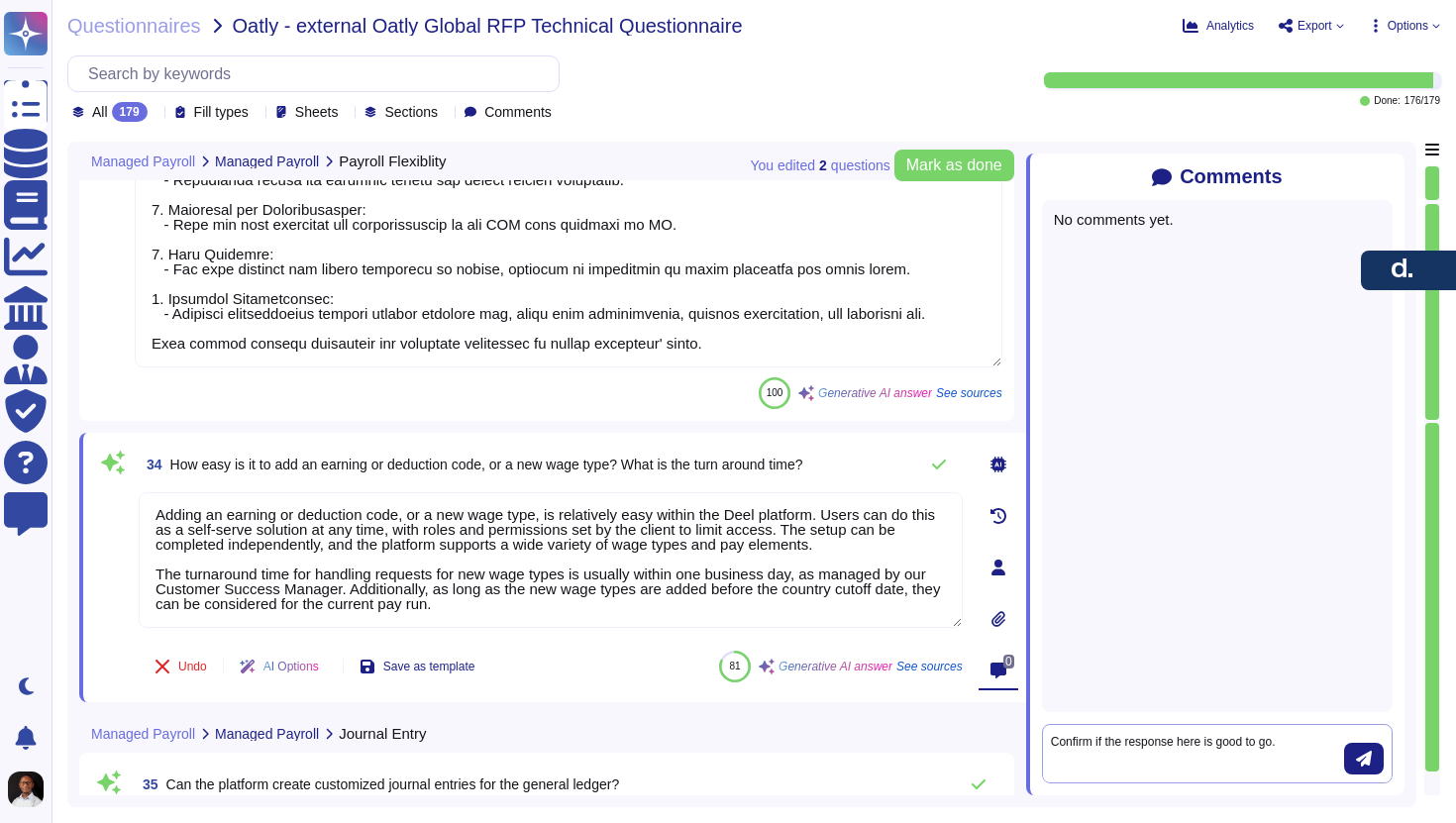 click on "Confirm if the response here is good to go." at bounding box center (1197, 754) 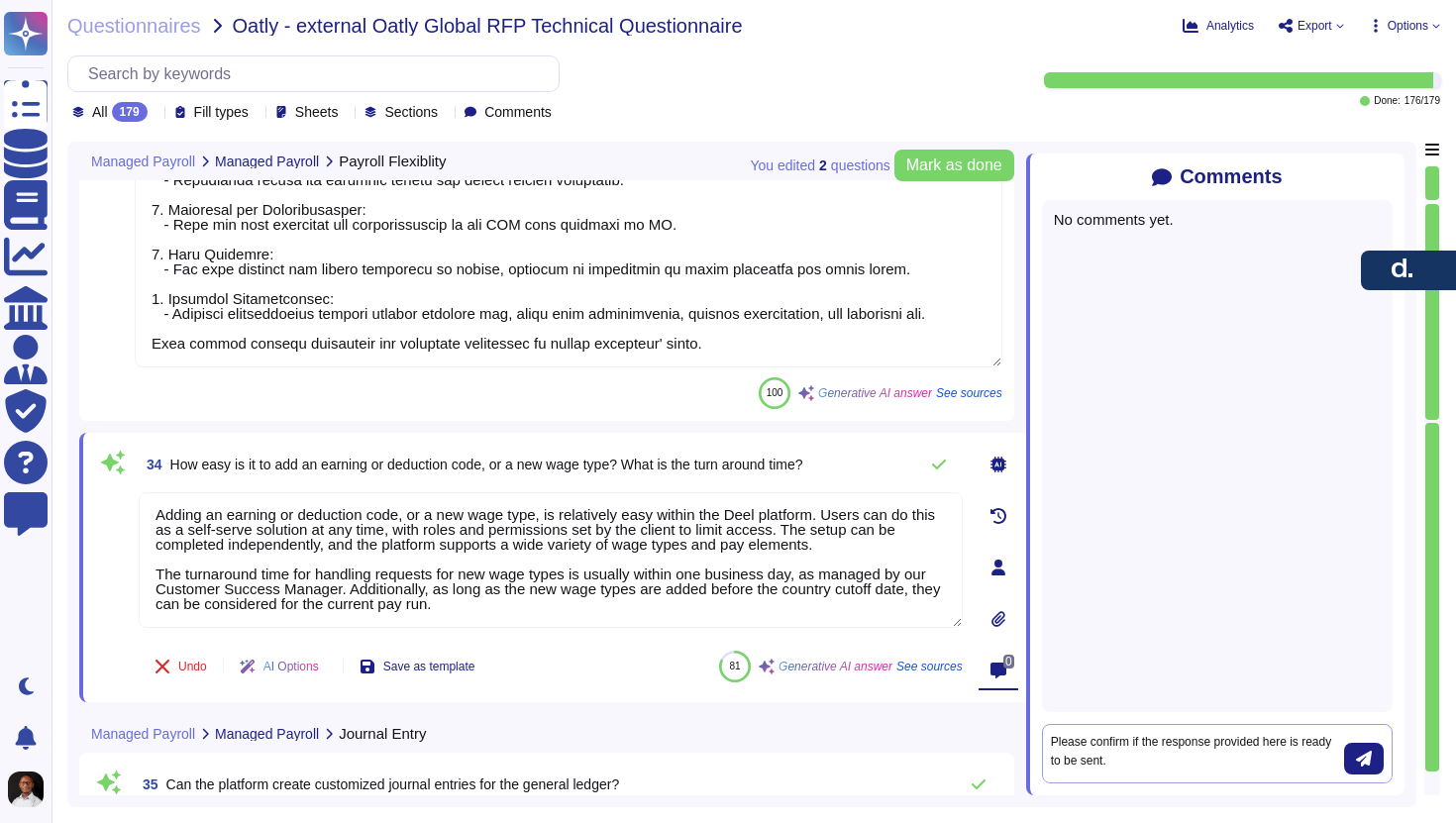 click on "Please confirm if the response provided here is ready to be sent." at bounding box center (1197, 754) 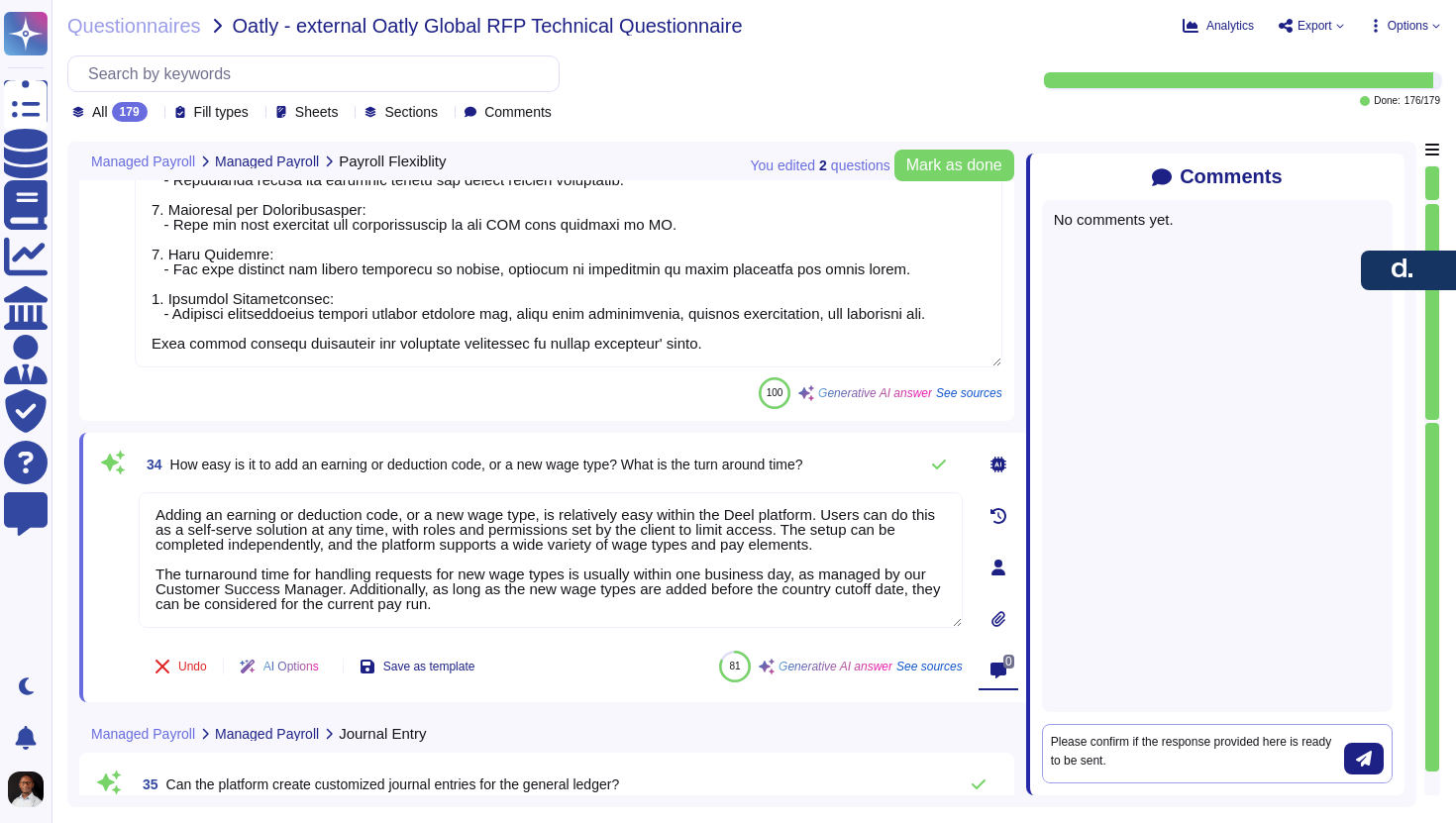 drag, startPoint x: 1095, startPoint y: 745, endPoint x: 1022, endPoint y: 742, distance: 73.06162 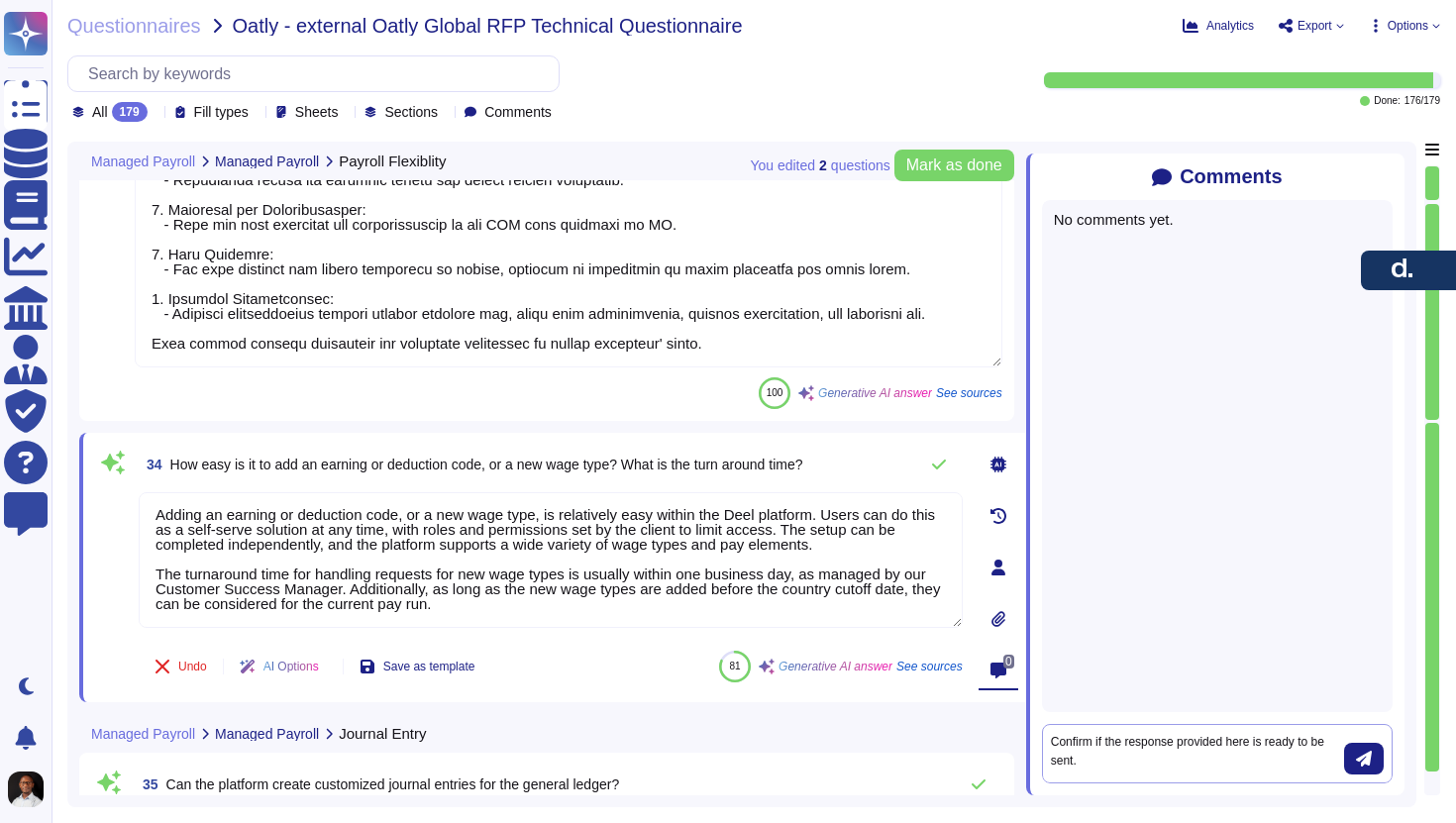 drag, startPoint x: 1280, startPoint y: 747, endPoint x: 1294, endPoint y: 767, distance: 24.41311 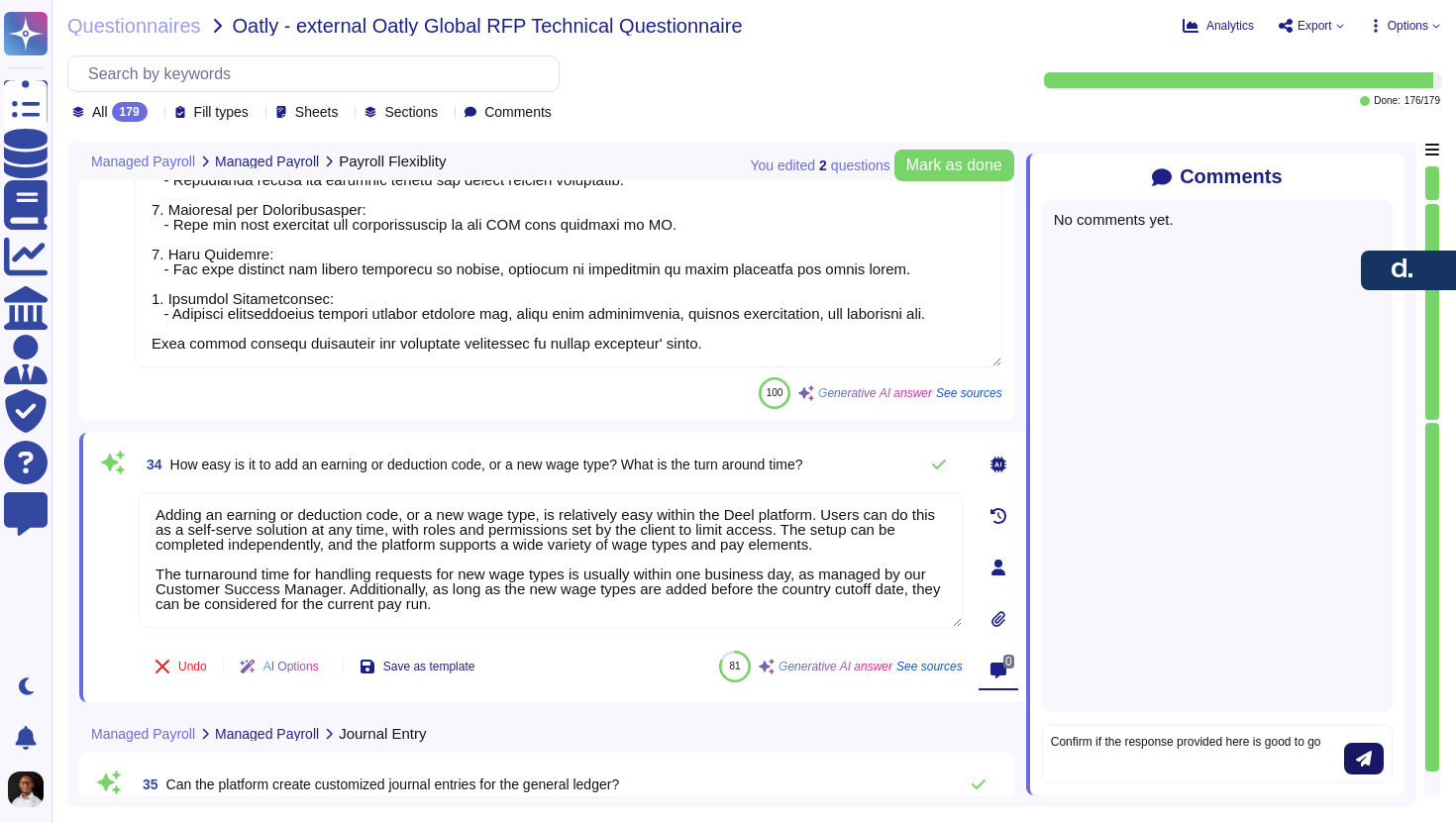 type on "Confirm if the response provided here is good to go" 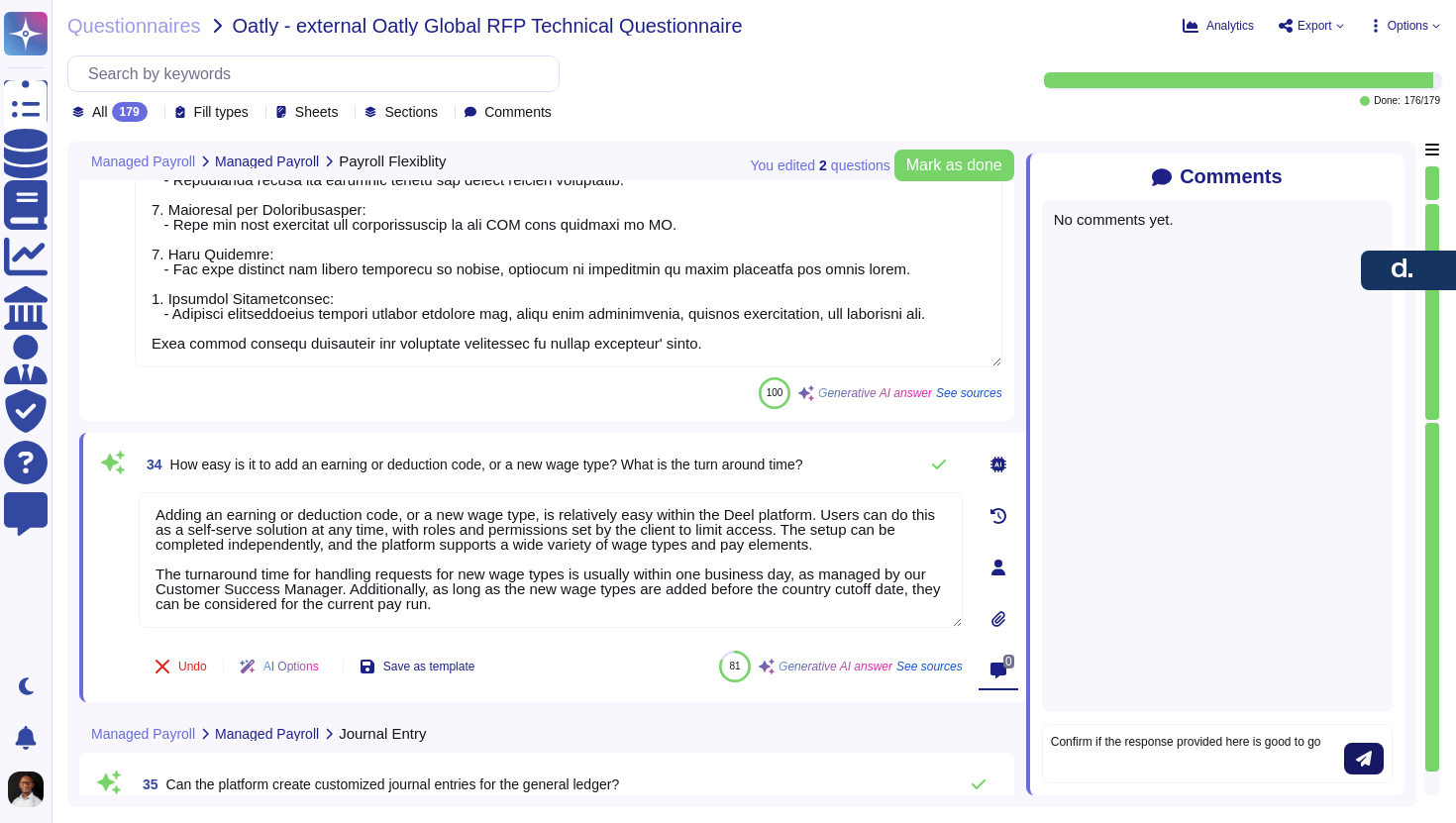 click at bounding box center (1364, 759) 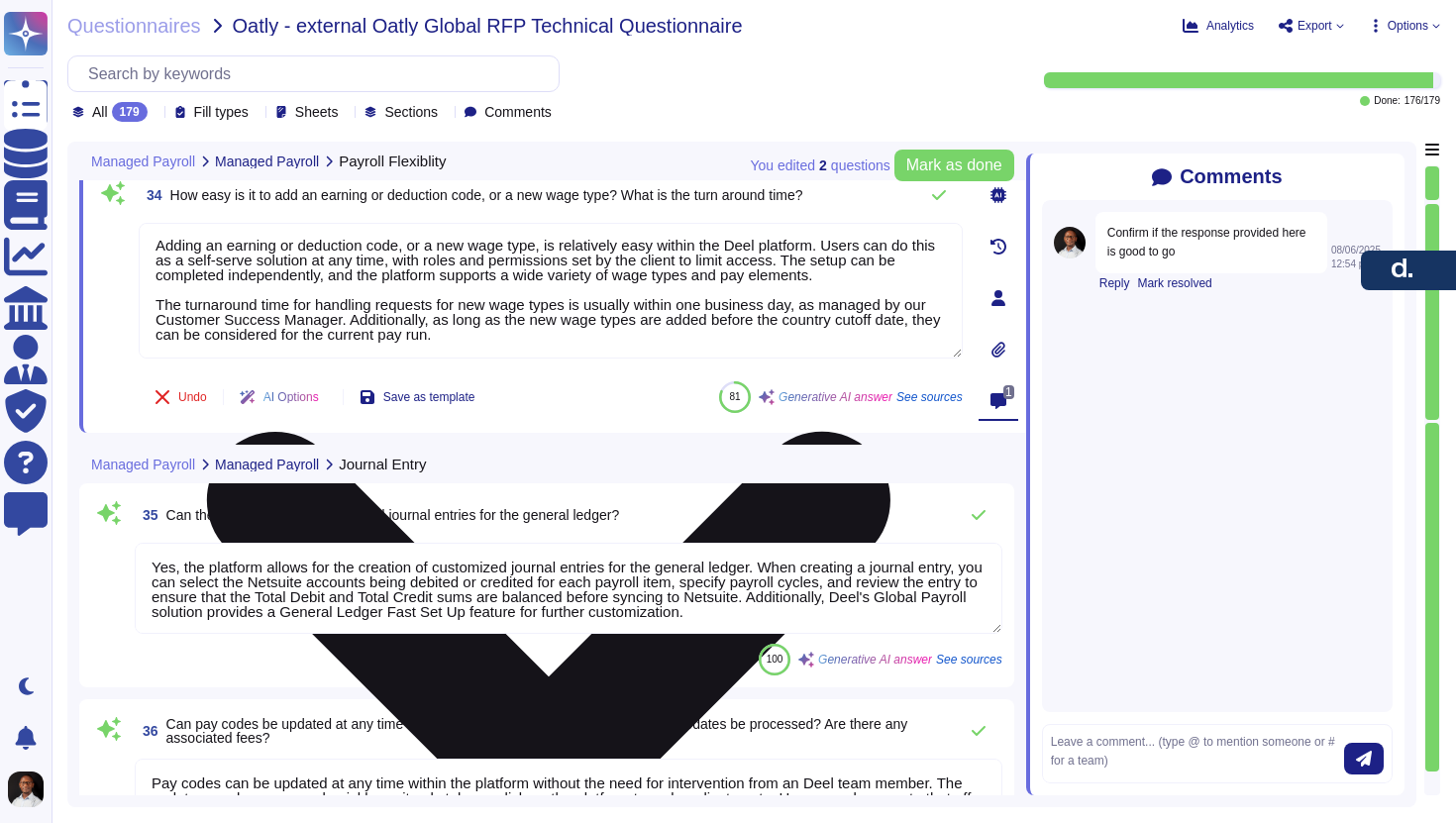 scroll, scrollTop: 10311, scrollLeft: 0, axis: vertical 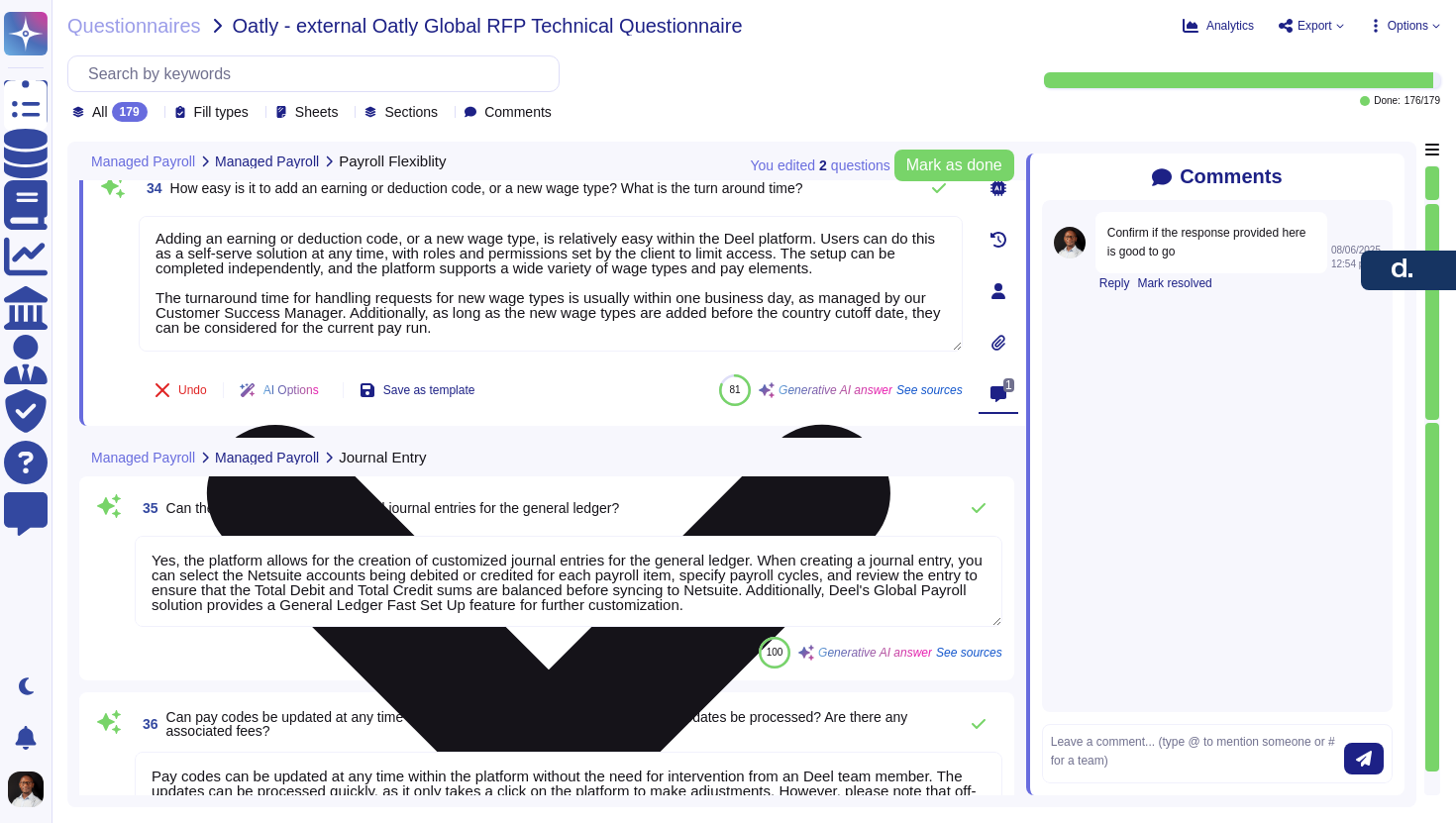 type on "Yes, Deel's Global Payroll offers customization options for payslips, allowing clients to tailor them to include detailed breakdowns of earnings, deductions, and benefits. Custom payslip formats can be created, and any customization may incur an additional cost. Payslips are generated in accordance with local labor laws and can be issued in English and the local language where required." 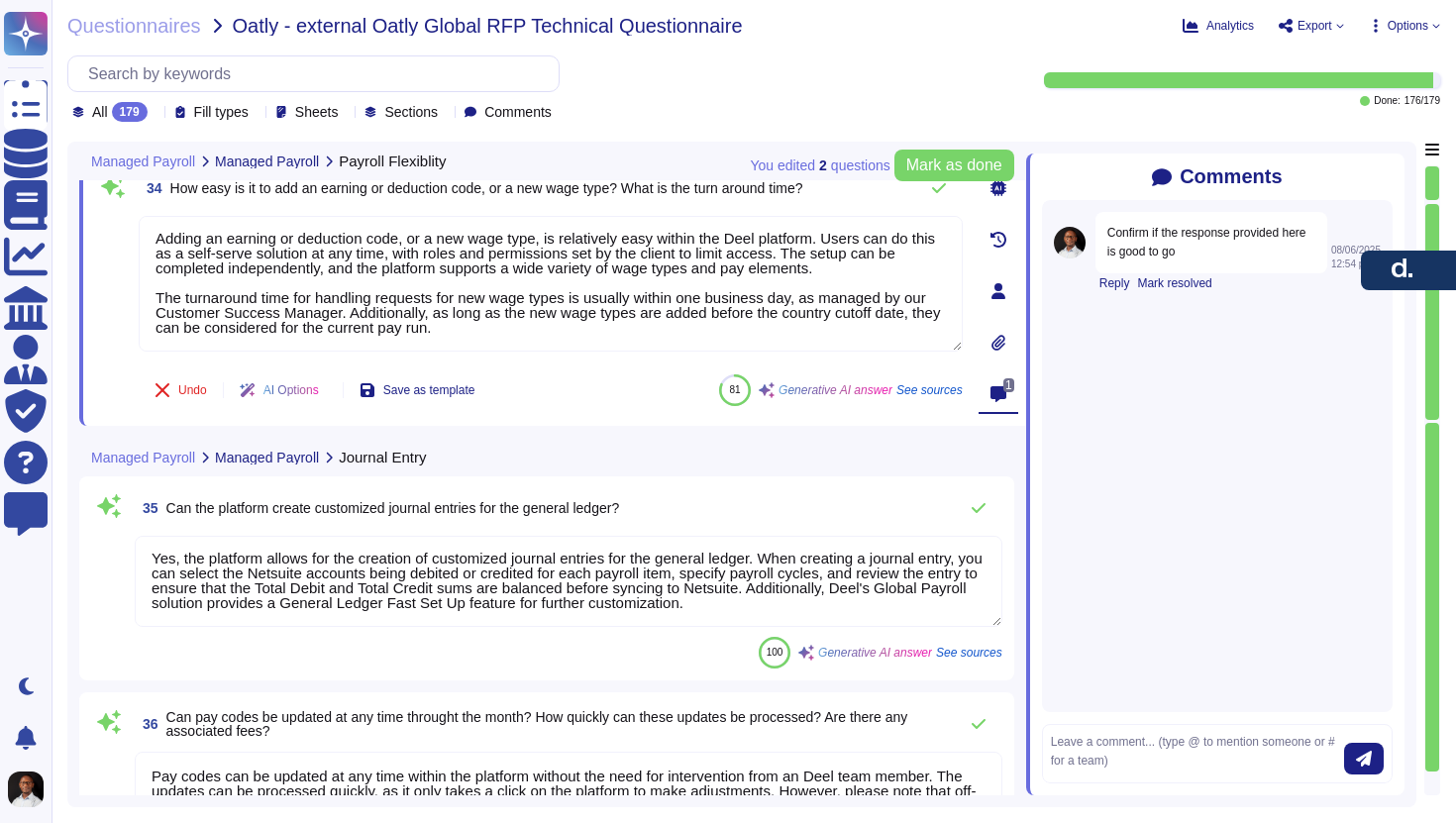 click on "Yes, the platform allows for the creation of customized journal entries for the general ledger. When creating a journal entry, you can select the Netsuite accounts being debited or credited for each payroll item, specify payroll cycles, and review the entry to ensure that the Total Debit and Total Credit sums are balanced before syncing to Netsuite. Additionally, Deel's Global Payroll solution provides a General Ledger Fast Set Up feature for further customization." at bounding box center (569, 581) 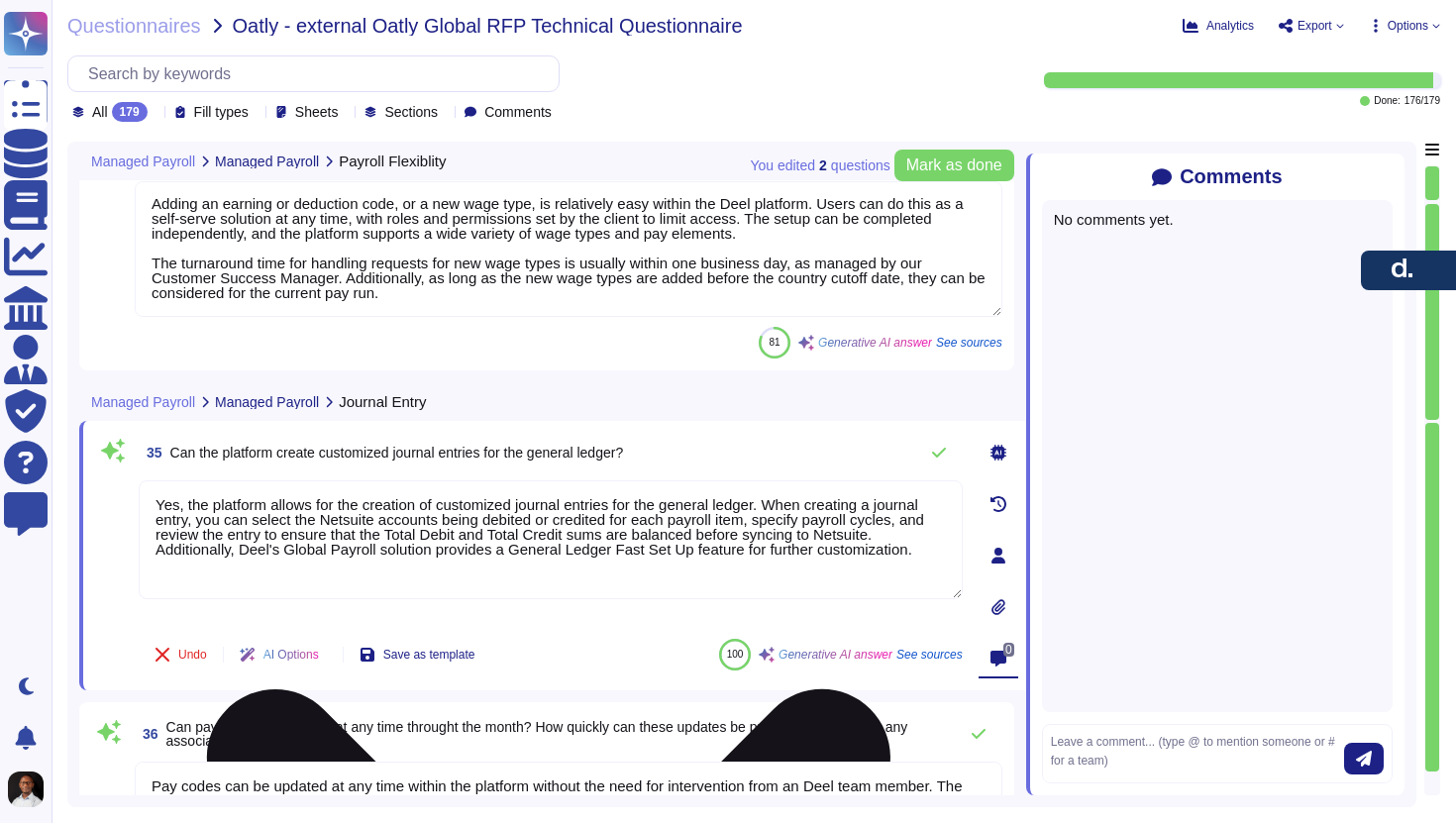 scroll, scrollTop: 10351, scrollLeft: 0, axis: vertical 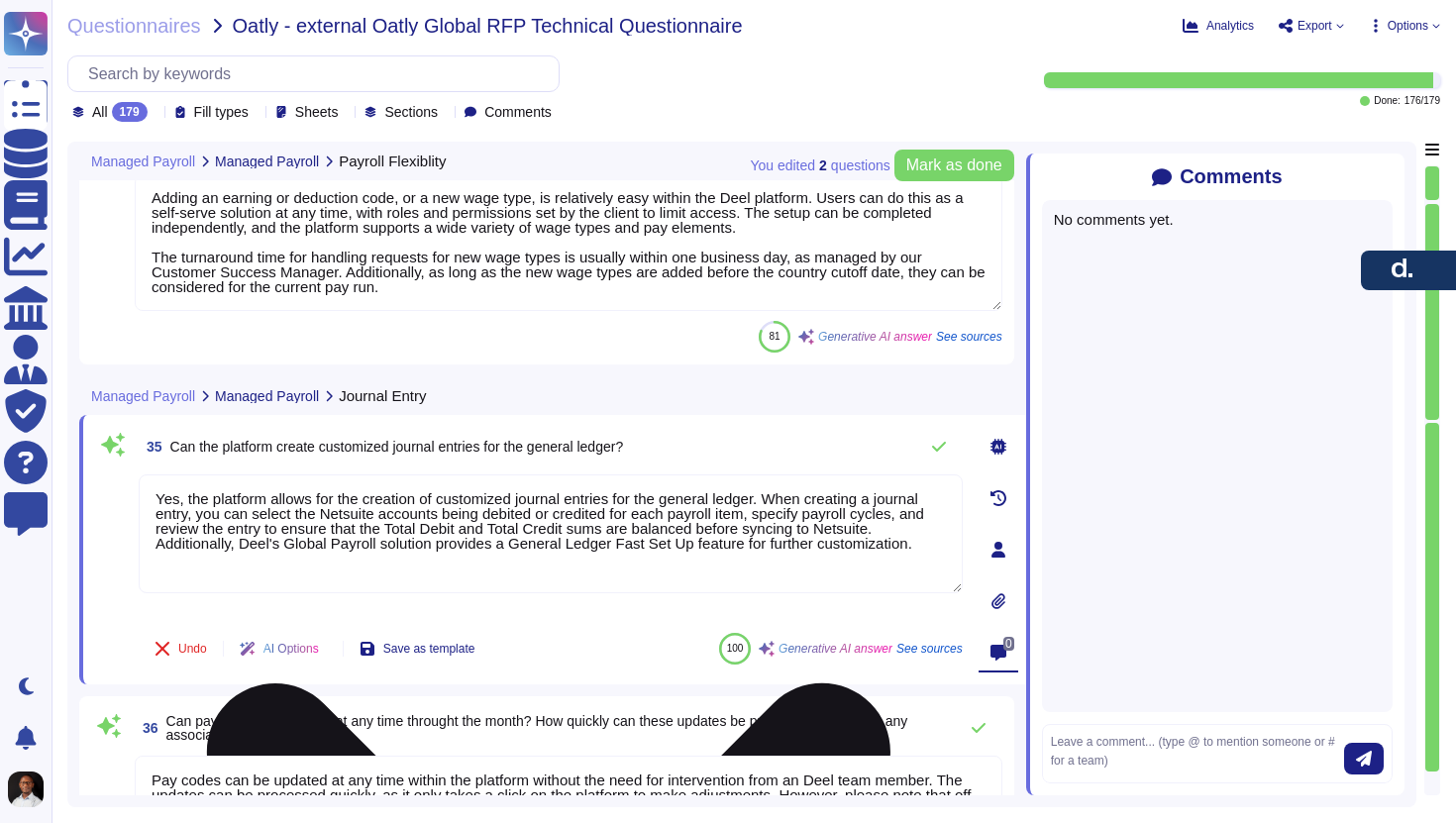 type on "Yes, Deel's Global Payroll offers customization options for payslips, allowing clients to tailor them to include detailed breakdowns of earnings, deductions, and benefits. Custom payslip formats can be created, and any customization may incur an additional cost. Payslips are generated in accordance with local labor laws and can be issued in English and the local language where required." 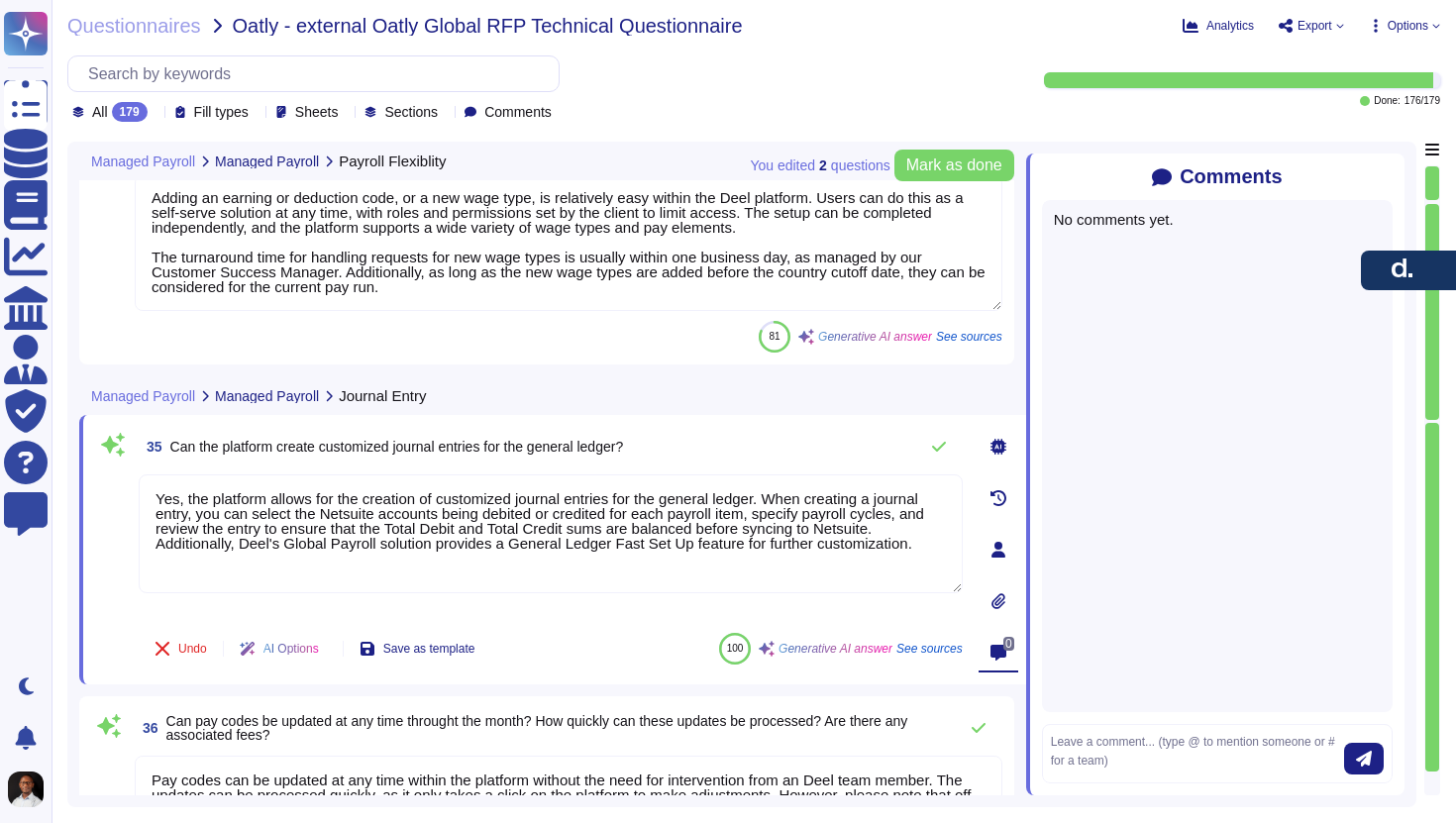 click 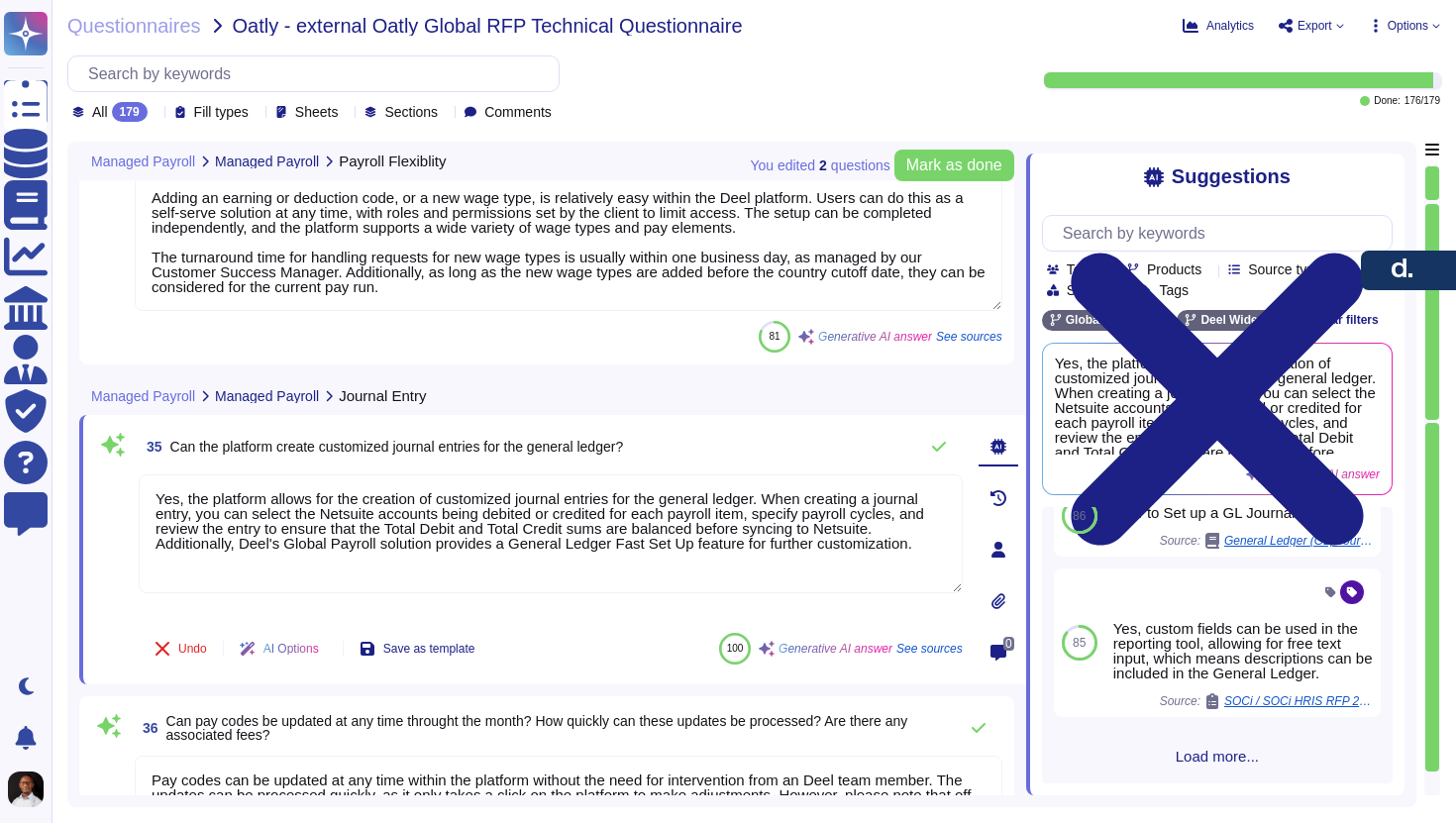 scroll, scrollTop: 648, scrollLeft: 0, axis: vertical 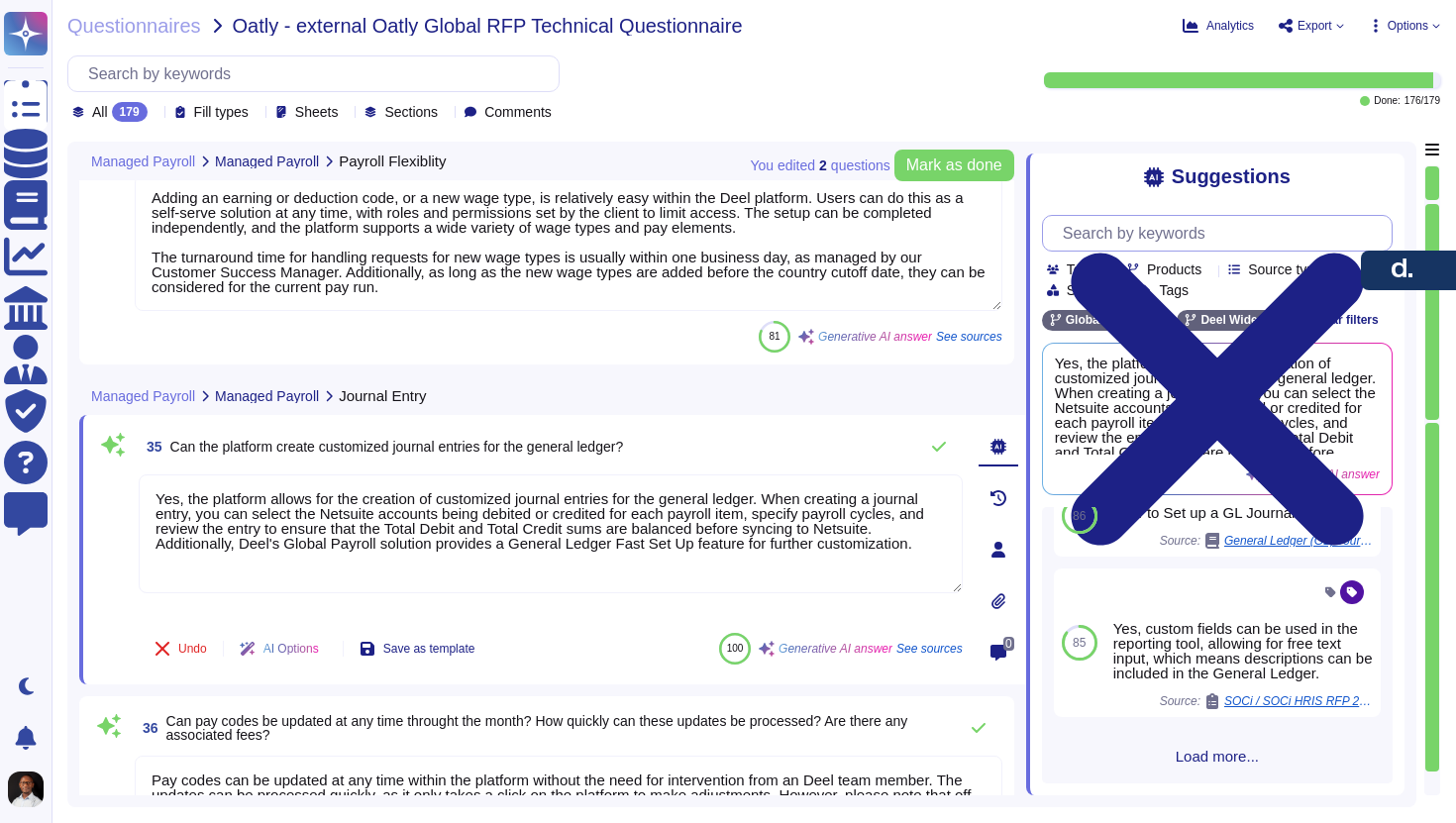 click at bounding box center (1222, 233) 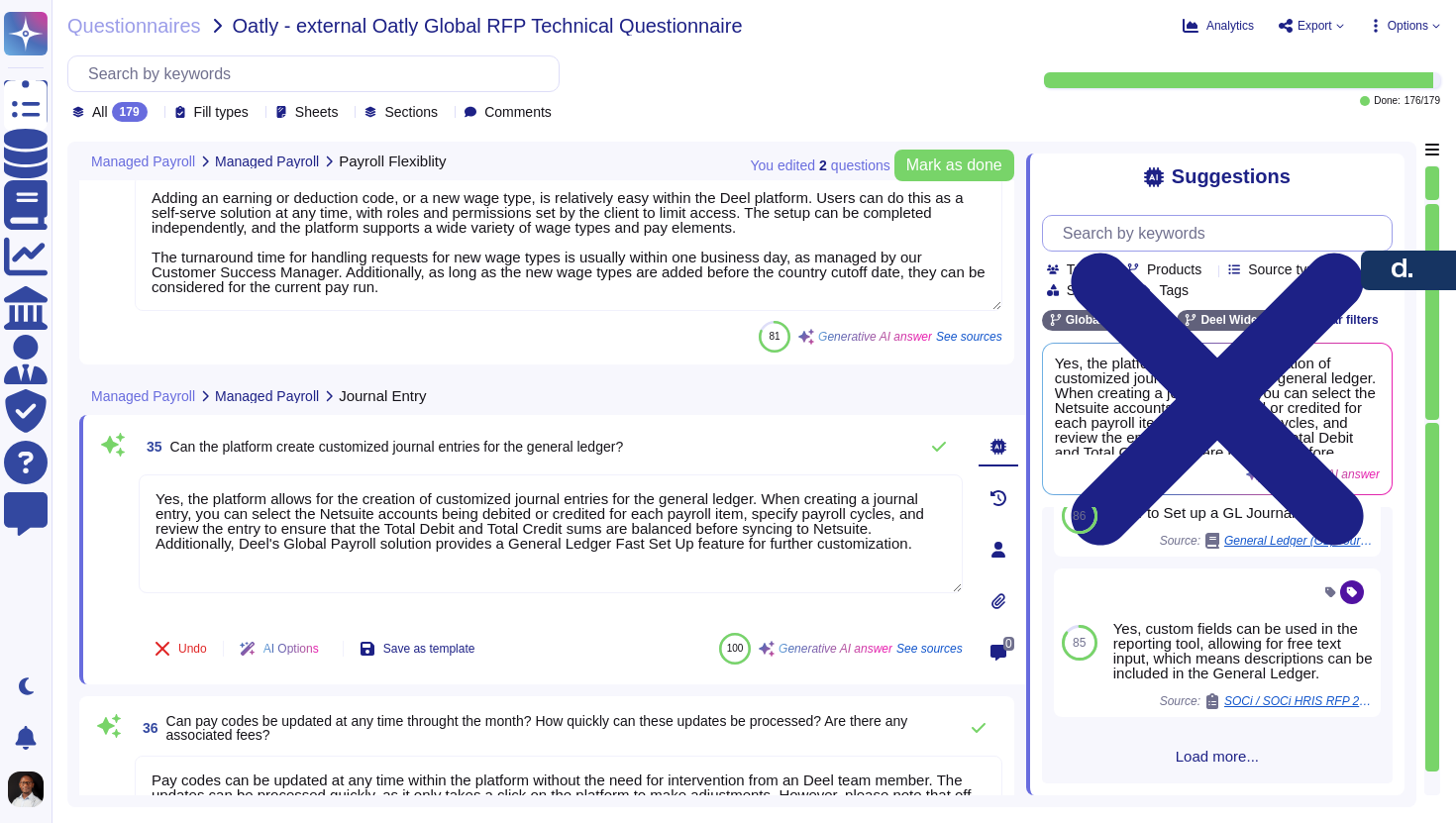 scroll, scrollTop: 0, scrollLeft: 0, axis: both 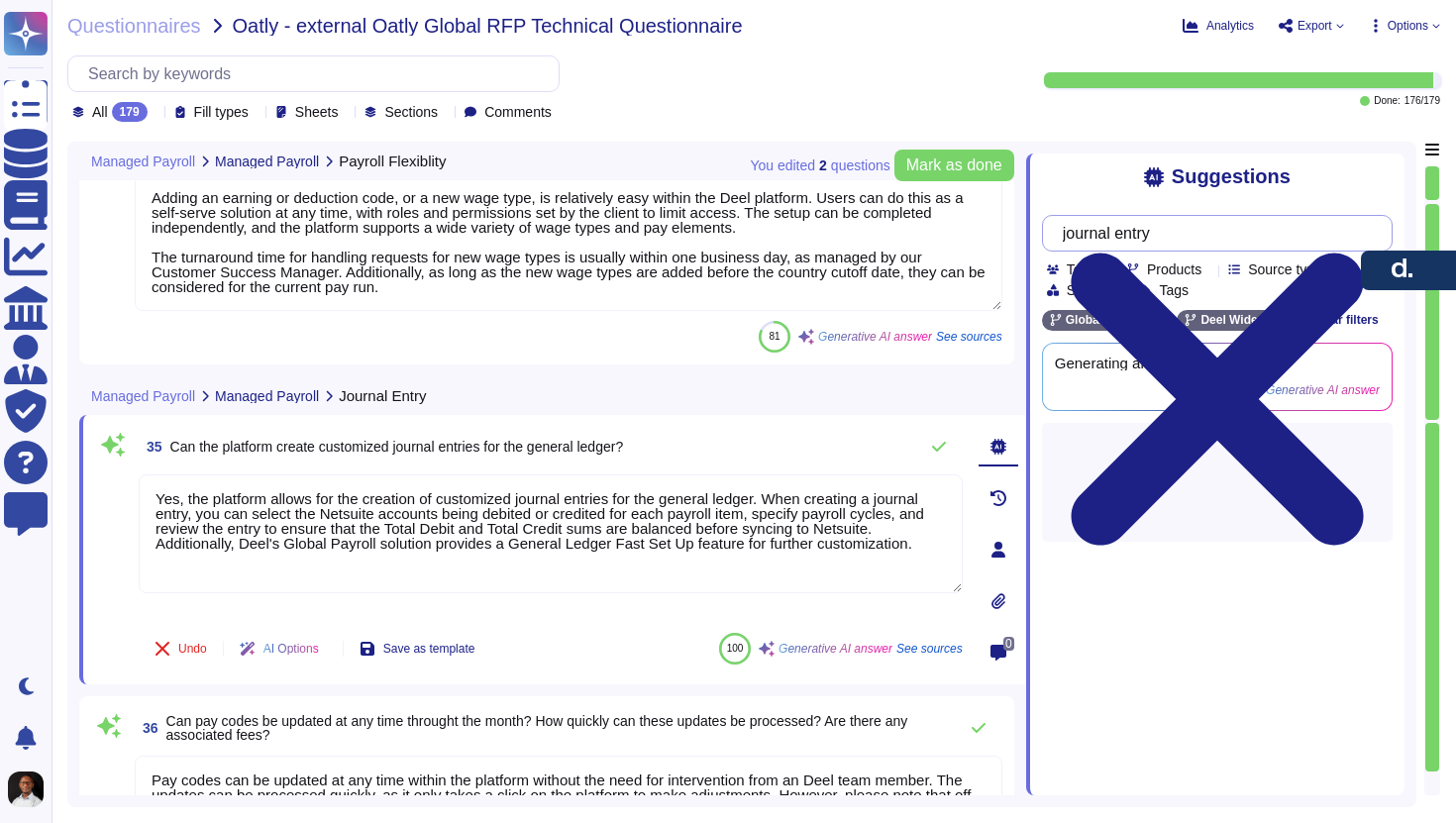 type on "journal entry" 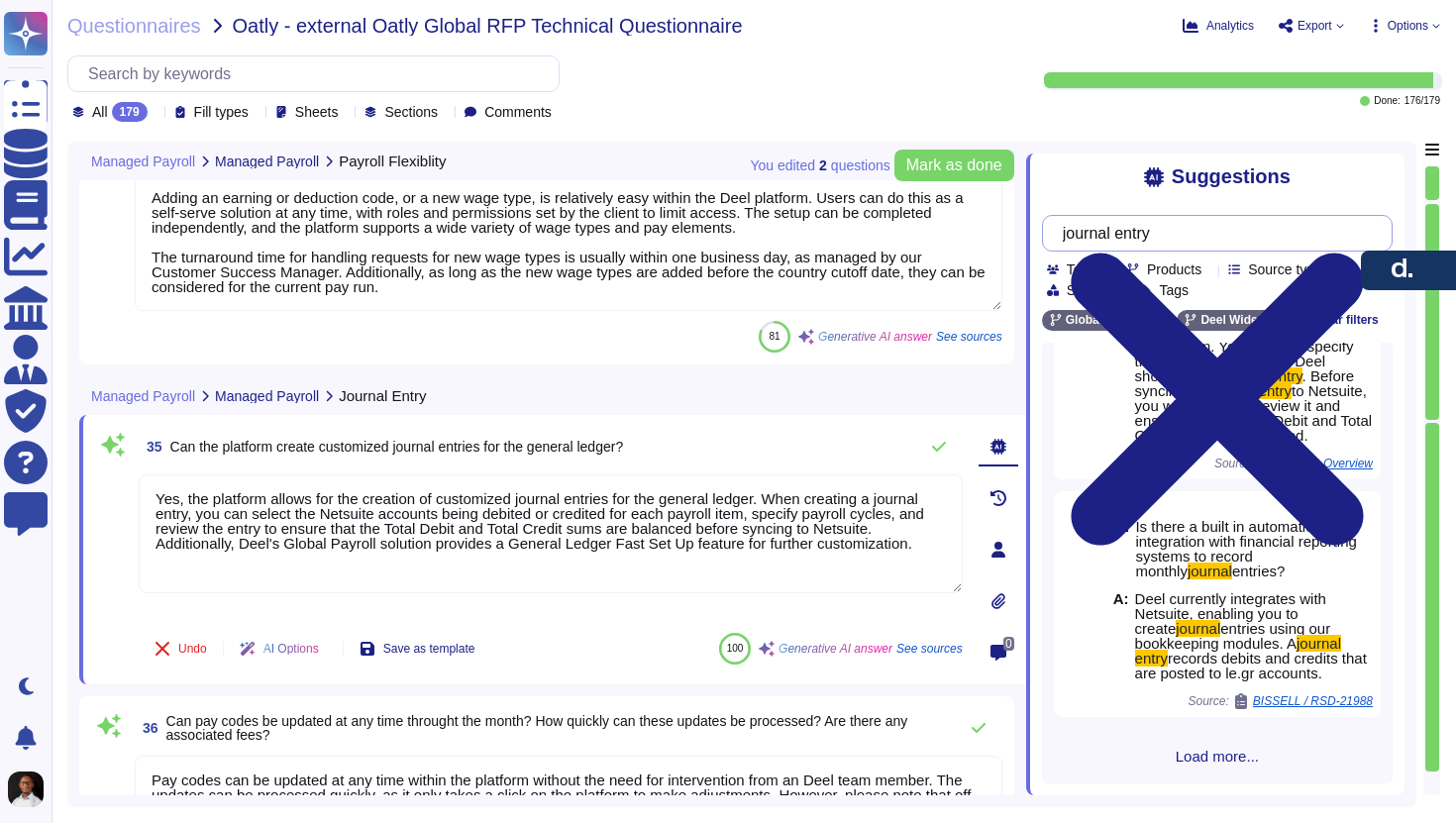 scroll, scrollTop: 608, scrollLeft: 0, axis: vertical 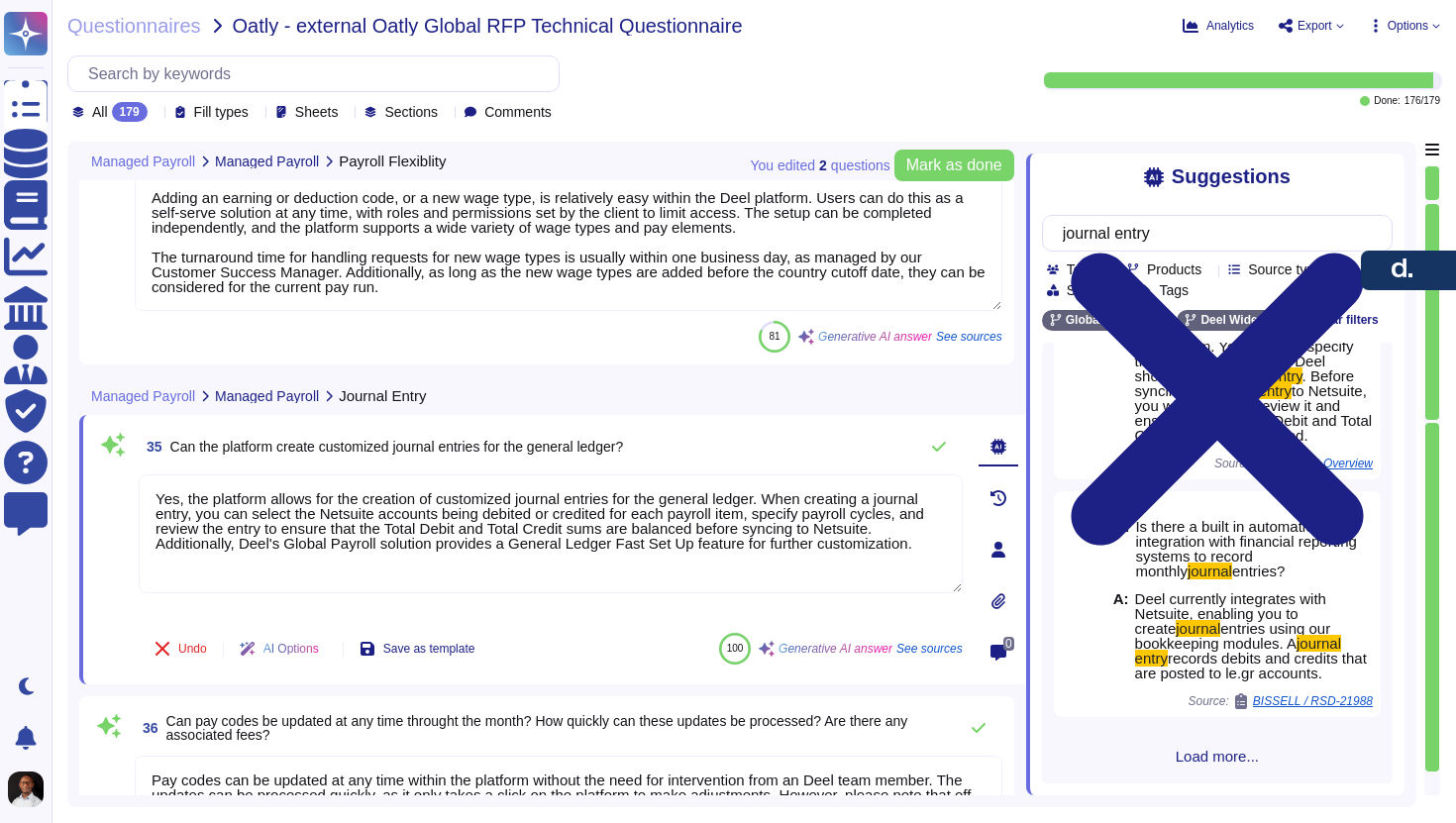 click on "Can the platform create customized journal entries for the general ledger?" at bounding box center (397, 447) 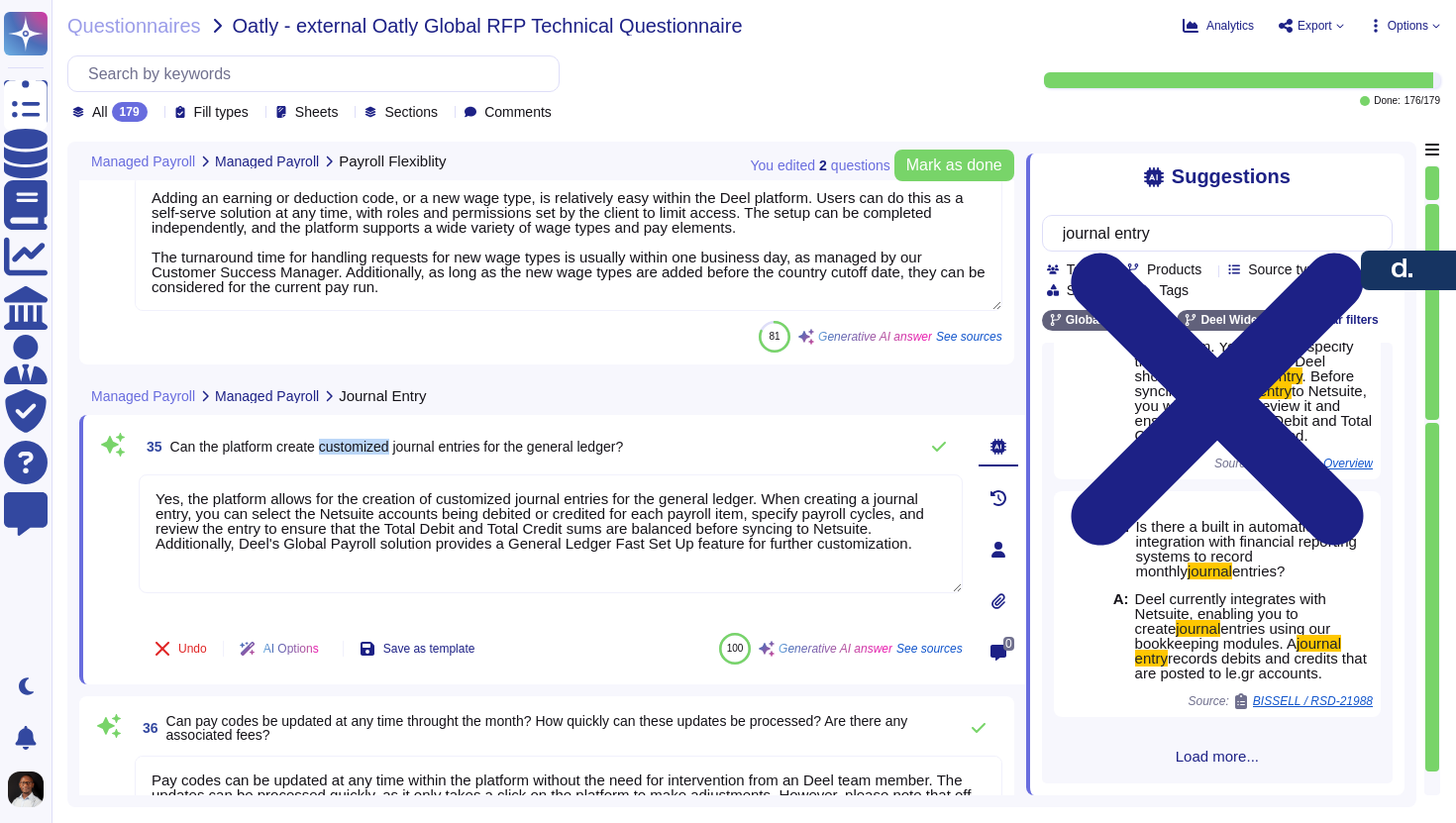 click on "Can the platform create customized journal entries for the general ledger?" at bounding box center [397, 447] 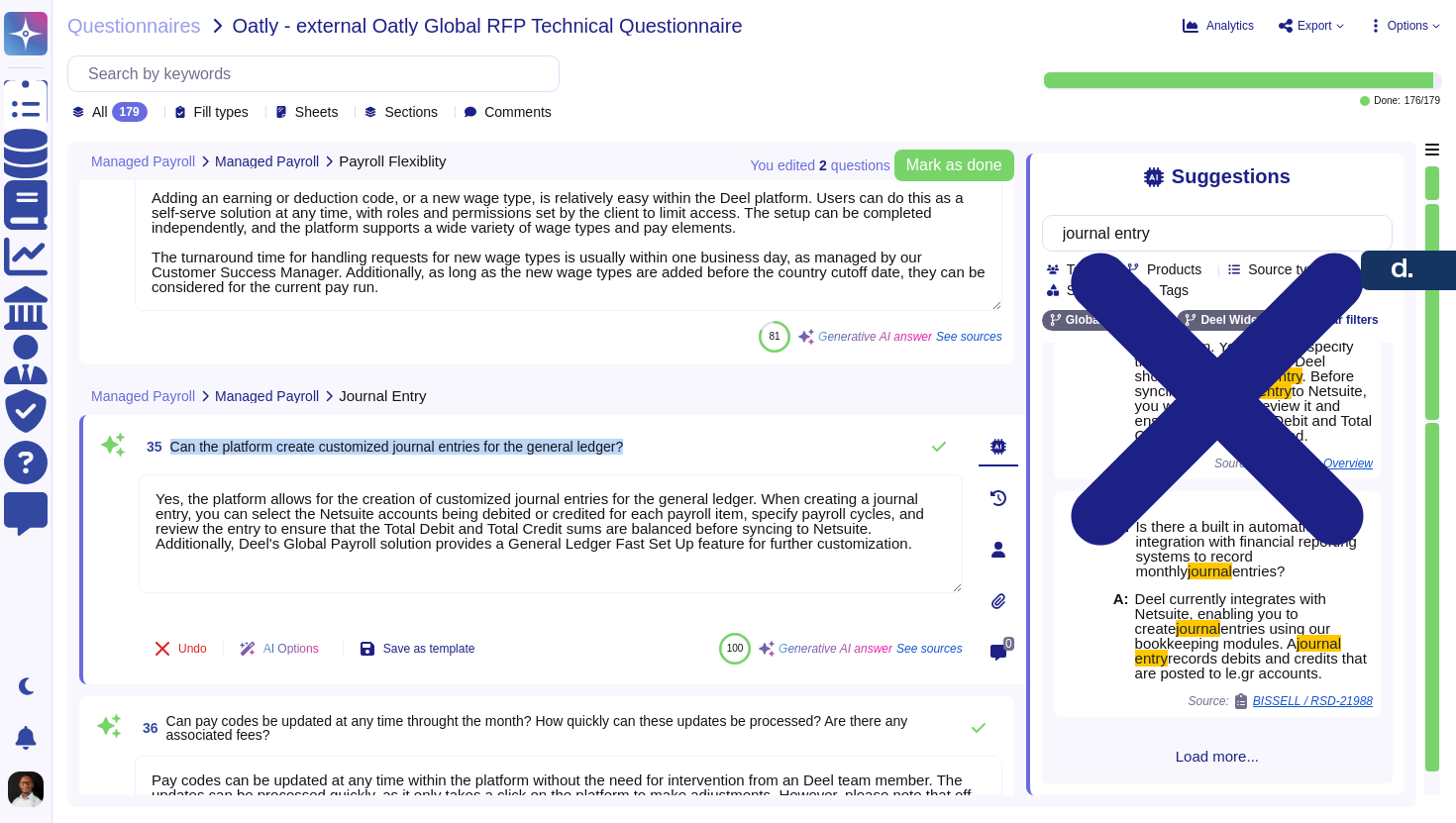 click on "Can the platform create customized journal entries for the general ledger?" at bounding box center (397, 447) 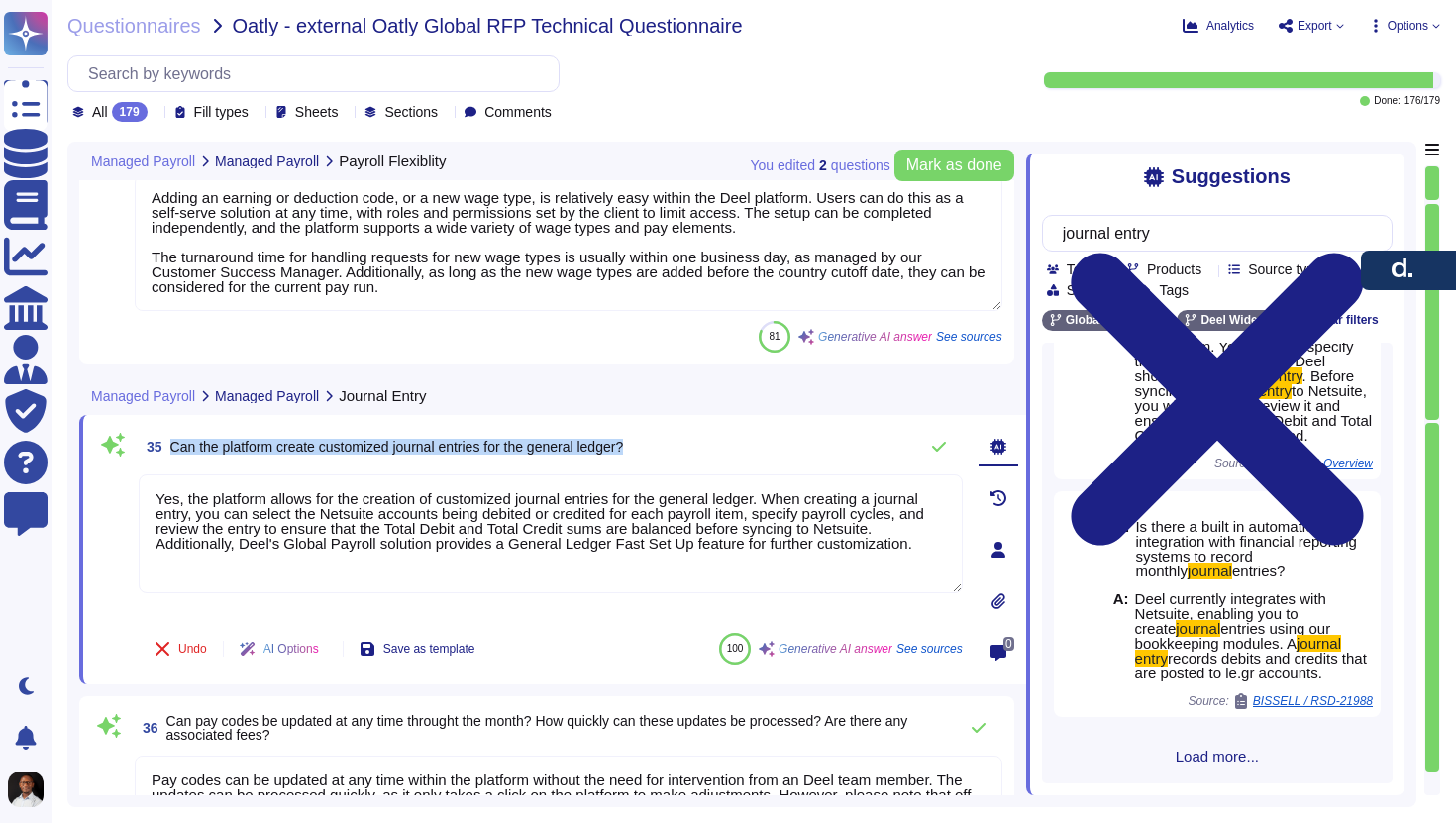 copy on "Can the platform create customized journal entries for the general ledger?" 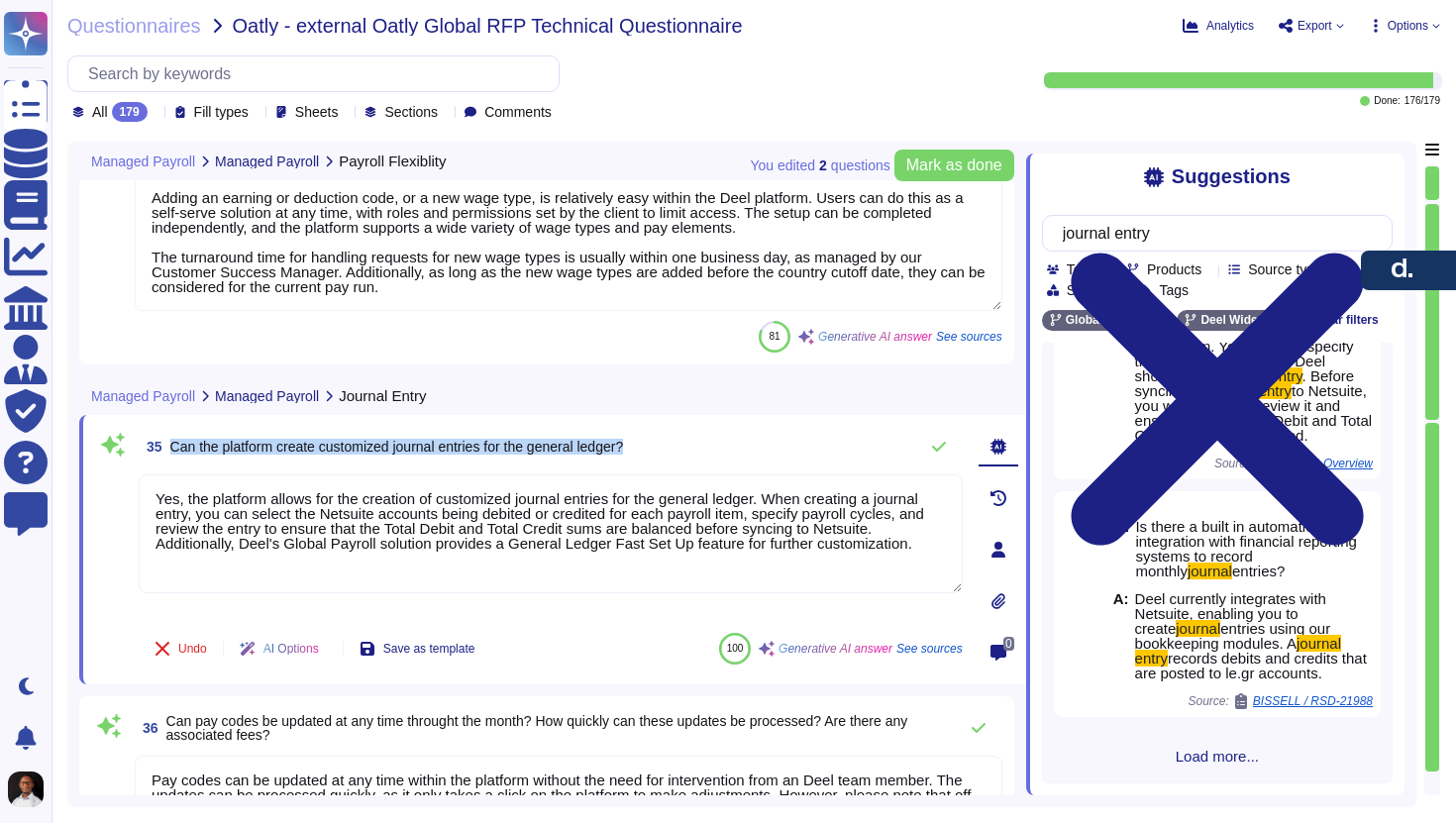 scroll, scrollTop: 608, scrollLeft: 0, axis: vertical 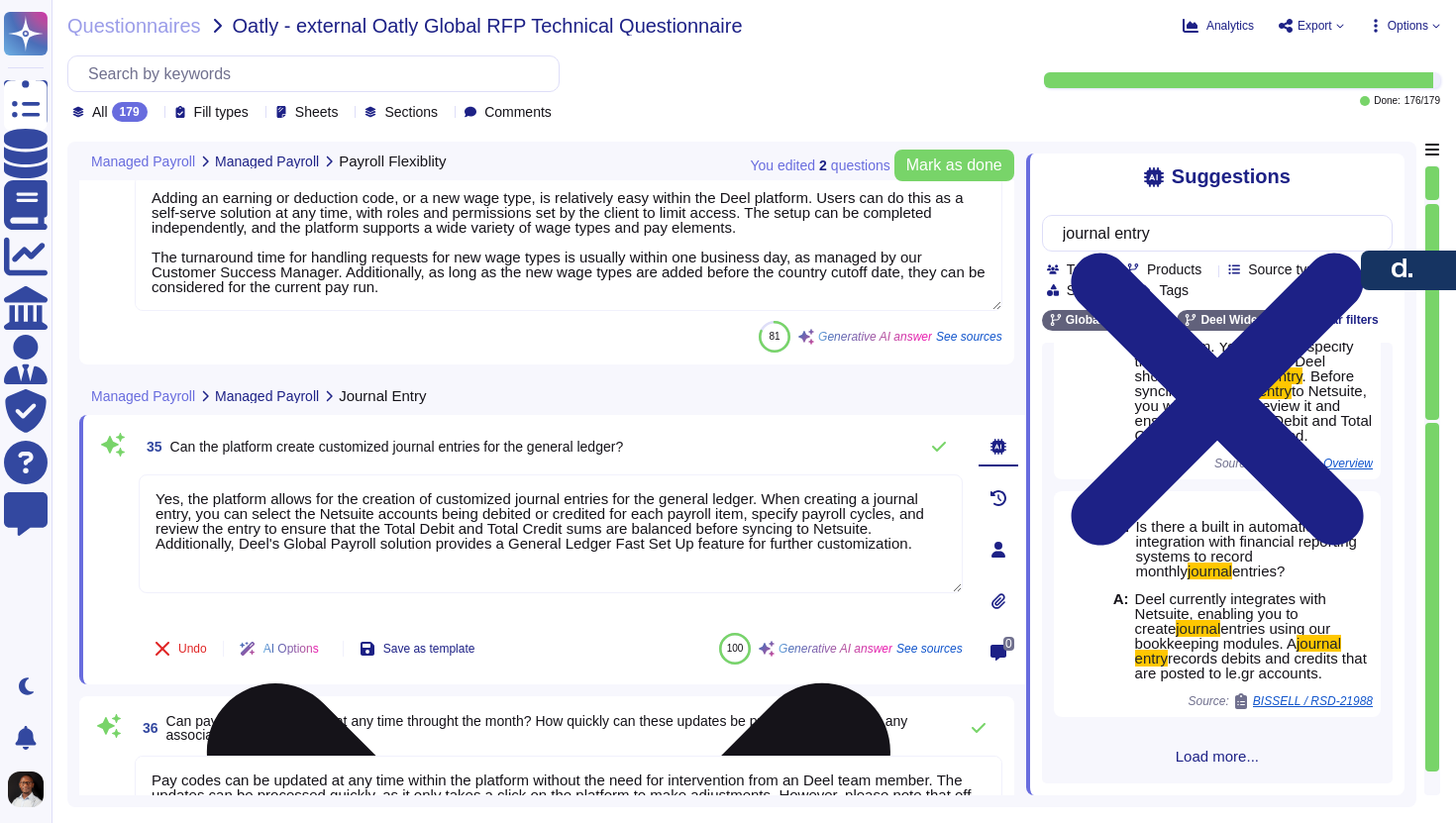 click on "Yes, the platform allows for the creation of customized journal entries for the general ledger. When creating a journal entry, you can select the Netsuite accounts being debited or credited for each payroll item, specify payroll cycles, and review the entry to ensure that the Total Debit and Total Credit sums are balanced before syncing to Netsuite. Additionally, Deel's Global Payroll solution provides a General Ledger Fast Set Up feature for further customization." at bounding box center [551, 534] 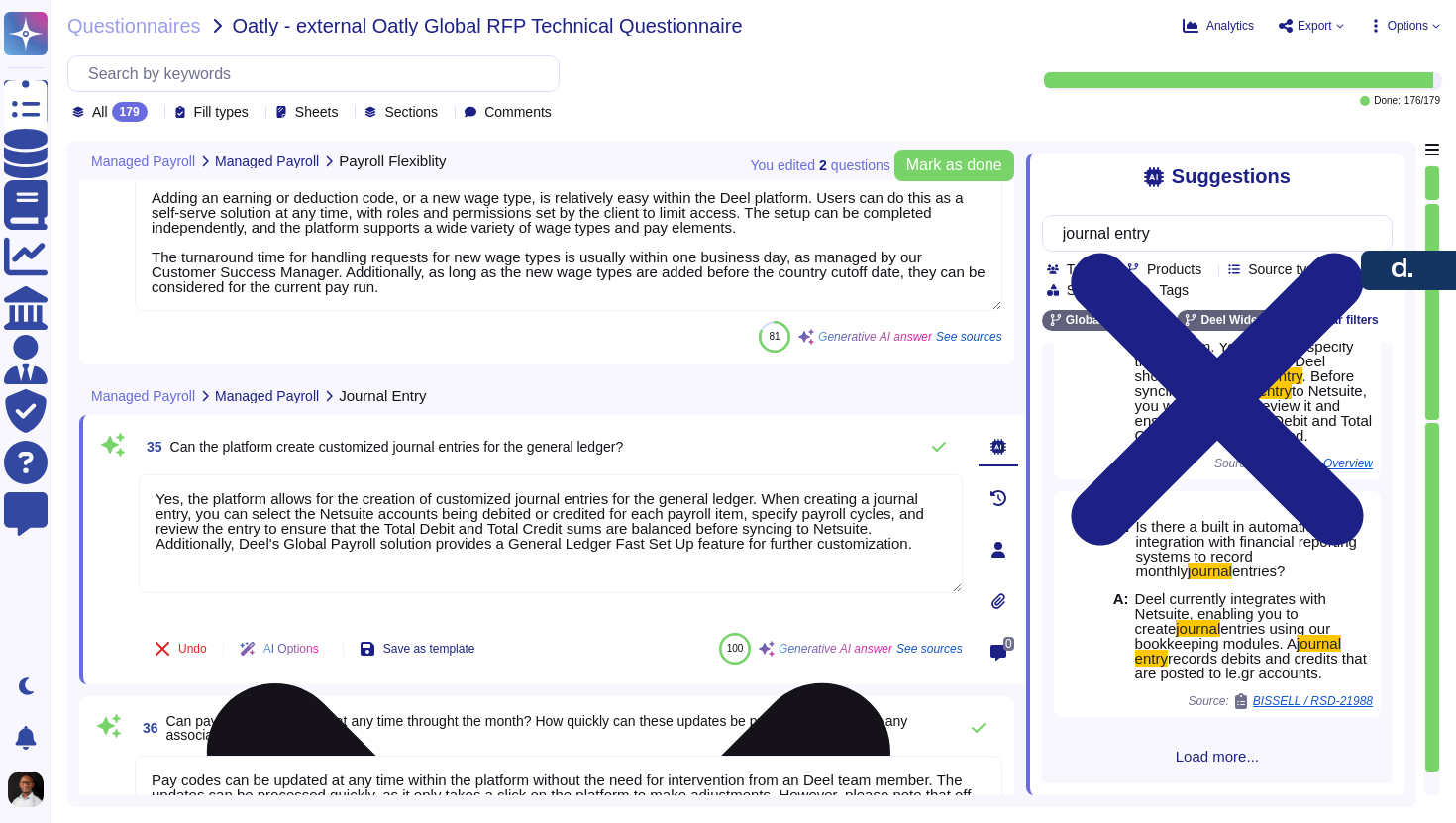 click on "Yes, the platform allows for the creation of customized journal entries for the general ledger. When creating a journal entry, you can select the Netsuite accounts being debited or credited for each payroll item, specify payroll cycles, and review the entry to ensure that the Total Debit and Total Credit sums are balanced before syncing to Netsuite. Additionally, Deel's Global Payroll solution provides a General Ledger Fast Set Up feature for further customization." at bounding box center [551, 546] 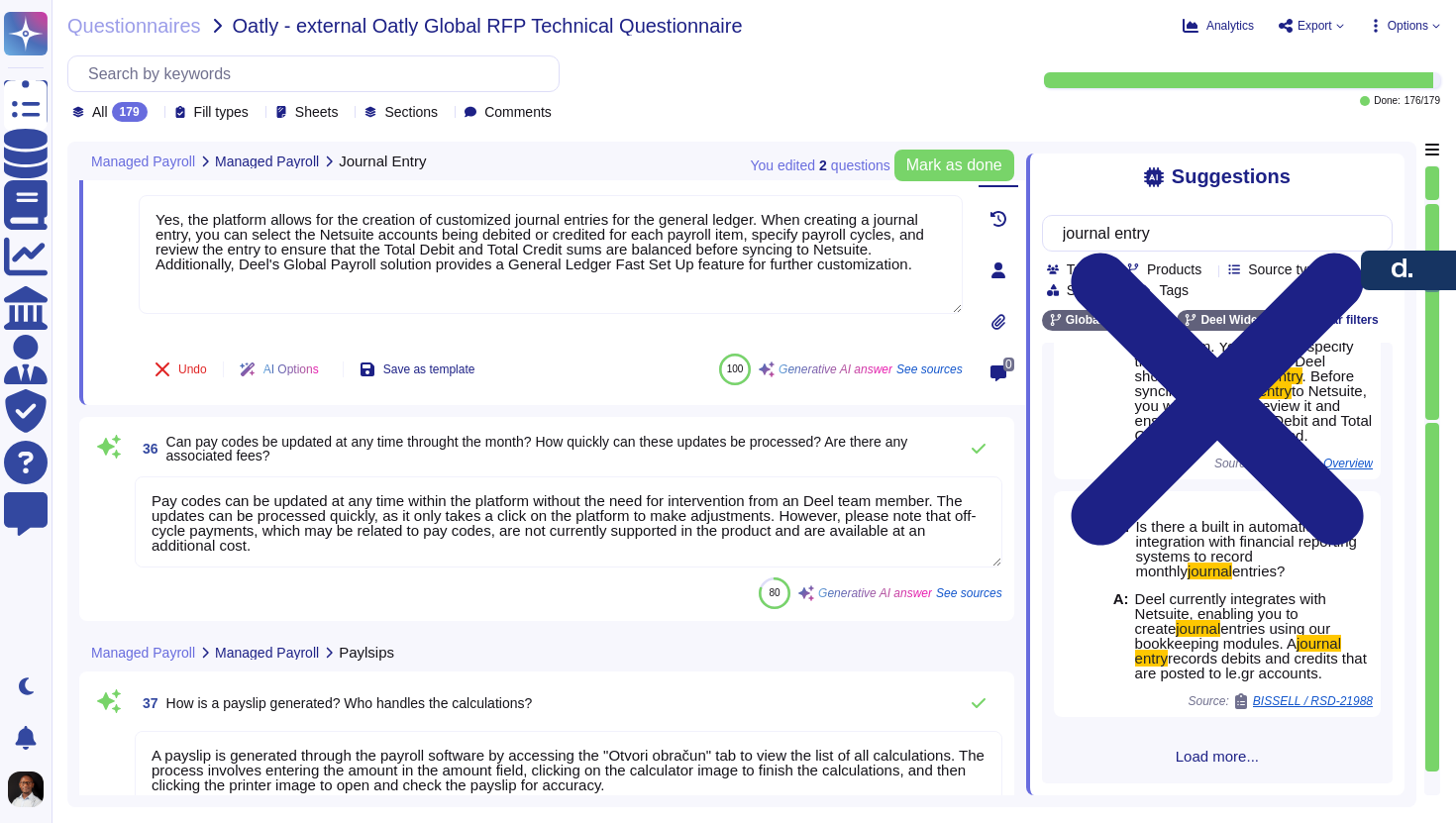 type on "Yes, the plugin allows customers to sync one-time payments, which can include performance bonuses and end-of-year bonuses, directly into the HRIS for employees linked to a HRIS profile. Additionally, changes in taxable benefits can be inputted into the Deel portal and then processed in payroll." 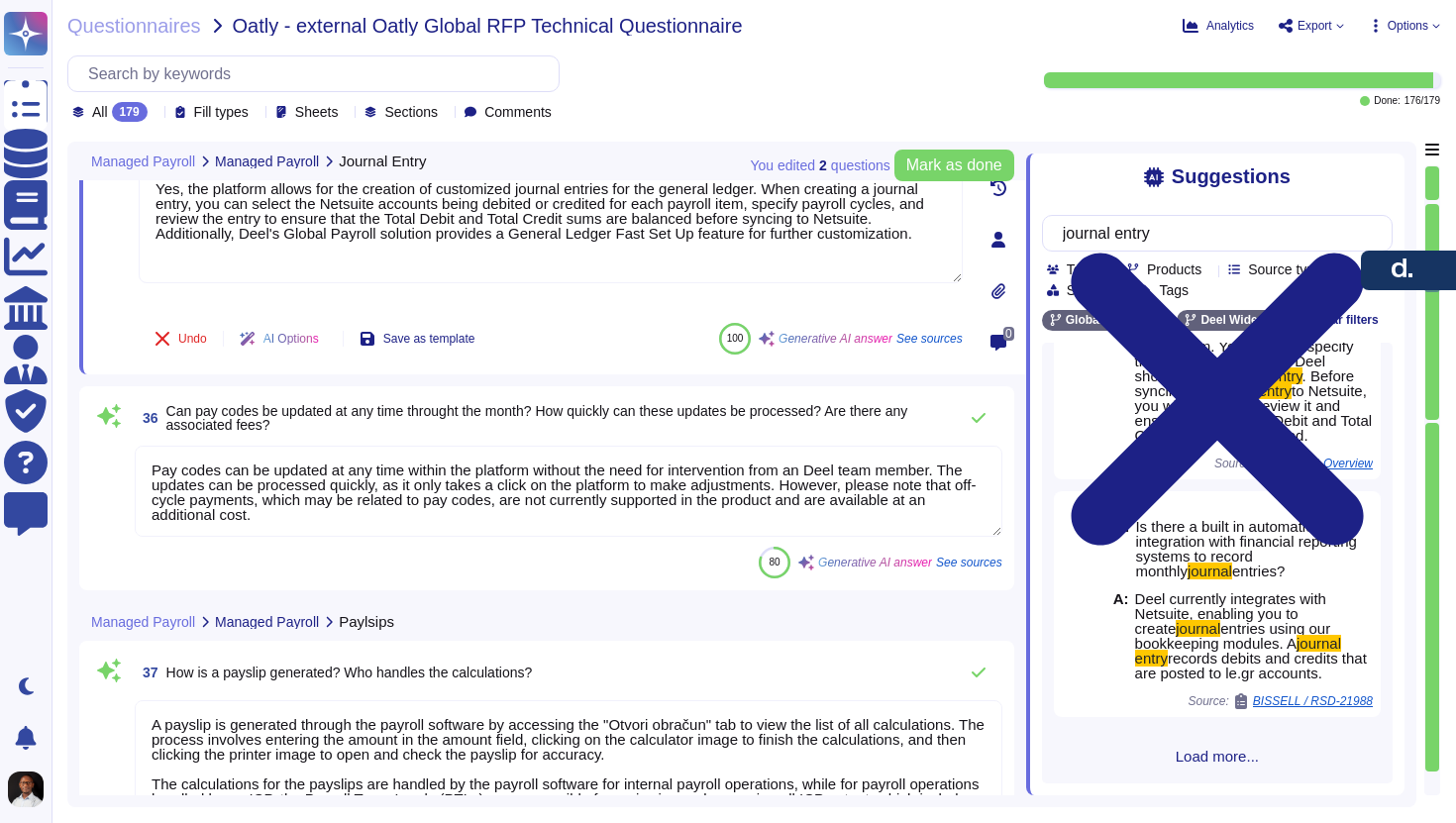 scroll, scrollTop: 10639, scrollLeft: 0, axis: vertical 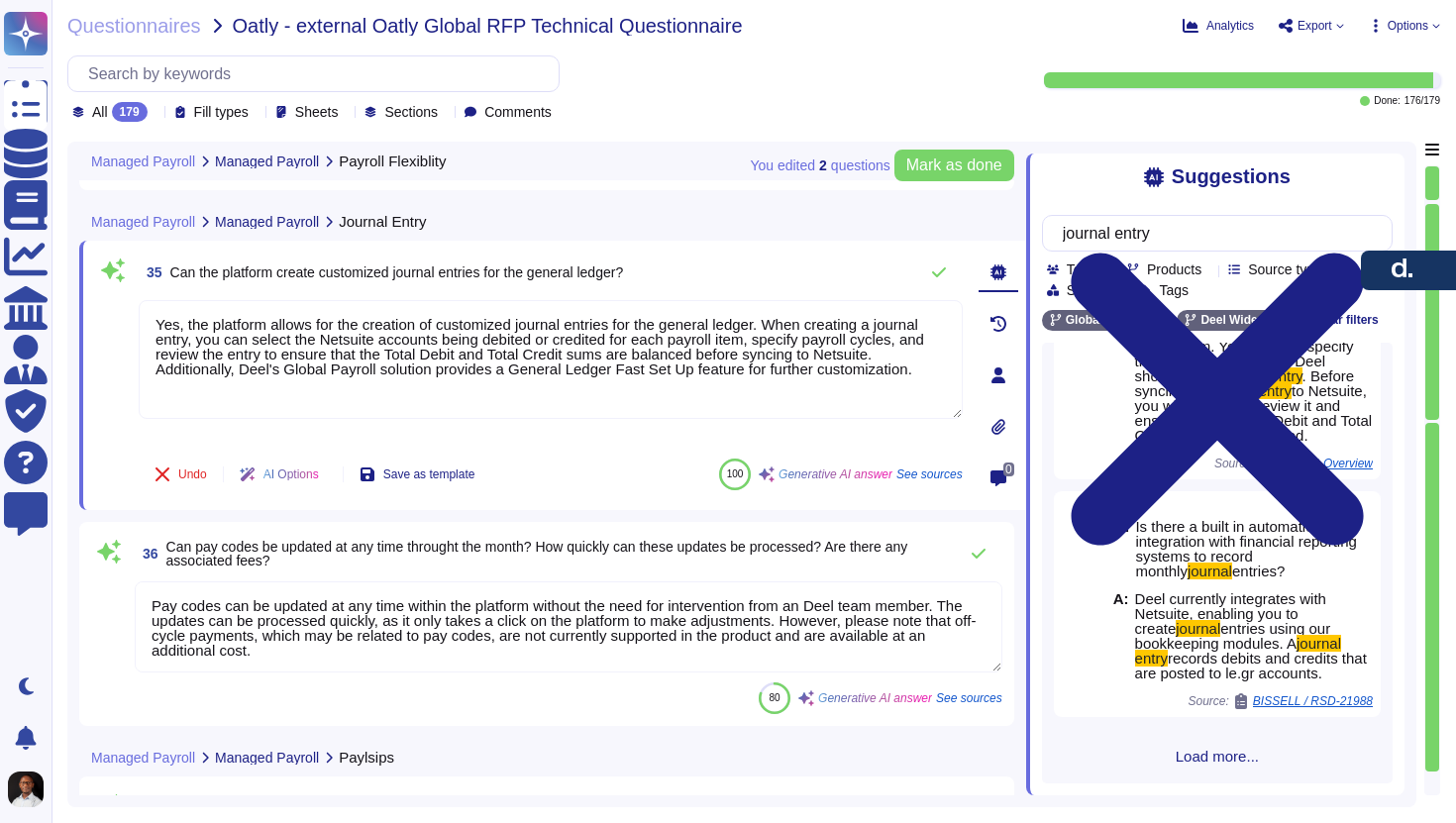 type on "Yes, we can receive time wage types. The format needed for hourly employees should include the following details:
1. Time Tracking Feature:
- Time tracking is mandatory for hourly employees only.
- A spreadsheet or timesheet is sufficient for compliance.
- Approval is needed from both the client and the employee for time tracking.
2. Payroll Information:
- Regular hours worked for the week.
- Overtime hours worked for the week.
- Dates and times of days worked for the pay period.
- Approval from both the employee and the client.
- Ability to pay in arrears.
3. HR Administration:
- Hourly rates and overtime policies need to be specified in the MSA and EA.
- Compliance checks for physical safety and onsite working conditions.
4. Liability and Responsibility:
- Deel has more liability and responsibility on the EOR side compared to GP.
5. Risk Exposure:
- The risk exposure for hourly employees is medium, focusing on compliance to avoid financial and legal risks.
6..." 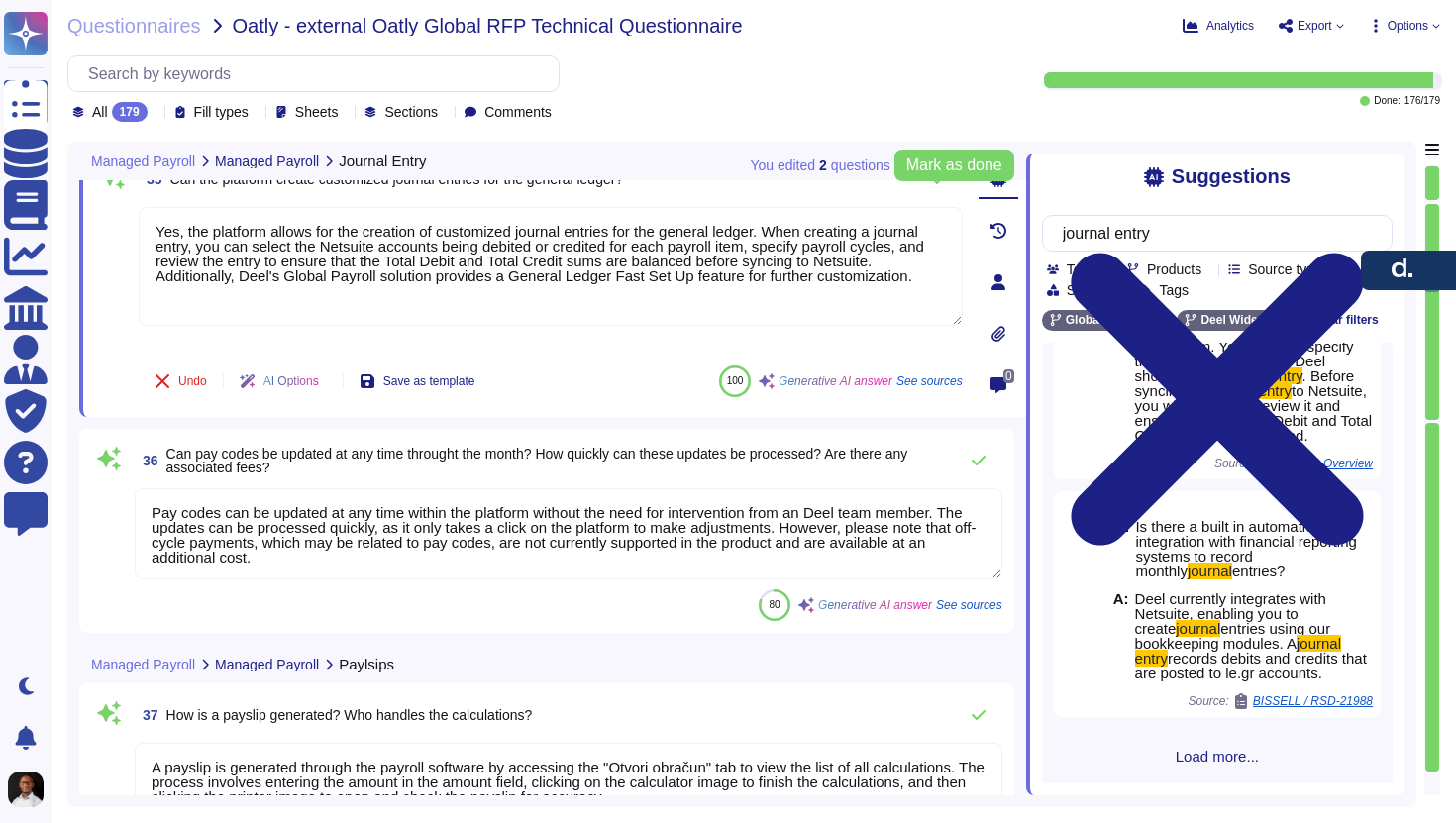 scroll, scrollTop: 10598, scrollLeft: 0, axis: vertical 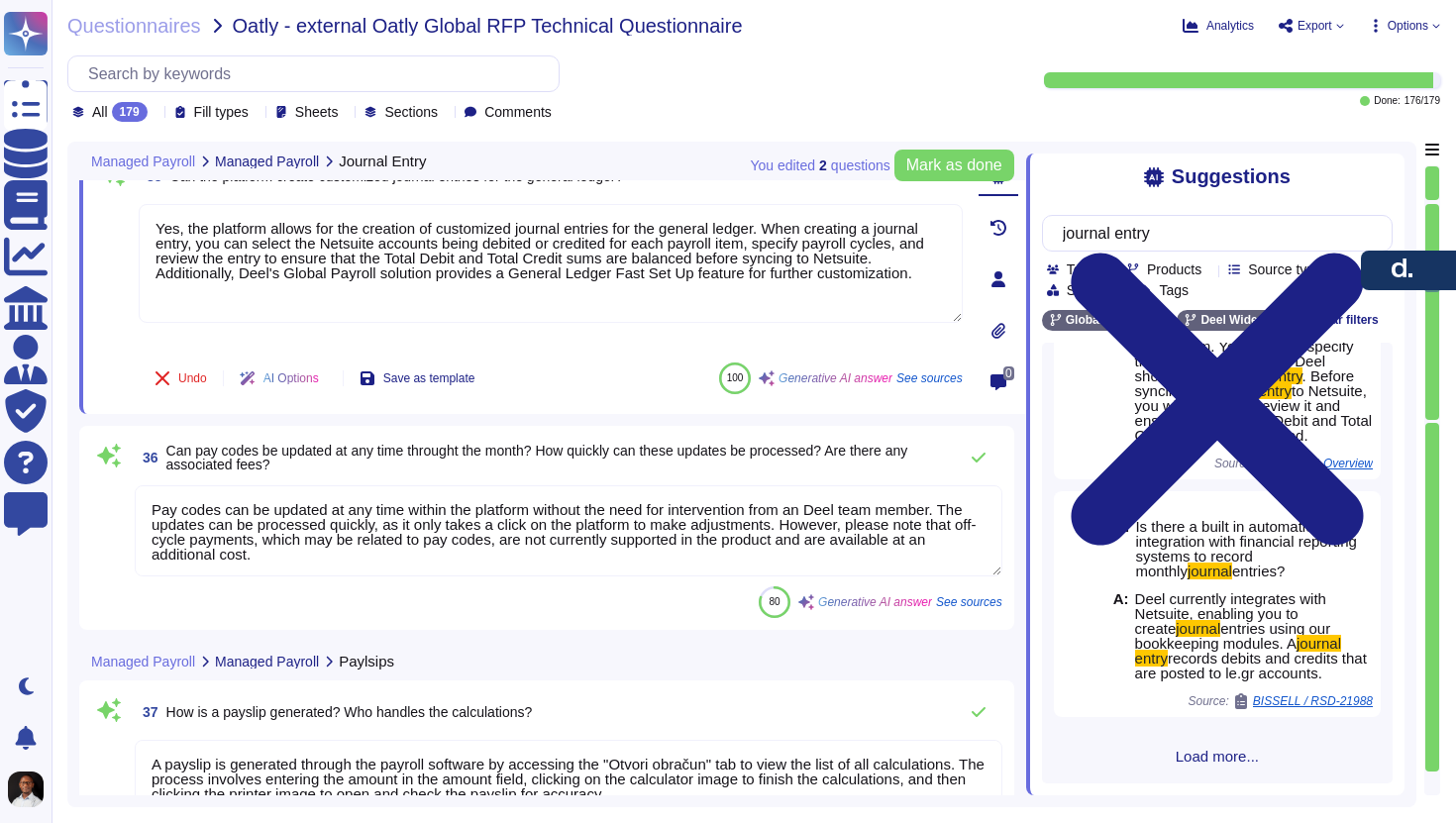 type on "Yes, the plugin allows customers to sync one-time payments, which can include performance bonuses and end-of-year bonuses, directly into the HRIS for employees linked to a HRIS profile. Additionally, changes in taxable benefits can be inputted into the Deel portal and then processed in payroll." 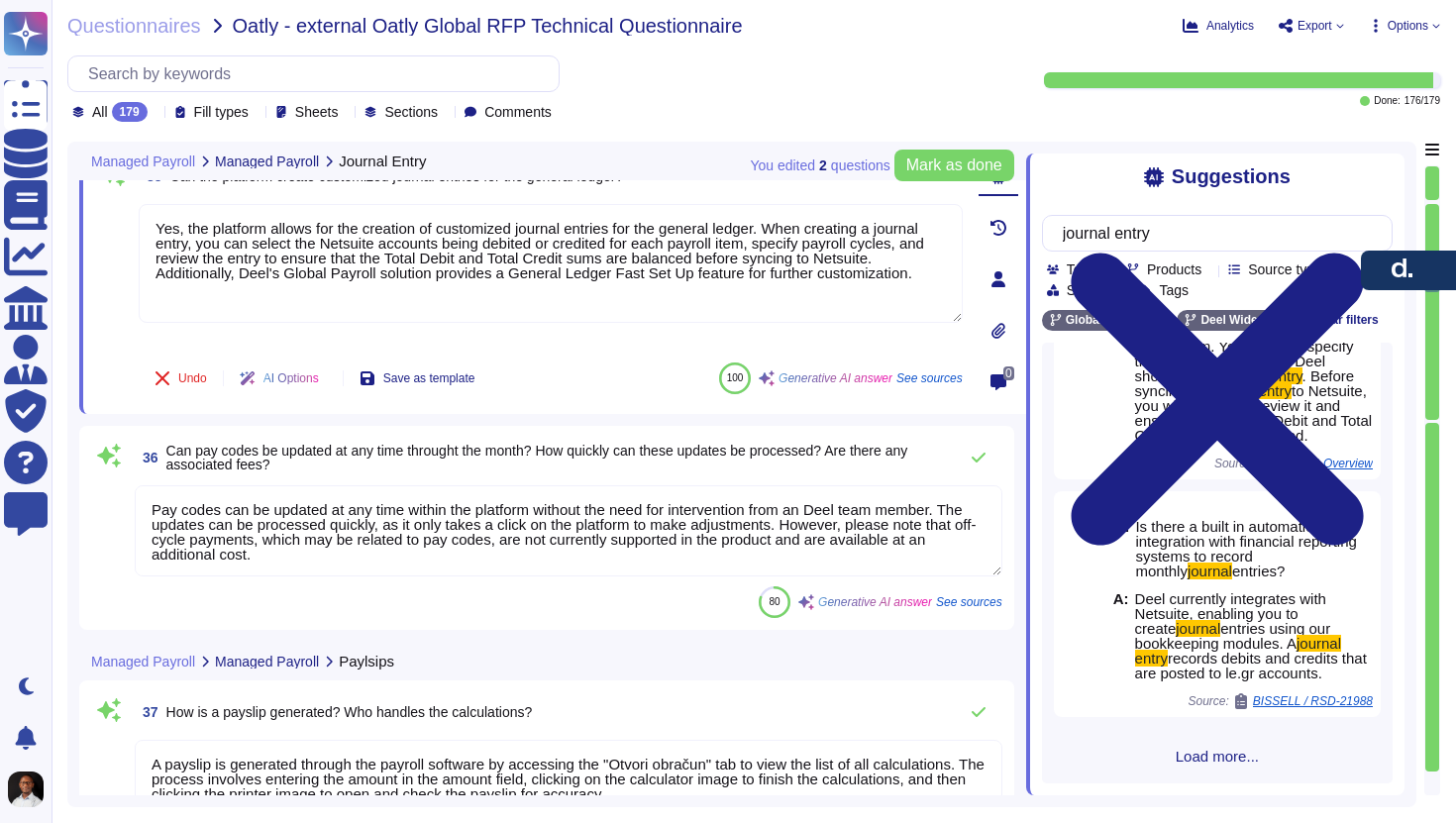 click on "Can pay codes be updated at any time throught the month? How quickly can these updates be processed? Are there any associated fees?" at bounding box center (537, 458) 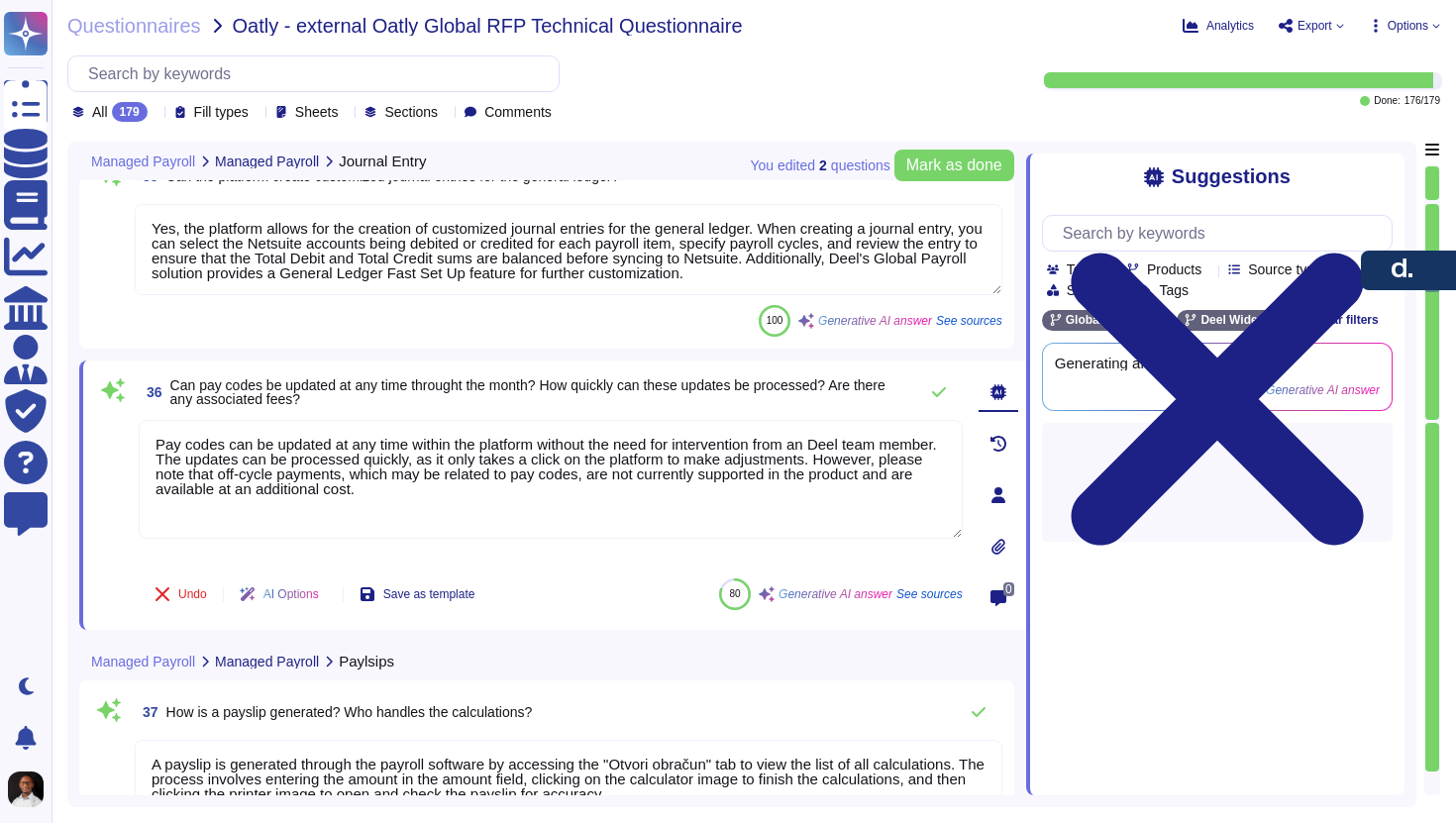 scroll, scrollTop: 0, scrollLeft: 0, axis: both 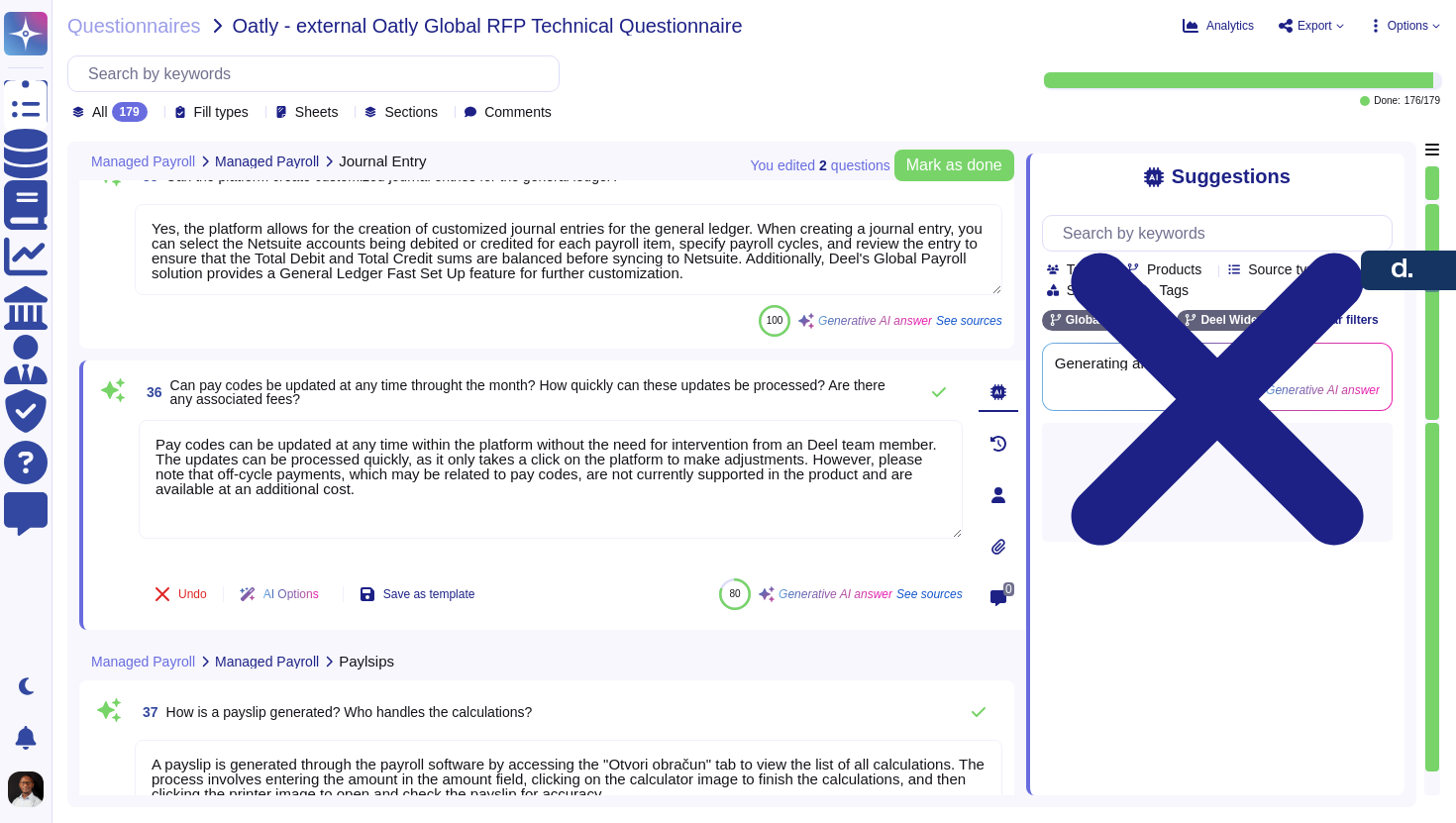 click on "Can pay codes be updated at any time throught the month? How quickly can these updates be processed? Are there any associated fees?" at bounding box center [528, 392] 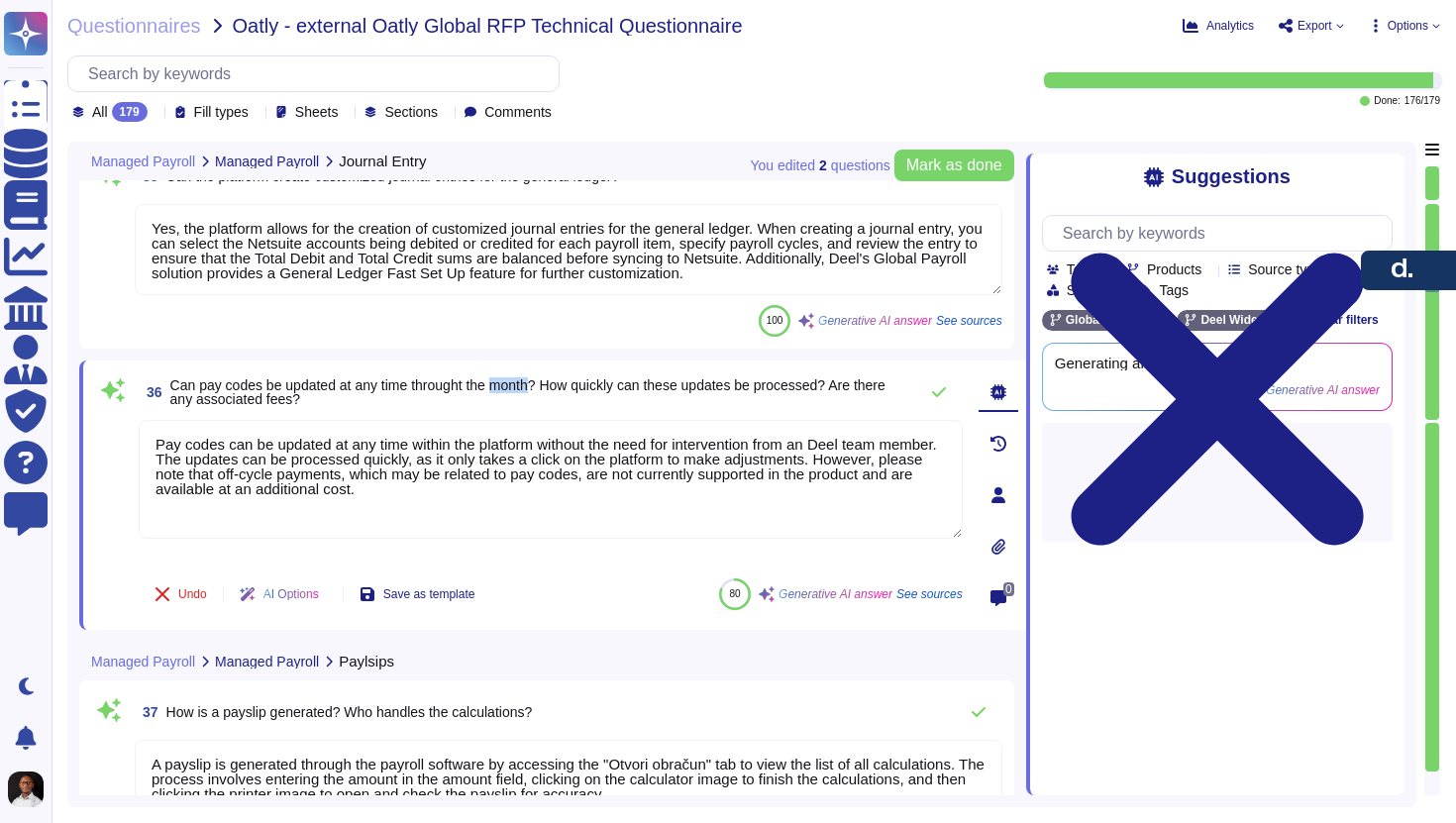 click on "Can pay codes be updated at any time throught the month? How quickly can these updates be processed? Are there any associated fees?" at bounding box center (528, 392) 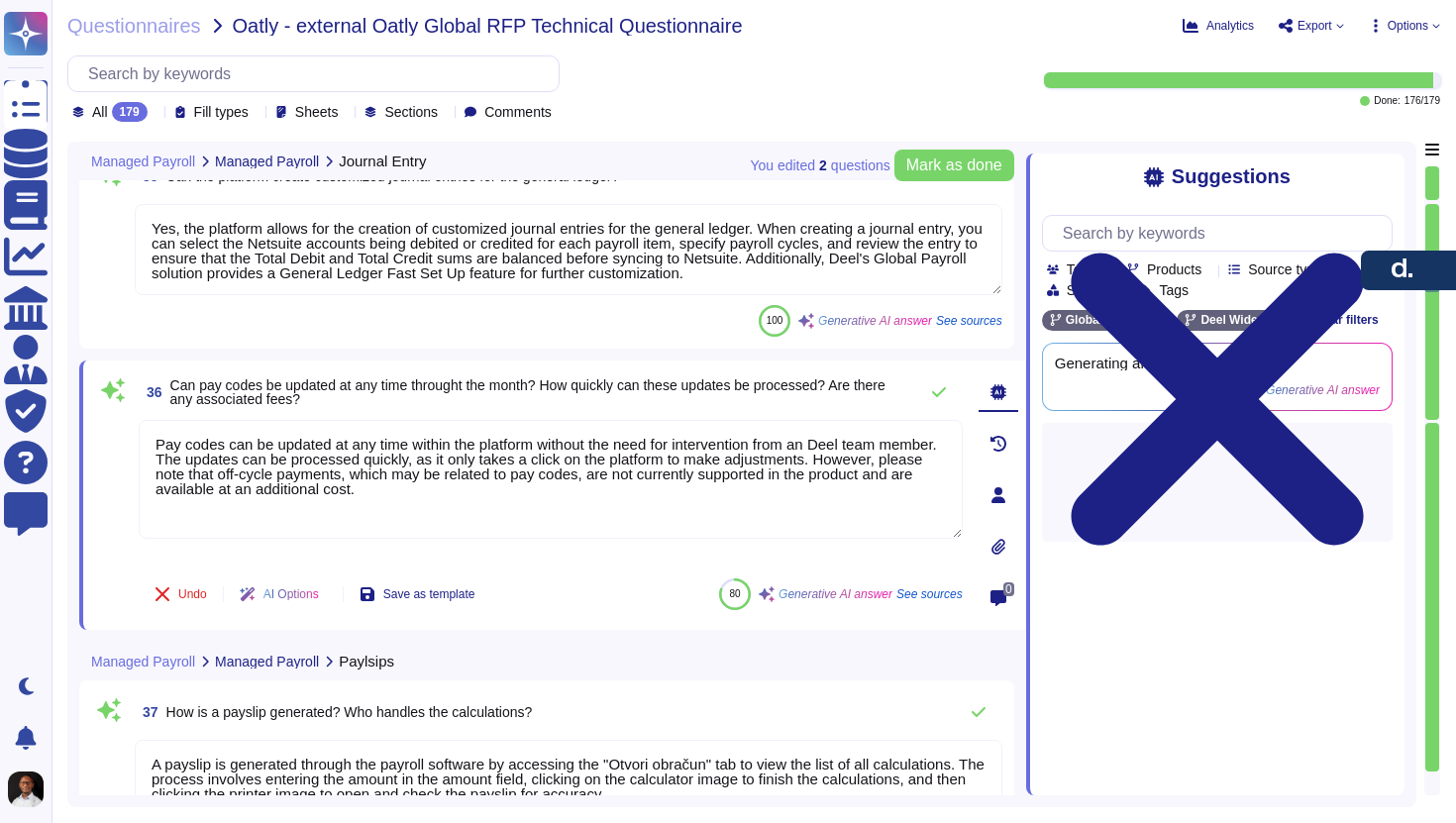 click on "36 Can pay codes be updated at any time throught the month? How quickly can these updates be processed? Are there any associated fees?" at bounding box center (523, 392) 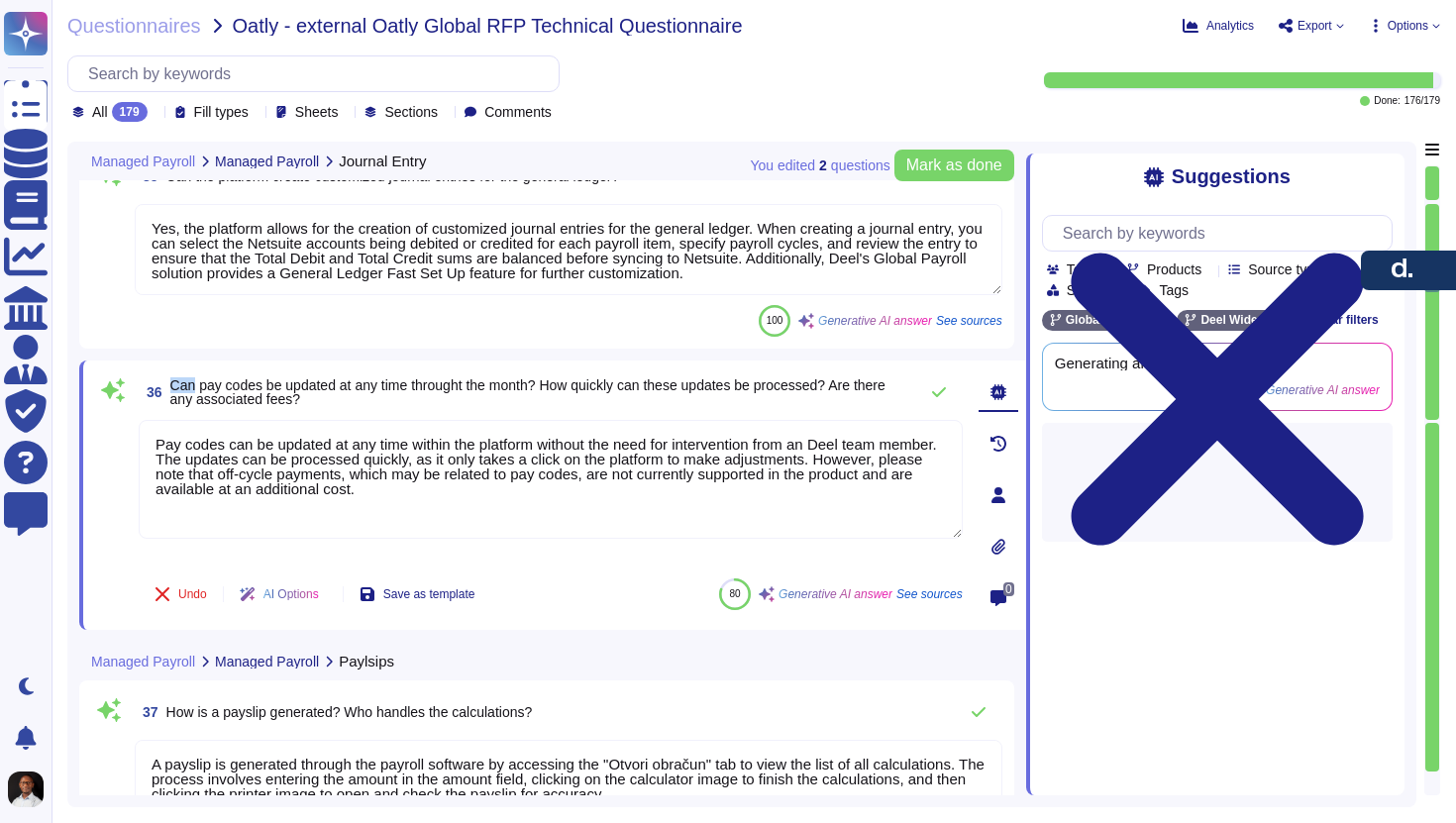 click on "36 Can pay codes be updated at any time throught the month? How quickly can these updates be processed? Are there any associated fees?" at bounding box center [523, 392] 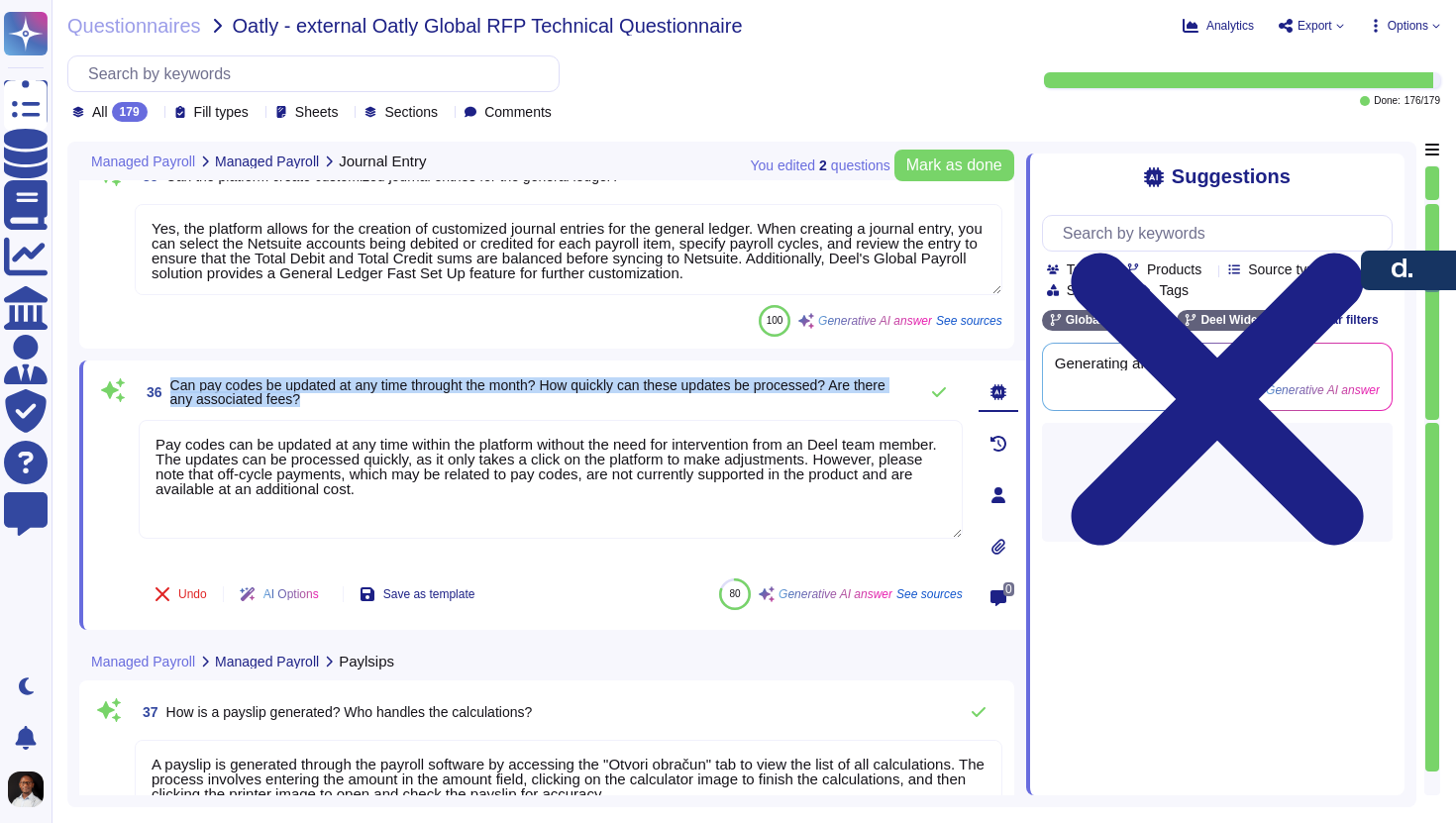 click on "36 Can pay codes be updated at any time throught the month? How quickly can these updates be processed? Are there any associated fees?" at bounding box center (523, 392) 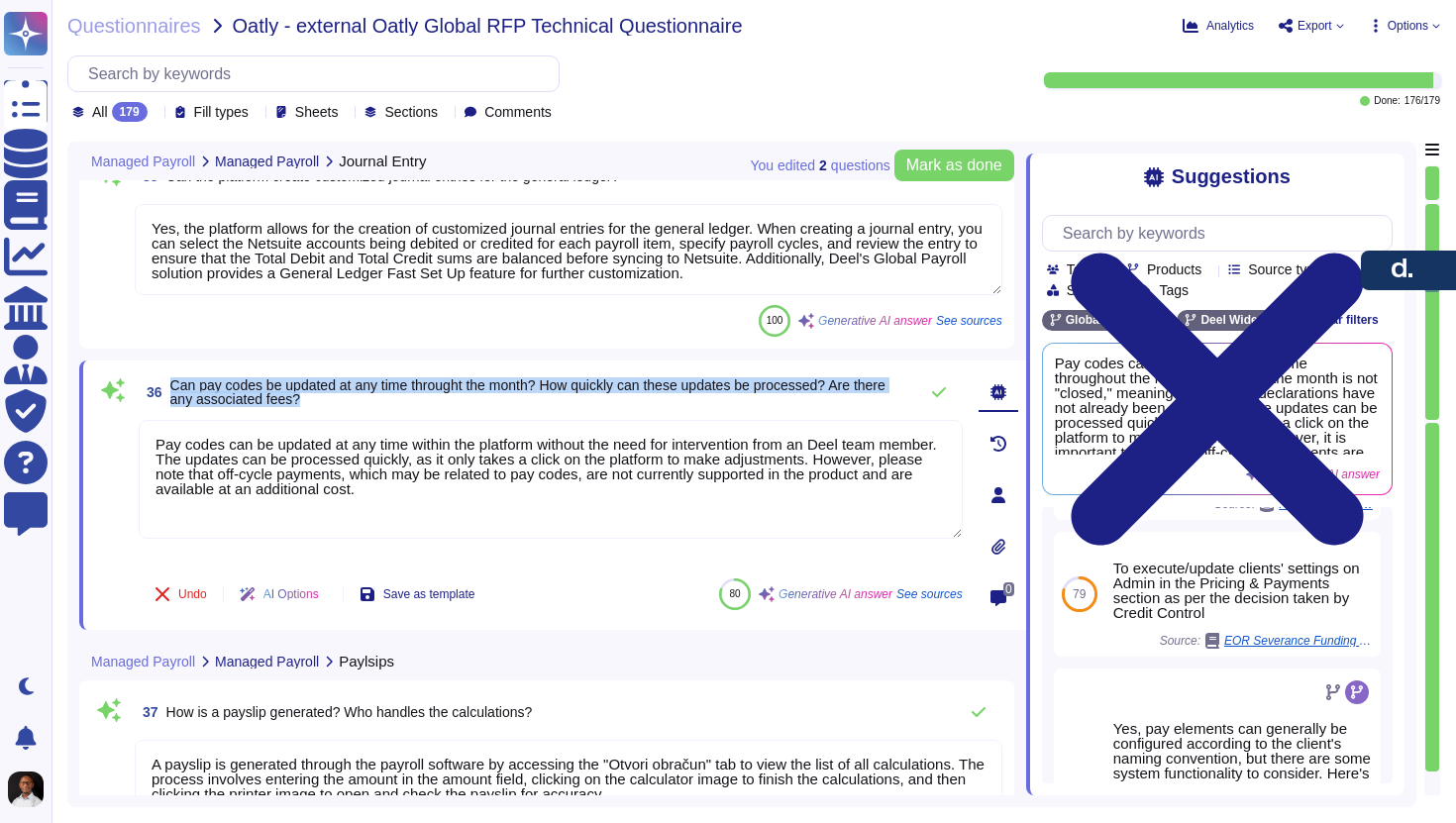scroll, scrollTop: 489, scrollLeft: 0, axis: vertical 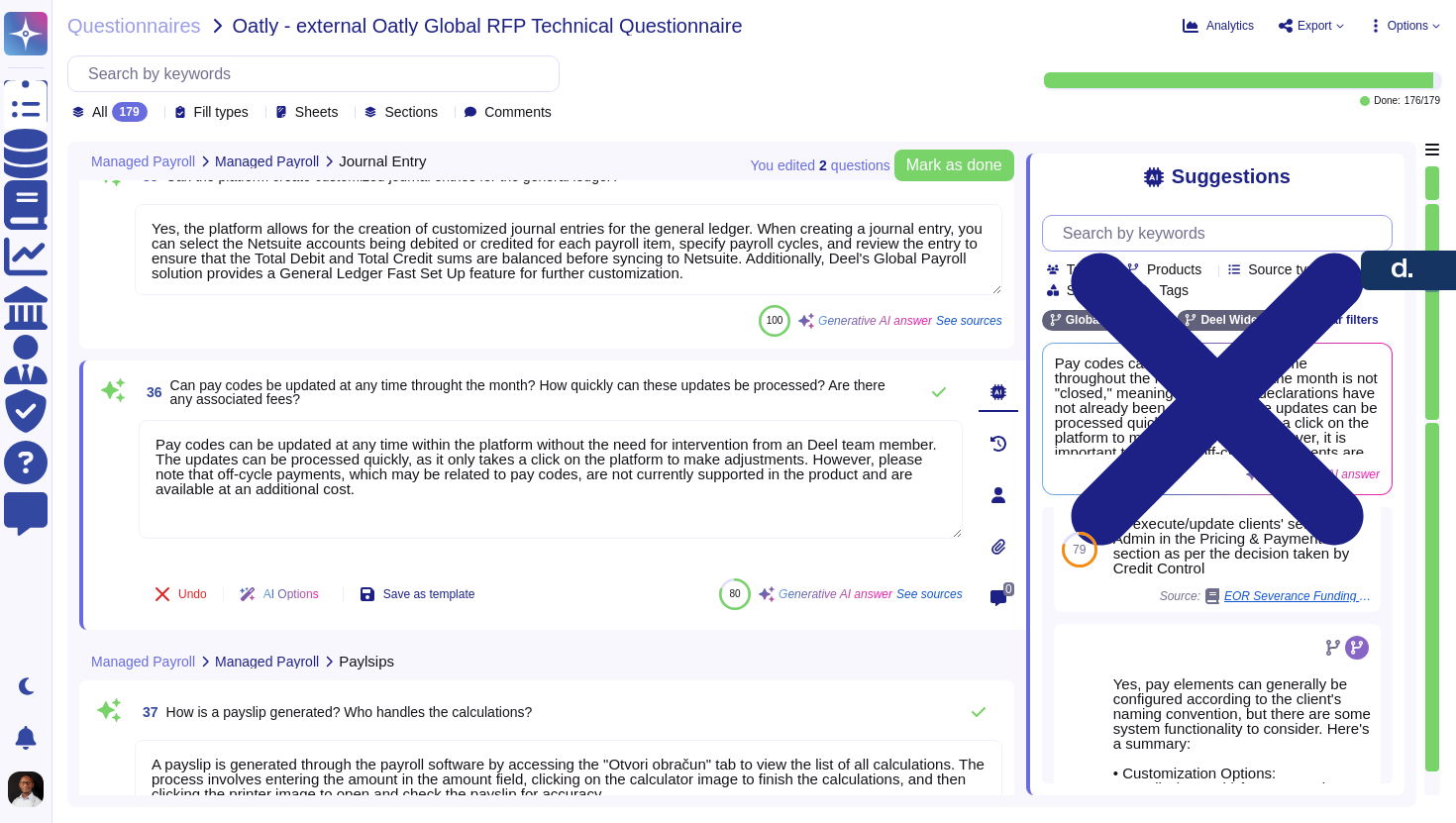 click at bounding box center (1222, 233) 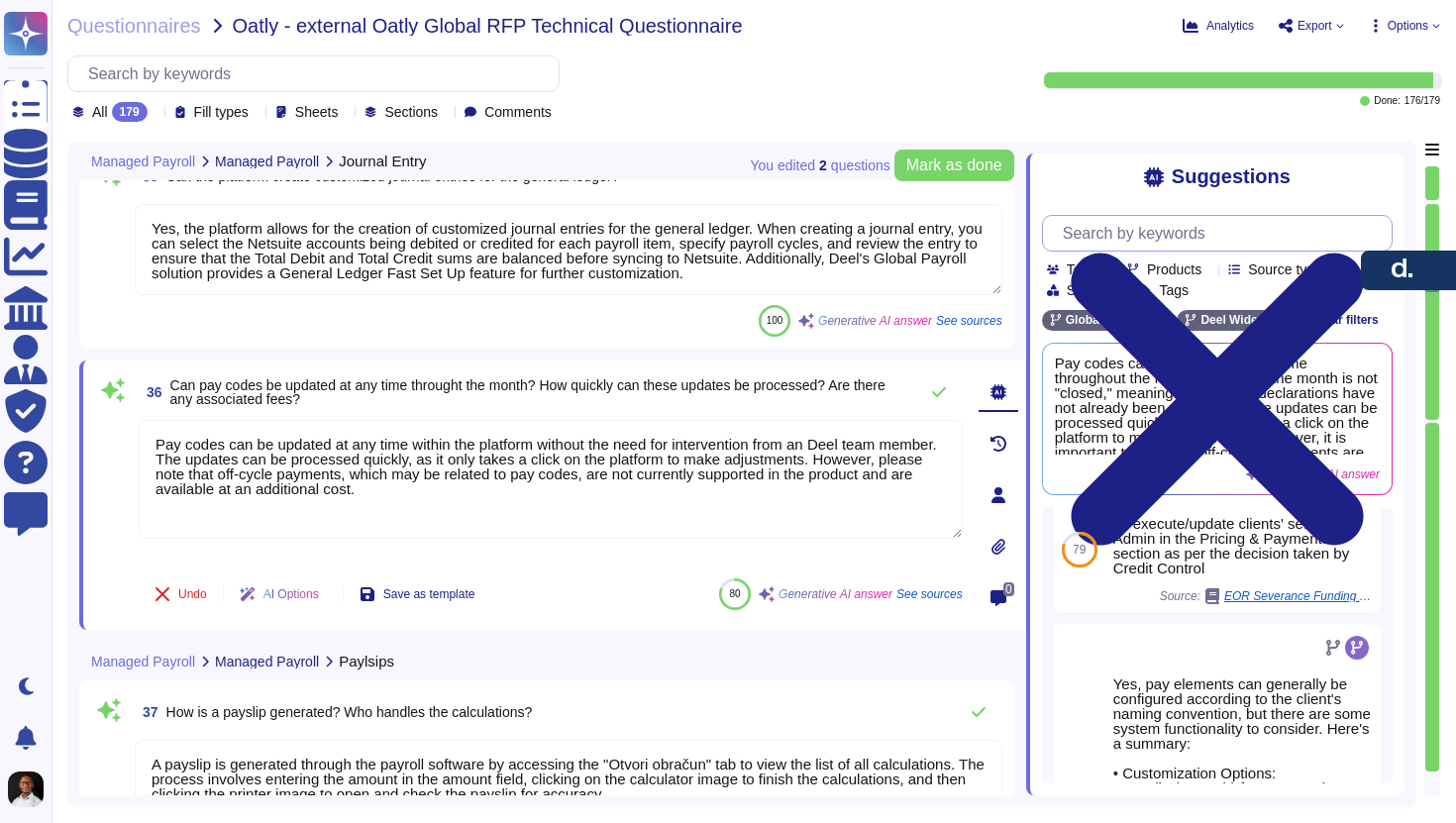 scroll, scrollTop: 0, scrollLeft: 0, axis: both 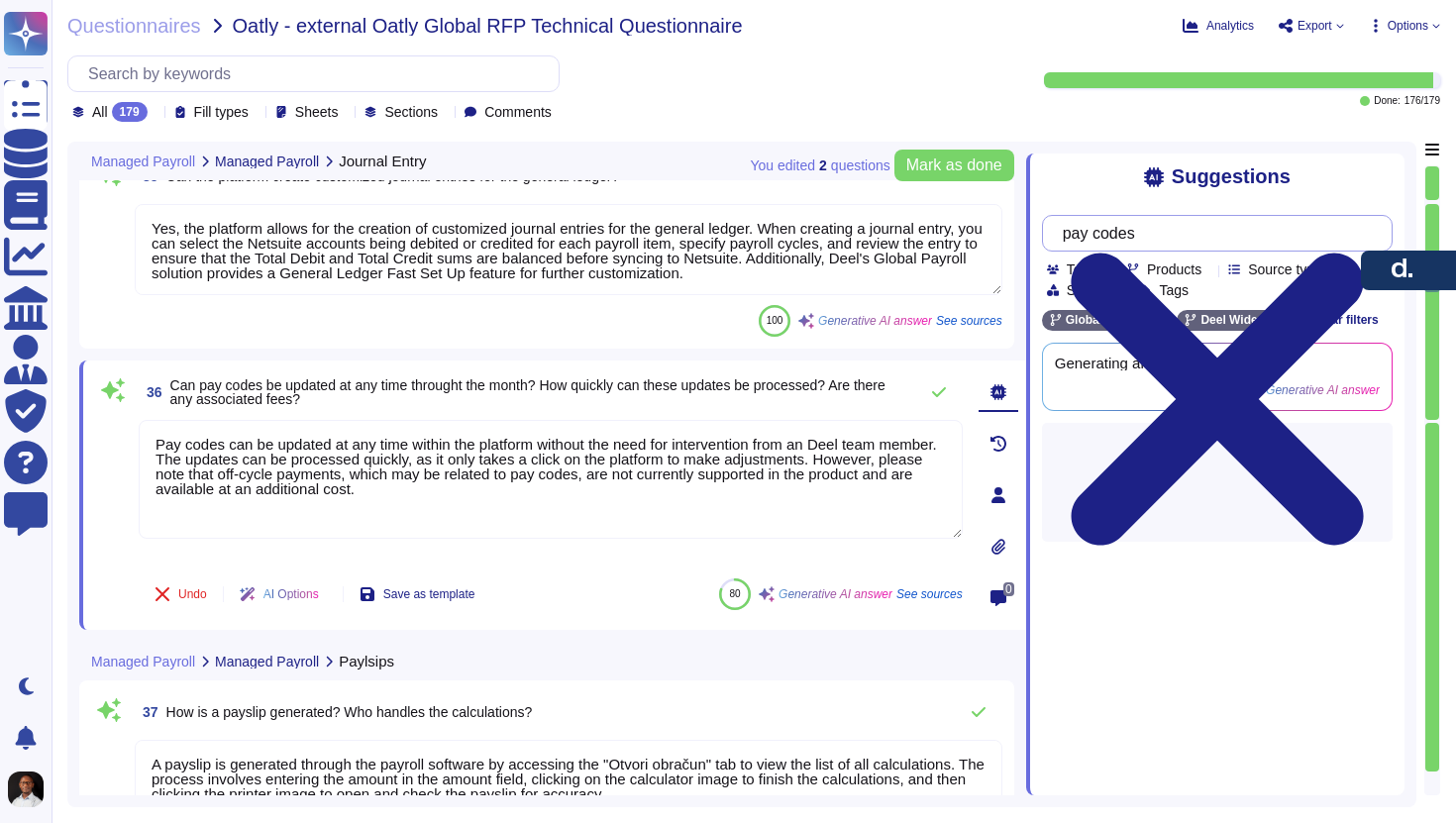 type on "pay codes" 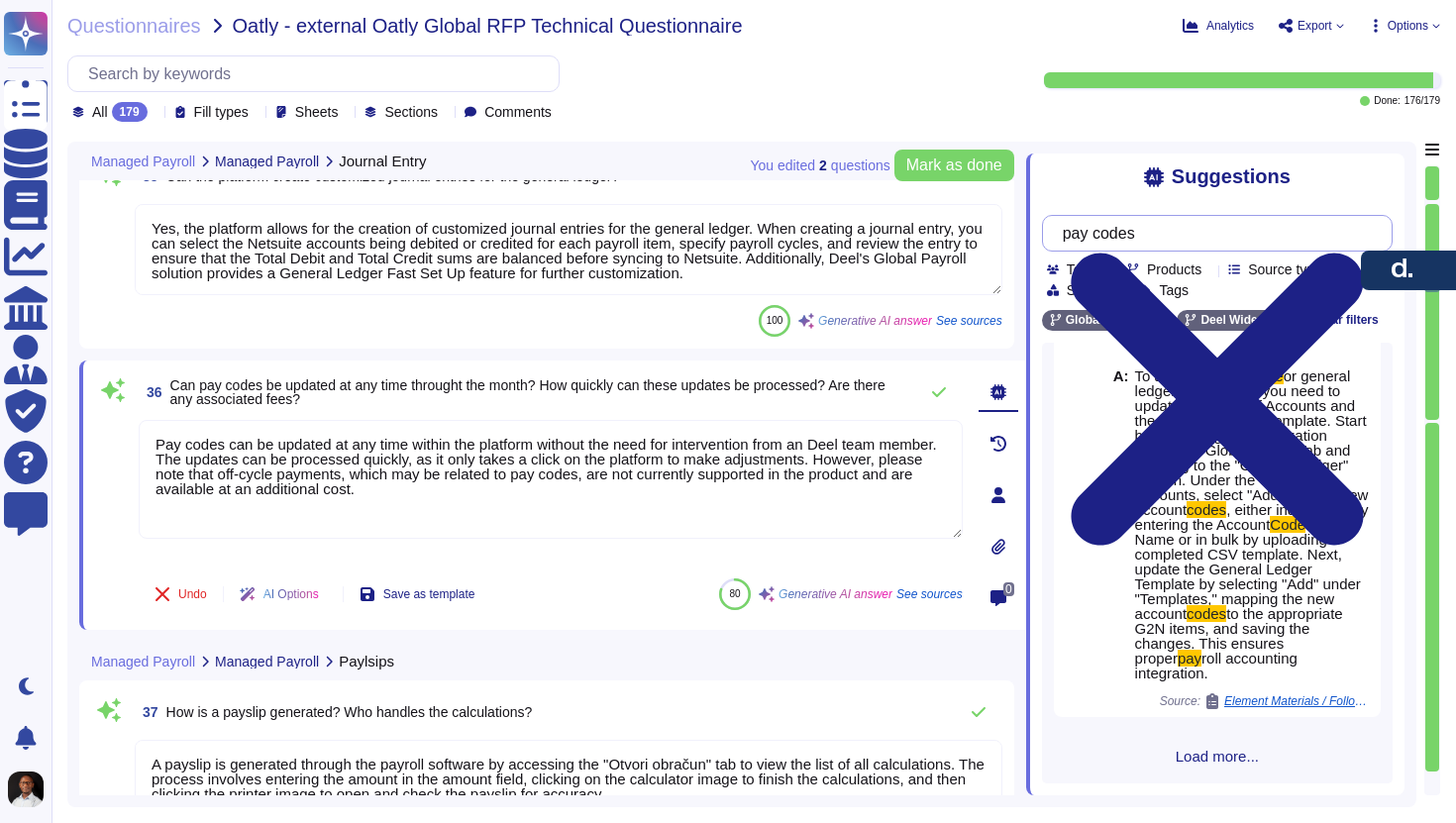 scroll, scrollTop: 421, scrollLeft: 0, axis: vertical 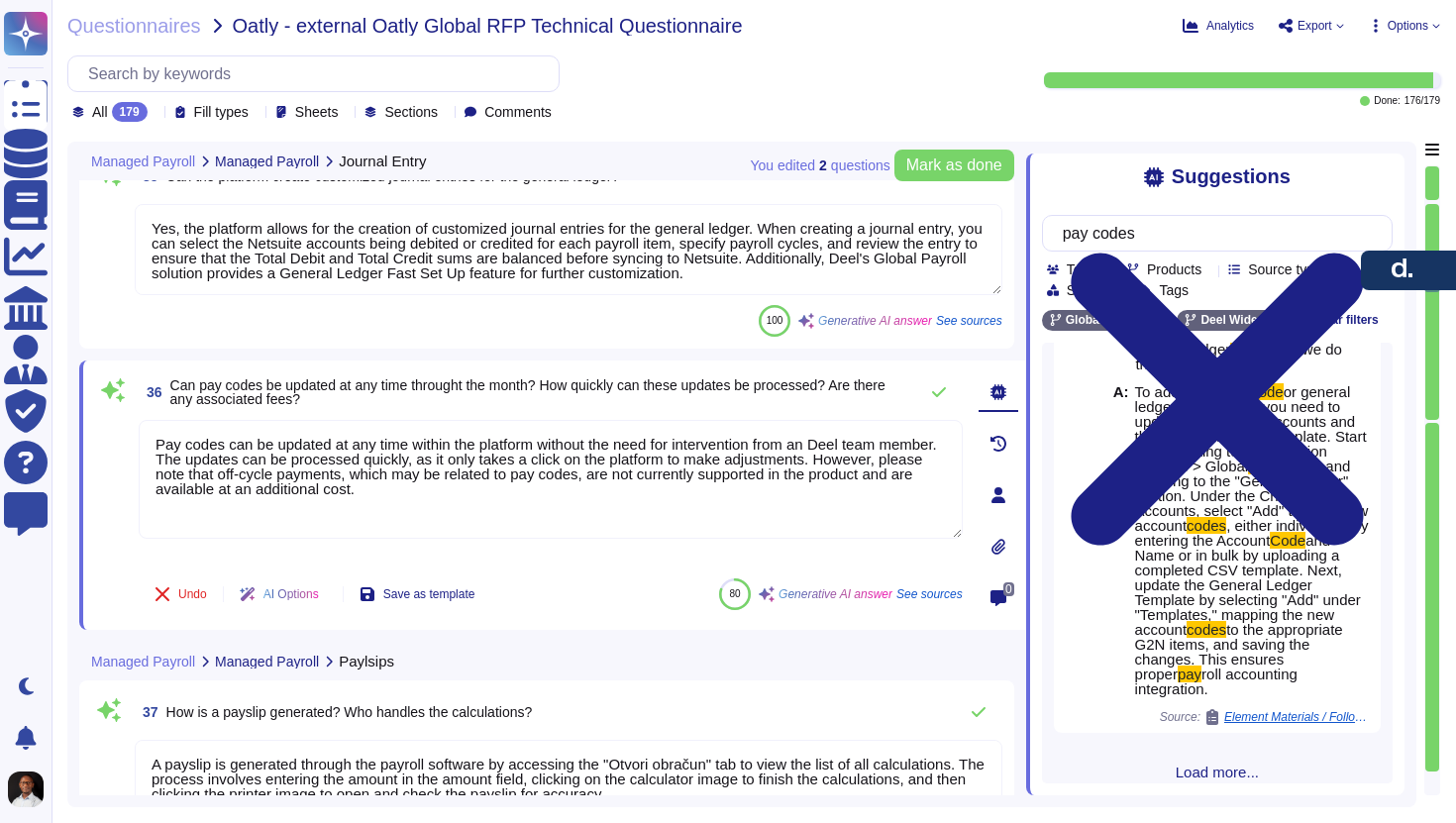 click on "Load more..." at bounding box center (1217, 772) 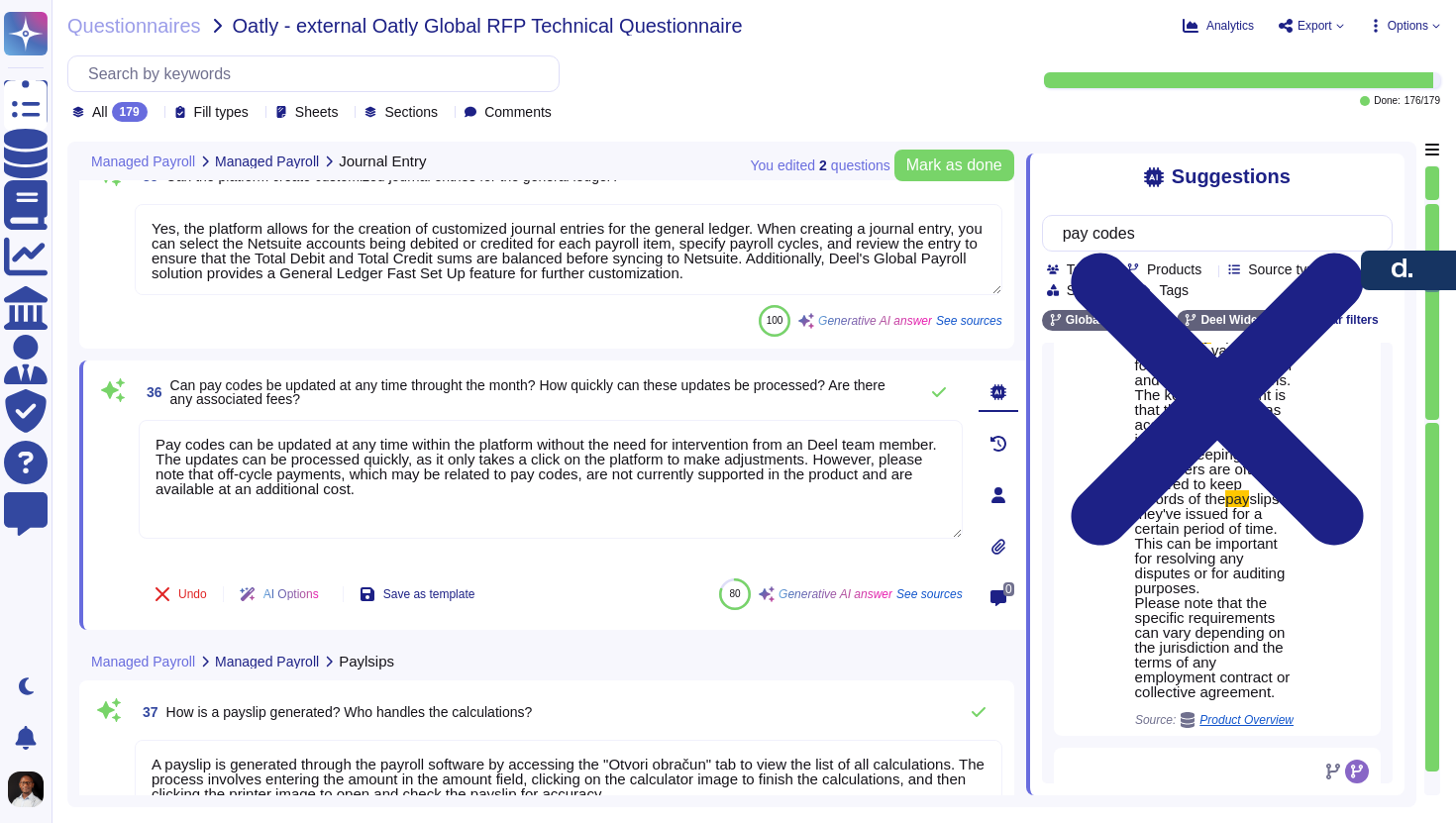 scroll, scrollTop: 1713, scrollLeft: 0, axis: vertical 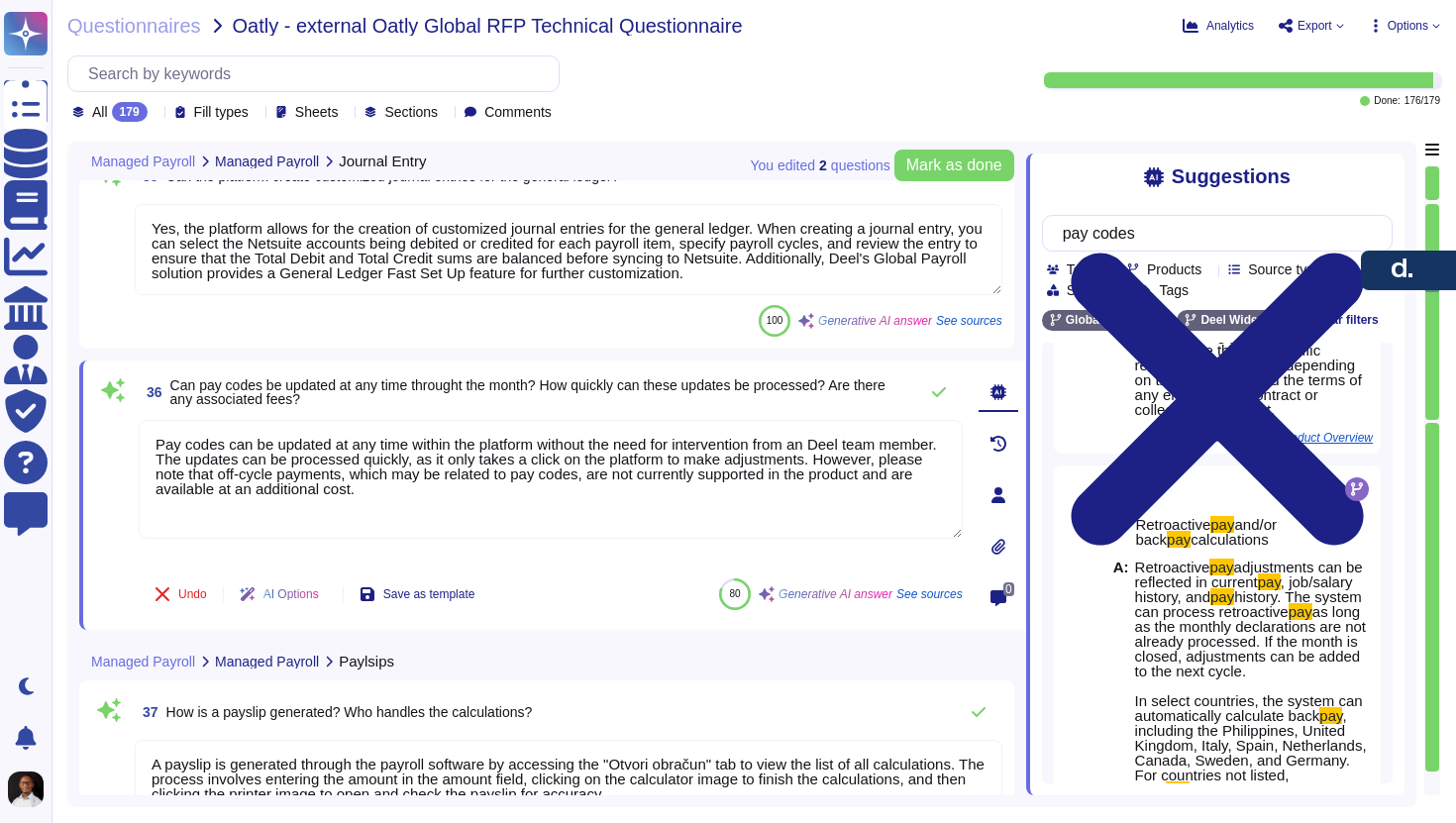 click on "Can pay codes be updated at any time throught the month? How quickly can these updates be processed? Are there any associated fees?" at bounding box center [528, 392] 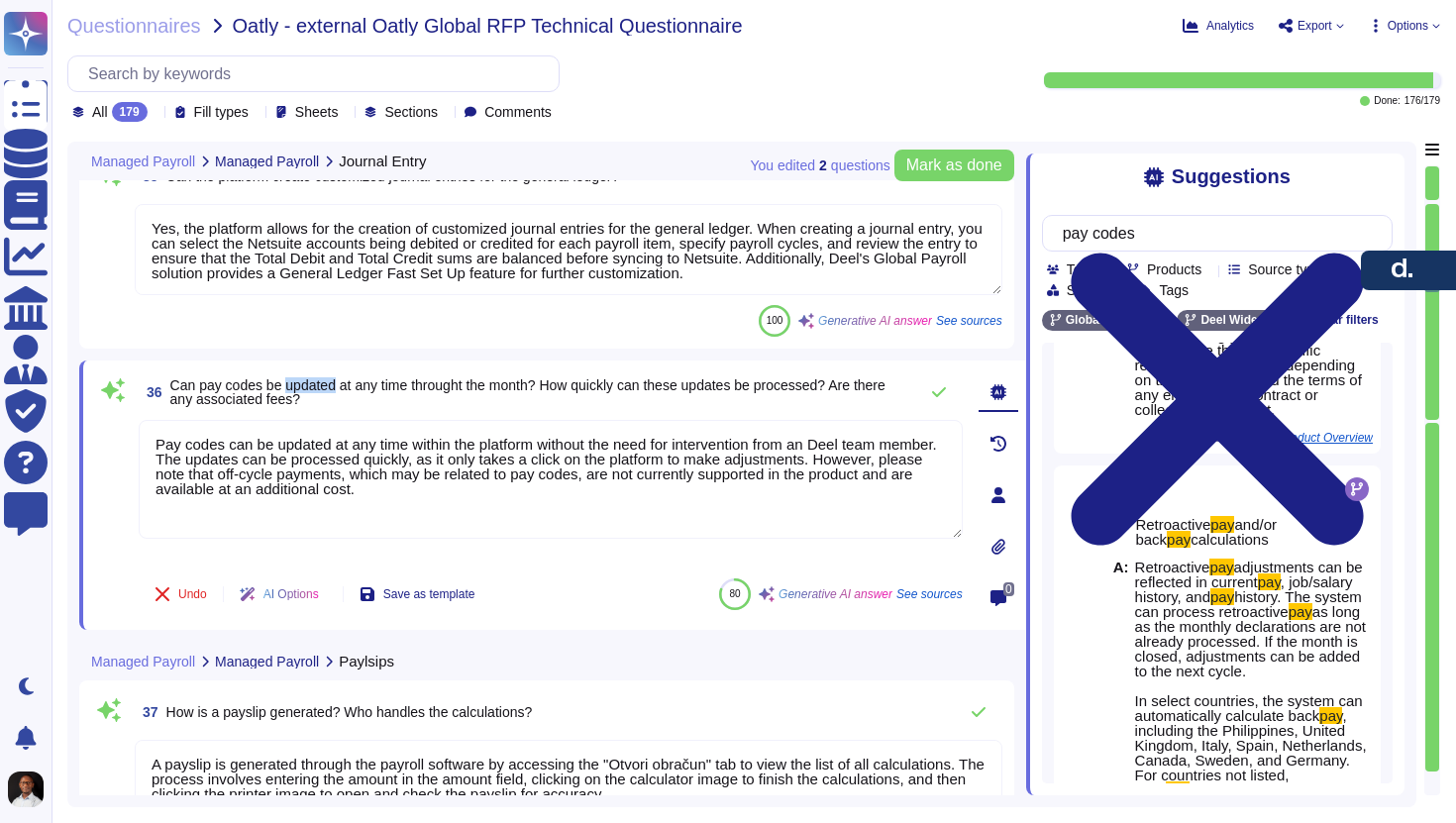 click on "Can pay codes be updated at any time throught the month? How quickly can these updates be processed? Are there any associated fees?" at bounding box center (528, 392) 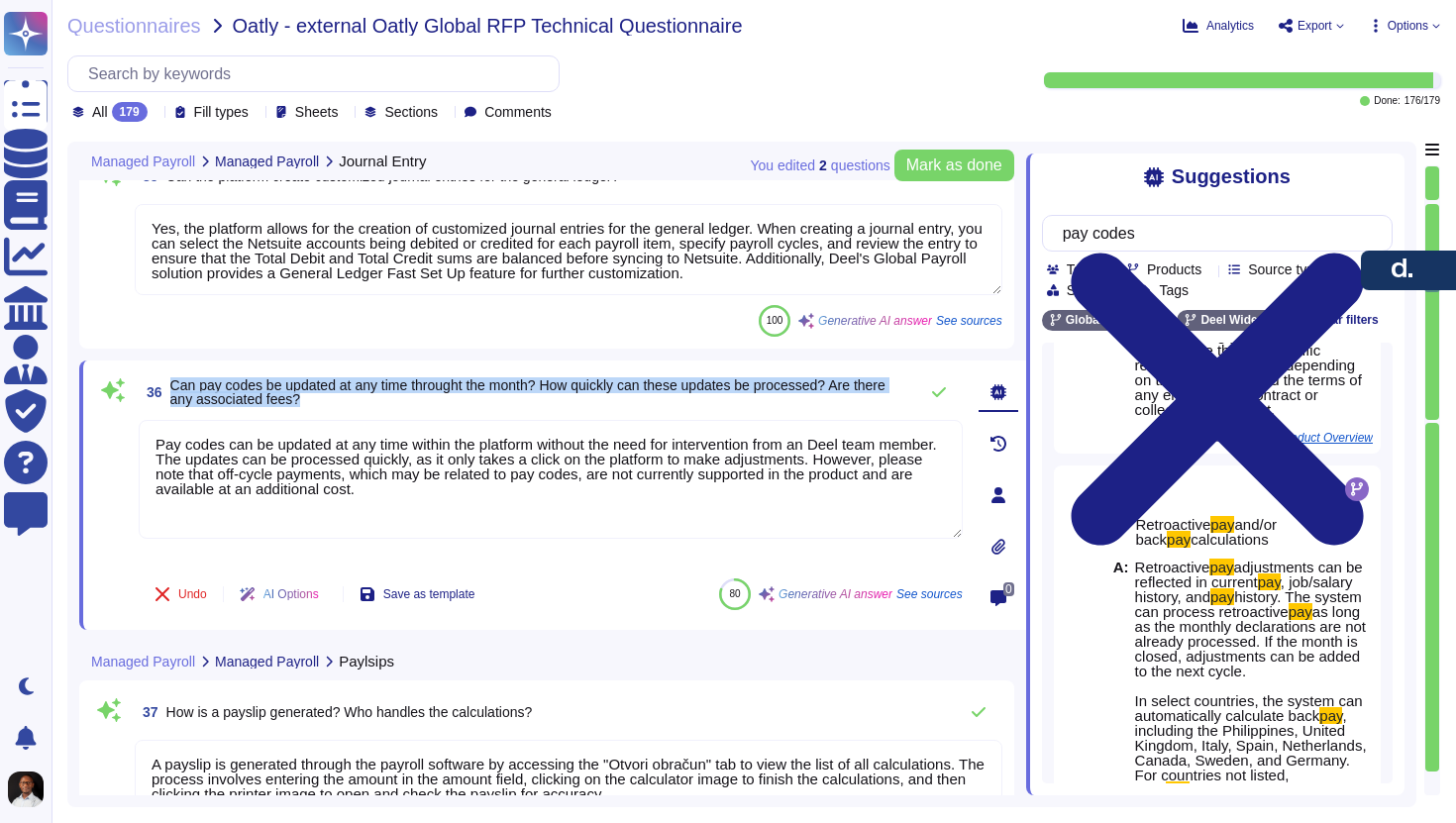 click on "Can pay codes be updated at any time throught the month? How quickly can these updates be processed? Are there any associated fees?" at bounding box center (528, 392) 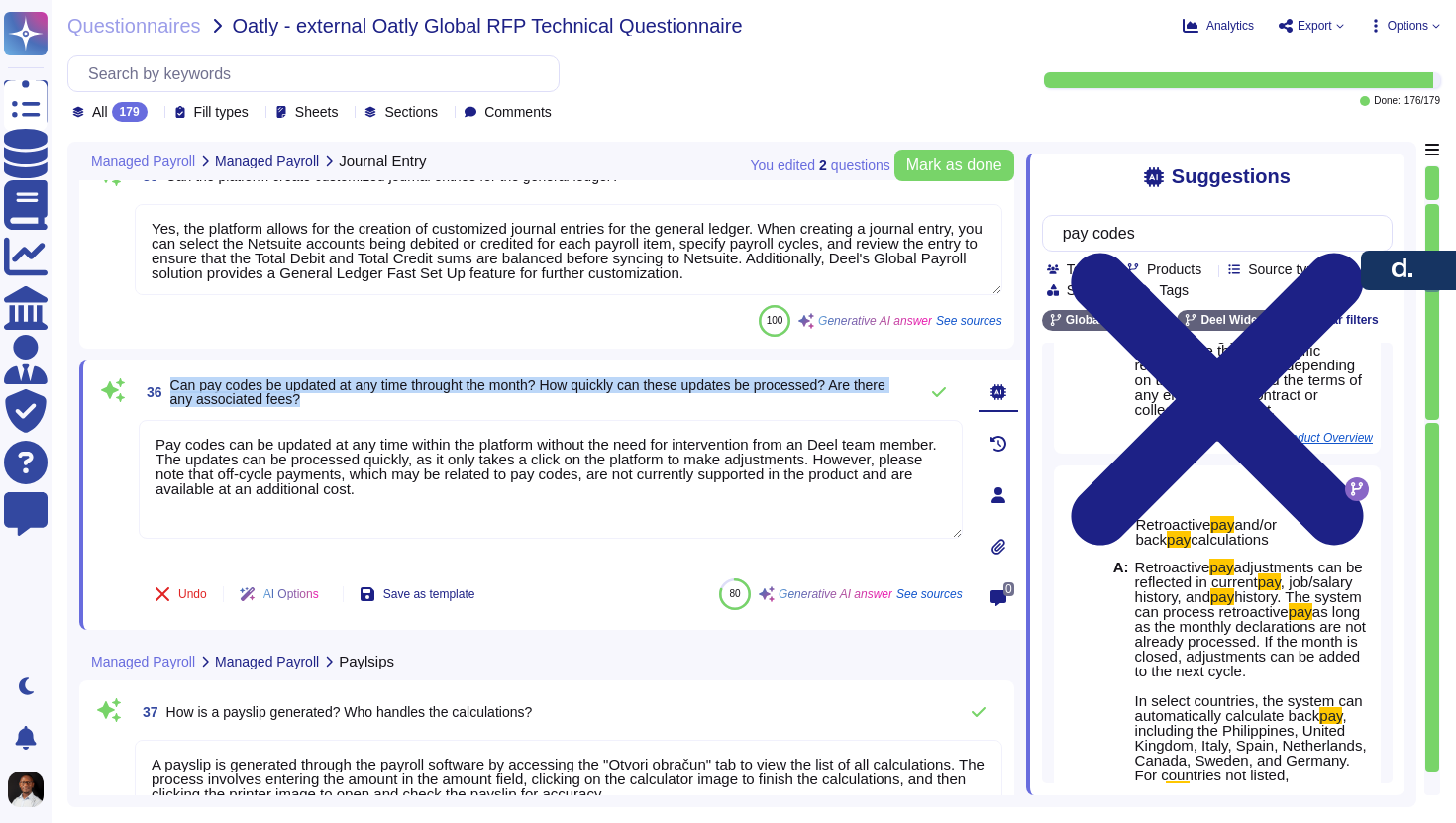 copy on "Can pay codes be updated at any time throught the month? How quickly can these updates be processed? Are there any associated fees?" 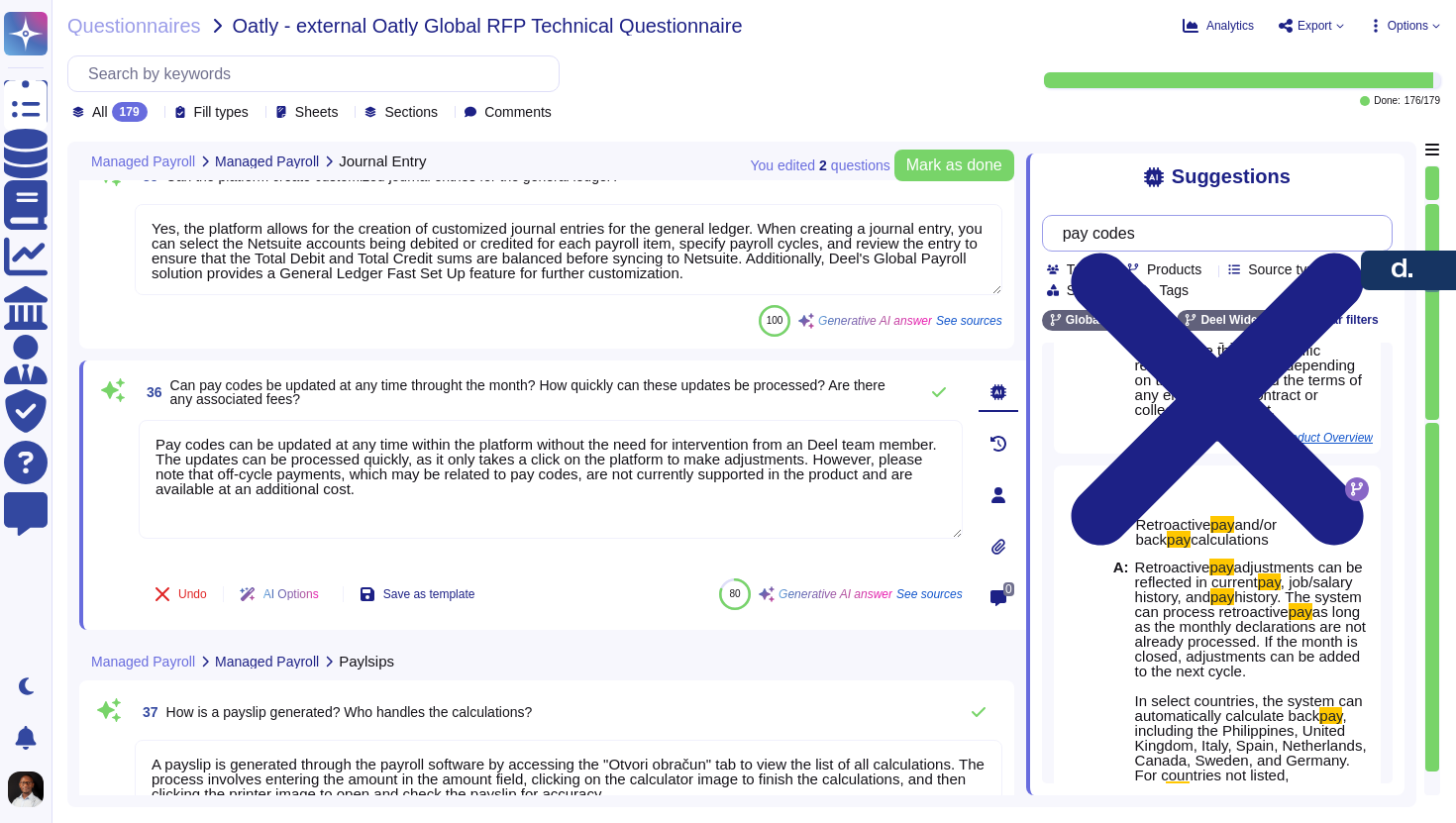 click on "pay codes" at bounding box center (1212, 233) 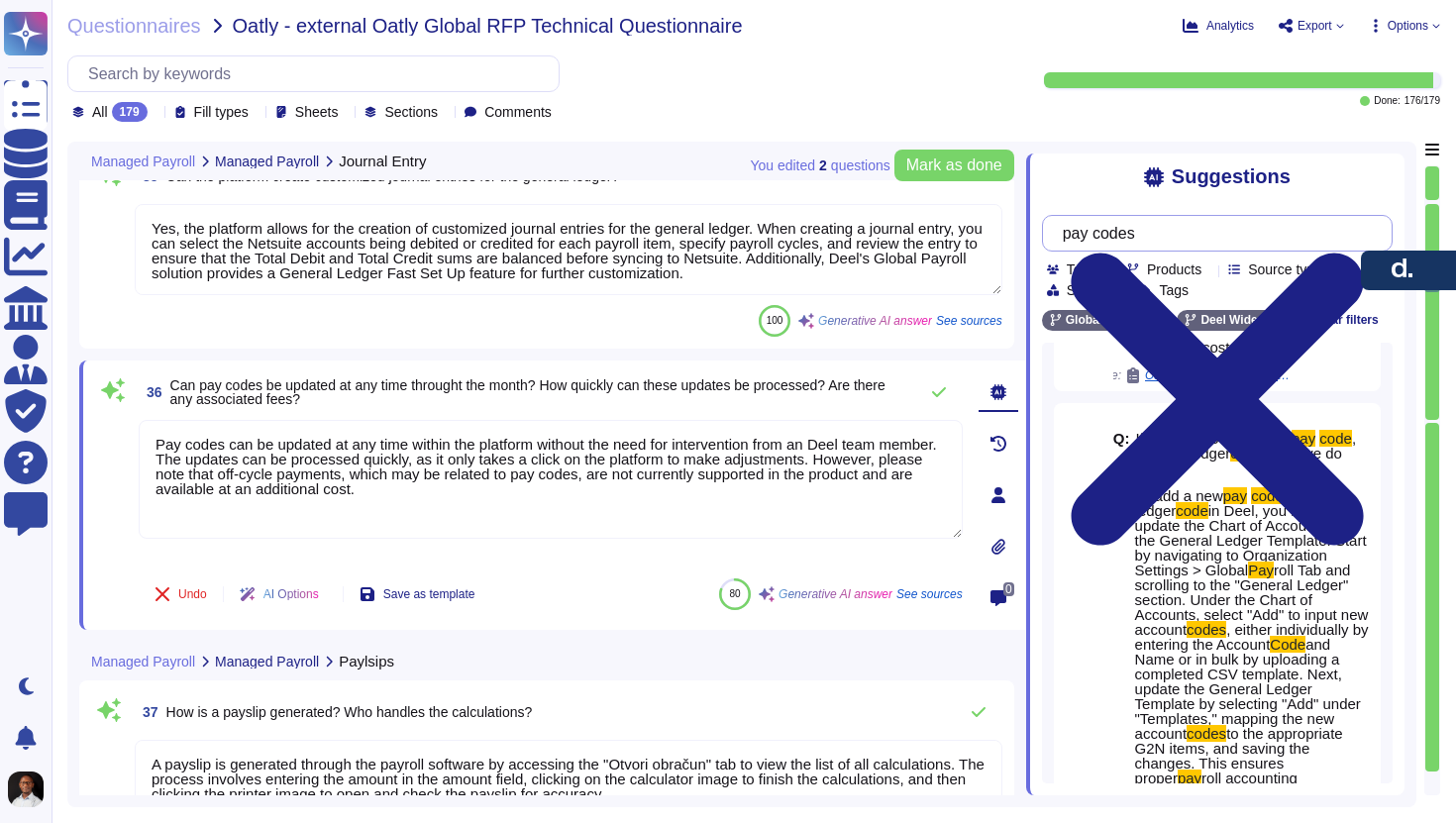 scroll, scrollTop: 452, scrollLeft: 0, axis: vertical 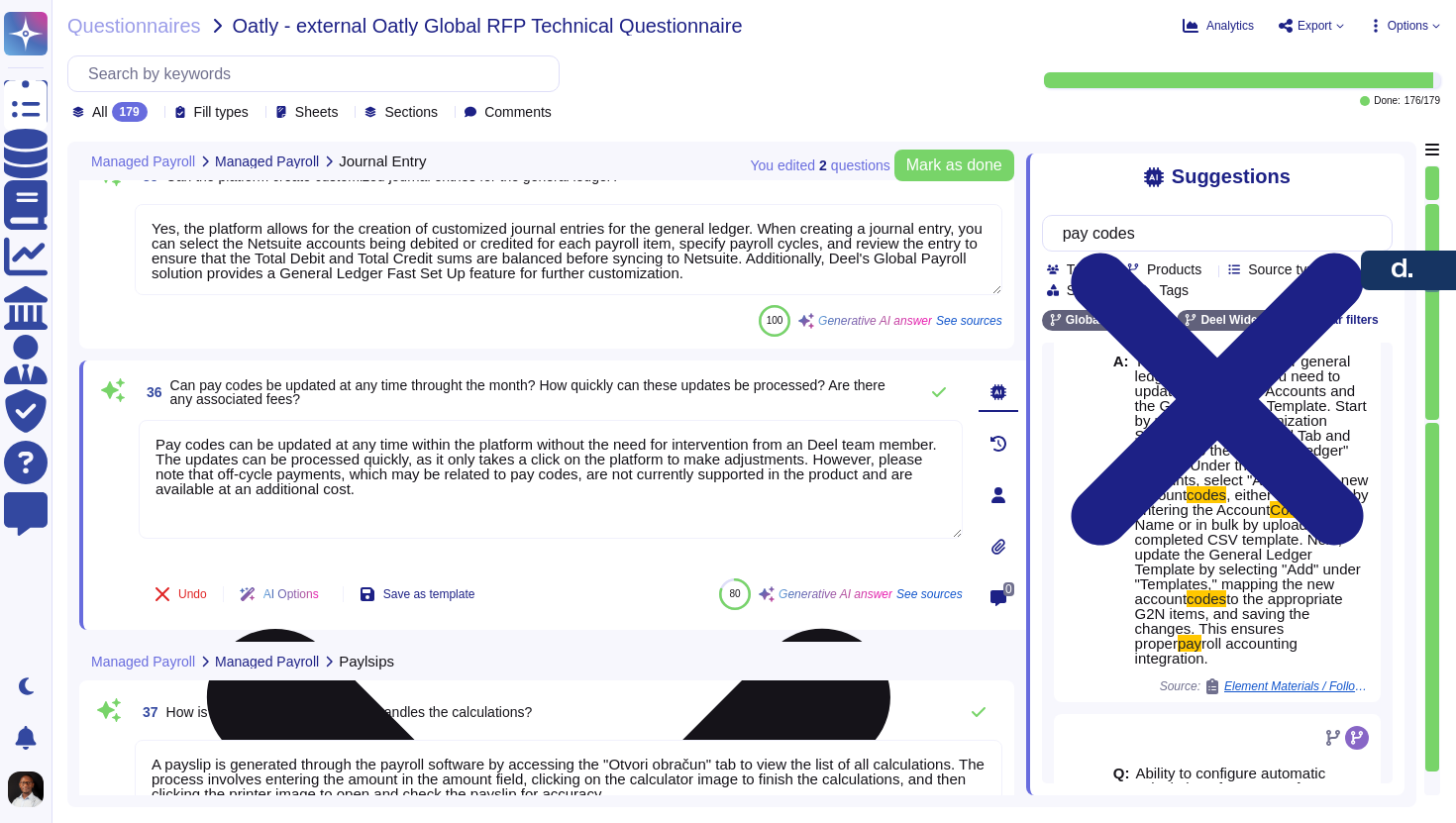 click on "Pay codes can be updated at any time within the platform without the need for intervention from an Deel team member. The updates can be processed quickly, as it only takes a click on the platform to make adjustments. However, please note that off-cycle payments, which may be related to pay codes, are not currently supported in the product and are available at an additional cost." at bounding box center [551, 479] 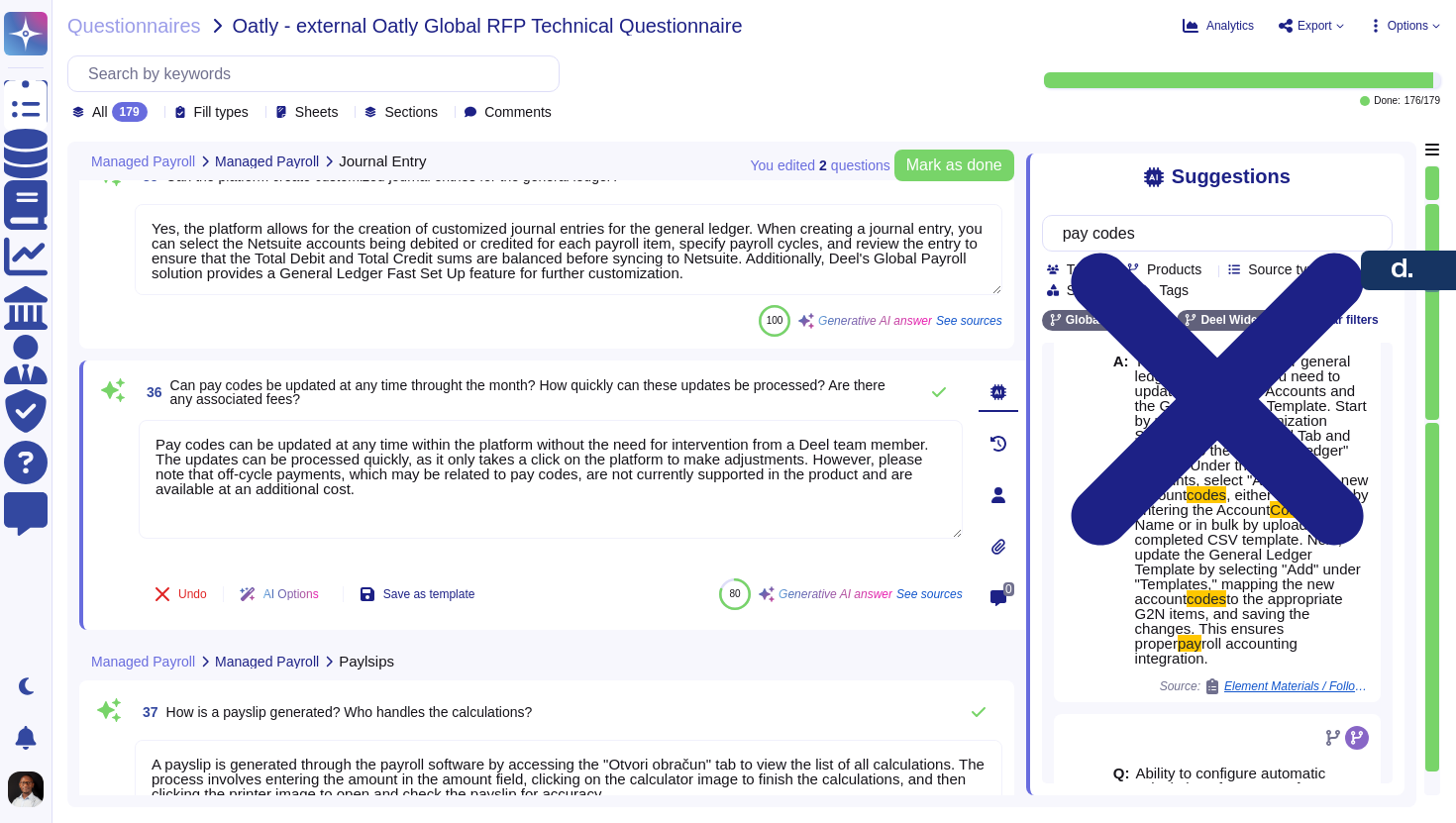 type on "Pay codes can be updated at any time within the platform without the need for intervention from a Deel team member. The updates can be processed quickly, as it only takes a click on the platform to make adjustments. However, please note that off-cycle payments, which may be related to pay codes, are not currently supported in the product and are available at an additional cost." 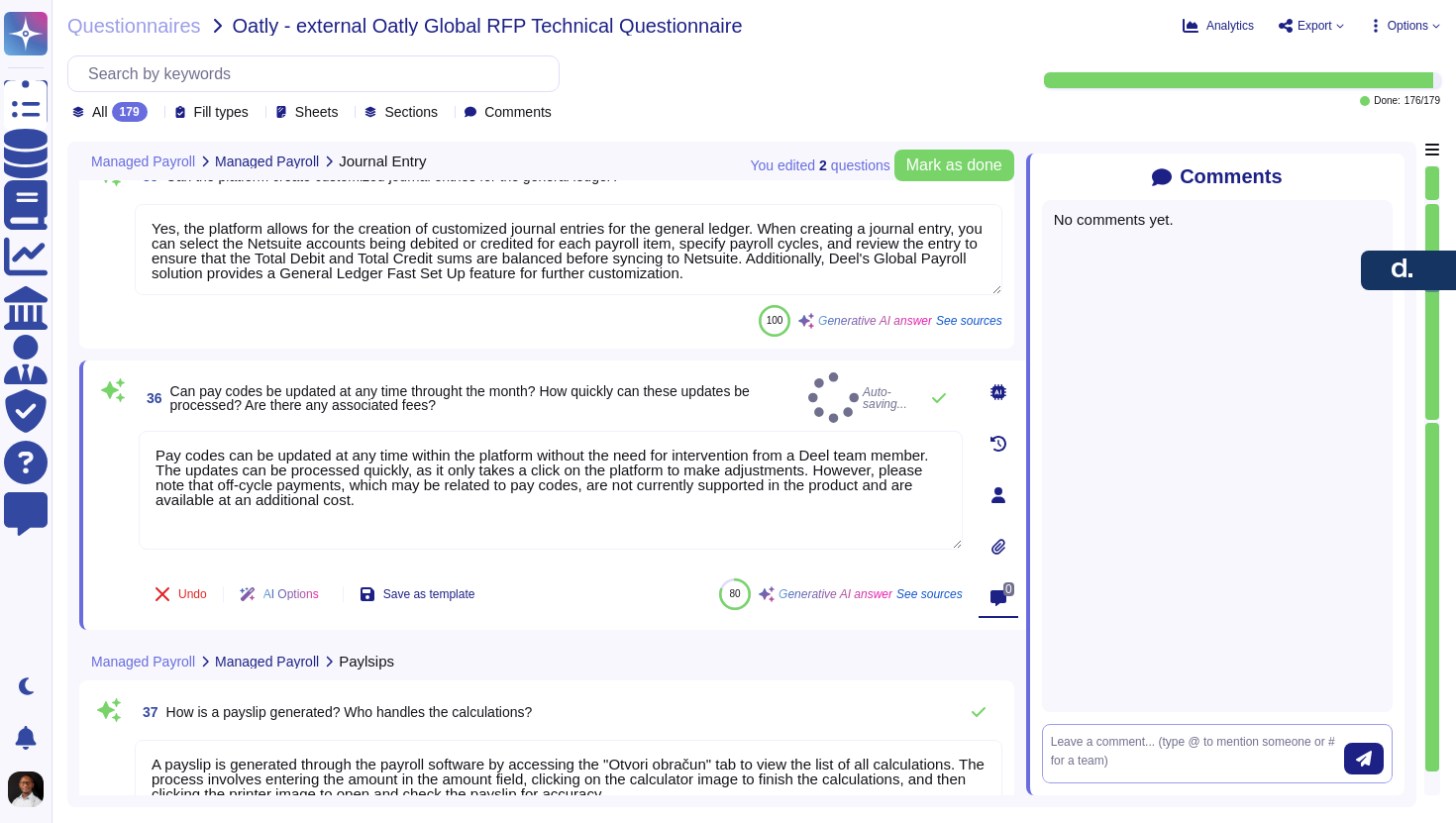 click at bounding box center [1197, 754] 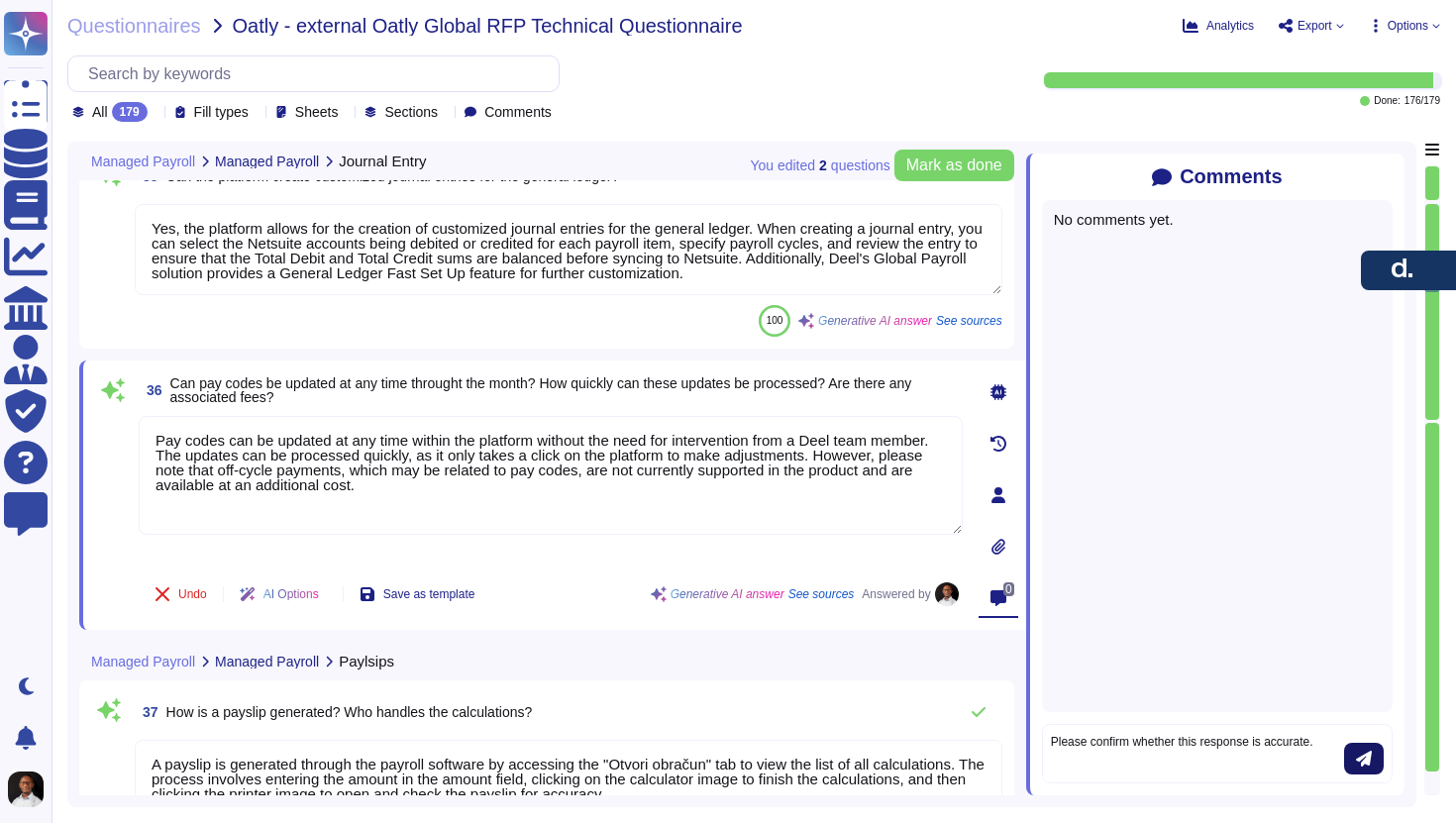 type on "Please confirm whether this response is accurate." 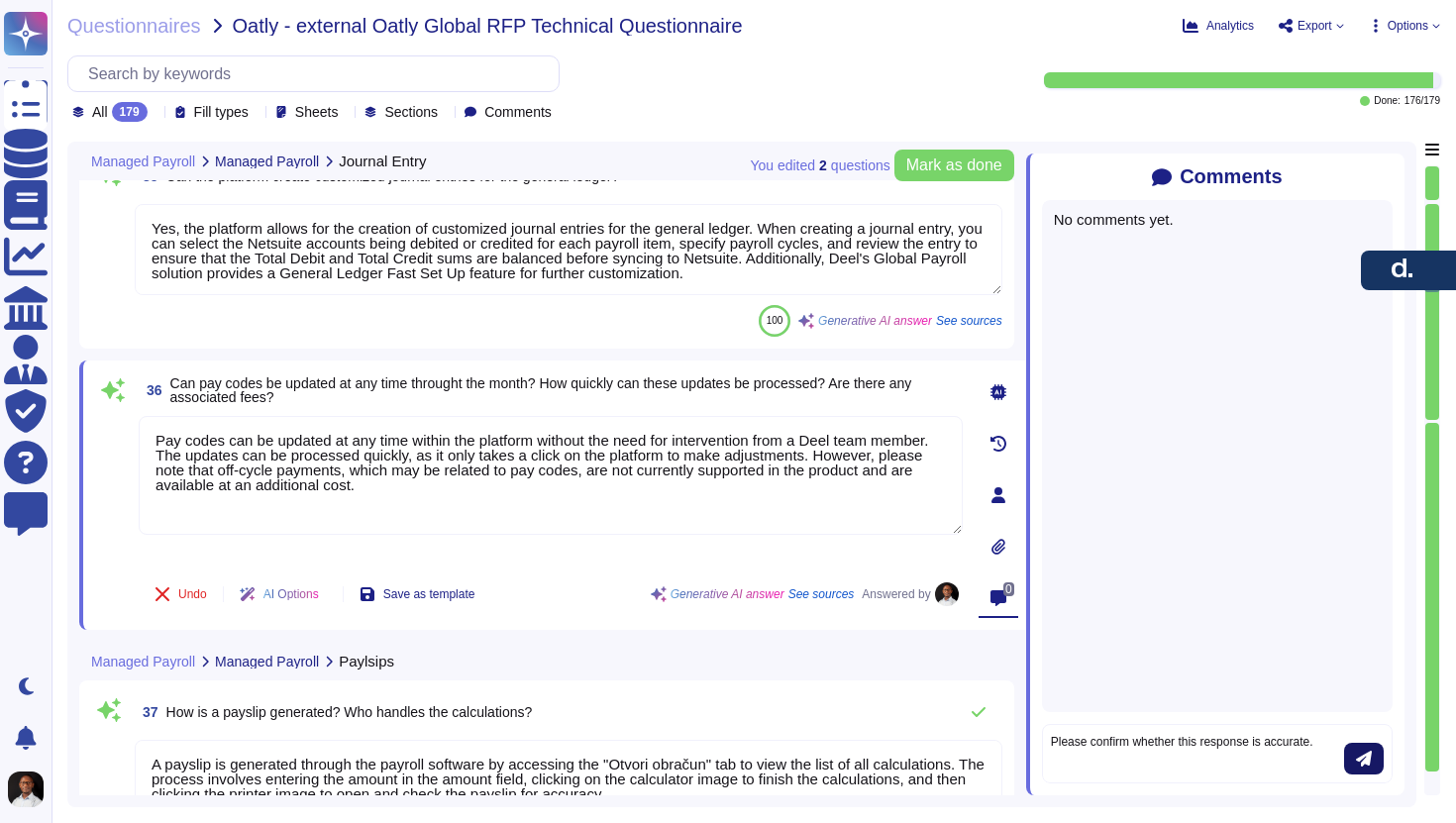 click 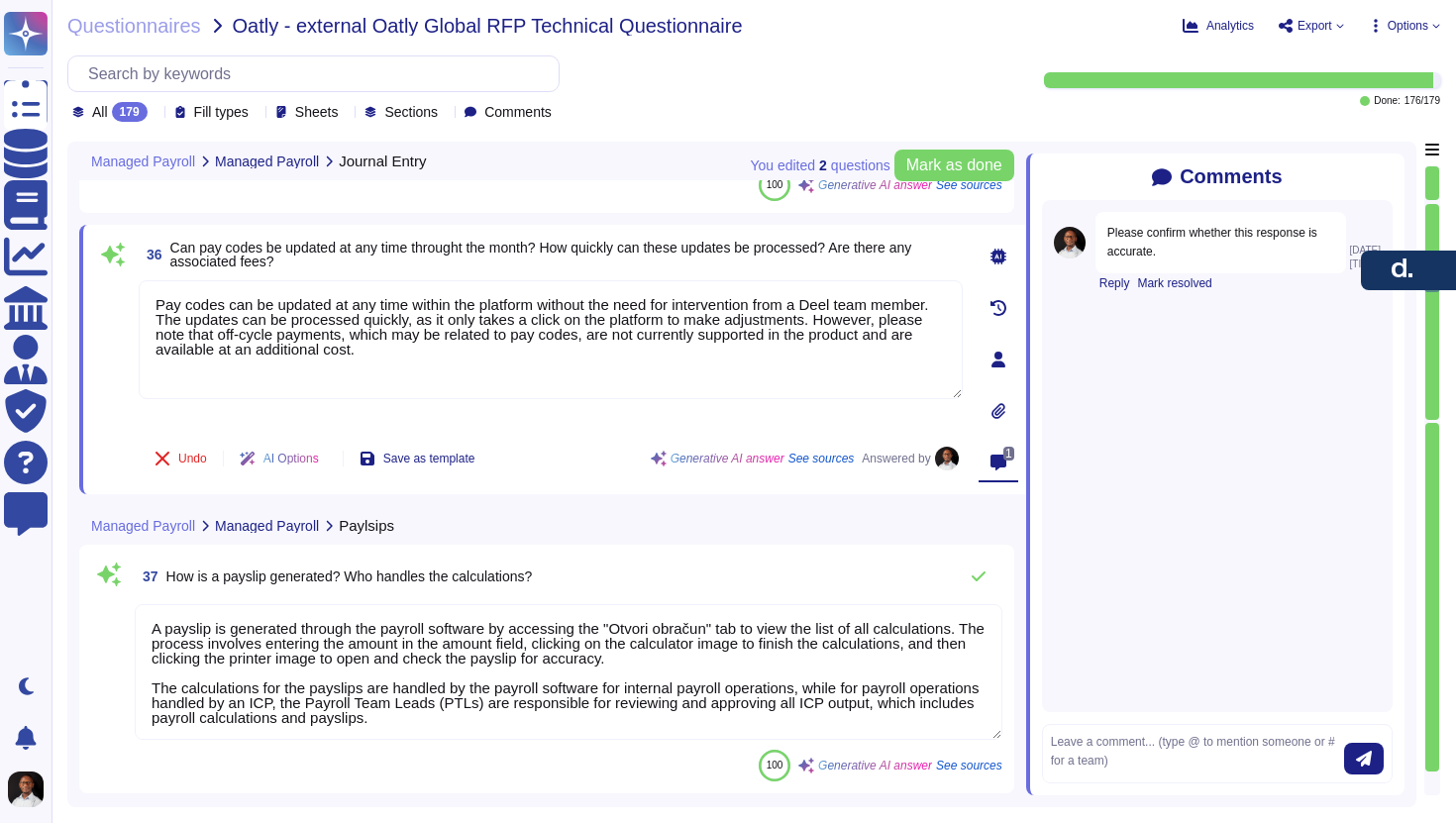 scroll, scrollTop: 10742, scrollLeft: 0, axis: vertical 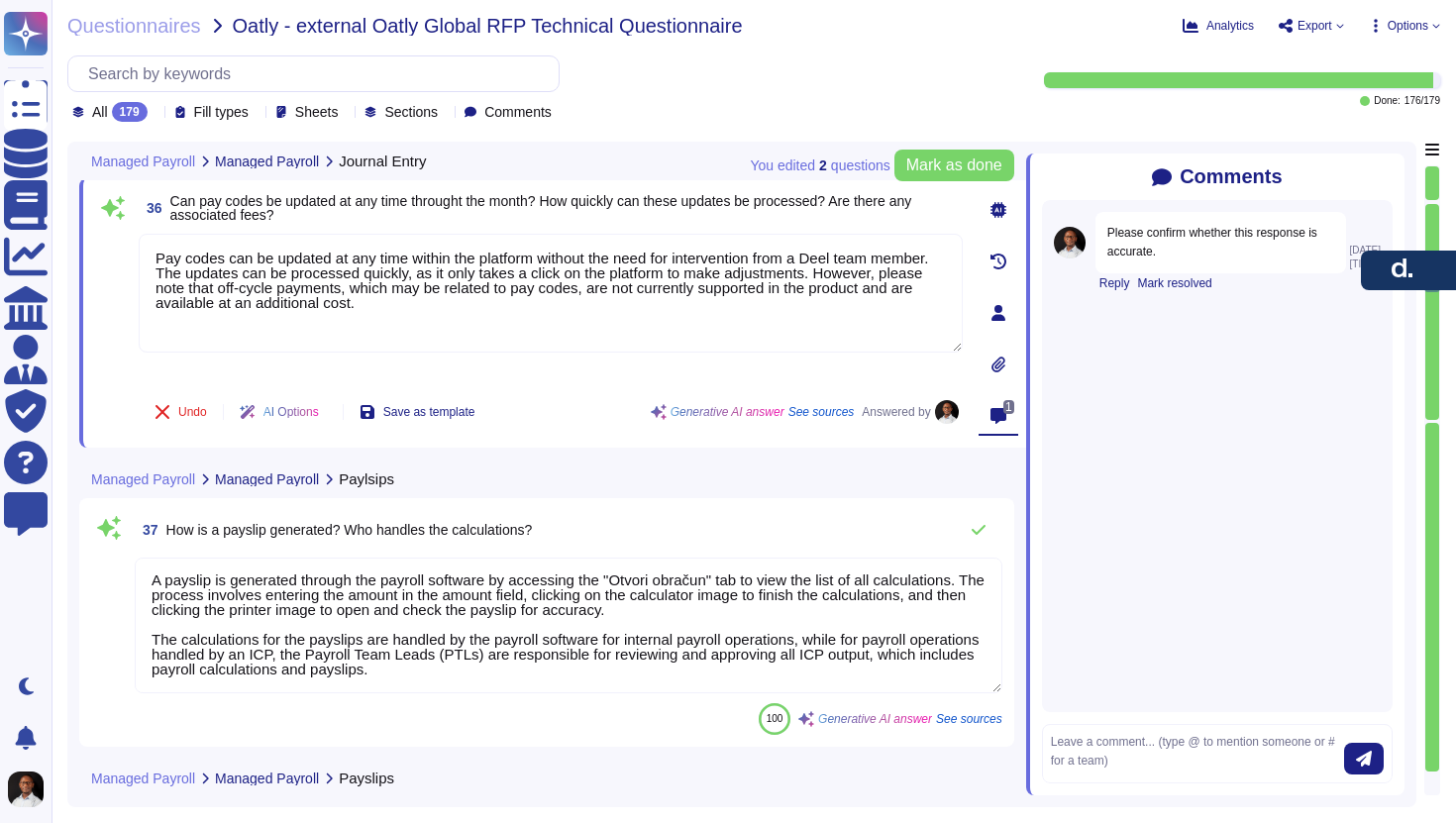 type on "Deel can make payments to employees on behalf of the employer, including salaries, taxes, mandatory social security, and mandatory insurance payments. Therefore, we do not recommend making payments on behalf of the employer to third parties, as it may expose us to labor claims from the clients' employees." 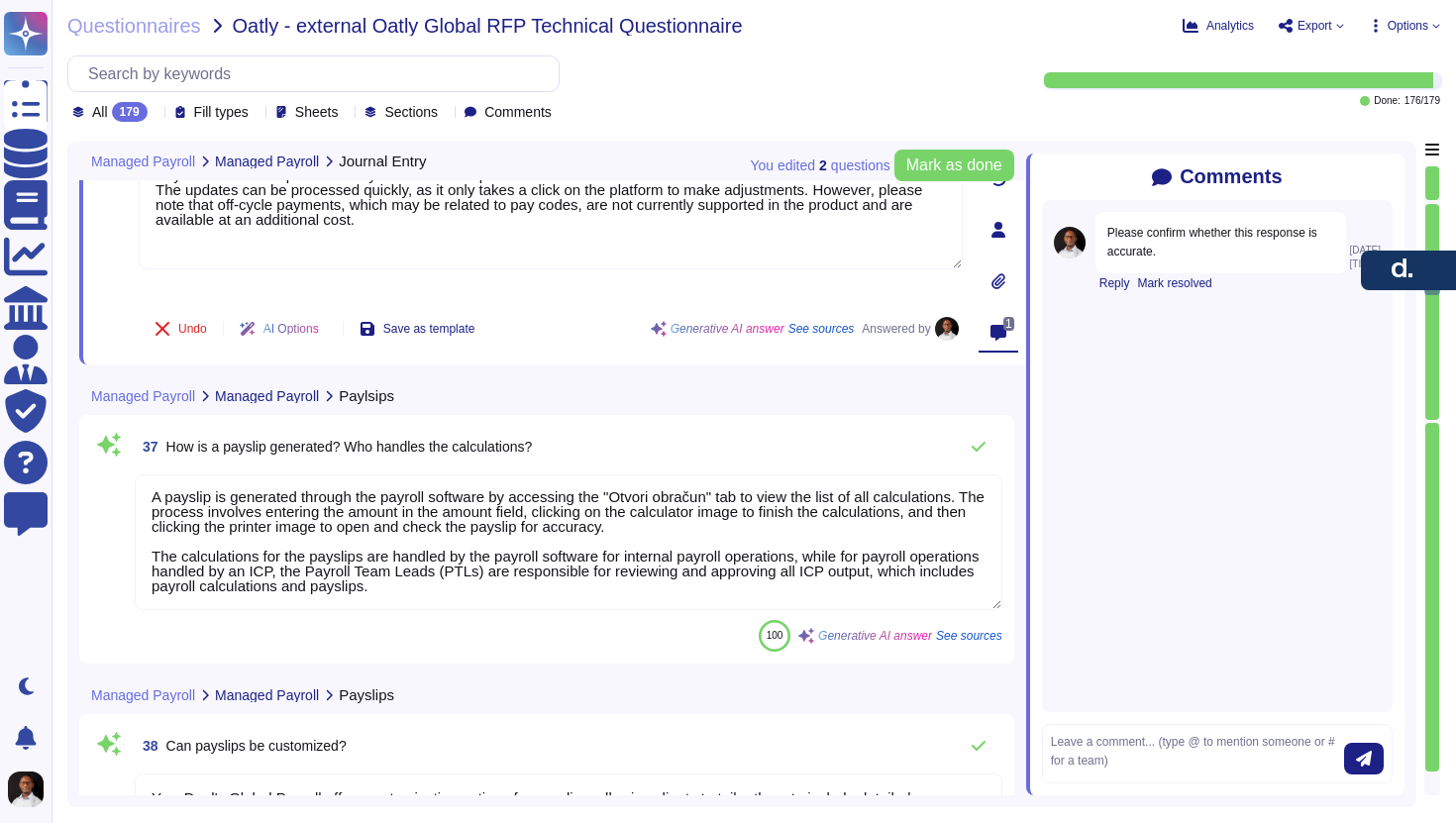 scroll, scrollTop: 10868, scrollLeft: 0, axis: vertical 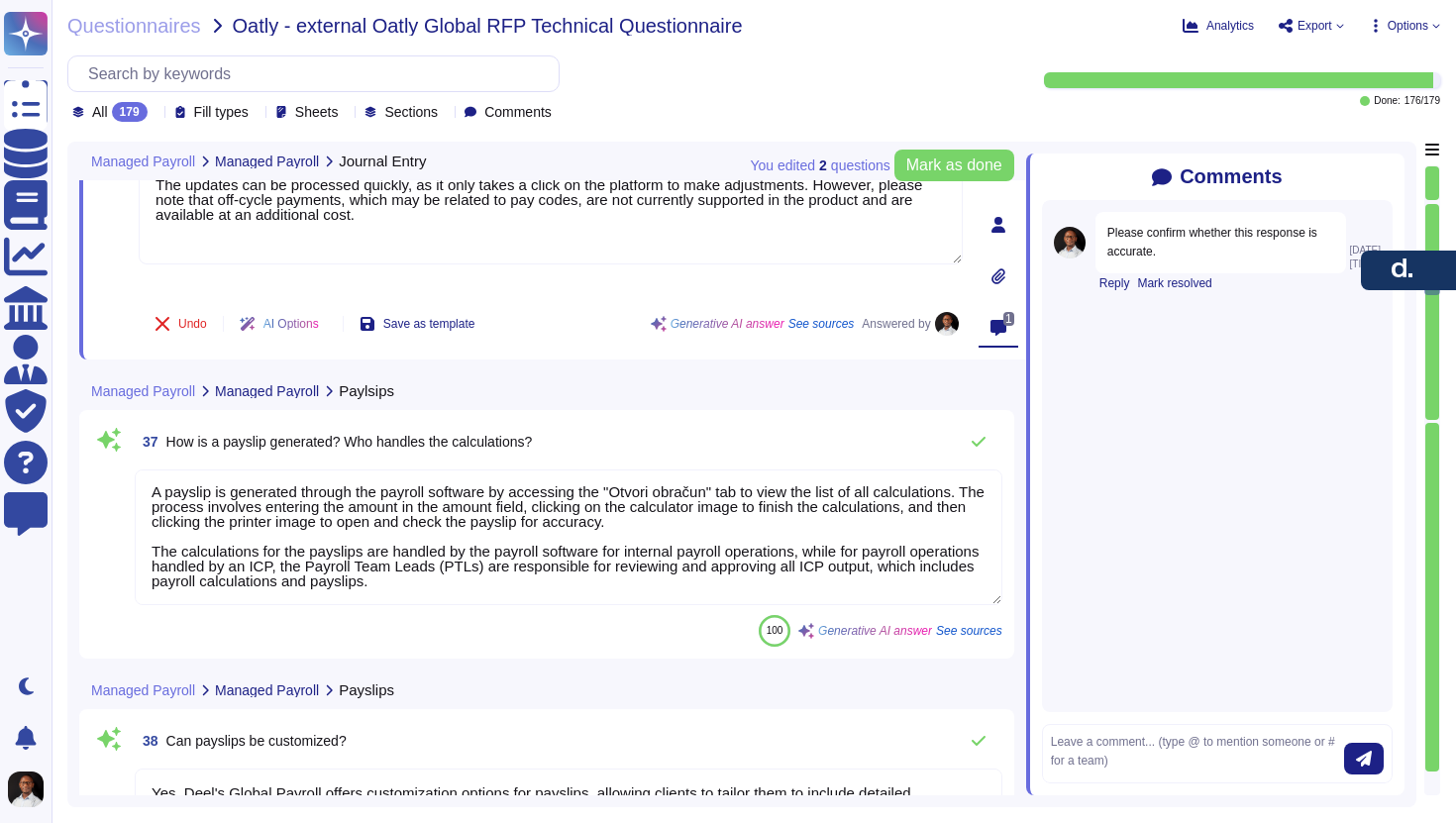 click on "How is a payslip generated? Who handles the calculations?" at bounding box center (350, 442) 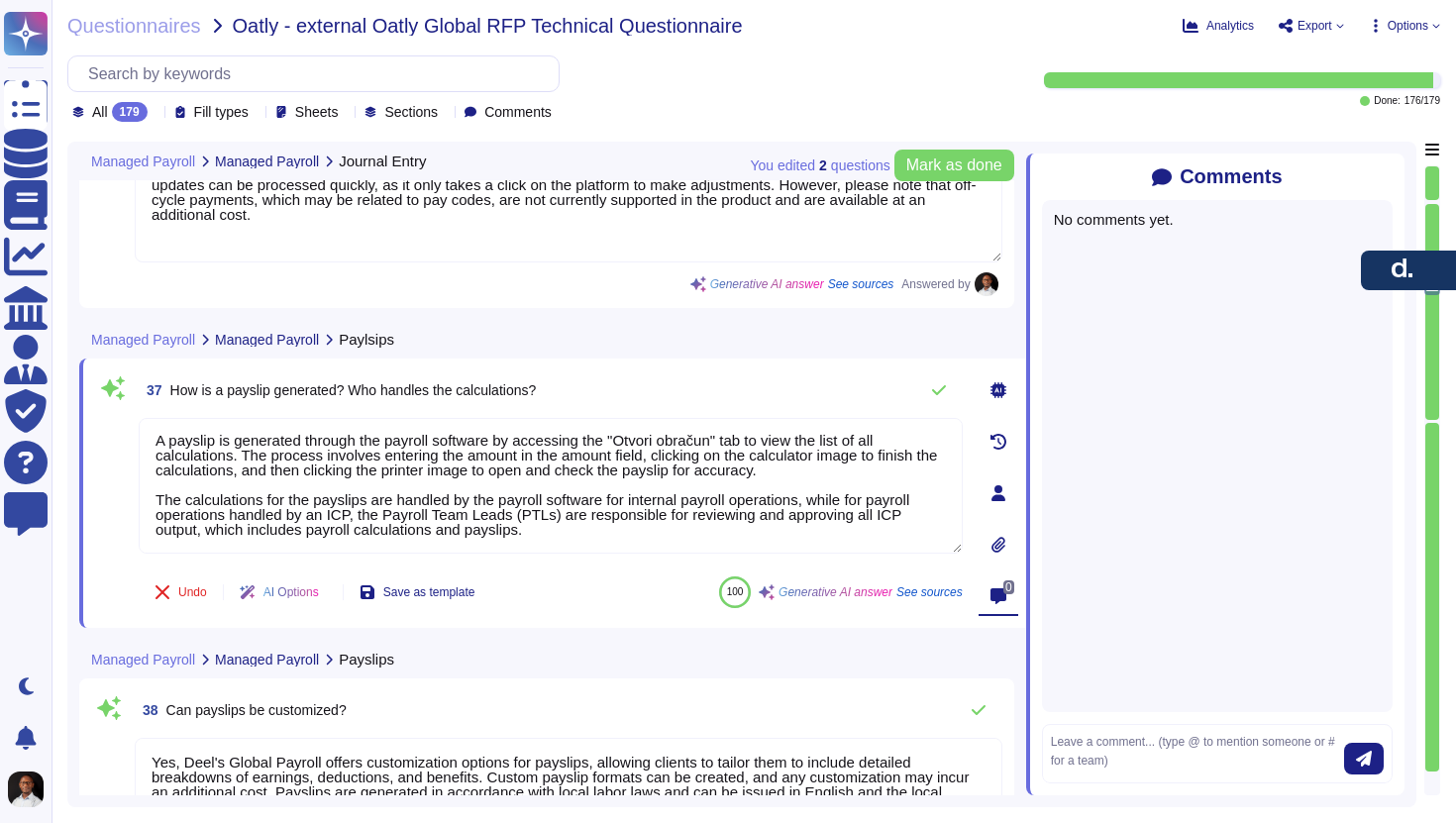 click on "How is a payslip generated? Who handles the calculations?" at bounding box center (354, 390) 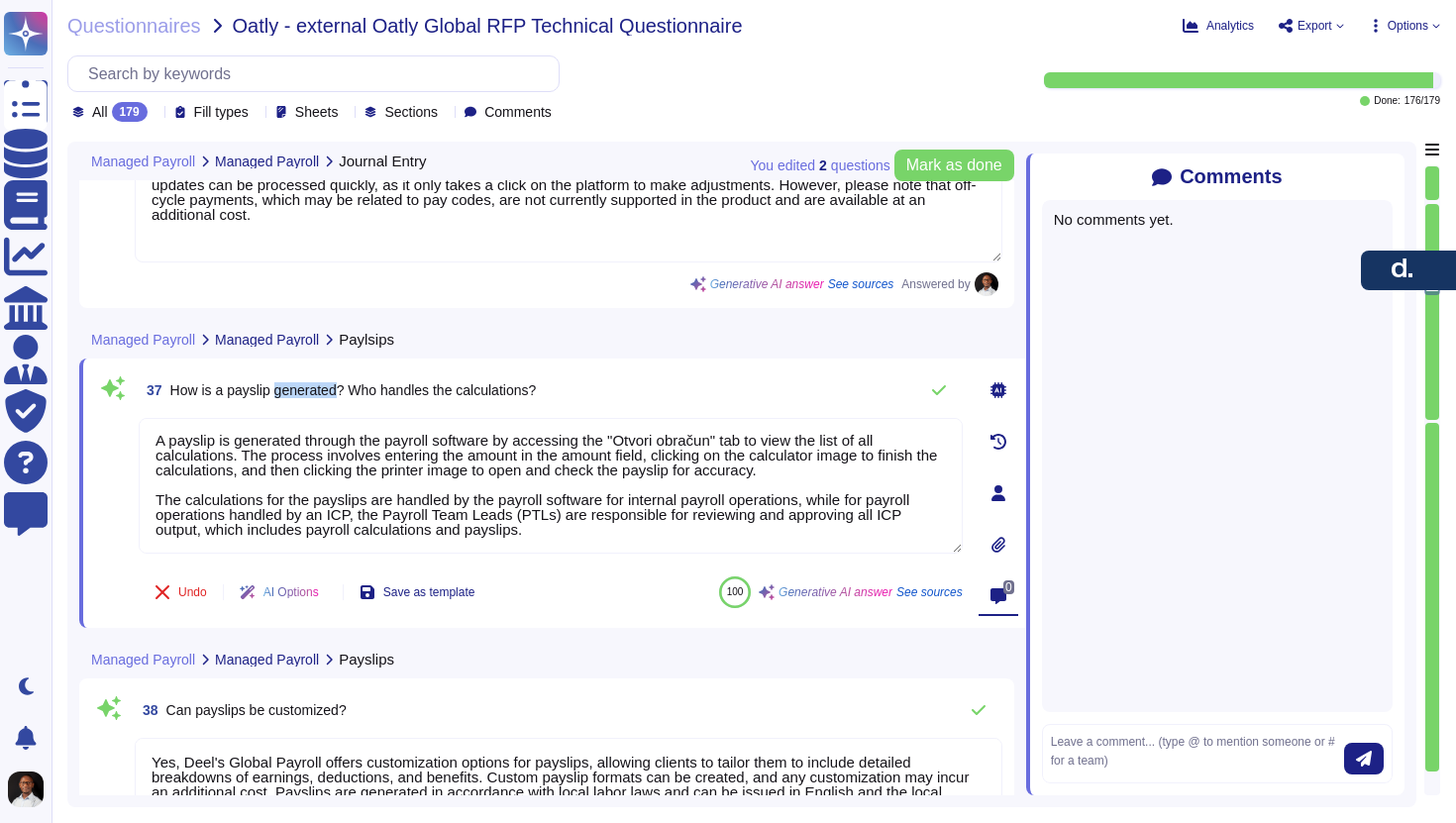 click on "How is a payslip generated? Who handles the calculations?" at bounding box center [354, 390] 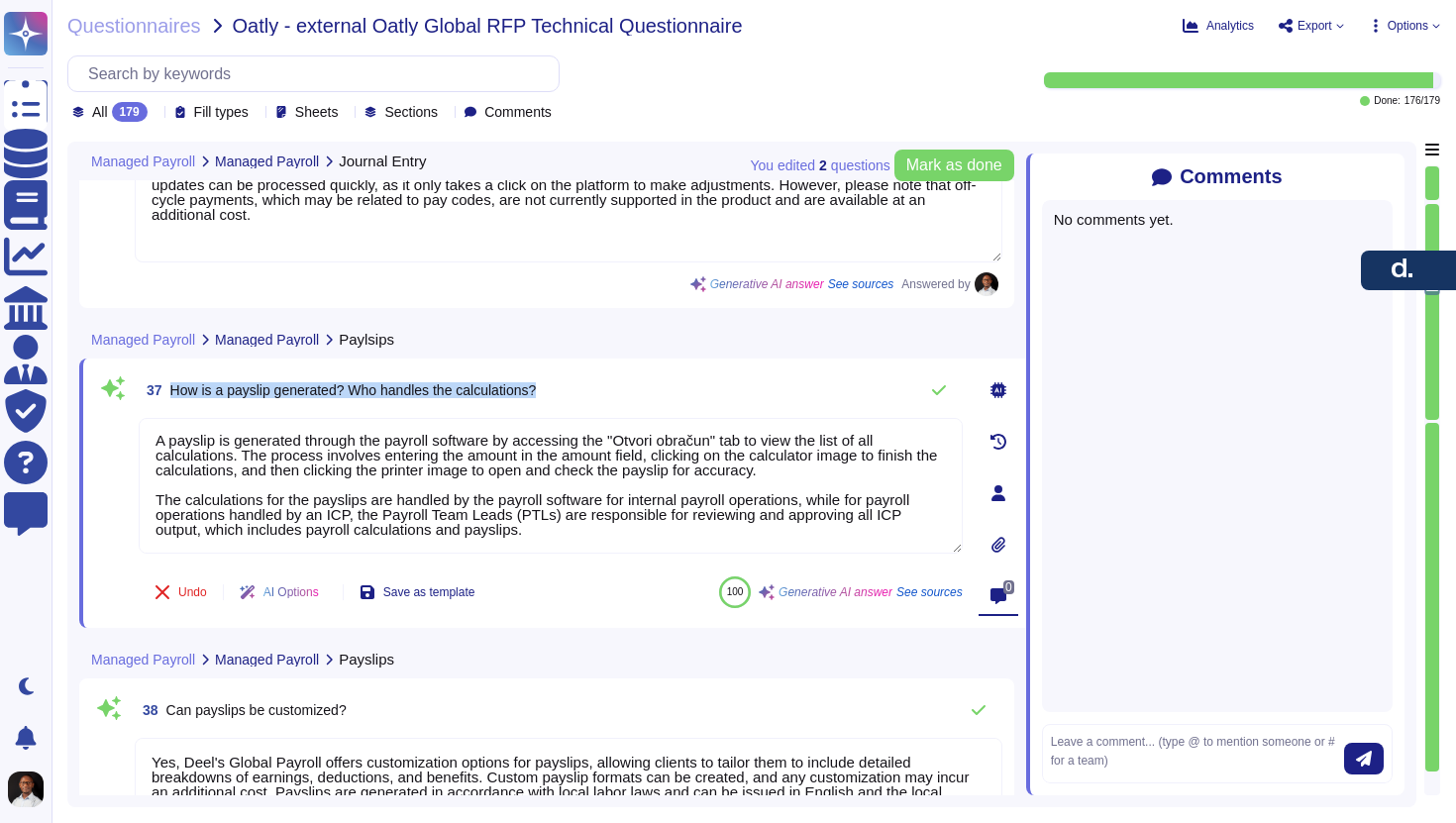 click on "How is a payslip generated? Who handles the calculations?" at bounding box center [354, 390] 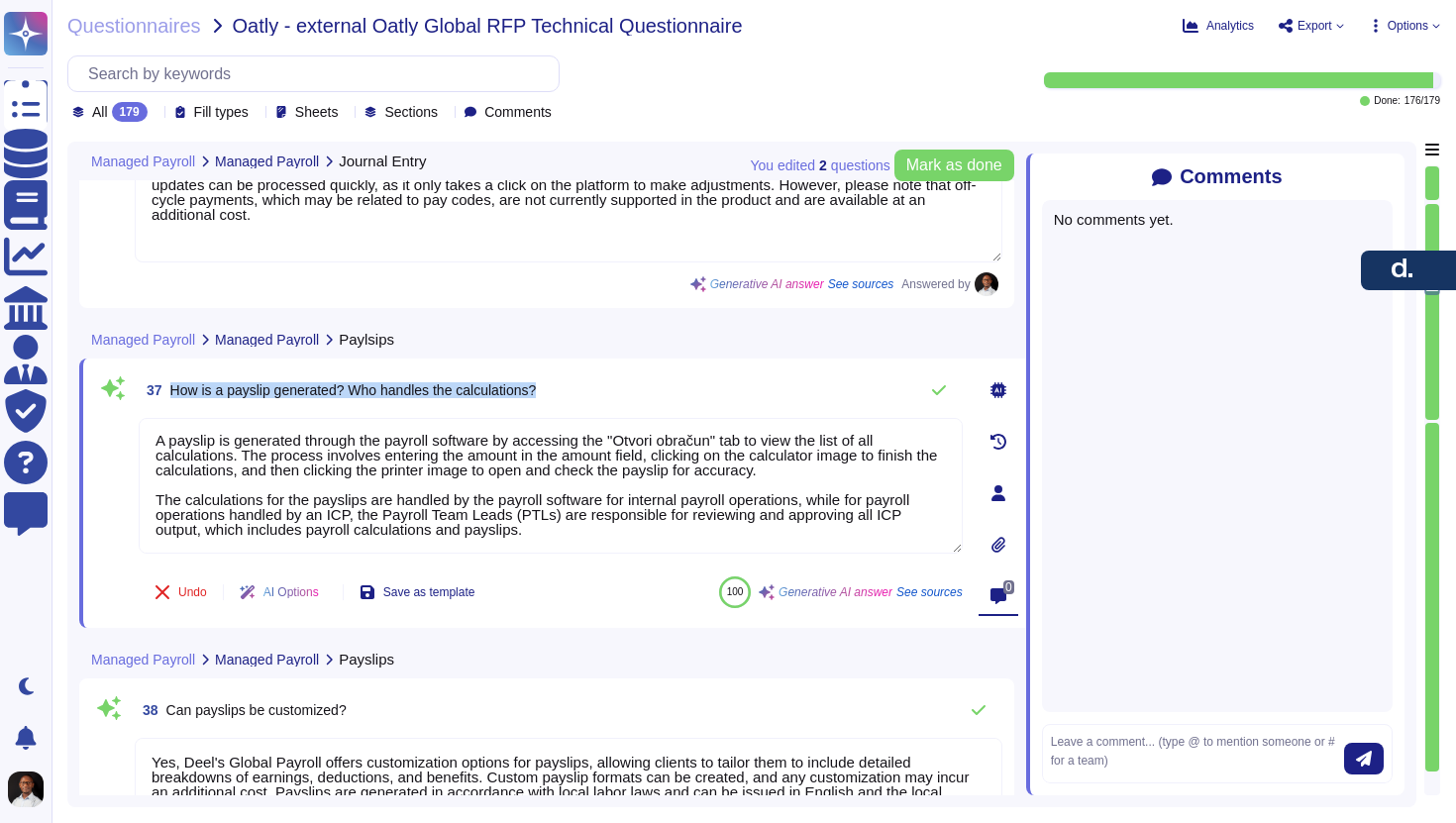 copy on "How is a payslip generated? Who handles the calculations?" 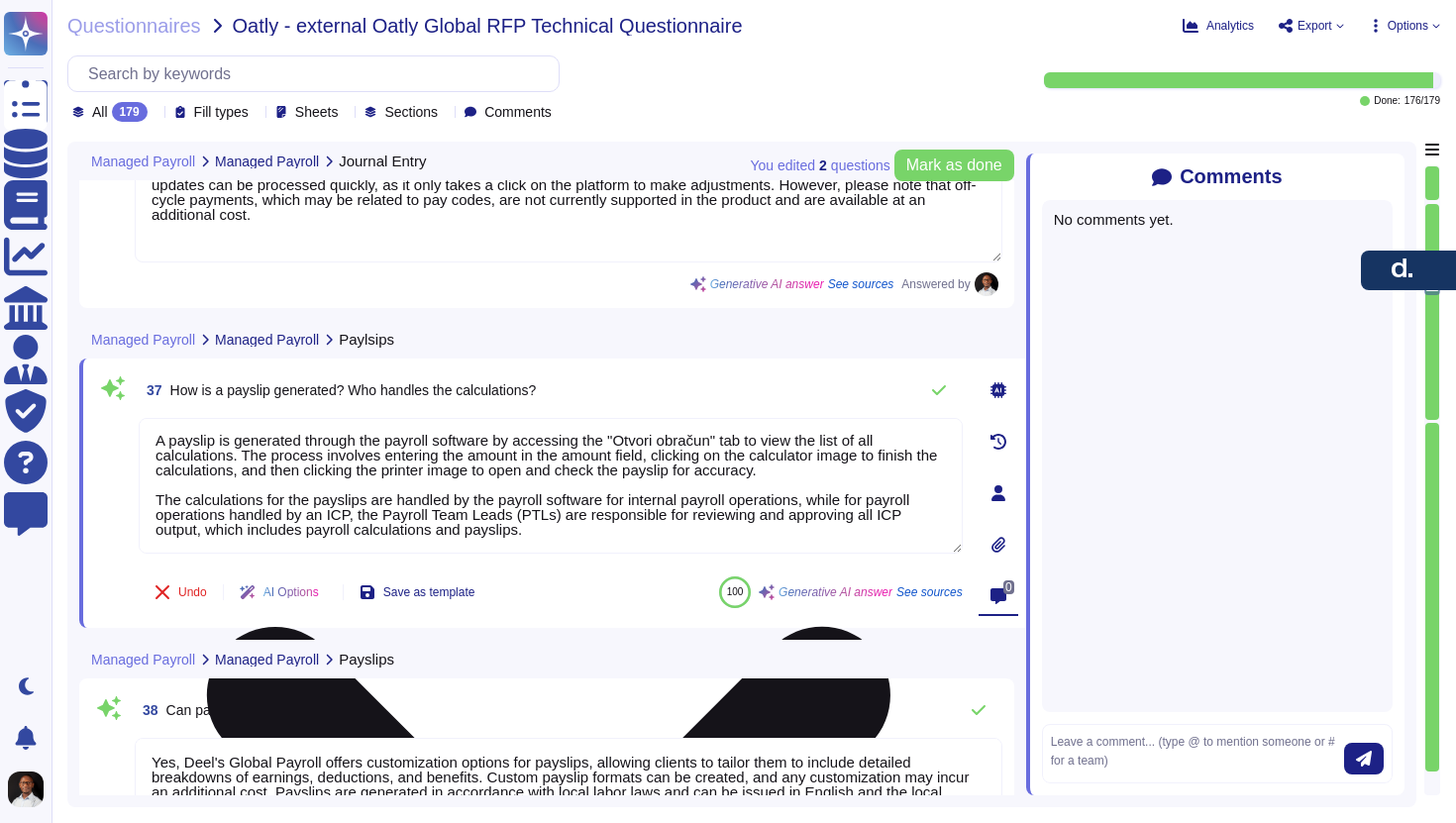 click on "A payslip is generated through the payroll software by accessing the "Otvori obračun" tab to view the list of all calculations. The process involves entering the amount in the amount field, clicking on the calculator image to finish the calculations, and then clicking the printer image to open and check the payslip for accuracy.
The calculations for the payslips are handled by the payroll software for internal payroll operations, while for payroll operations handled by an ICP, the Payroll Team Leads (PTLs) are responsible for reviewing and approving all ICP output, which includes payroll calculations and payslips." at bounding box center (551, 485) 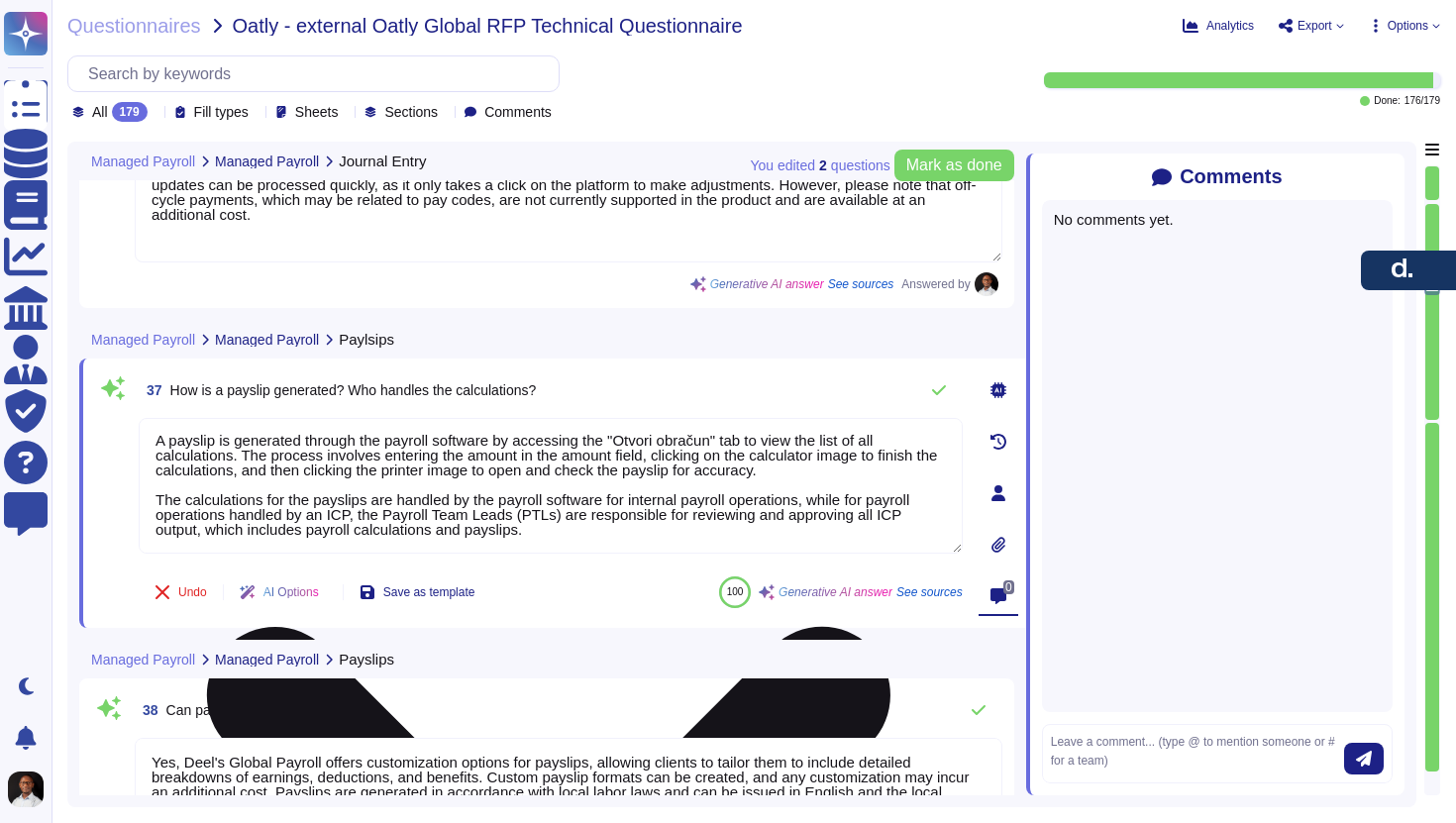 click on "A payslip is generated through the payroll software by accessing the "Otvori obračun" tab to view the list of all calculations. The process involves entering the amount in the amount field, clicking on the calculator image to finish the calculations, and then clicking the printer image to open and check the payslip for accuracy.
The calculations for the payslips are handled by the payroll software for internal payroll operations, while for payroll operations handled by an ICP, the Payroll Team Leads (PTLs) are responsible for reviewing and approving all ICP output, which includes payroll calculations and payslips." at bounding box center [551, 485] 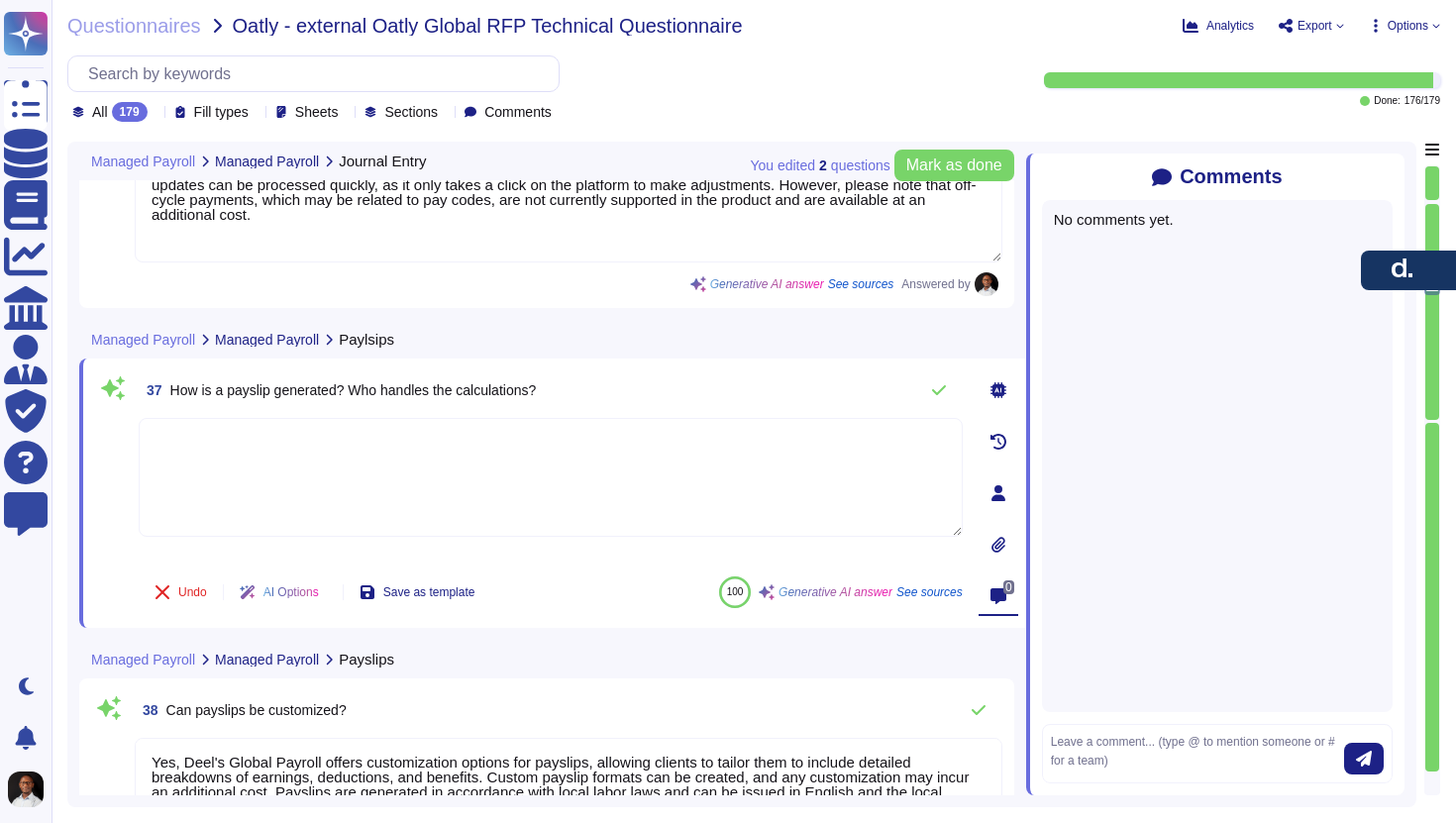 paste on "payslips are generated as part of the payroll process. Here's how it works:
Payroll Calculation: Deel handles the payroll calculations.
Processing: Once the client submits the payroll report to Deel, it's sent to Deel's in-house payroll manager for that specific country.
Local Software: The payroll manager uses local payroll software to process the payroll and calculate all necessary adjustments based on the information provided by the client.
Quality Assurance: After calculations, a QA check is performed to ensure accuracy.
Payslip Generation: Once the payroll is processed and approved, Deel generates the payslips for each employee. These payslips detail the total income, deductions, and net take-home pay.
Compliance: Deel ensures that the generated payslips contain all the information required by the specific country where the payroll is being run.
Accessibility: The generated payslips can be viewed and downloaded directly on the Deel platform by the employees." 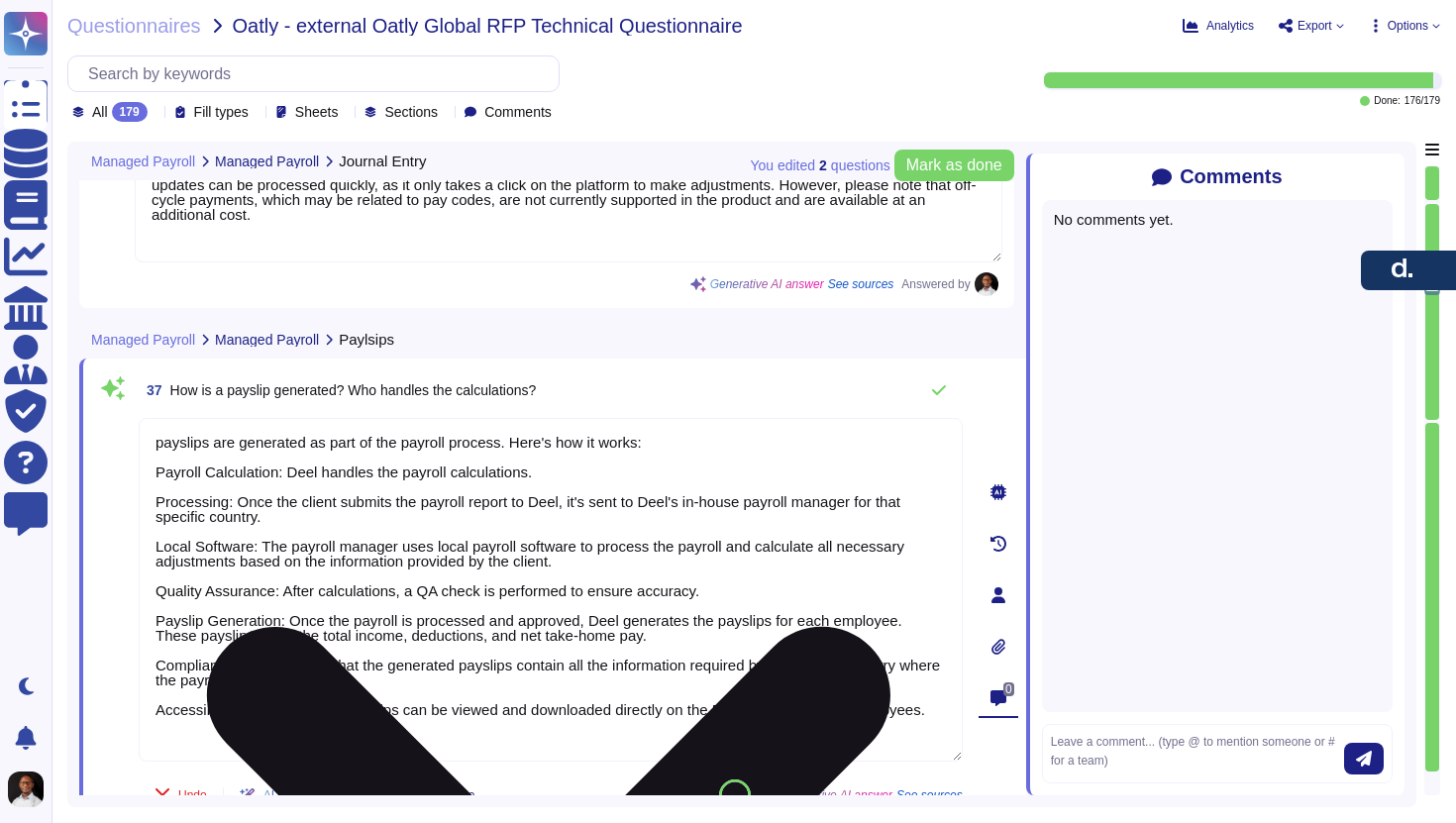 click on "payslips are generated as part of the payroll process. Here's how it works:
Payroll Calculation: Deel handles the payroll calculations.
Processing: Once the client submits the payroll report to Deel, it's sent to Deel's in-house payroll manager for that specific country.
Local Software: The payroll manager uses local payroll software to process the payroll and calculate all necessary adjustments based on the information provided by the client.
Quality Assurance: After calculations, a QA check is performed to ensure accuracy.
Payslip Generation: Once the payroll is processed and approved, Deel generates the payslips for each employee. These payslips detail the total income, deductions, and net take-home pay.
Compliance: Deel ensures that the generated payslips contain all the information required by the specific country where the payroll is being run.
Accessibility: The generated payslips can be viewed and downloaded directly on the Deel platform by the employees." at bounding box center (551, 589) 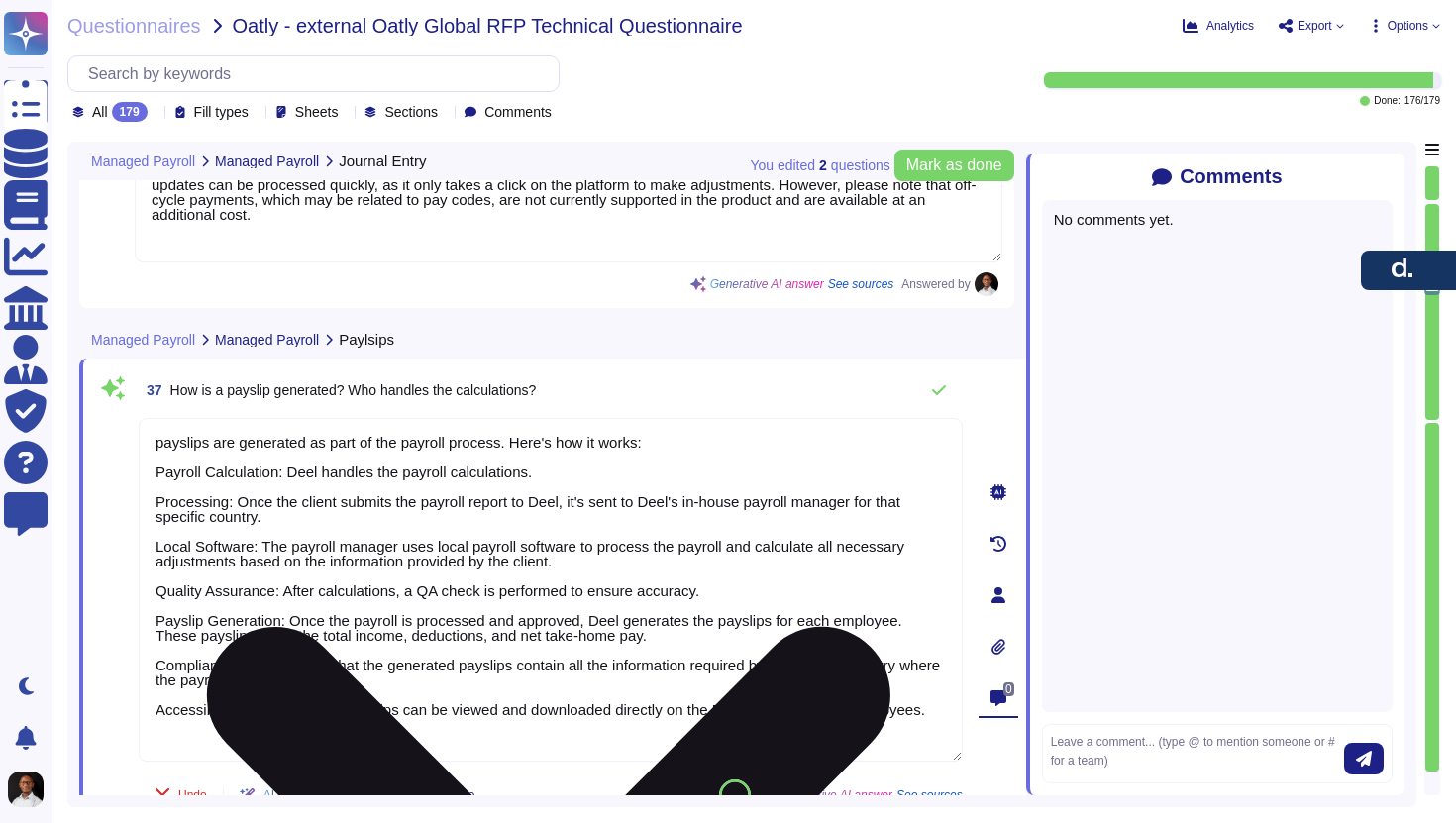 click on "payslips are generated as part of the payroll process. Here's how it works:
Payroll Calculation: Deel handles the payroll calculations.
Processing: Once the client submits the payroll report to Deel, it's sent to Deel's in-house payroll manager for that specific country.
Local Software: The payroll manager uses local payroll software to process the payroll and calculate all necessary adjustments based on the information provided by the client.
Quality Assurance: After calculations, a QA check is performed to ensure accuracy.
Payslip Generation: Once the payroll is processed and approved, Deel generates the payslips for each employee. These payslips detail the total income, deductions, and net take-home pay.
Compliance: Deel ensures that the generated payslips contain all the information required by the specific country where the payroll is being run.
Accessibility: The generated payslips can be viewed and downloaded directly on the Deel platform by the employees." at bounding box center [551, 589] 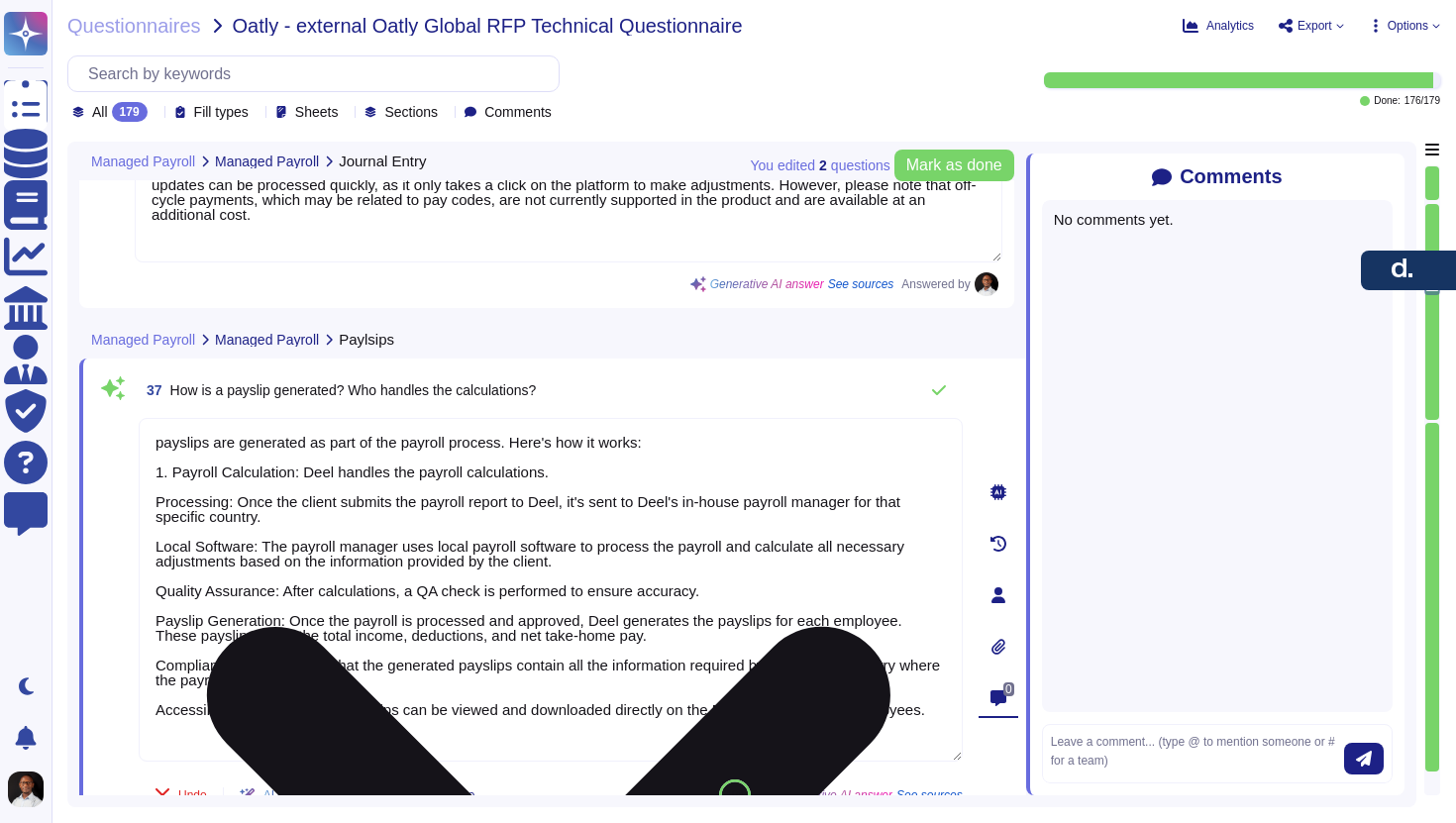 click on "payslips are generated as part of the payroll process. Here's how it works:
1. Payroll Calculation: Deel handles the payroll calculations.
Processing: Once the client submits the payroll report to Deel, it's sent to Deel's in-house payroll manager for that specific country.
Local Software: The payroll manager uses local payroll software to process the payroll and calculate all necessary adjustments based on the information provided by the client.
Quality Assurance: After calculations, a QA check is performed to ensure accuracy.
Payslip Generation: Once the payroll is processed and approved, Deel generates the payslips for each employee. These payslips detail the total income, deductions, and net take-home pay.
Compliance: Deel ensures that the generated payslips contain all the information required by the specific country where the payroll is being run.
Accessibility: The generated payslips can be viewed and downloaded directly on the Deel platform by the employees." at bounding box center (551, 589) 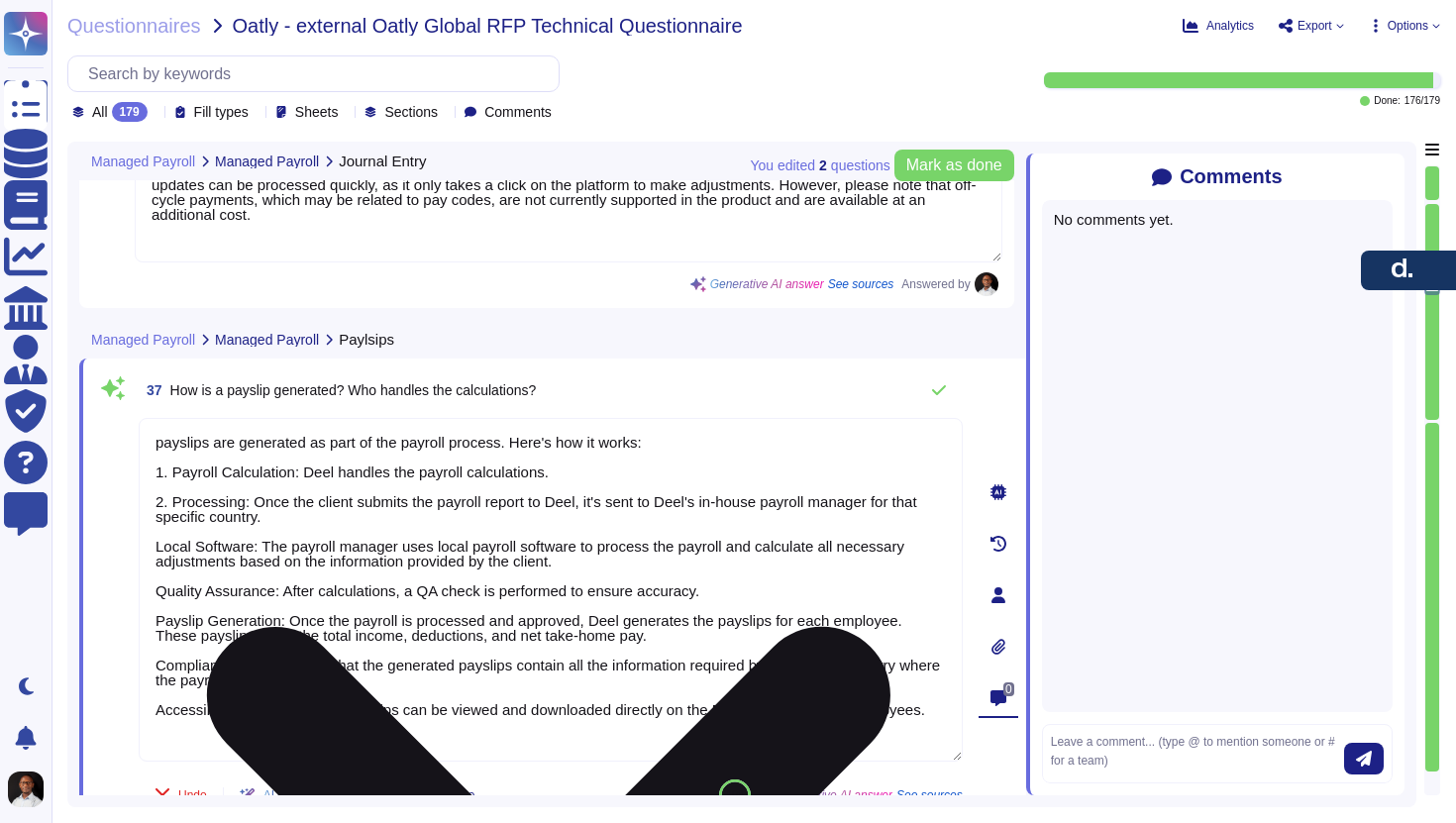 click on "payslips are generated as part of the payroll process. Here's how it works:
1. Payroll Calculation: Deel handles the payroll calculations.
2. Processing: Once the client submits the payroll report to Deel, it's sent to Deel's in-house payroll manager for that specific country.
Local Software: The payroll manager uses local payroll software to process the payroll and calculate all necessary adjustments based on the information provided by the client.
Quality Assurance: After calculations, a QA check is performed to ensure accuracy.
Payslip Generation: Once the payroll is processed and approved, Deel generates the payslips for each employee. These payslips detail the total income, deductions, and net take-home pay.
Compliance: Deel ensures that the generated payslips contain all the information required by the specific country where the payroll is being run.
Accessibility: The generated payslips can be viewed and downloaded directly on the Deel platform by the employees." at bounding box center (551, 589) 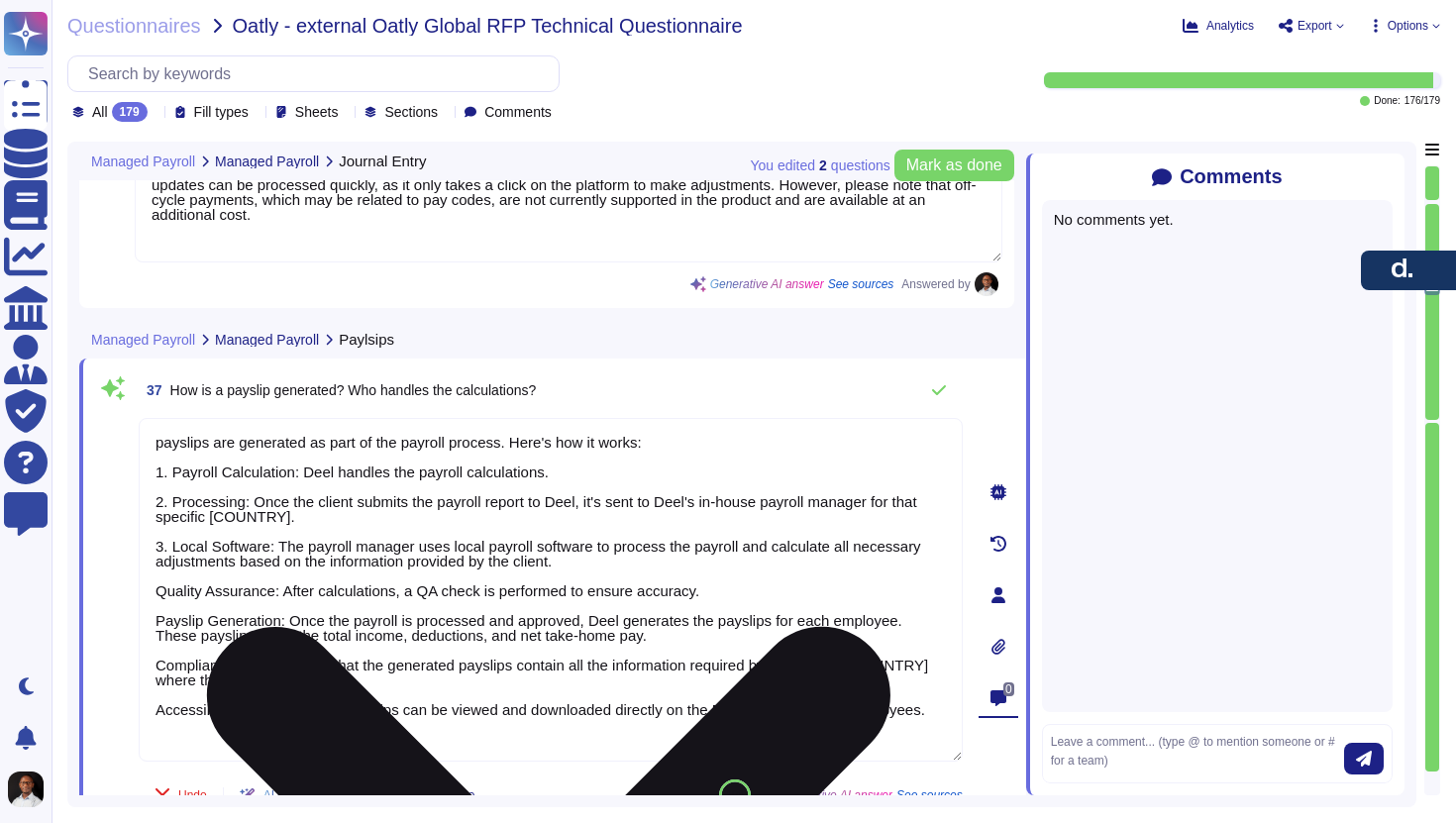 click on "payslips are generated as part of the payroll process. Here's how it works:
1. Payroll Calculation: Deel handles the payroll calculations.
2. Processing: Once the client submits the payroll report to Deel, it's sent to Deel's in-house payroll manager for that specific [COUNTRY].
3. Local Software: The payroll manager uses local payroll software to process the payroll and calculate all necessary adjustments based on the information provided by the client.
Quality Assurance: After calculations, a QA check is performed to ensure accuracy.
Payslip Generation: Once the payroll is processed and approved, Deel generates the payslips for each employee. These payslips detail the total income, deductions, and net take-home pay.
Compliance: Deel ensures that the generated payslips contain all the information required by the specific [COUNTRY] where the payroll is being run.
Accessibility: The generated payslips can be viewed and downloaded directly on the Deel platform by the employees." at bounding box center (551, 589) 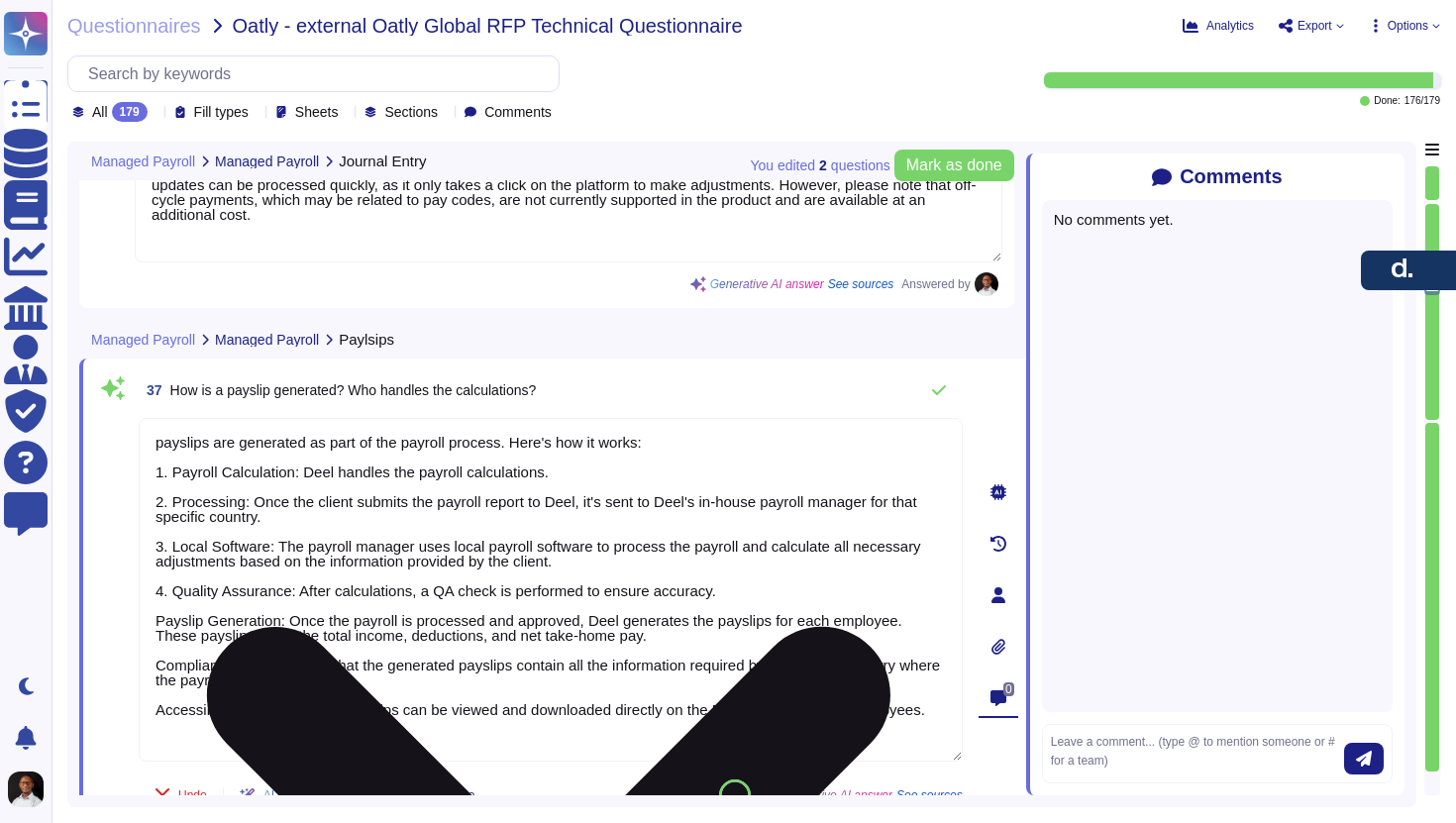 click on "payslips are generated as part of the payroll process. Here's how it works:
1. Payroll Calculation: Deel handles the payroll calculations.
2. Processing: Once the client submits the payroll report to Deel, it's sent to Deel's in-house payroll manager for that specific country.
3. Local Software: The payroll manager uses local payroll software to process the payroll and calculate all necessary adjustments based on the information provided by the client.
4. Quality Assurance: After calculations, a QA check is performed to ensure accuracy.
Payslip Generation: Once the payroll is processed and approved, Deel generates the payslips for each employee. These payslips detail the total income, deductions, and net take-home pay.
Compliance: Deel ensures that the generated payslips contain all the information required by the specific country where the payroll is being run.
Accessibility: The generated payslips can be viewed and downloaded directly on the Deel platform by the employees." at bounding box center [551, 589] 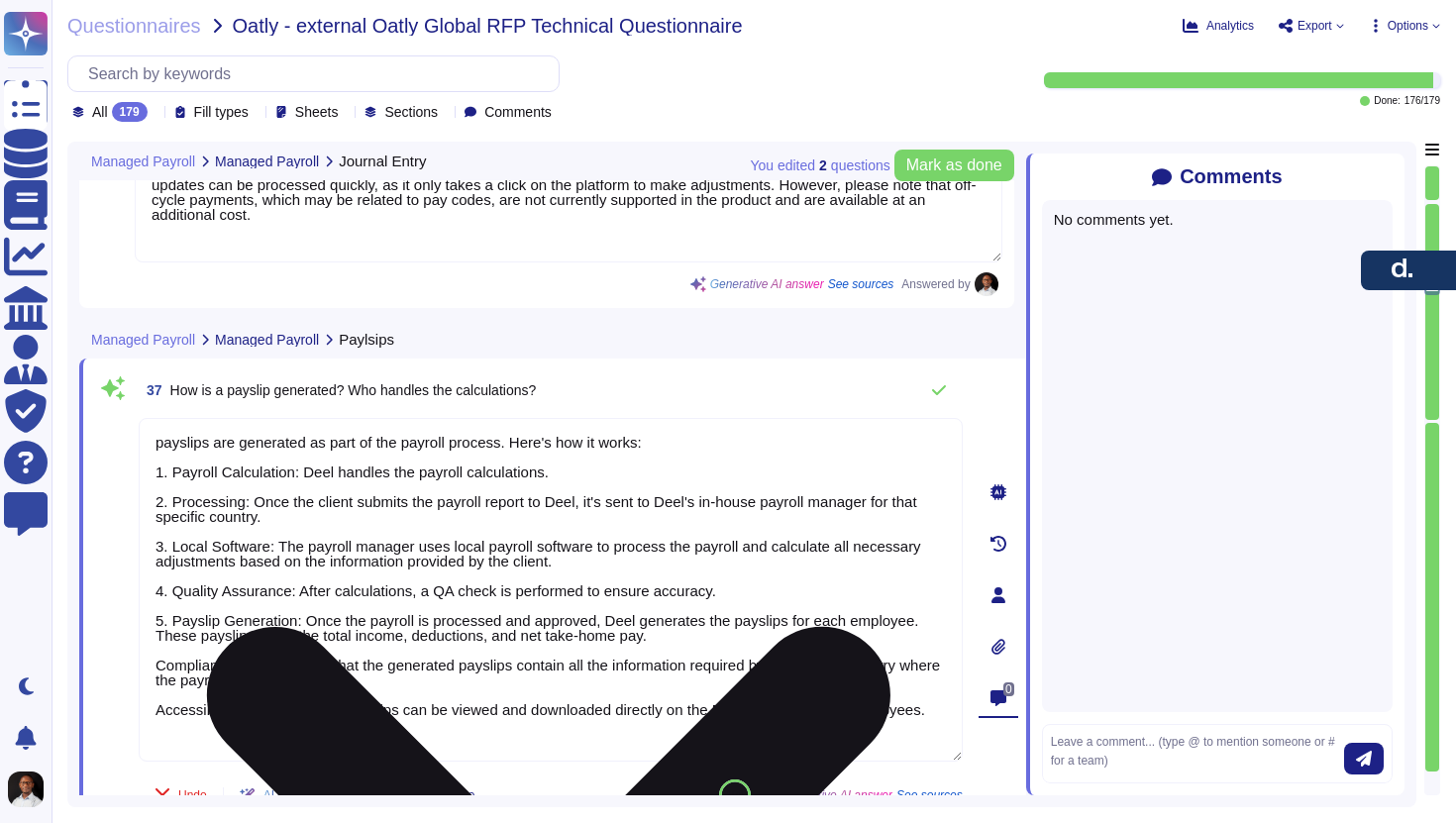click on "payslips are generated as part of the payroll process. Here's how it works:
1. Payroll Calculation: Deel handles the payroll calculations.
2. Processing: Once the client submits the payroll report to Deel, it's sent to Deel's in-house payroll manager for that specific country.
3. Local Software: The payroll manager uses local payroll software to process the payroll and calculate all necessary adjustments based on the information provided by the client.
4. Quality Assurance: After calculations, a QA check is performed to ensure accuracy.
5. Payslip Generation: Once the payroll is processed and approved, Deel generates the payslips for each employee. These payslips detail the total income, deductions, and net take-home pay.
Compliance: Deel ensures that the generated payslips contain all the information required by the specific country where the payroll is being run.
Accessibility: The generated payslips can be viewed and downloaded directly on the Deel platform by the employees." at bounding box center (551, 589) 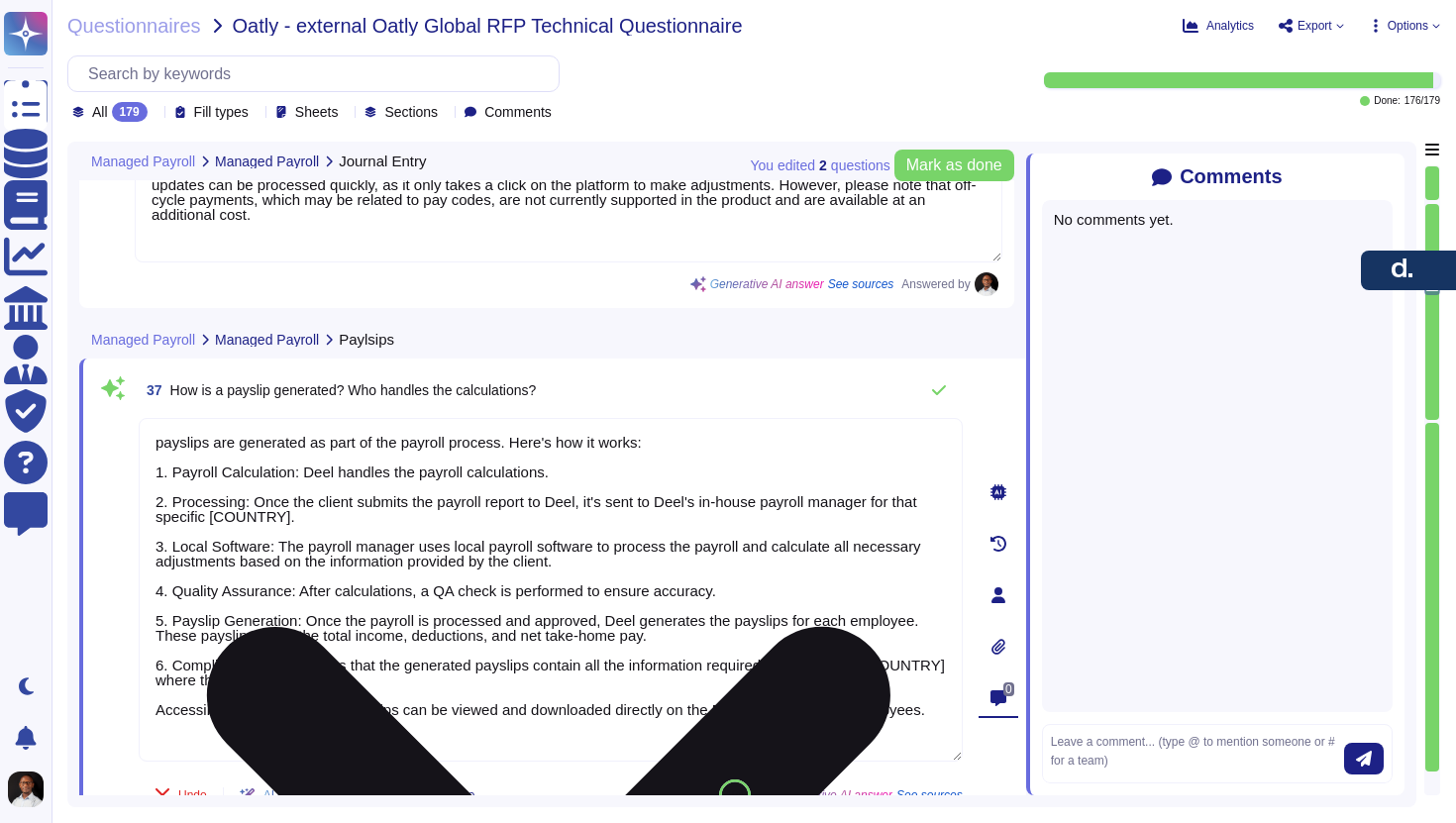 click on "payslips are generated as part of the payroll process. Here's how it works:
1. Payroll Calculation: Deel handles the payroll calculations.
2. Processing: Once the client submits the payroll report to Deel, it's sent to Deel's in-house payroll manager for that specific [COUNTRY].
3. Local Software: The payroll manager uses local payroll software to process the payroll and calculate all necessary adjustments based on the information provided by the client.
4. Quality Assurance: After calculations, a QA check is performed to ensure accuracy.
5. Payslip Generation: Once the payroll is processed and approved, Deel generates the payslips for each employee. These payslips detail the total income, deductions, and net take-home pay.
6. Compliance: Deel ensures that the generated payslips contain all the information required by the specific [COUNTRY] where the payroll is being run.
Accessibility: The generated payslips can be viewed and downloaded directly on the Deel platform by the employees." at bounding box center (551, 589) 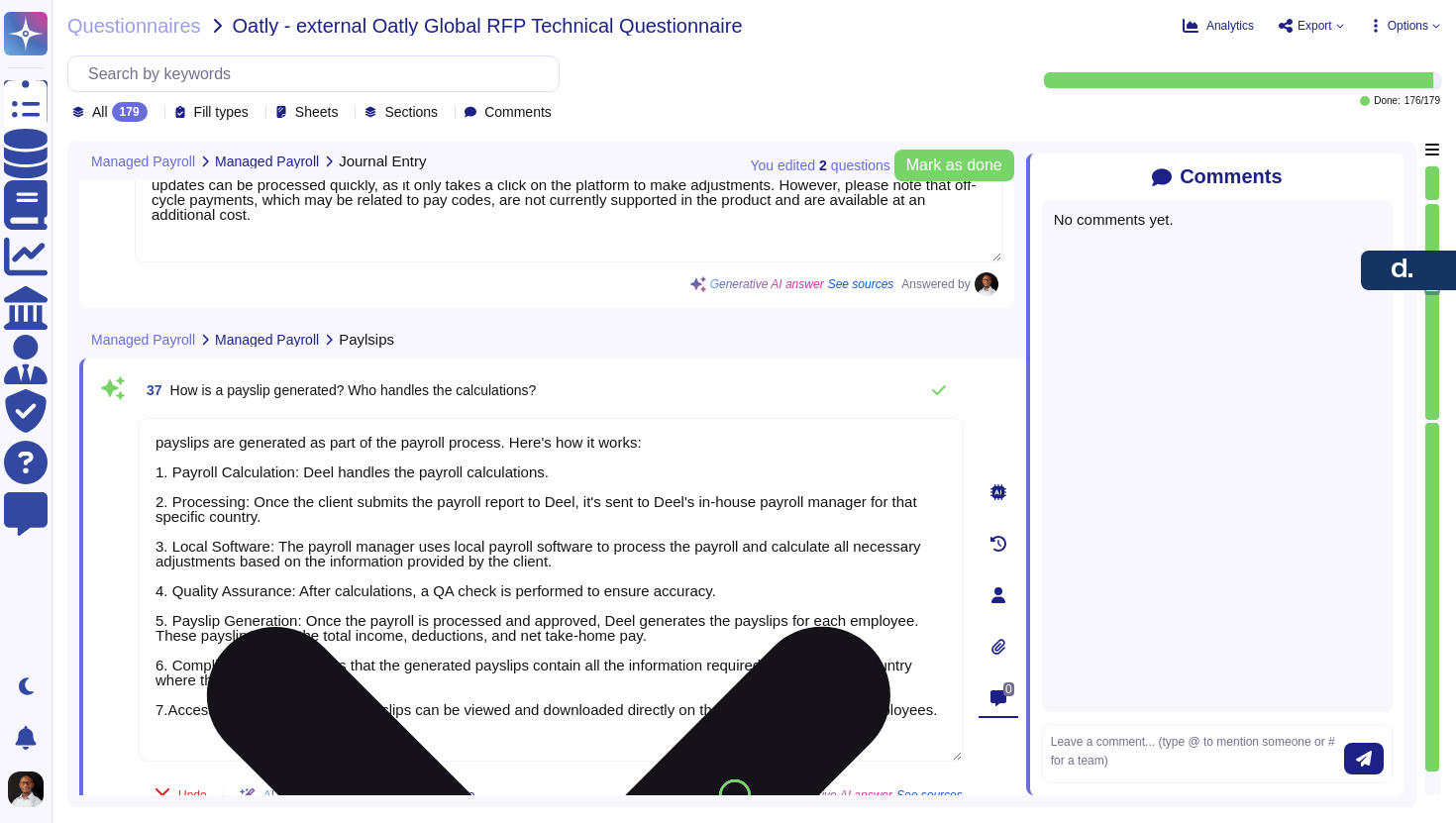 type on "payslips are generated as part of the payroll process. Here's how it works:
1. Payroll Calculation: Deel handles the payroll calculations.
2. Processing: Once the client submits the payroll report to Deel, it's sent to Deel's in-house payroll manager for that specific country.
3. Local Software: The payroll manager uses local payroll software to process the payroll and calculate all necessary adjustments based on the information provided by the client.
4. Quality Assurance: After calculations, a QA check is performed to ensure accuracy.
5. Payslip Generation: Once the payroll is processed and approved, Deel generates the payslips for each employee. These payslips detail the total income, deductions, and net take-home pay.
6. Compliance: Deel ensures that the generated payslips contain all the information required by the specific country where the payroll is being run.
7. Accessibility: The generated payslips can be viewed and downloaded directly on the Deel platform by the employees." 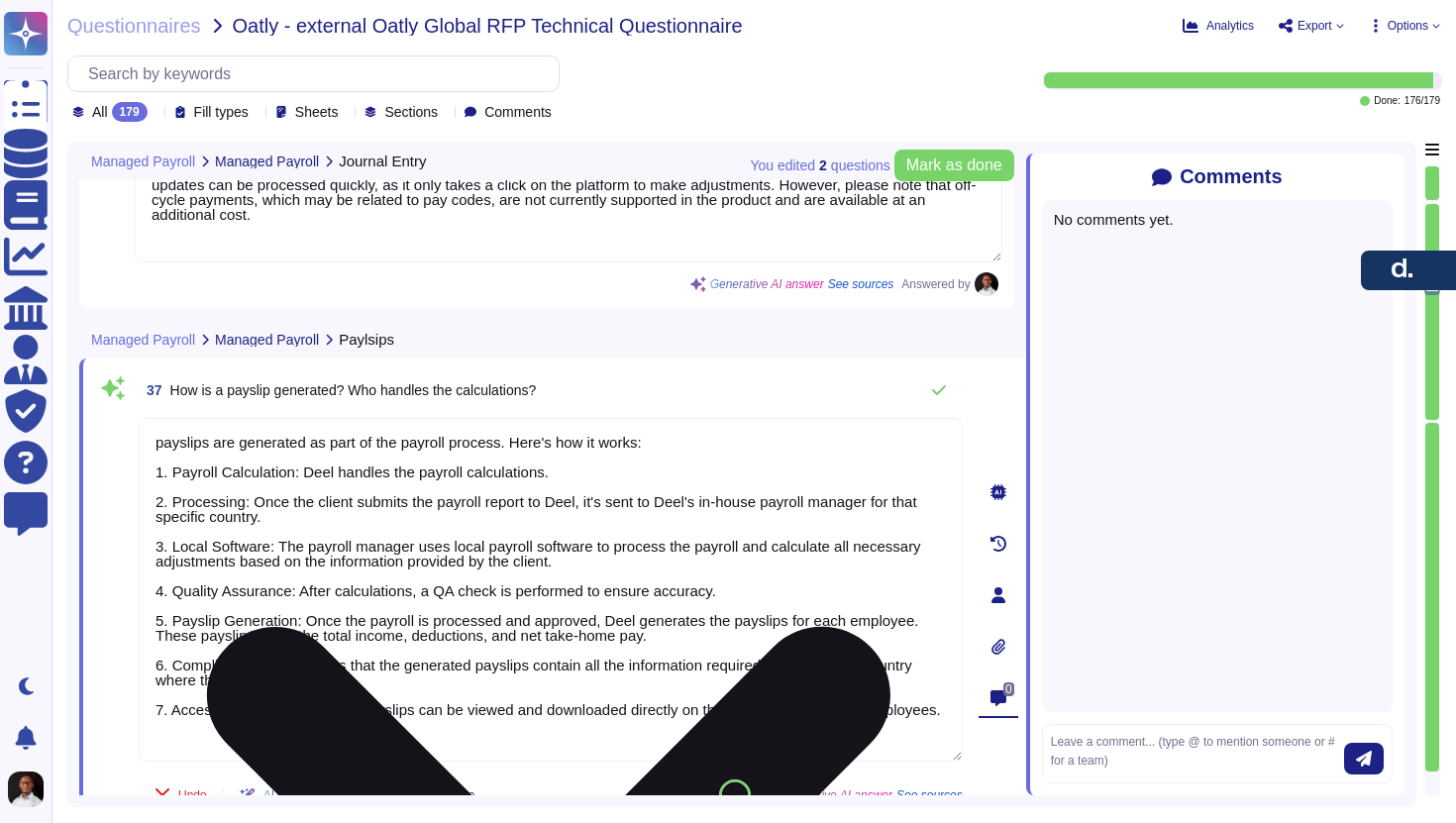 scroll, scrollTop: 2, scrollLeft: 0, axis: vertical 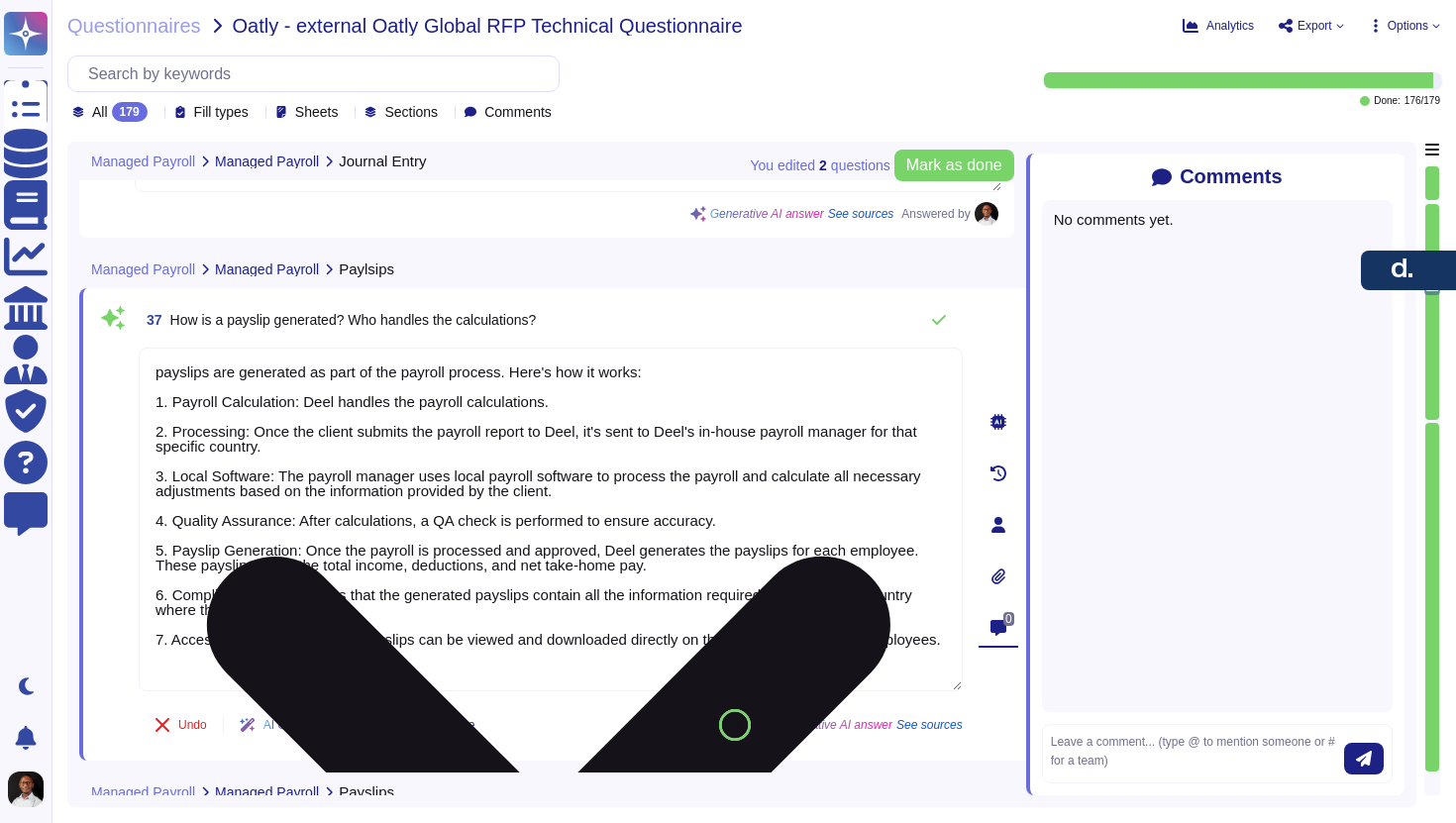 type on "Deel can make payments to employees on behalf of the employer, including salaries, taxes, mandatory social security, and mandatory insurance payments. Therefore, we do not recommend making payments on behalf of the employer to third parties, as it may expose us to labor claims from the clients' employees." 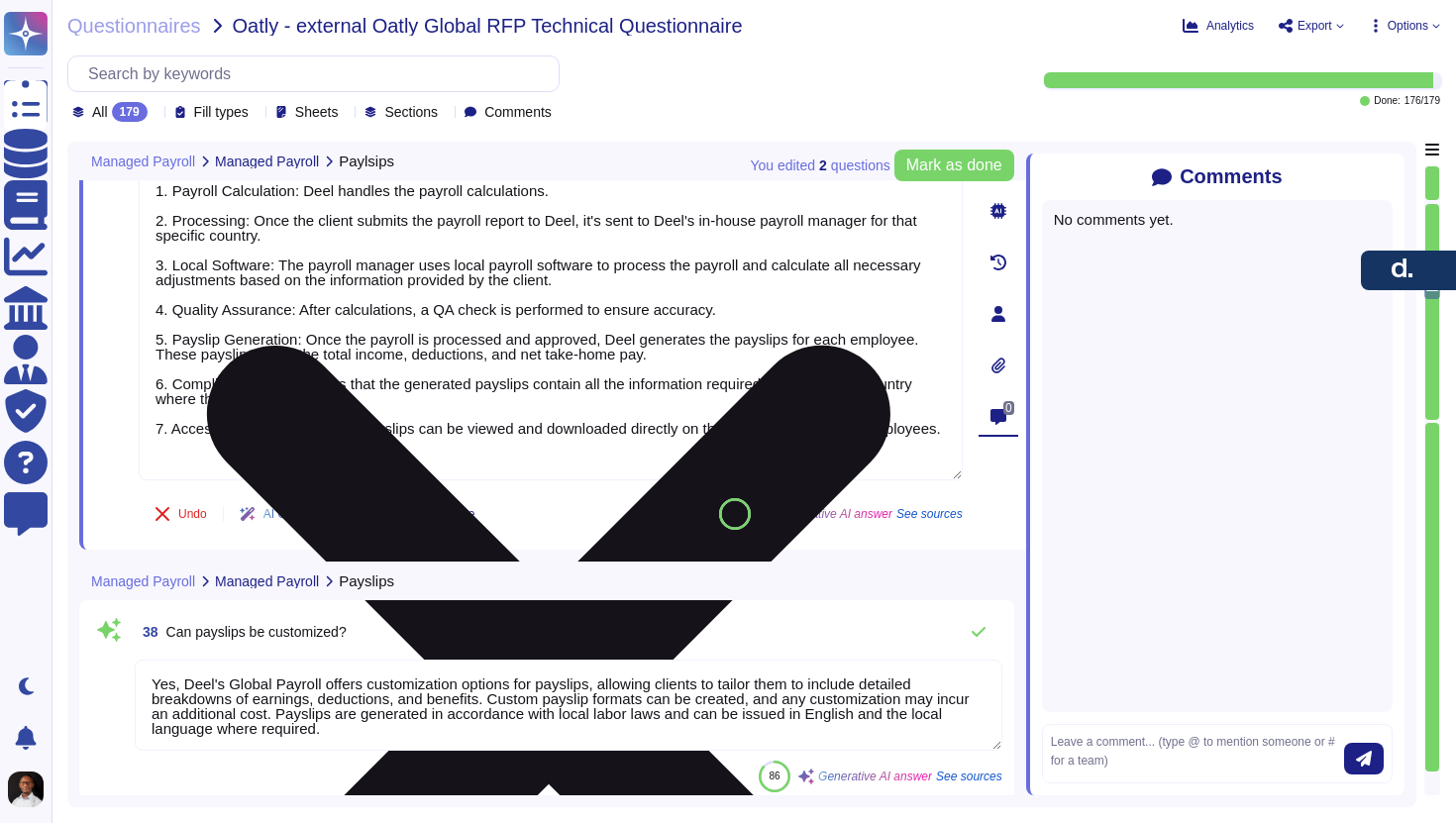 type on "Yes, our system allows generating a SEPA file to process all contributions payments. Deel creates SEPA files in XML format after payroll calculation. We provide payment files in a bank-accepted format depending on the method of payment chosen by the client. Additionally, Deel's Global Payroll supports direct integration with banking systems, which can automate the handling of payments. Clients can manage employee payments through their banking systems by requesting payment files that match their bank's requirements." 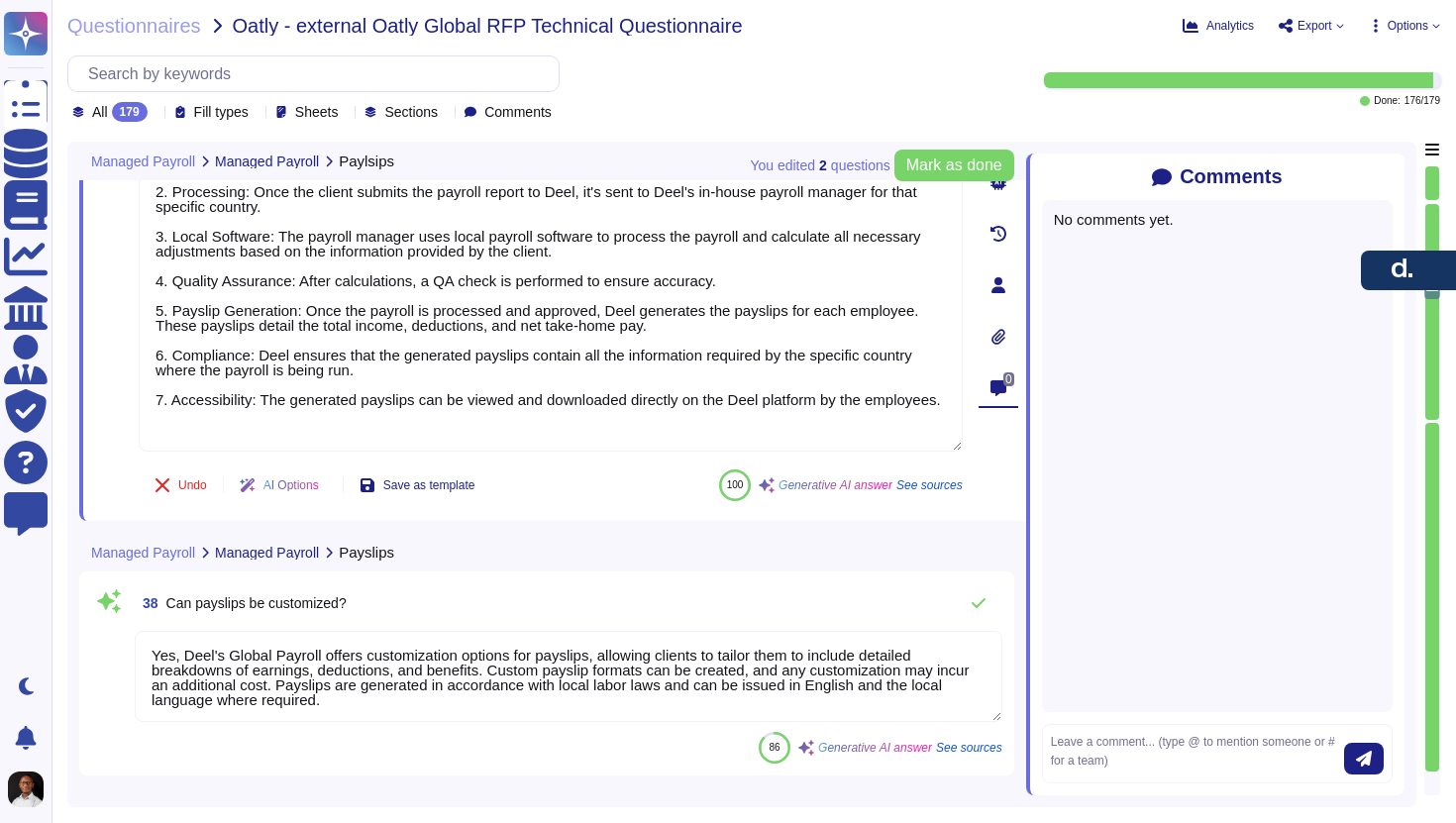 scroll, scrollTop: 11161, scrollLeft: 0, axis: vertical 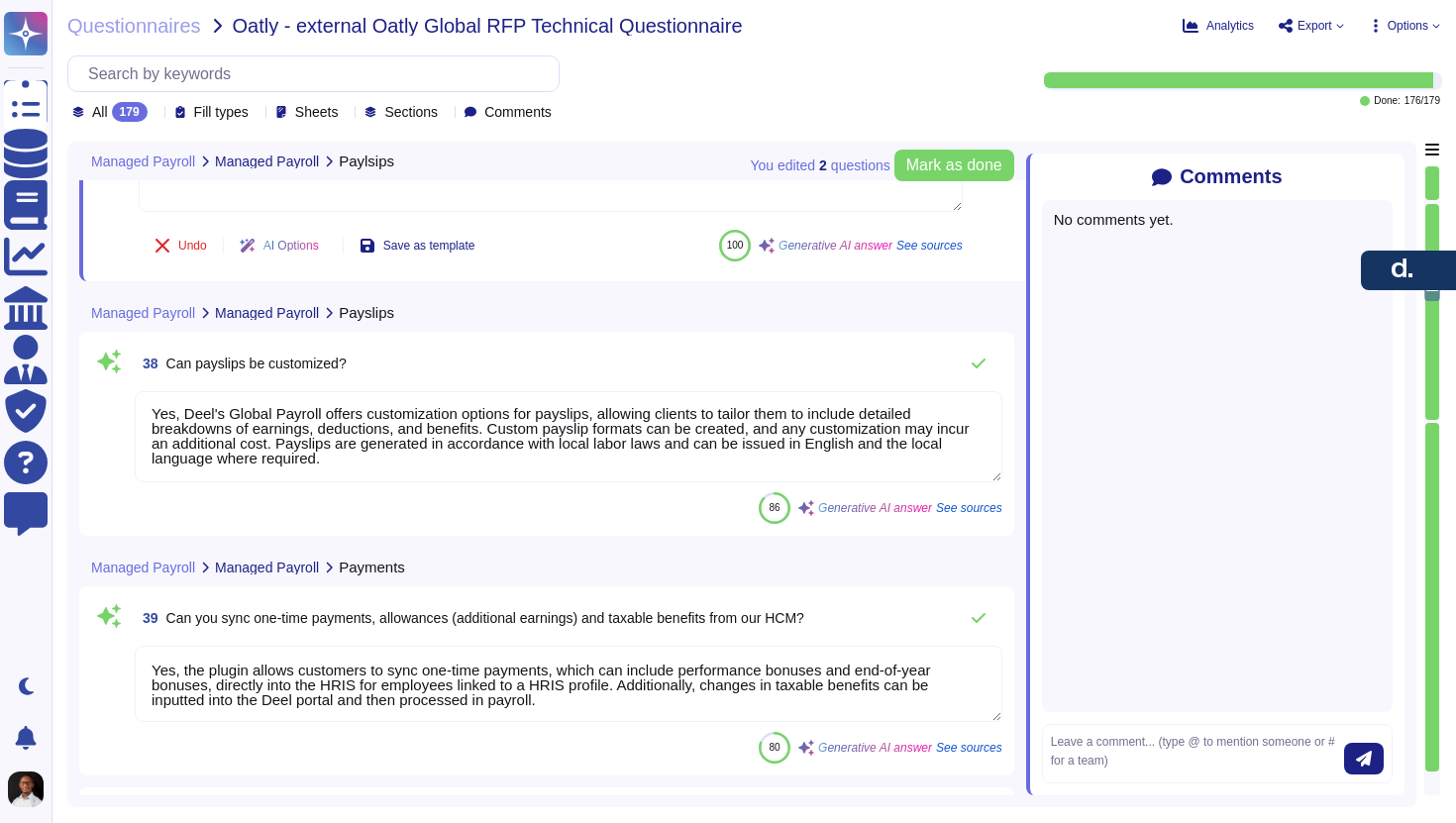 type on "payslips are generated as part of the payroll process. Here's how it works:
1. Payroll Calculation: Deel handles the payroll calculations.
2. Processing: Once the client submits the payroll report to Deel, it's sent to Deel's in-house payroll manager for that specific country.
3. Local Software: The payroll manager uses local payroll software to process the payroll and calculate all necessary adjustments based on the information provided by the client.
4. Quality Assurance: After calculations, a QA check is performed to ensure accuracy.
5. Payslip Generation: Once the payroll is processed and approved, Deel generates the payslips for each employee. These payslips detail the total income, deductions, and net take-home pay.
6. Compliance: Deel ensures that the generated payslips contain all the information required by the specific country where the payroll is being run.
7. Accessibility: The generated payslips can be viewed and downloaded directly on the Deel platform by the employees." 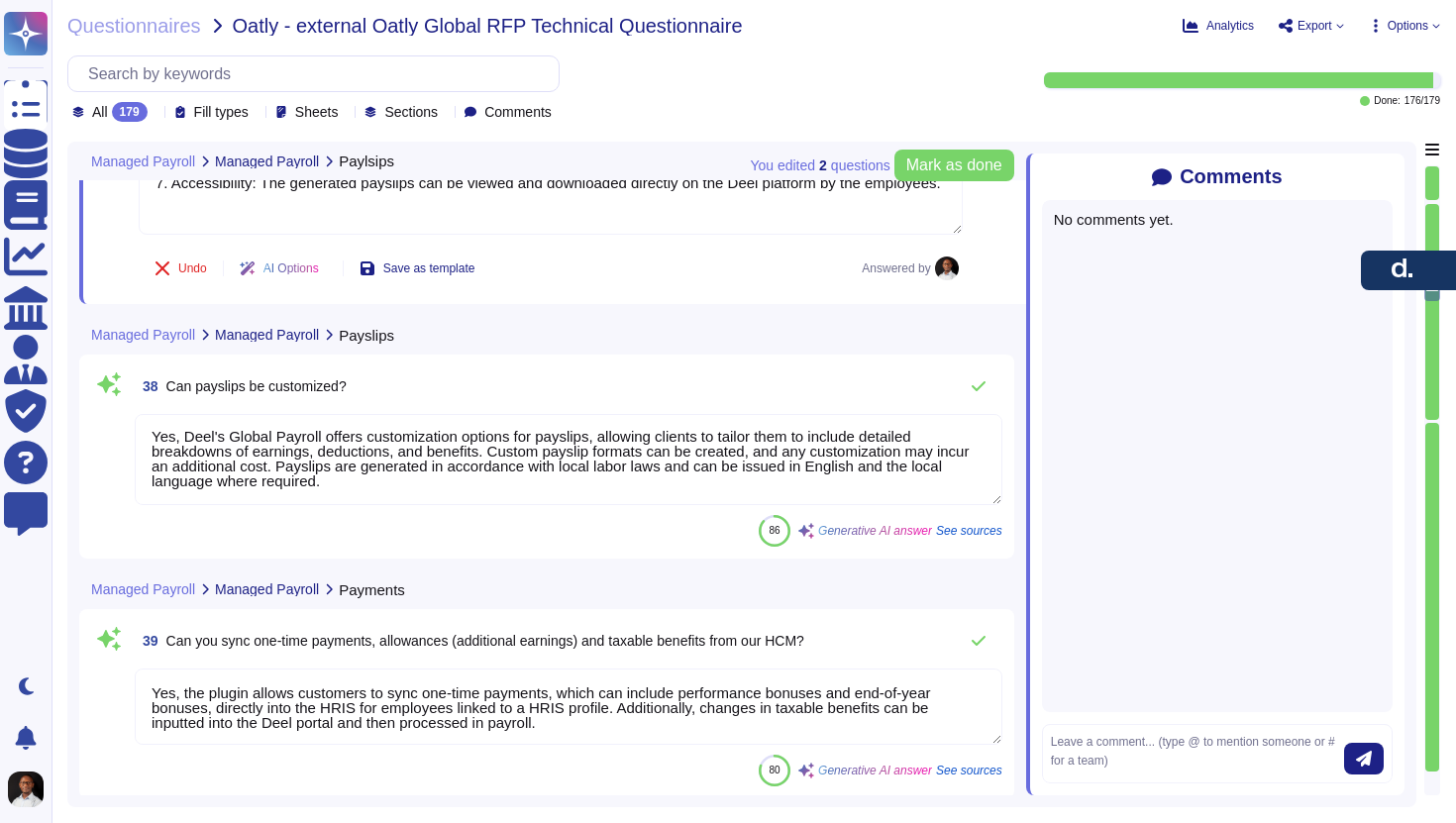 drag, startPoint x: 500, startPoint y: 428, endPoint x: 312, endPoint y: 444, distance: 188.6796 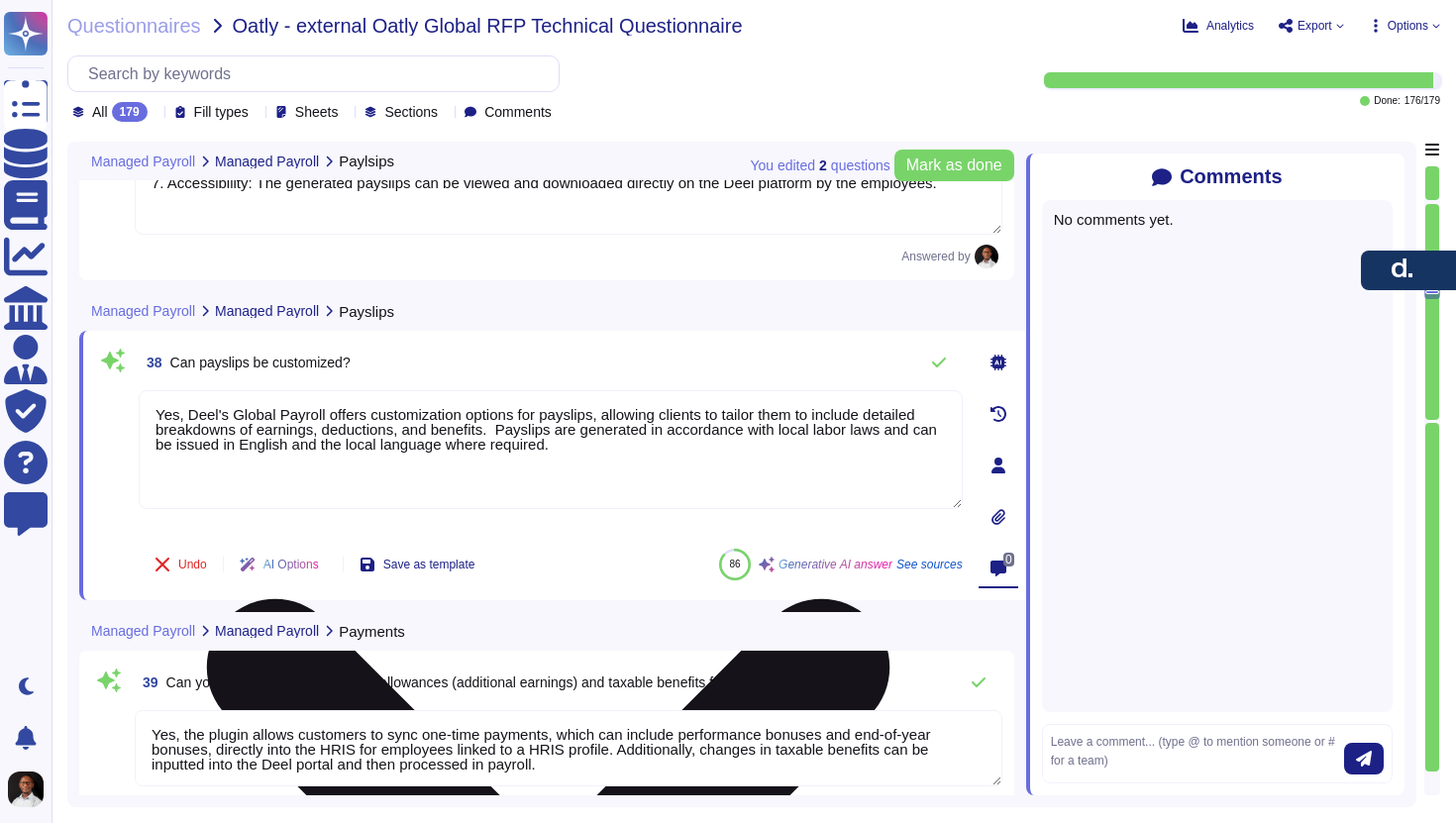 type on "Yes, Deel's Global Payroll offers customization options for payslips, allowing clients to tailor them to include detailed breakdowns of earnings, deductions, and benefits. Payslips are generated in accordance with local labor laws and can be issued in English and the local language where required." 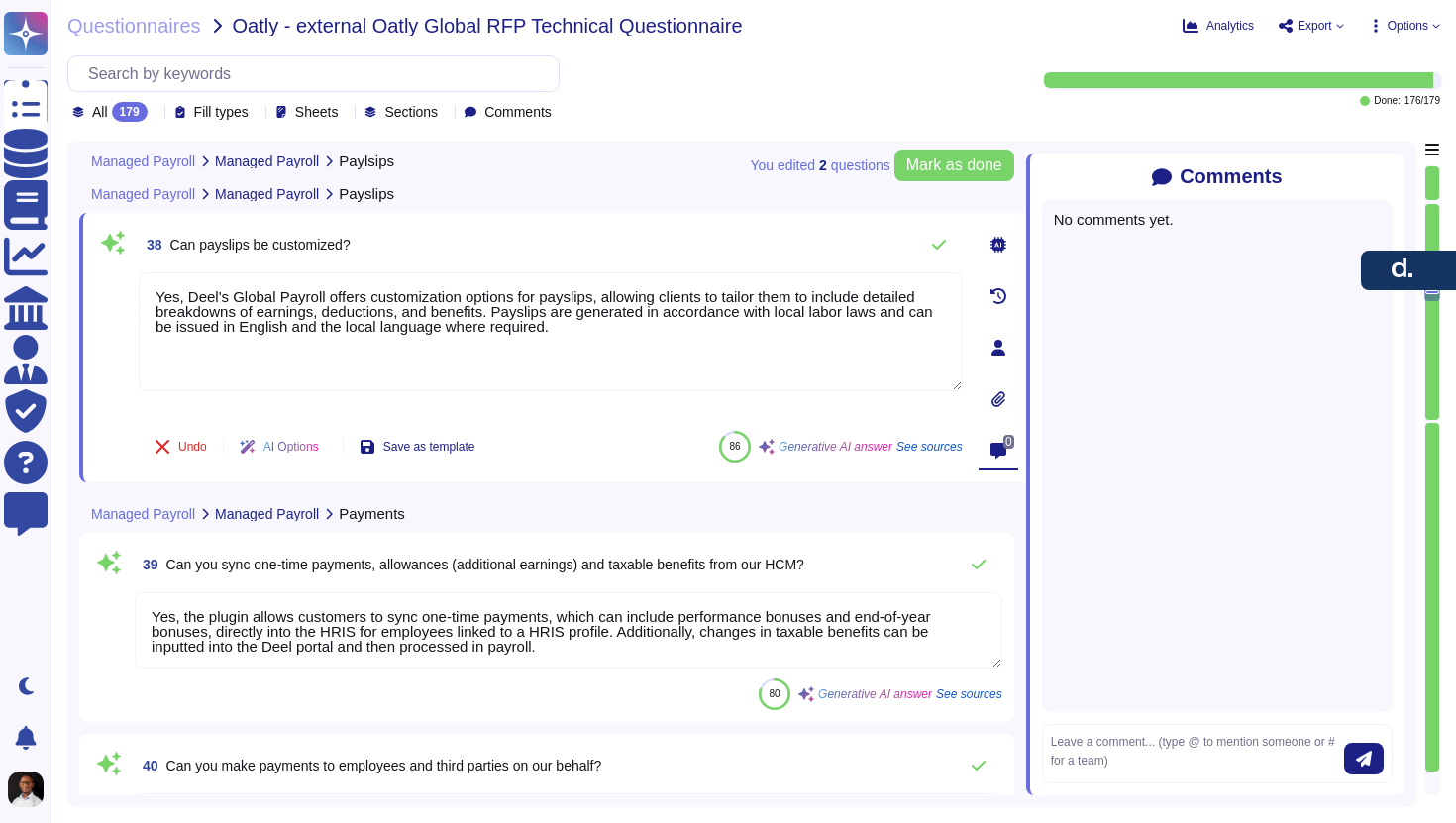 scroll, scrollTop: 11488, scrollLeft: 0, axis: vertical 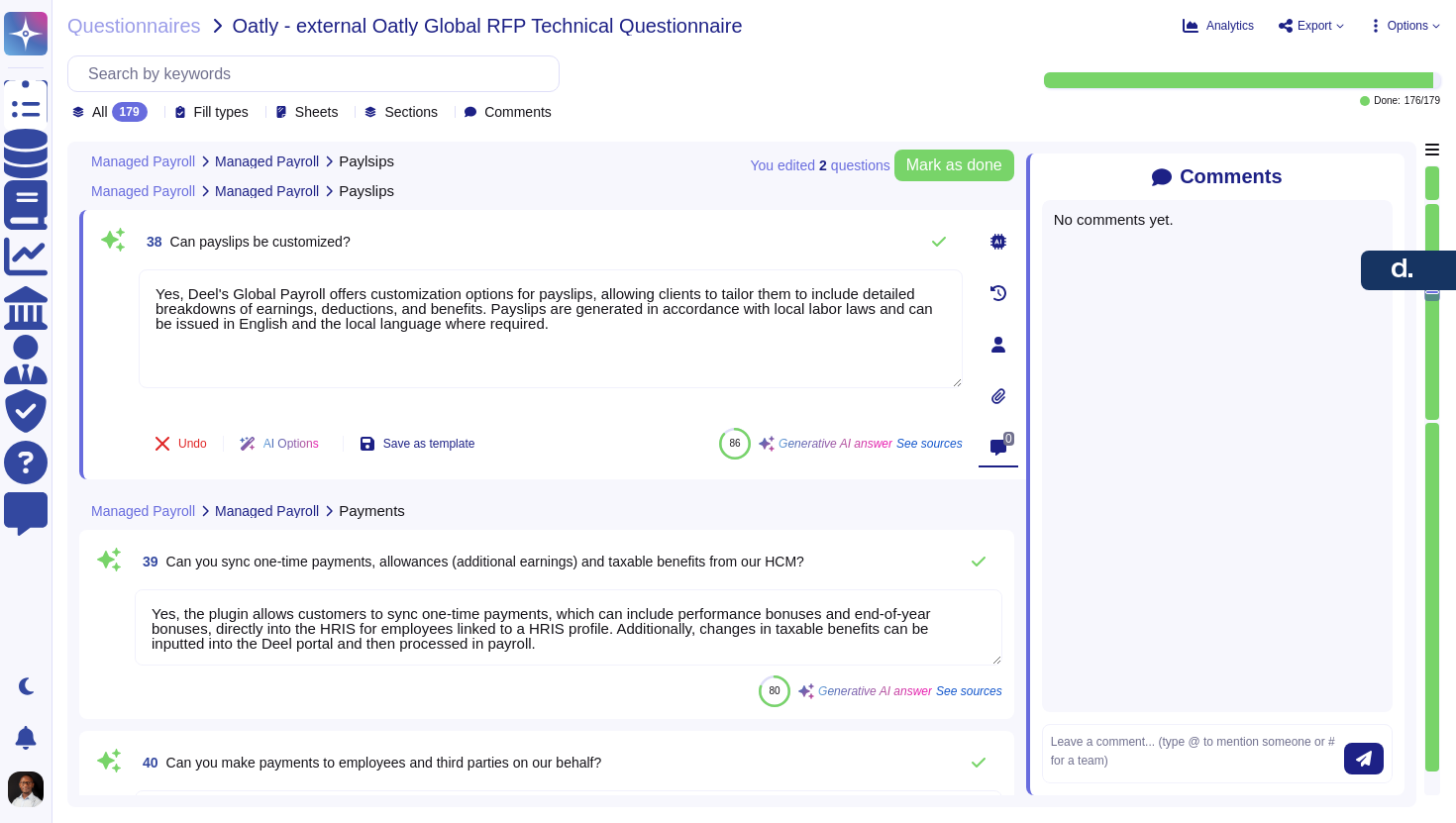 type on "Yes, Deel's Global Payroll offers customization options for payslips, allowing clients to tailor them to include detailed breakdowns of earnings, deductions, and benefits. Payslips are generated in accordance with local labor laws and can be issued in English and the local language where required." 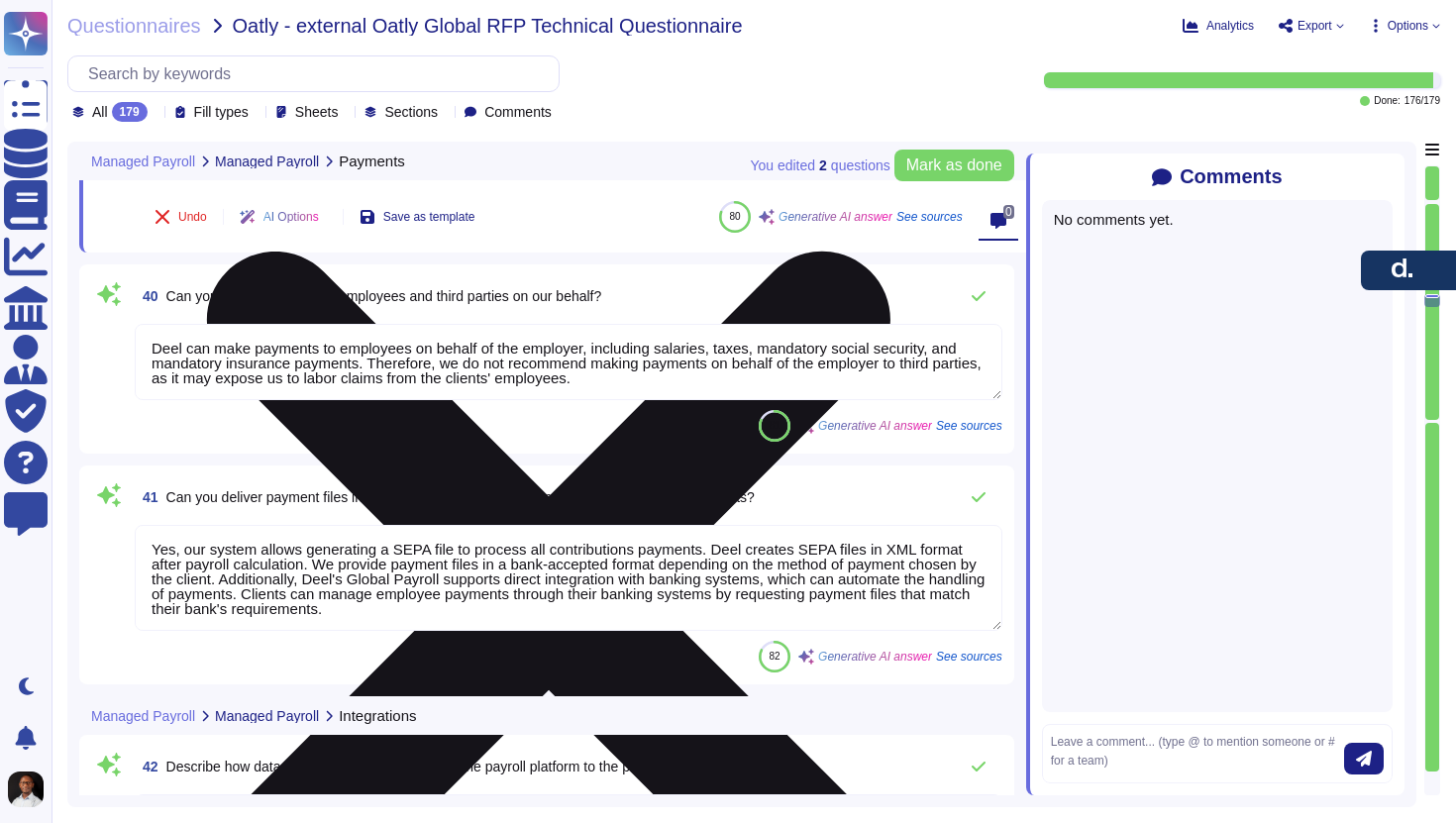 scroll, scrollTop: 11967, scrollLeft: 0, axis: vertical 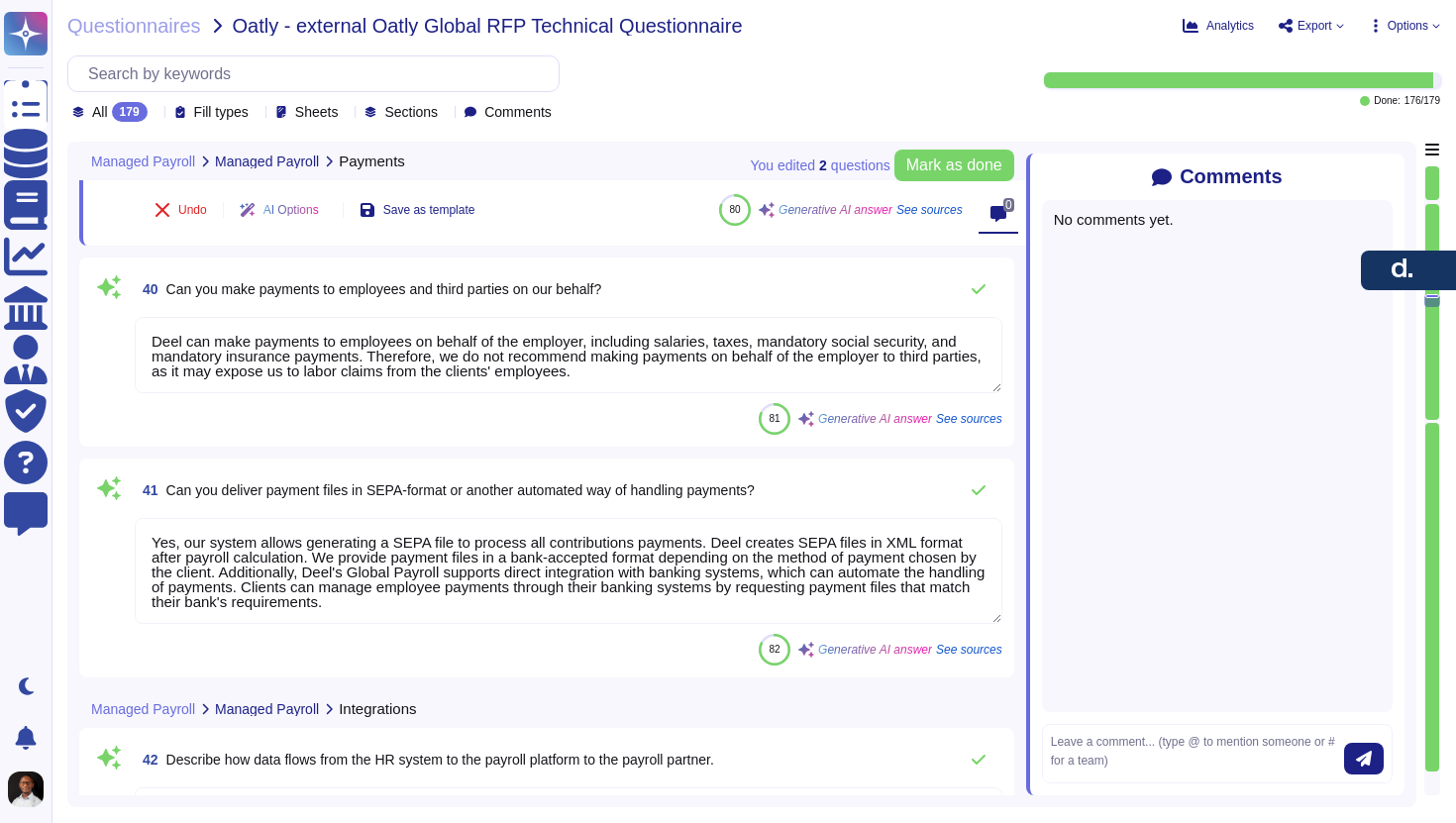 click on "Can you make payments to employees and third parties on our behalf?" at bounding box center (384, 289) 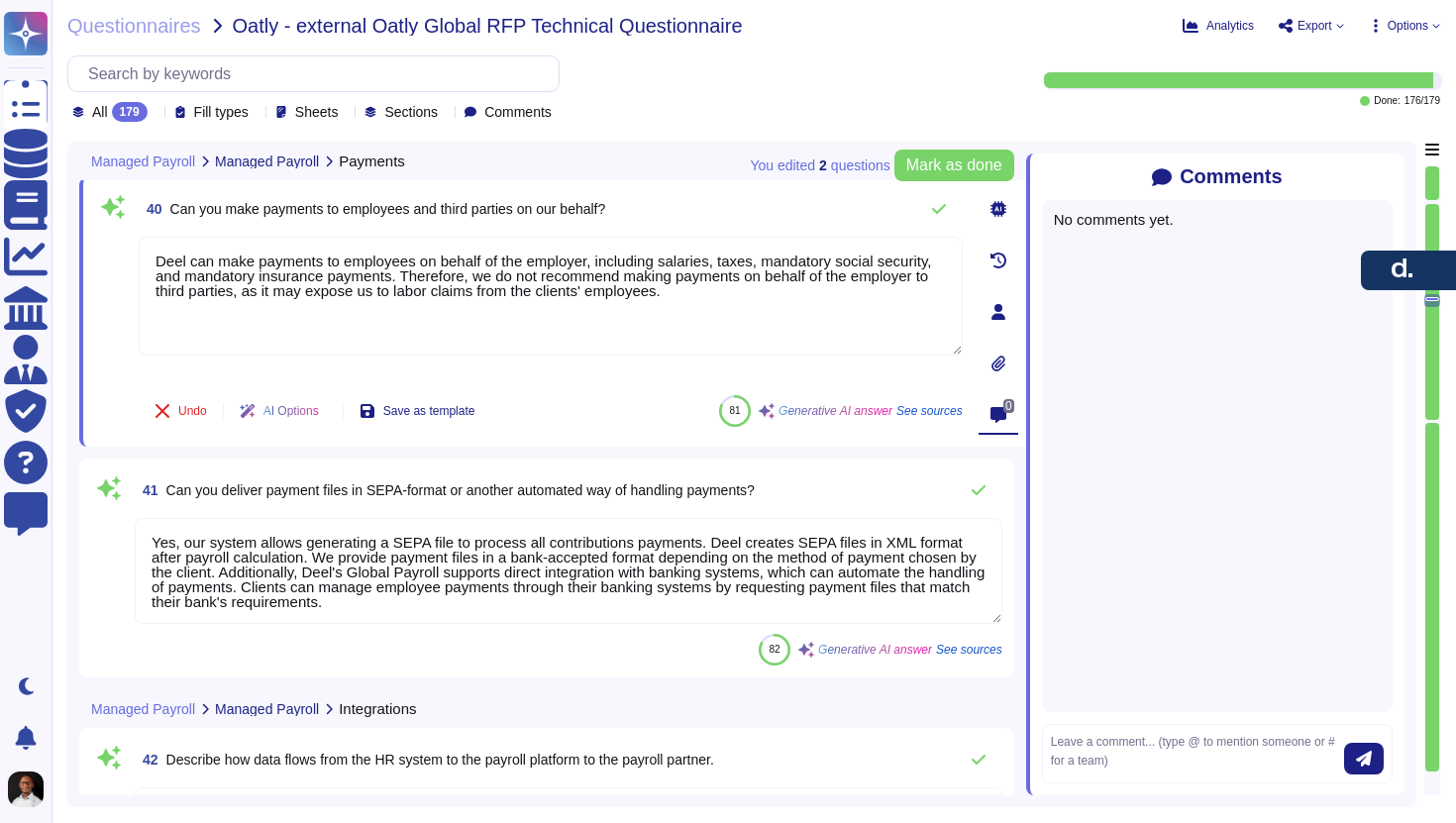 click on "Deel can make payments to employees on behalf of the employer, including salaries, taxes, mandatory social security, and mandatory insurance payments. Therefore, we do not recommend making payments on behalf of the employer to third parties, as it may expose us to labor claims from the clients' employees." at bounding box center (551, 296) 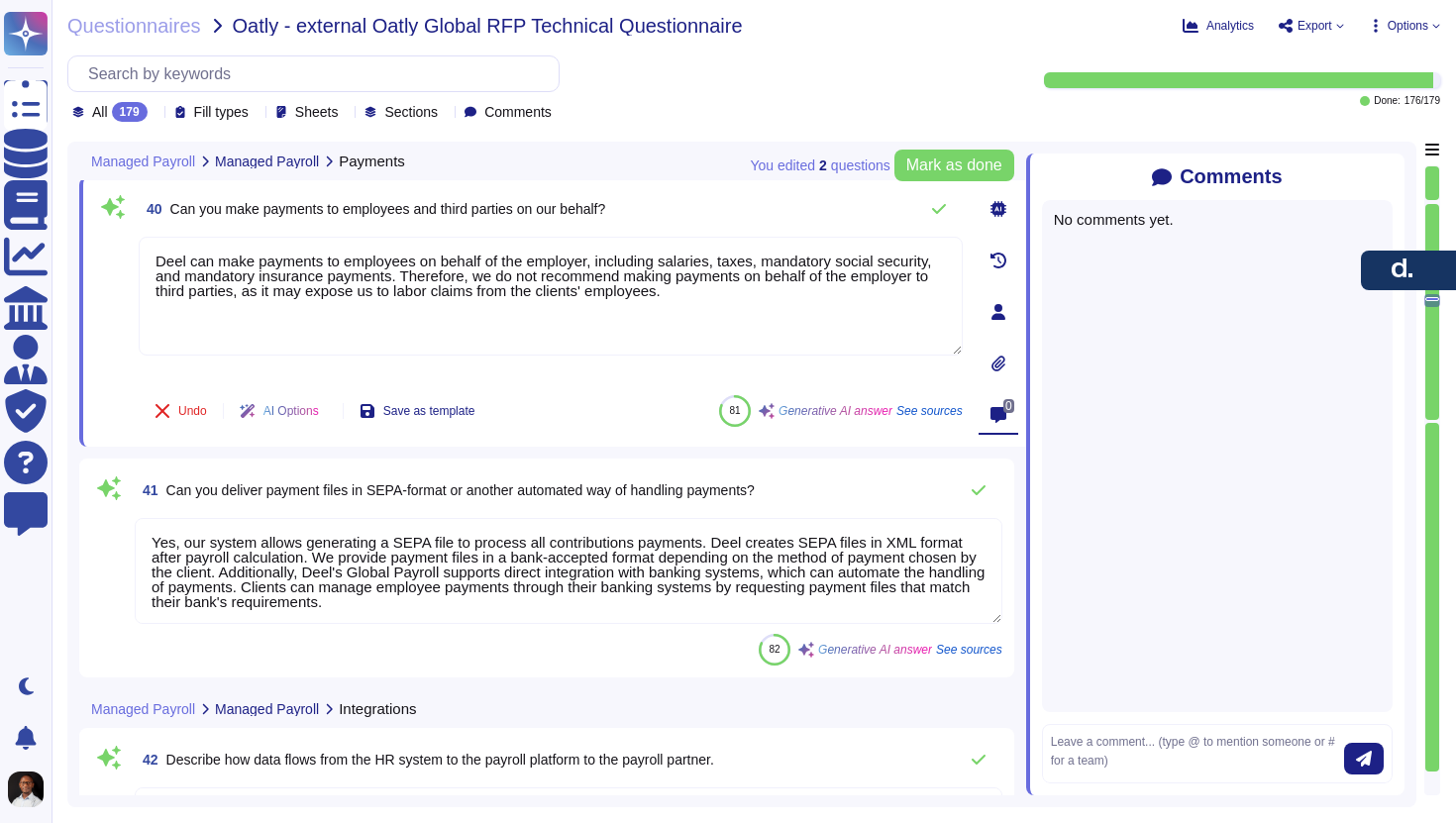 click on "Can you make payments to employees and third parties on our behalf?" at bounding box center (388, 209) 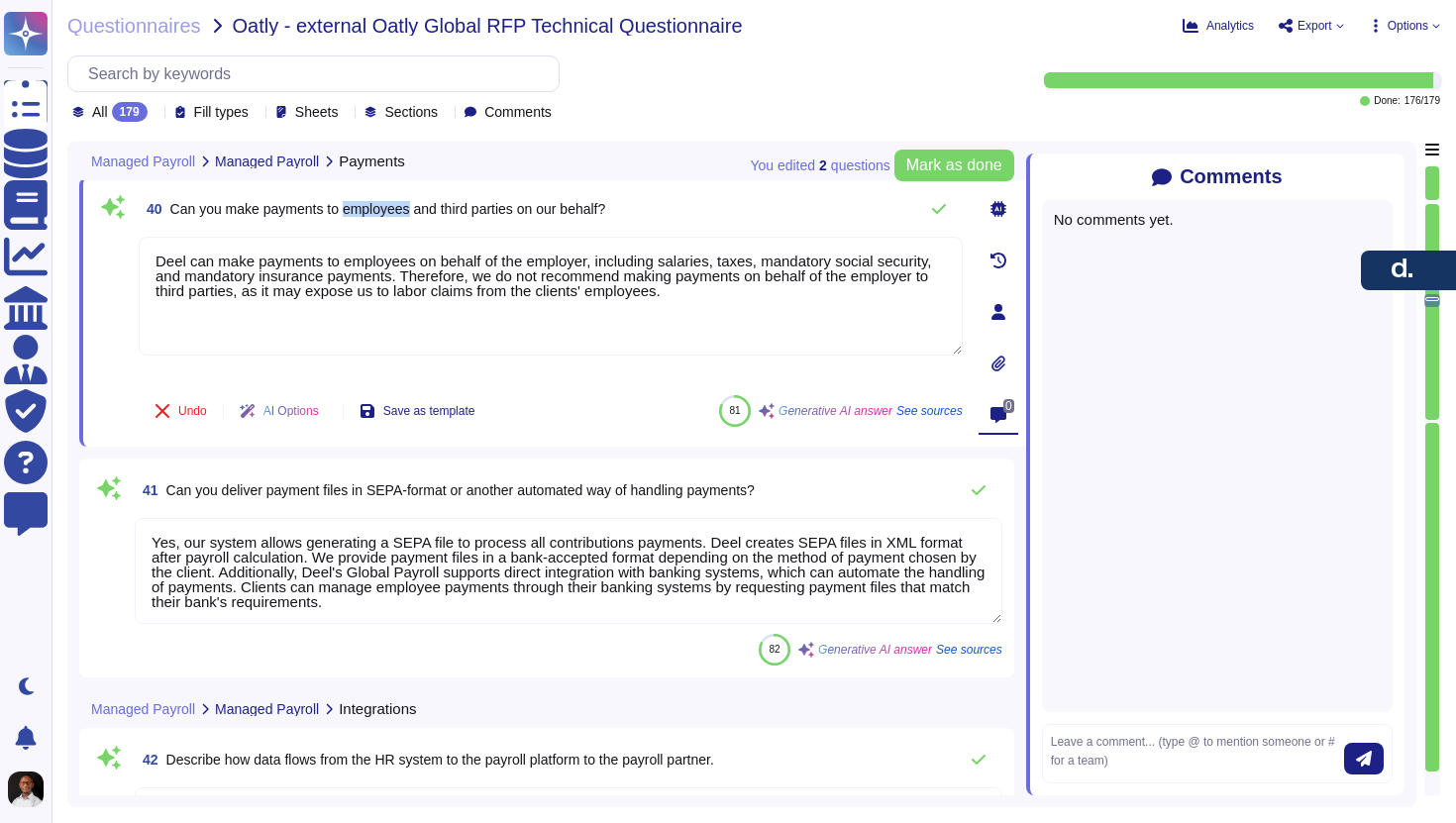 click on "Can you make payments to employees and third parties on our behalf?" at bounding box center (388, 209) 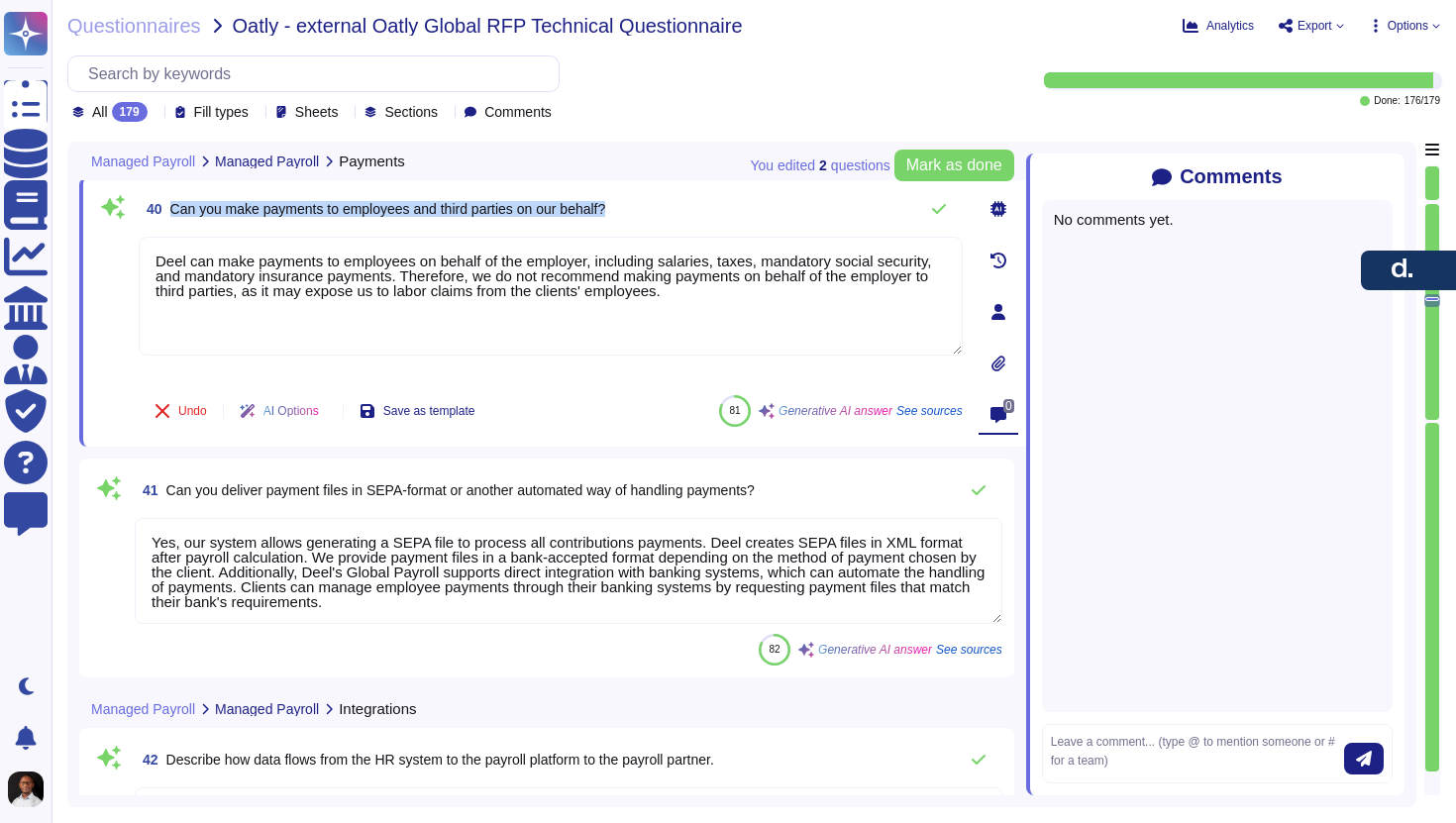 click on "Can you make payments to employees and third parties on our behalf?" at bounding box center [388, 209] 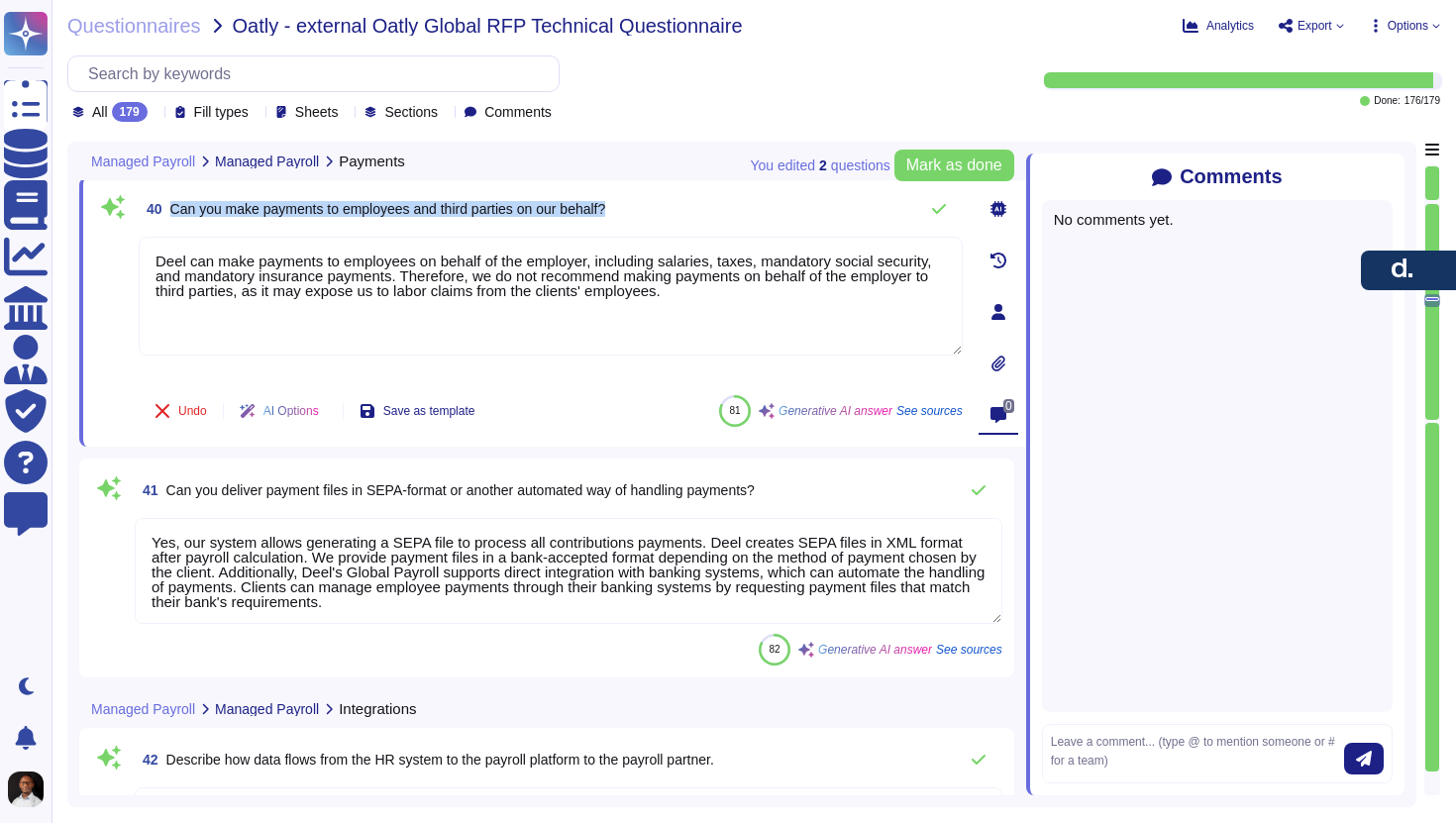copy on "Can you make payments to employees and third parties on our behalf?" 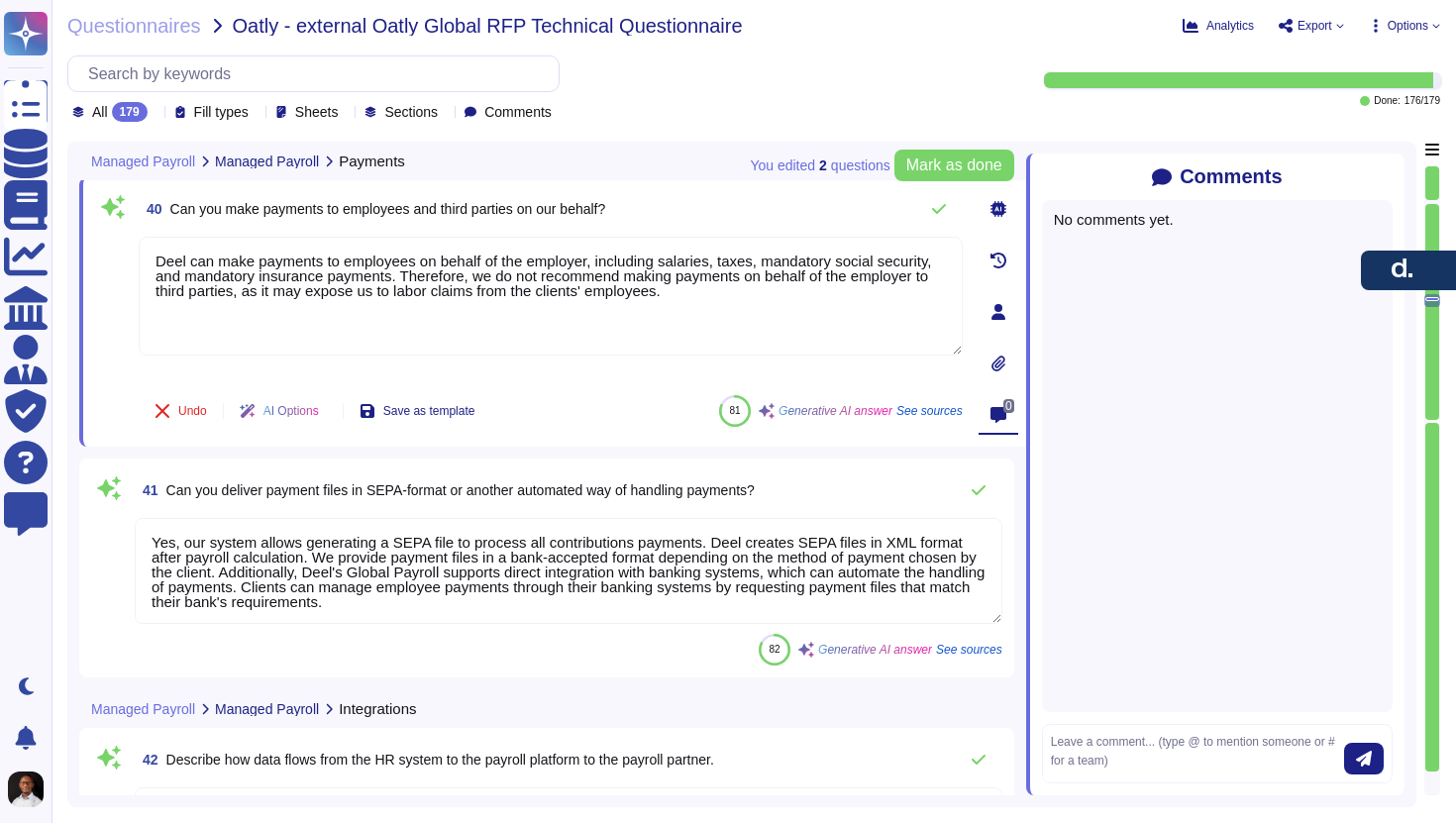 click 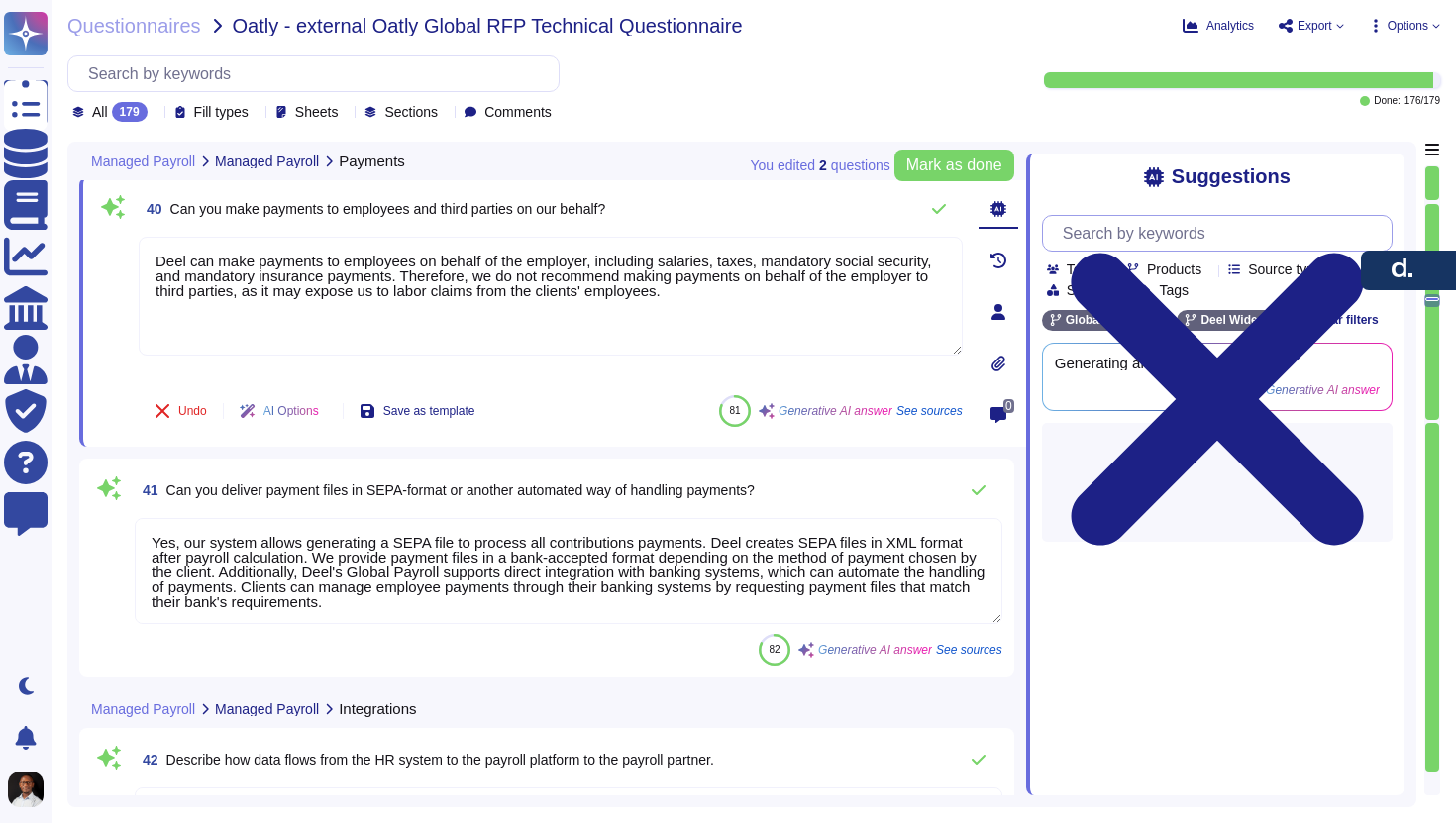 click at bounding box center [1222, 233] 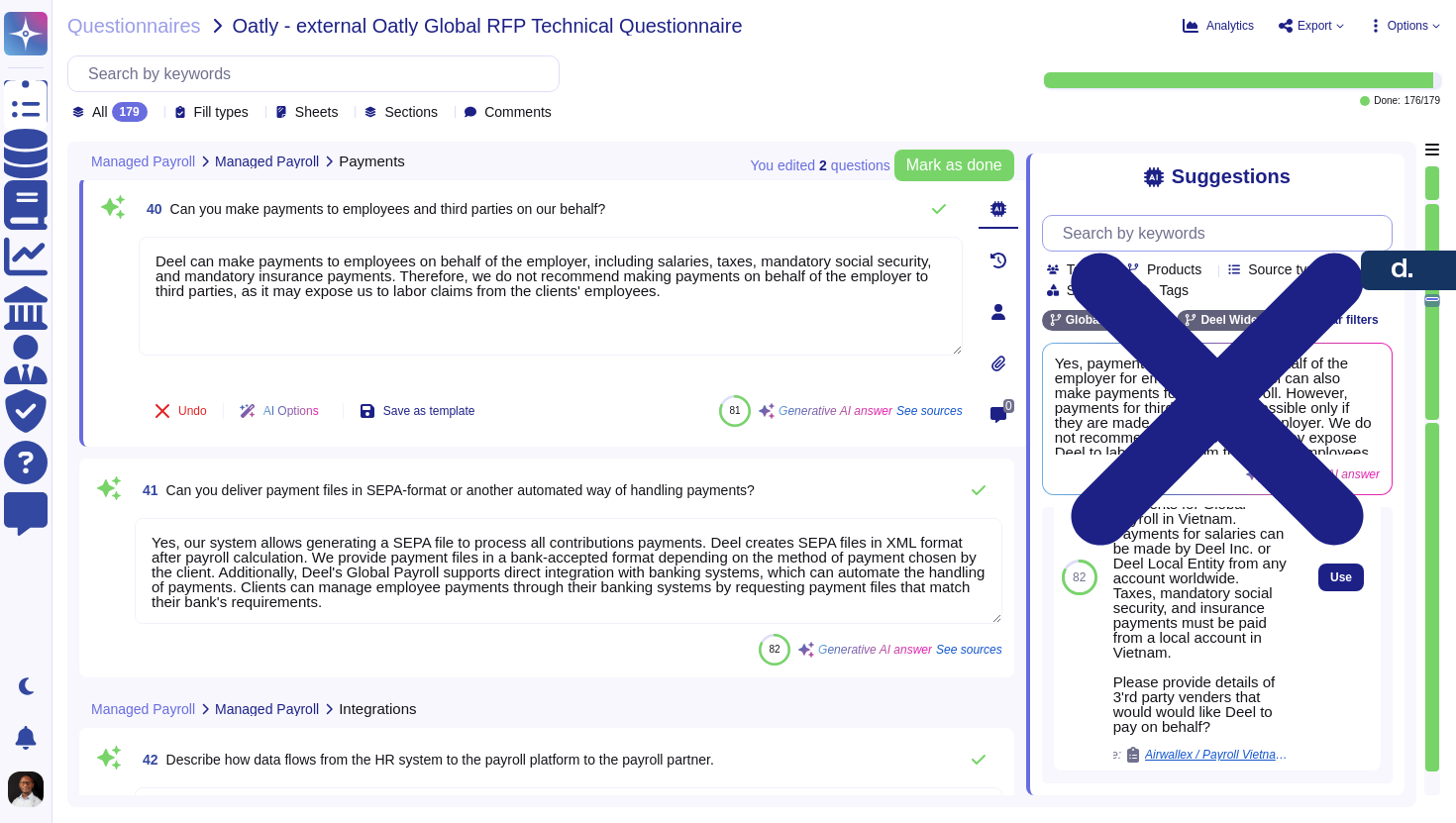 scroll, scrollTop: 880, scrollLeft: 0, axis: vertical 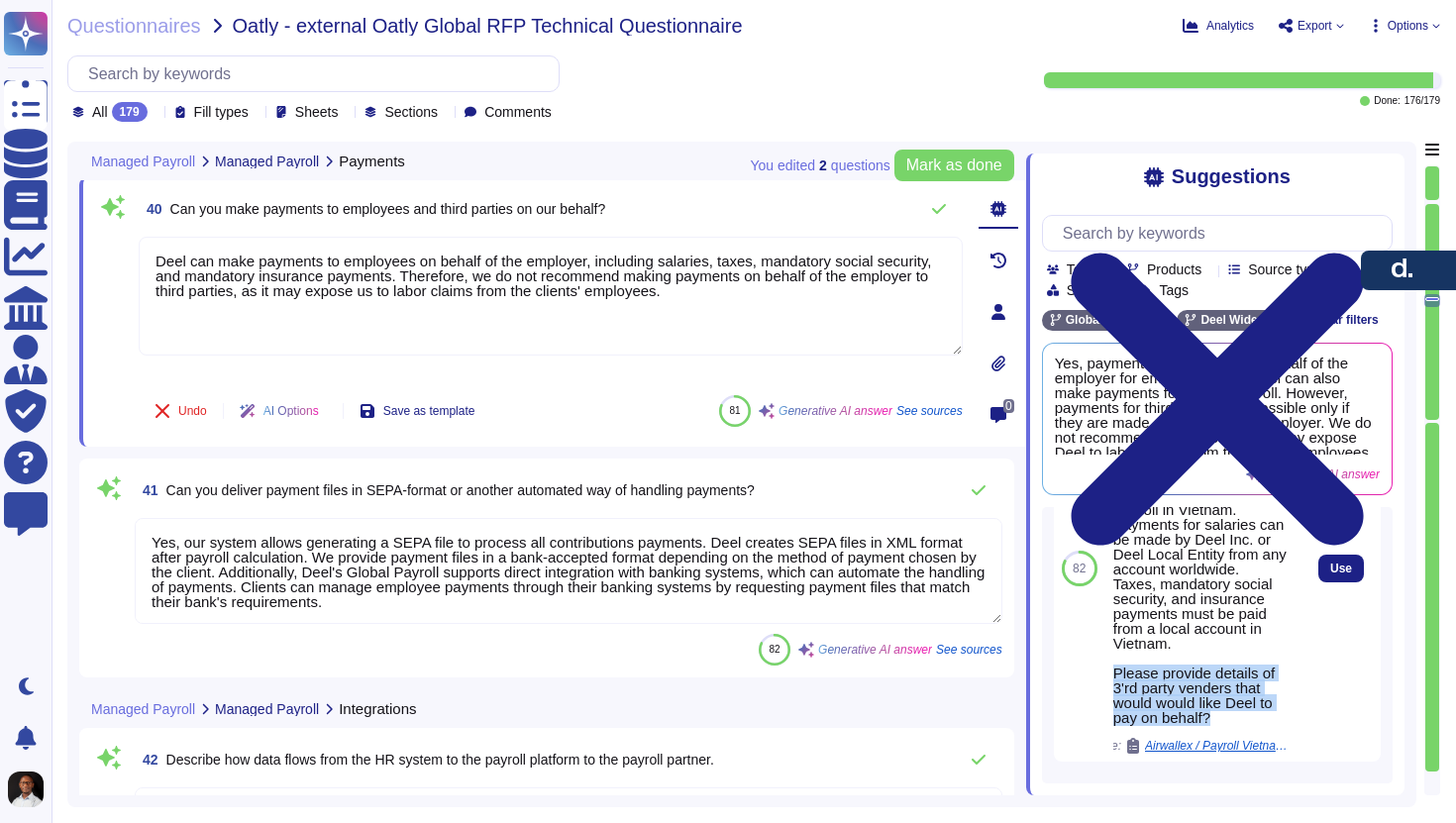 drag, startPoint x: 1115, startPoint y: 668, endPoint x: 1243, endPoint y: 726, distance: 140.52758 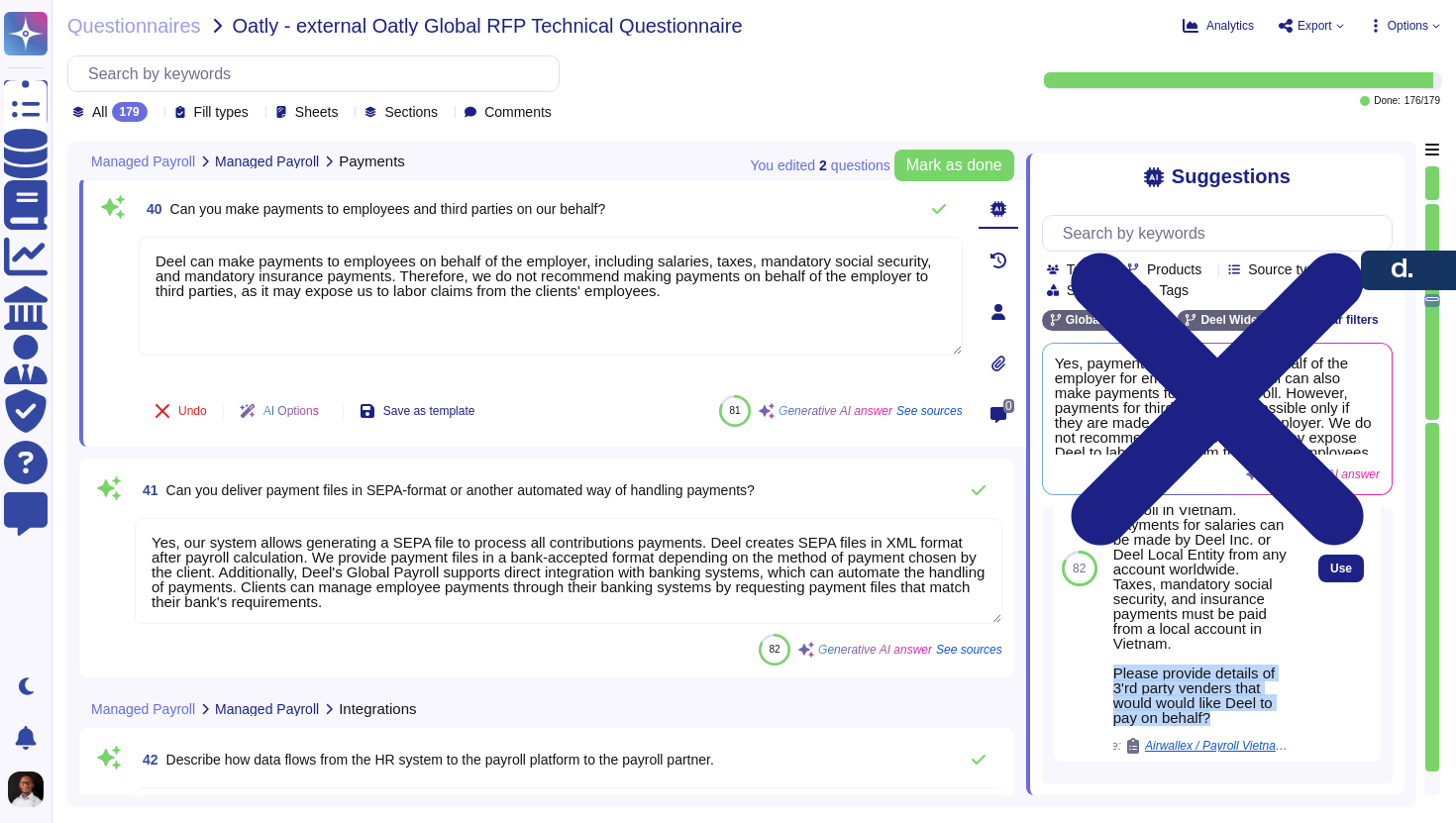 copy on "Please provide details of 3'rd party venders that would would like Deel to pay on behalf?" 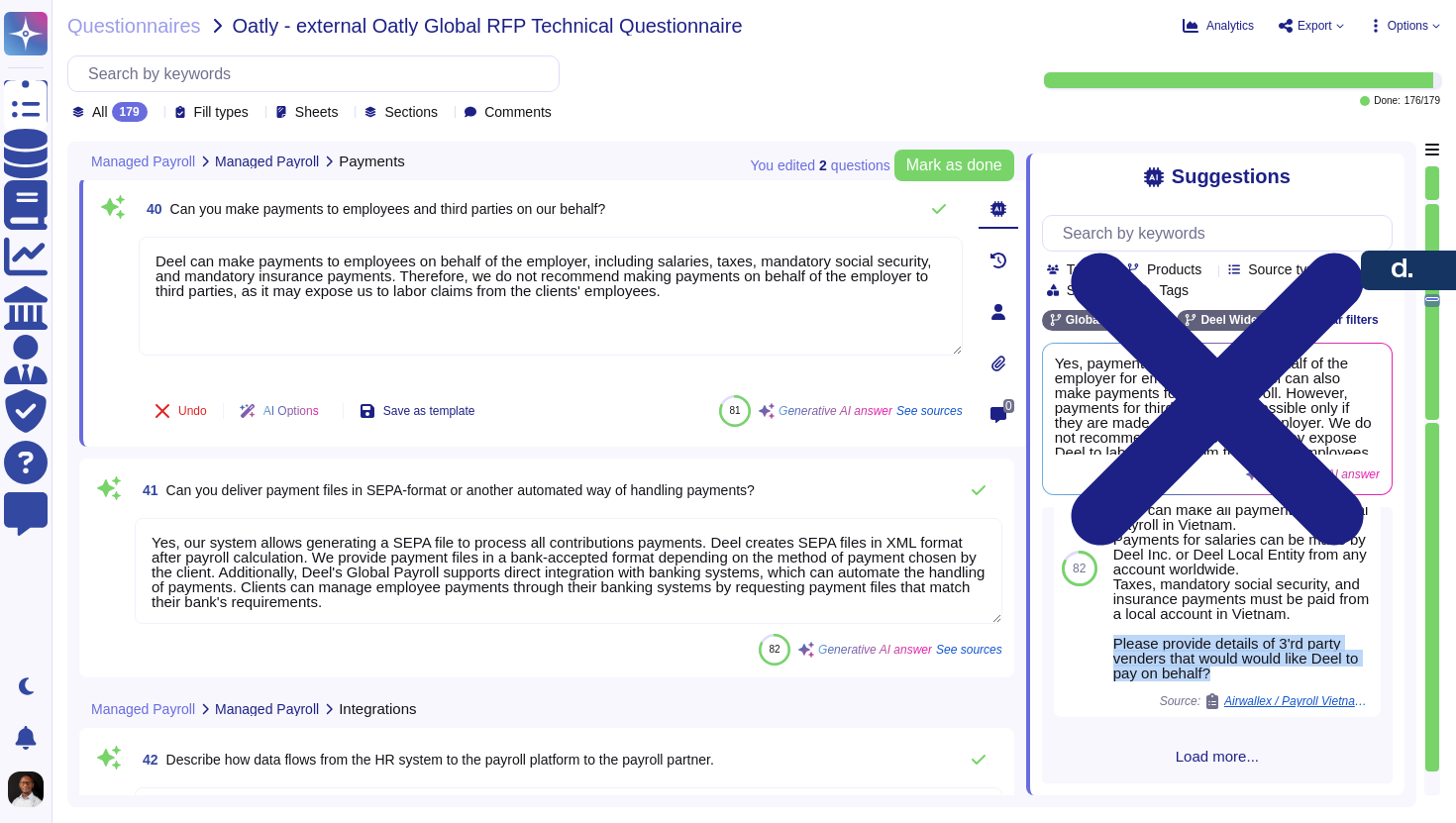 scroll, scrollTop: 844, scrollLeft: 0, axis: vertical 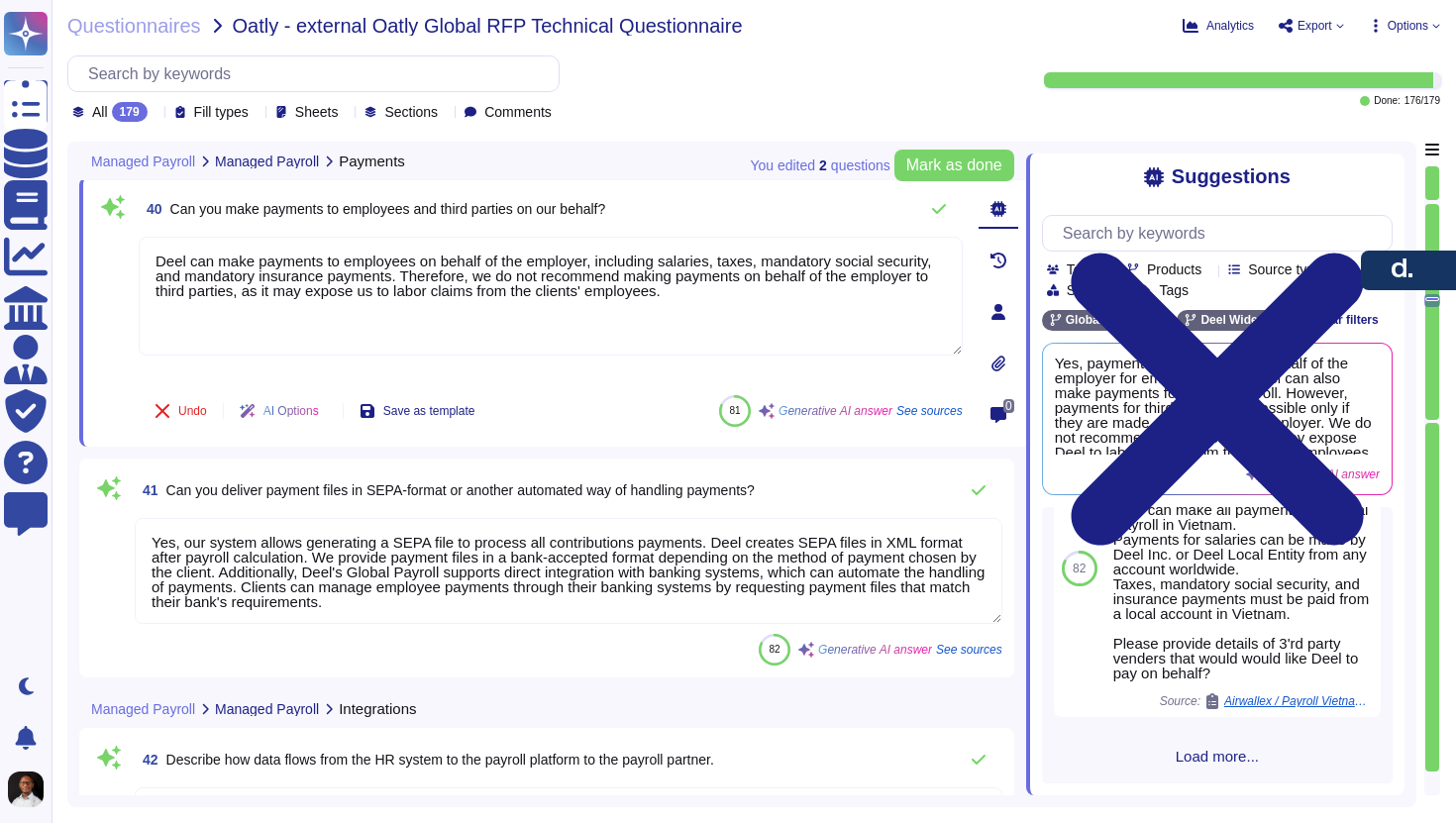click on "Can you make payments to employees and third parties on our behalf?" at bounding box center [388, 209] 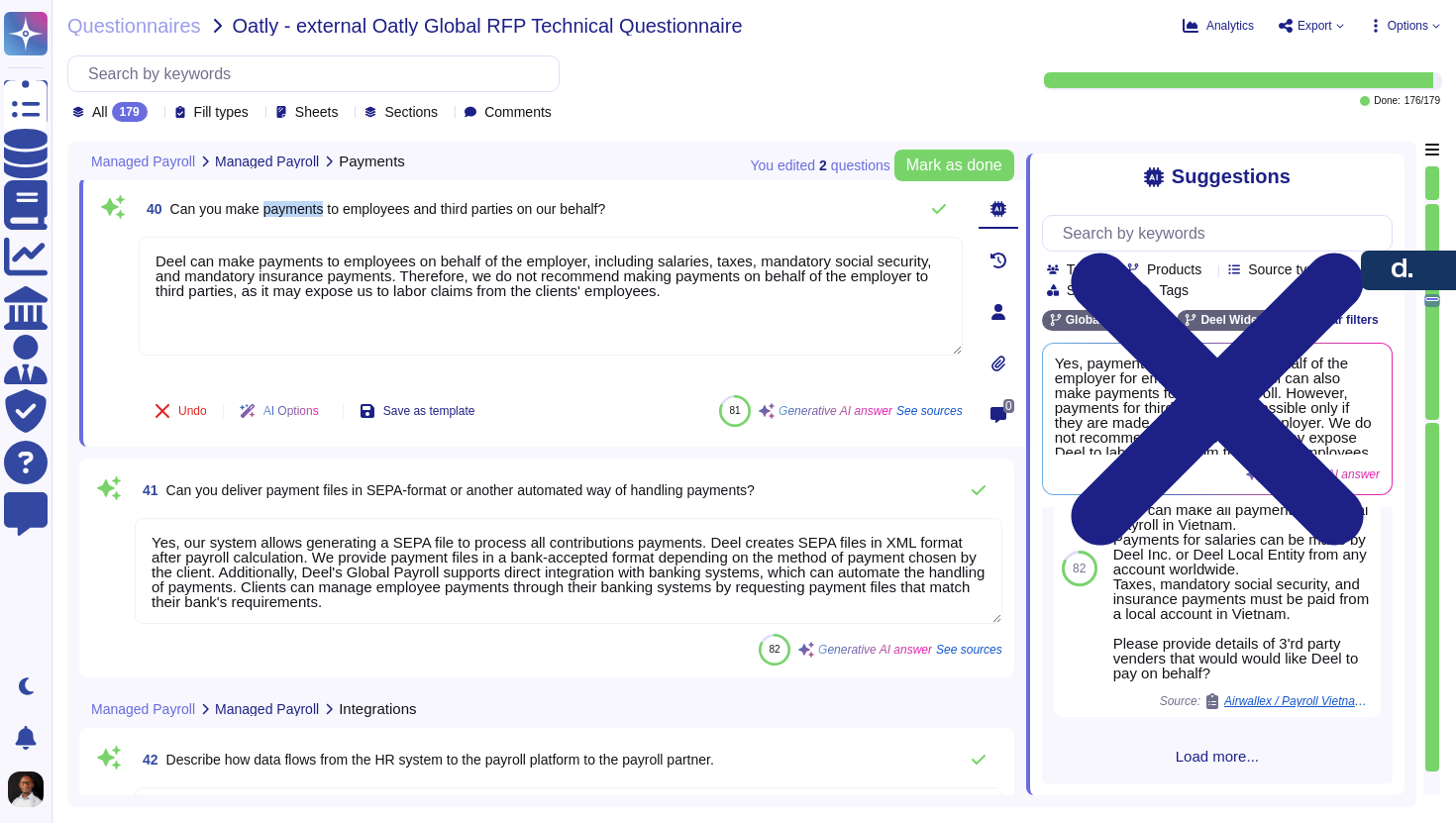 click on "Can you make payments to employees and third parties on our behalf?" at bounding box center (388, 209) 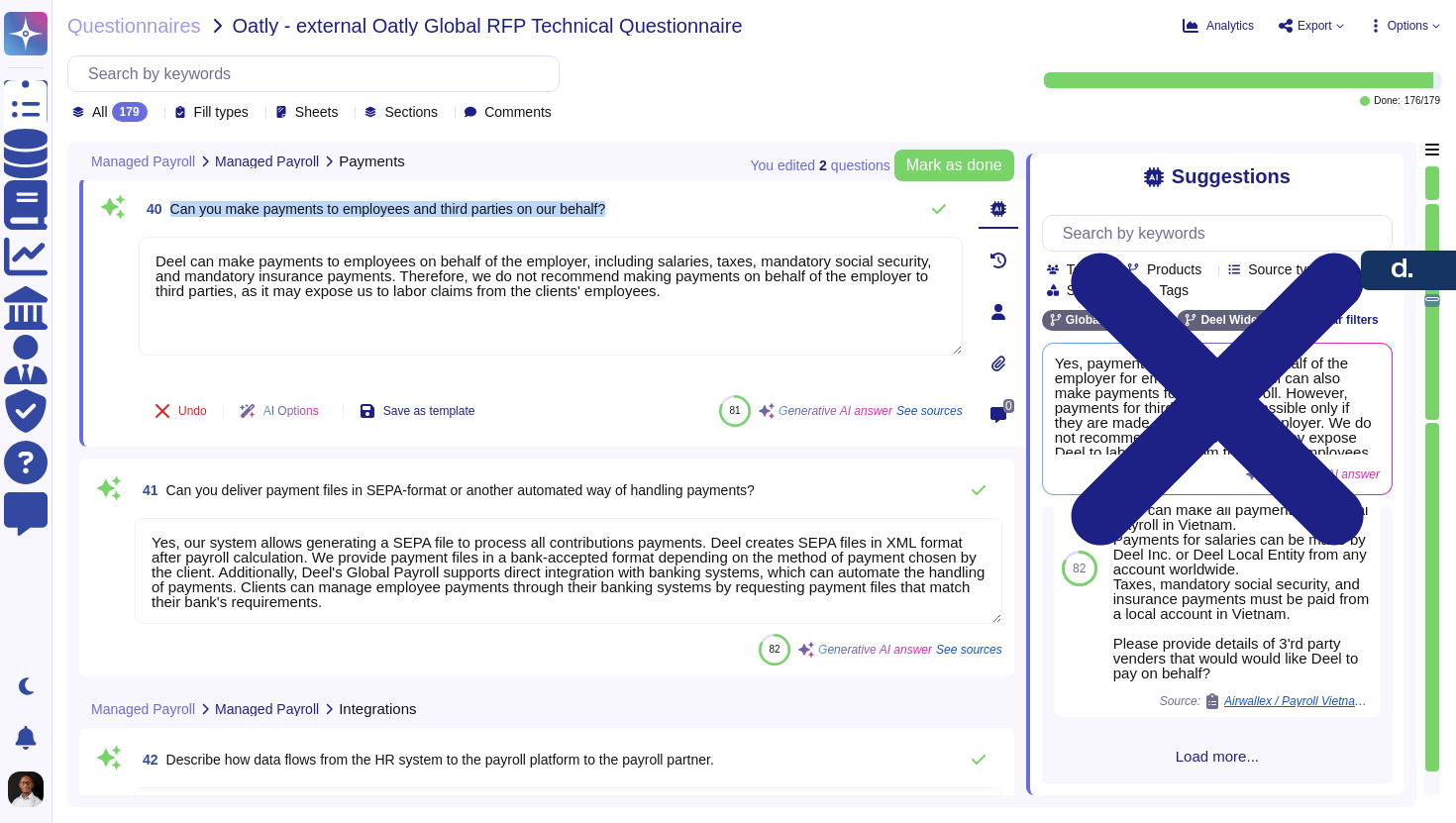 click on "Can you make payments to employees and third parties on our behalf?" at bounding box center [388, 209] 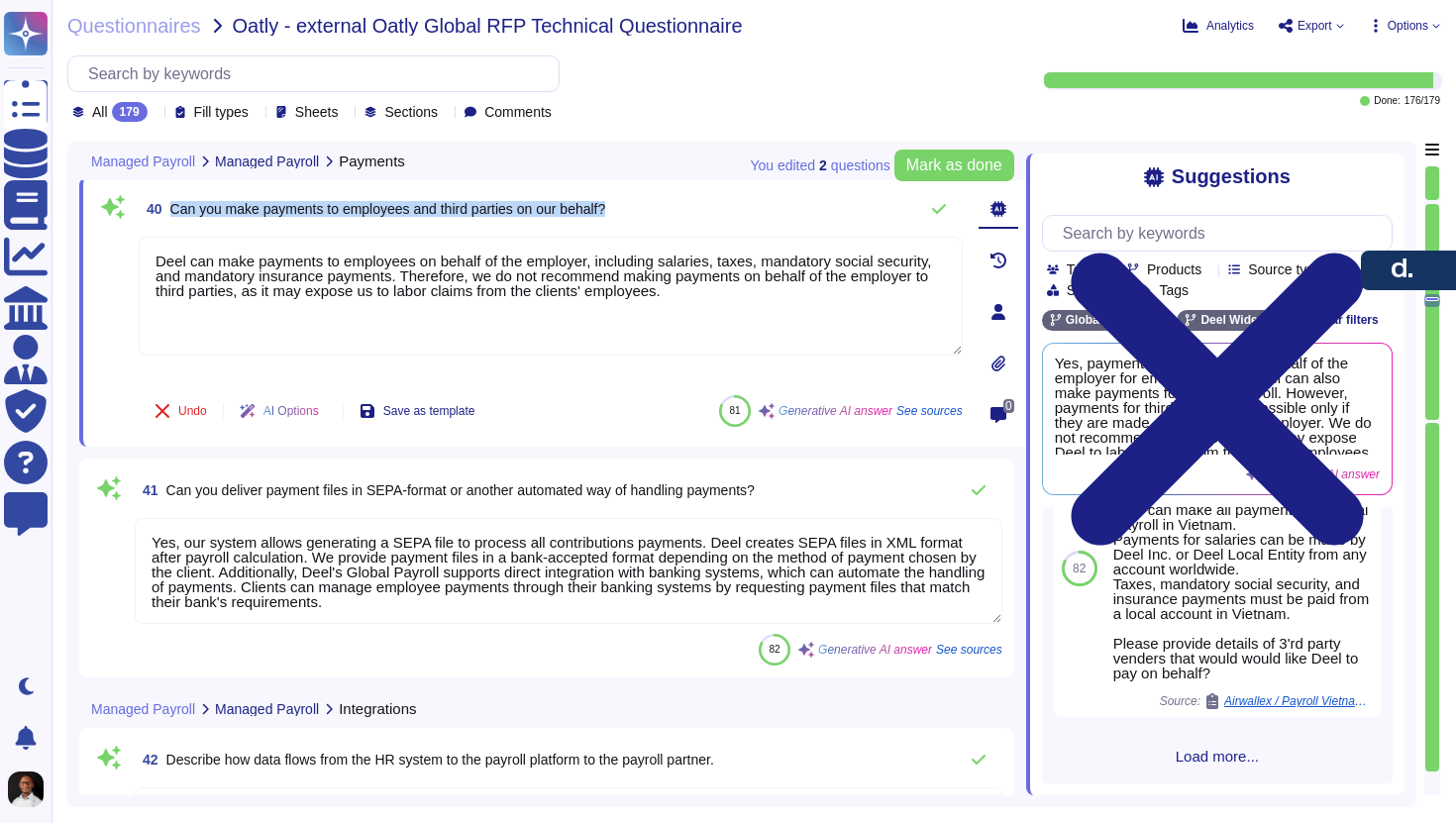 copy on "Can you make payments to employees and third parties on our behalf?" 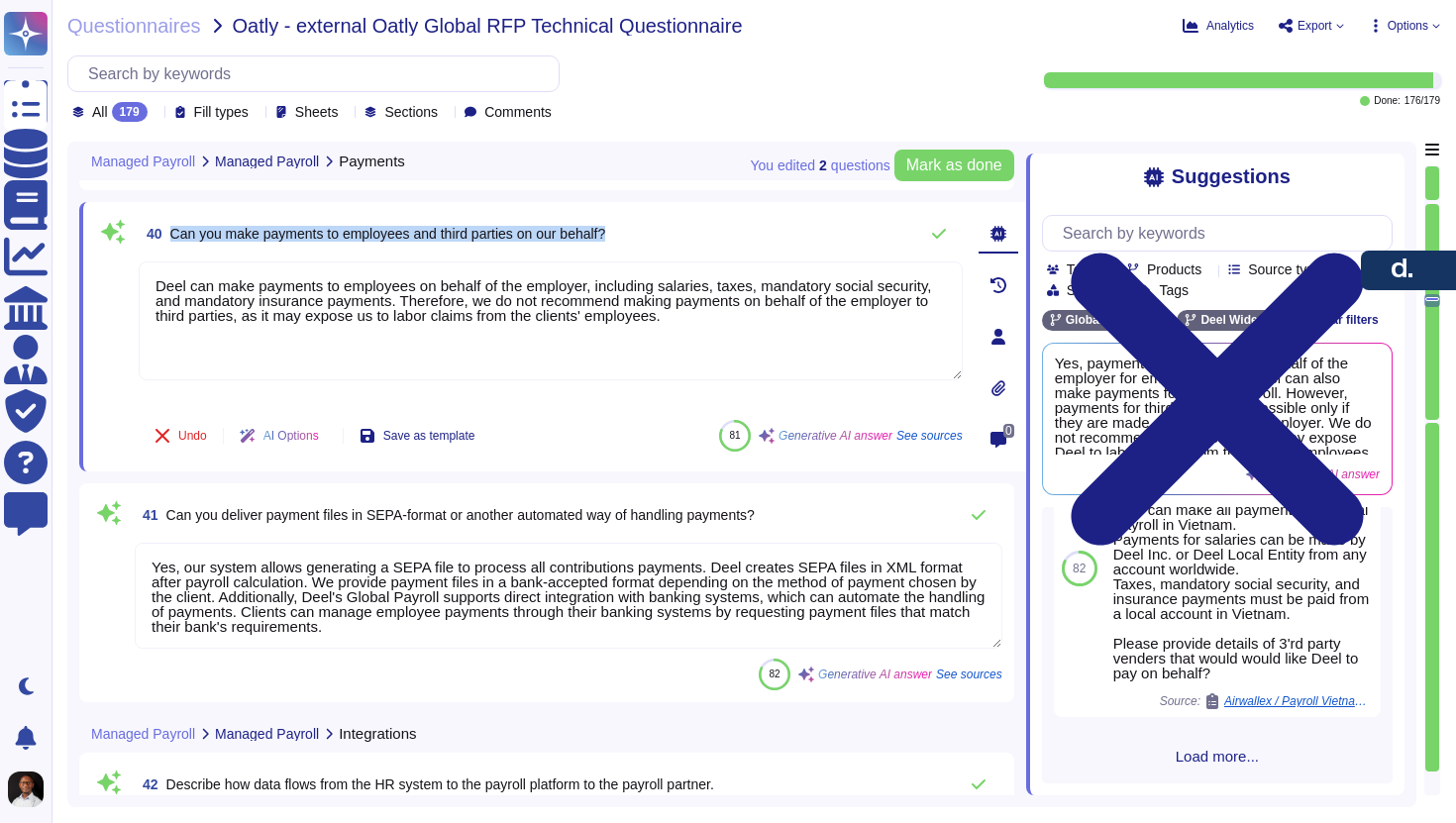 scroll, scrollTop: 11933, scrollLeft: 0, axis: vertical 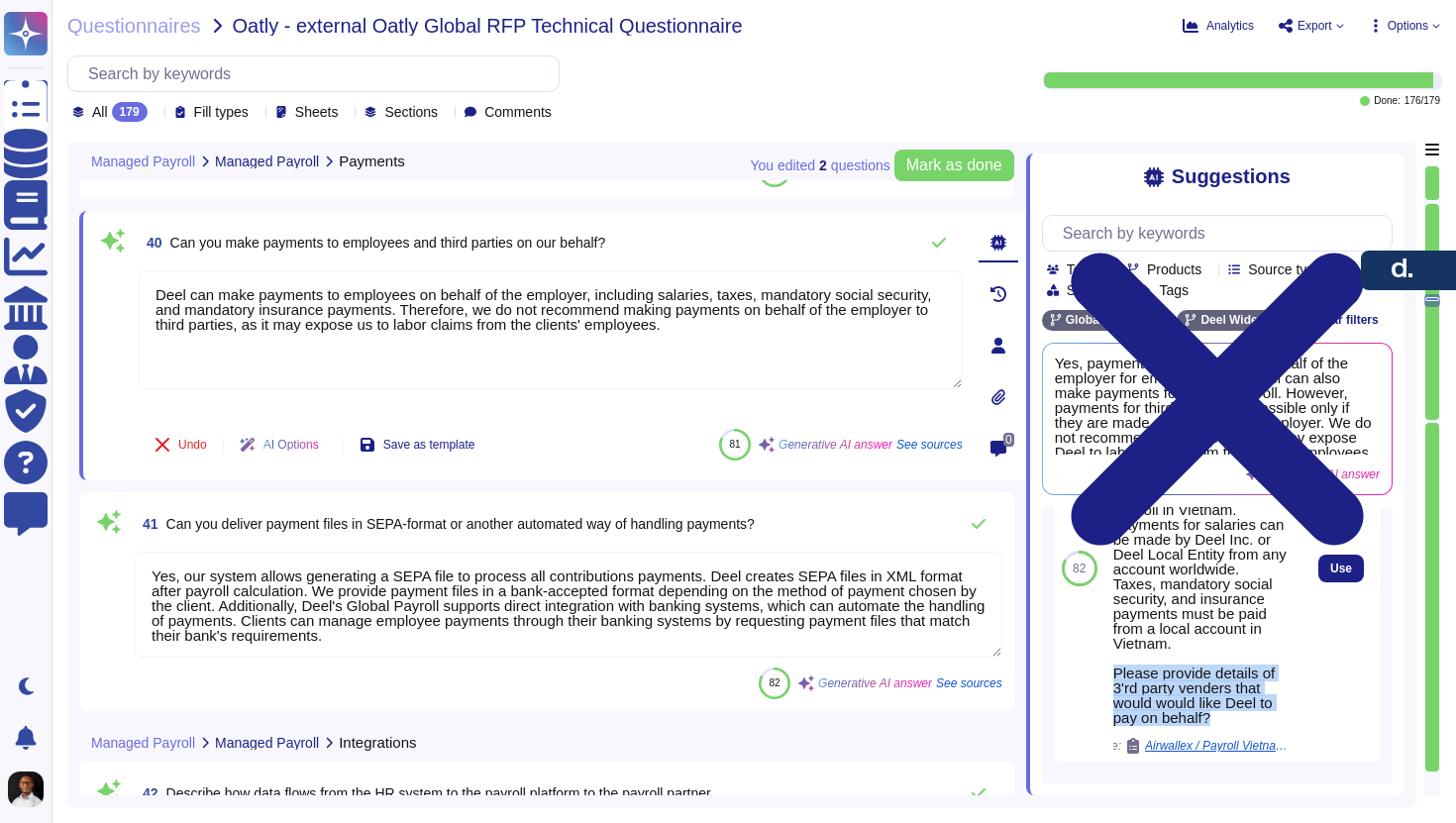 drag, startPoint x: 1114, startPoint y: 674, endPoint x: 1229, endPoint y: 714, distance: 121.757957 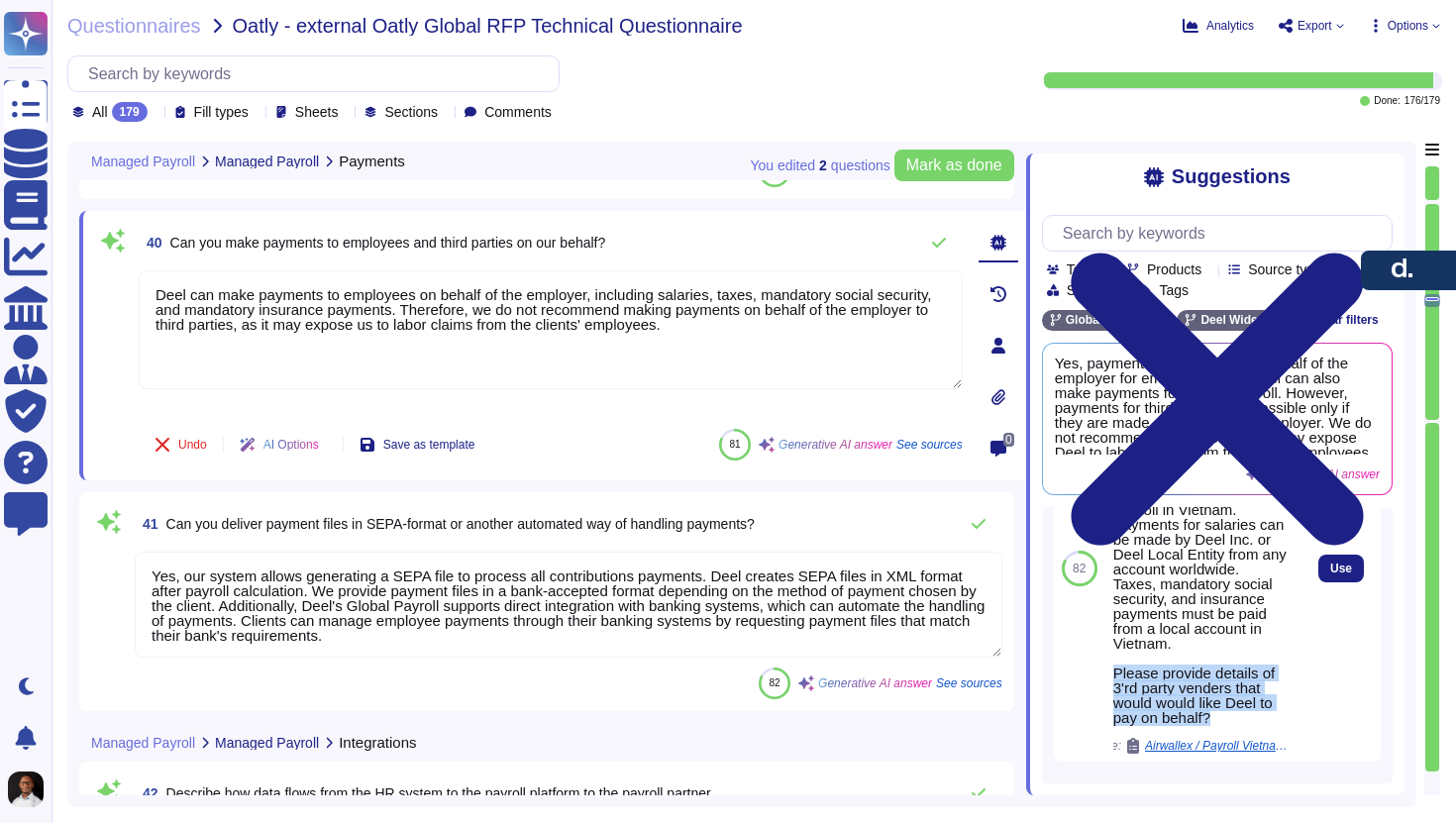 copy on "Please provide details of 3'rd party venders that would would like Deel to pay on behalf?" 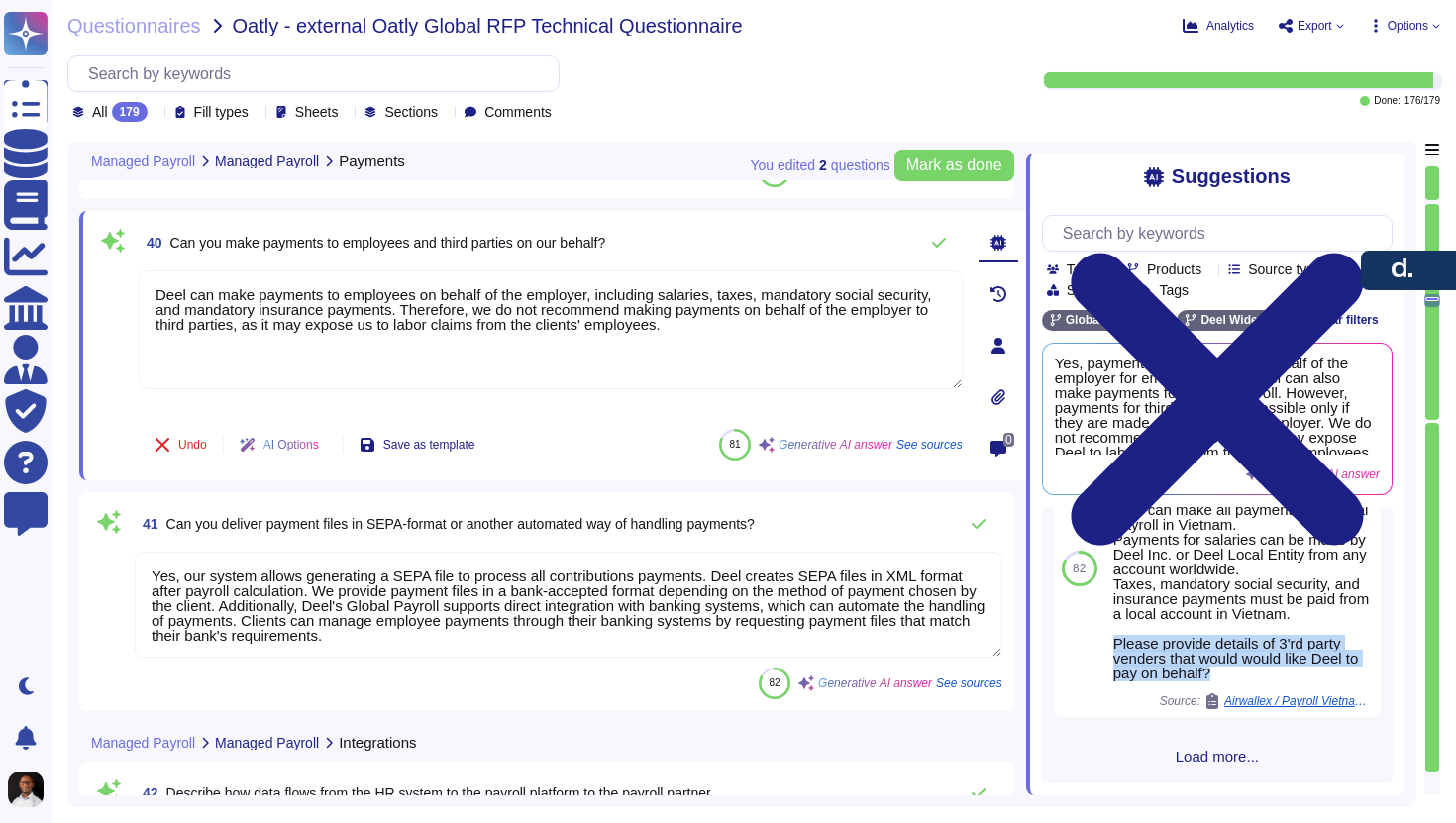 scroll, scrollTop: 844, scrollLeft: 0, axis: vertical 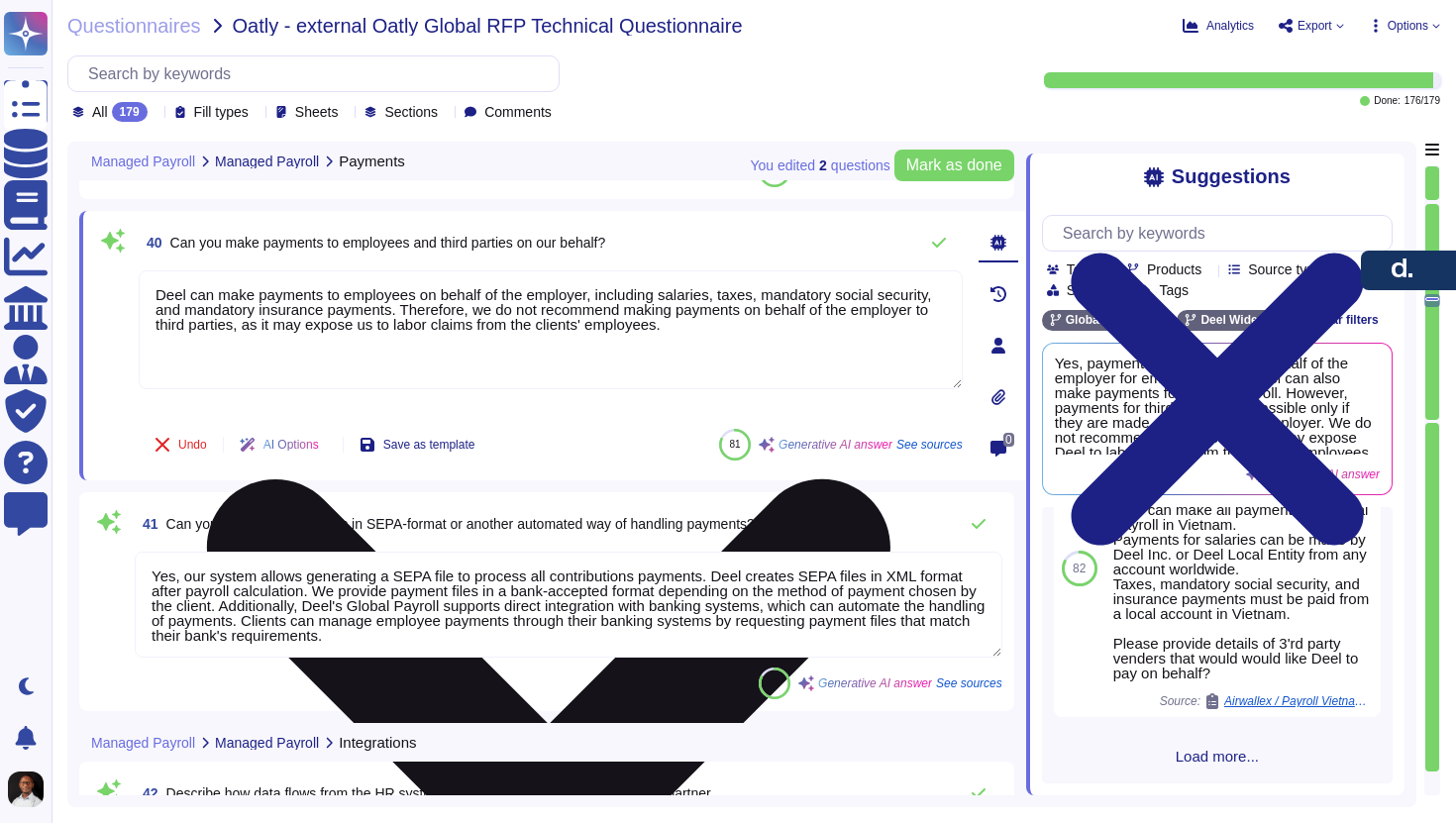 drag, startPoint x: 816, startPoint y: 325, endPoint x: 471, endPoint y: 309, distance: 345.3708 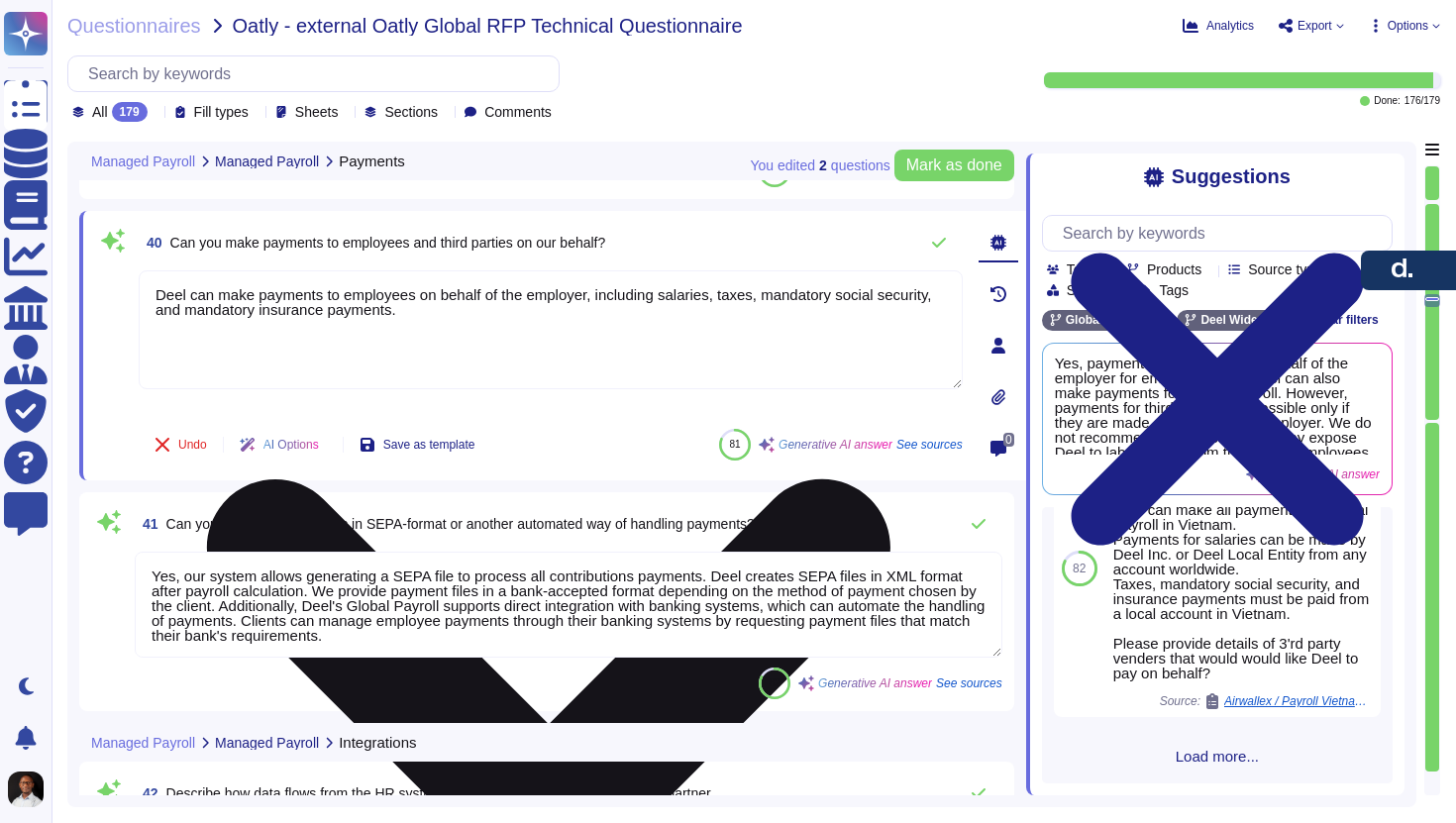 paste on "Please provide details of 3'rd party venders that would would like Deel to pay on behalf?" 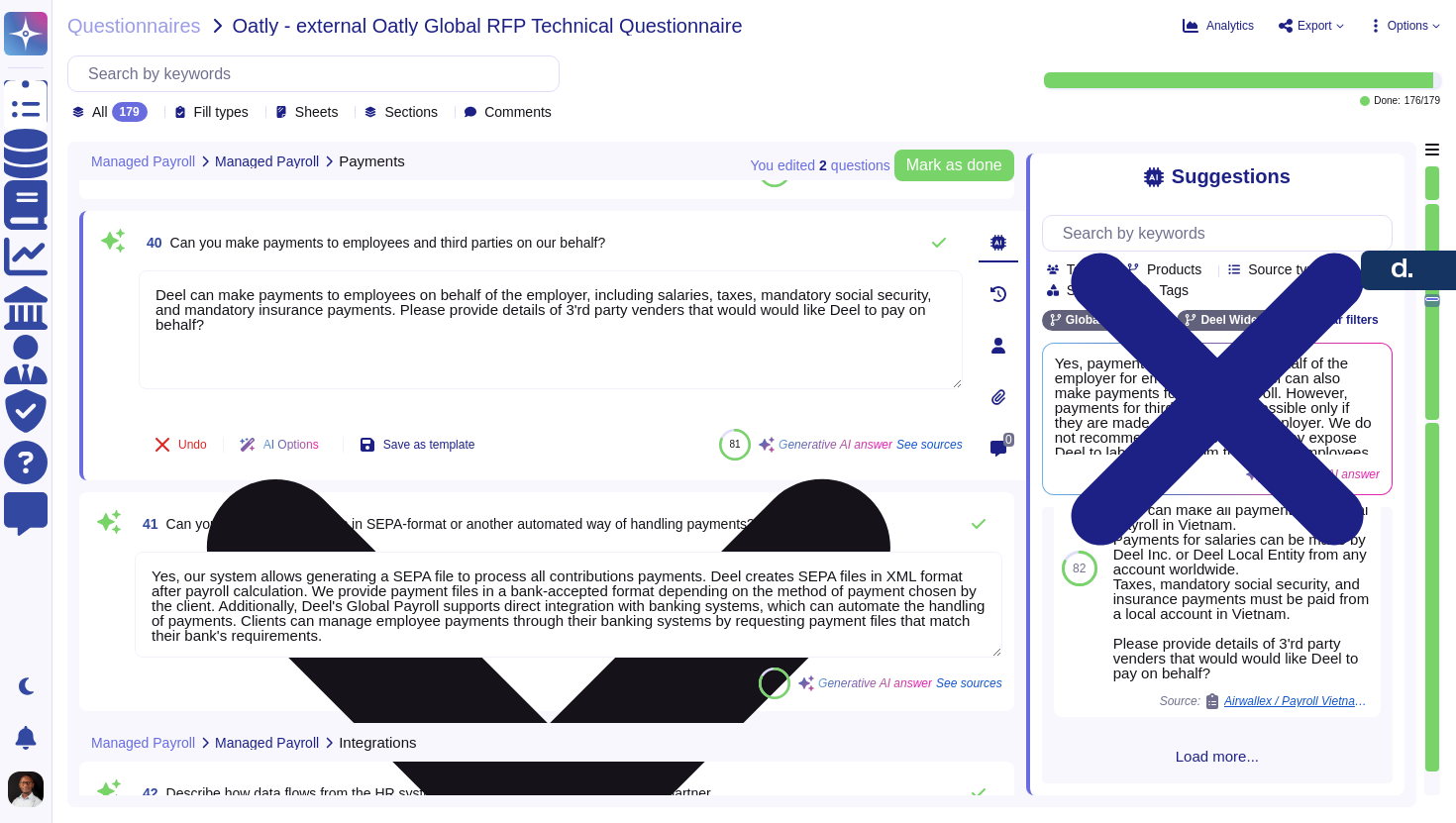 click on "Deel can make payments to employees on behalf of the employer, including salaries, taxes, mandatory social security, and mandatory insurance payments. Please provide details of 3'rd party venders that would would like Deel to pay on behalf?" at bounding box center [551, 330] 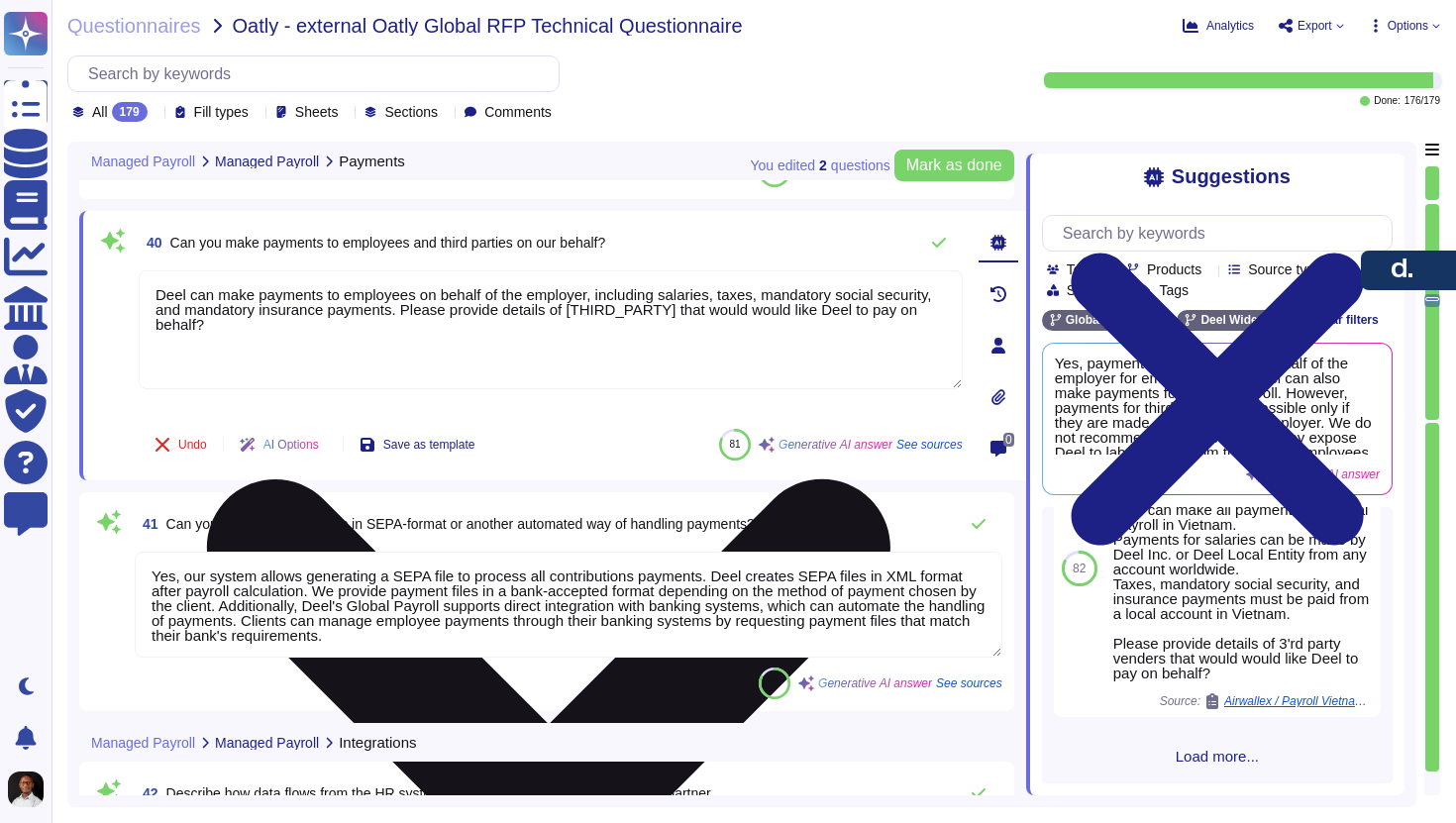drag, startPoint x: 638, startPoint y: 309, endPoint x: 757, endPoint y: 308, distance: 119.004202 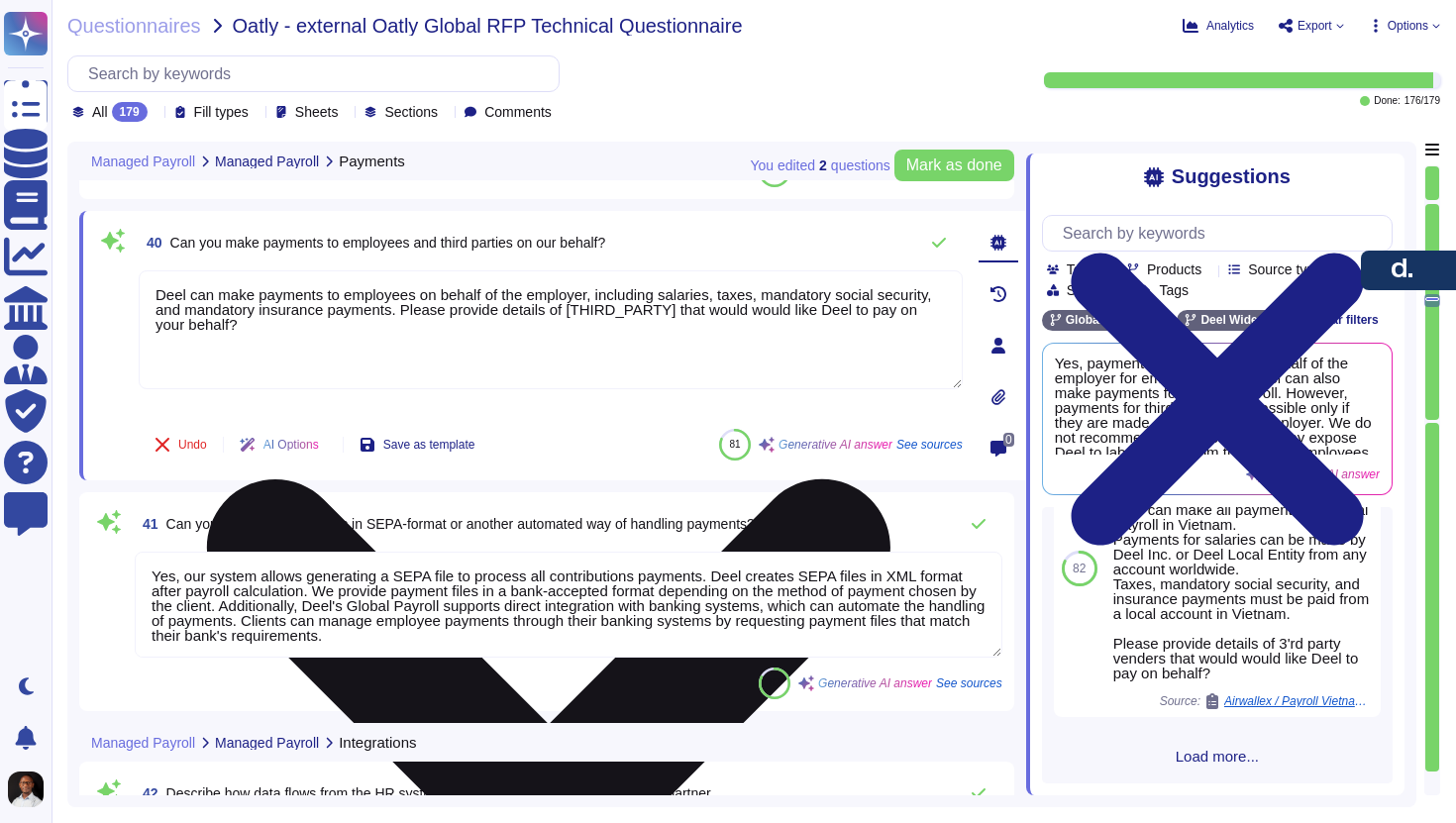 click on "Deel can make payments to employees on behalf of the employer, including salaries, taxes, mandatory social security, and mandatory insurance payments. Please provide details of [THIRD_PARTY] that would would like Deel to pay on your behalf?" at bounding box center [551, 330] 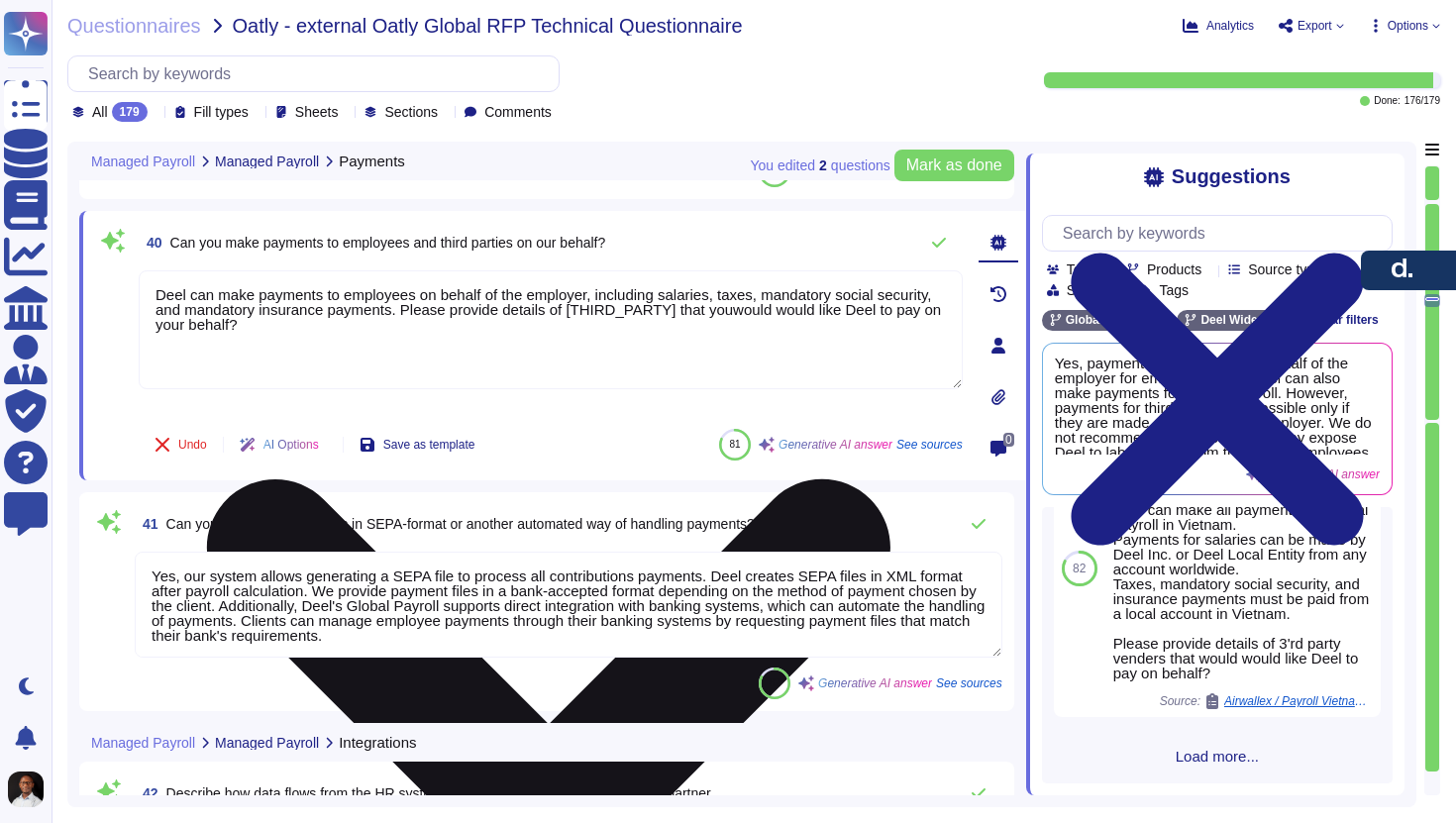 type on "Deel can make payments to employees on behalf of the employer, including salaries, taxes, mandatory social security, and mandatory insurance payments. Please provide details of third parties that you would would like Deel to pay on your behalf?" 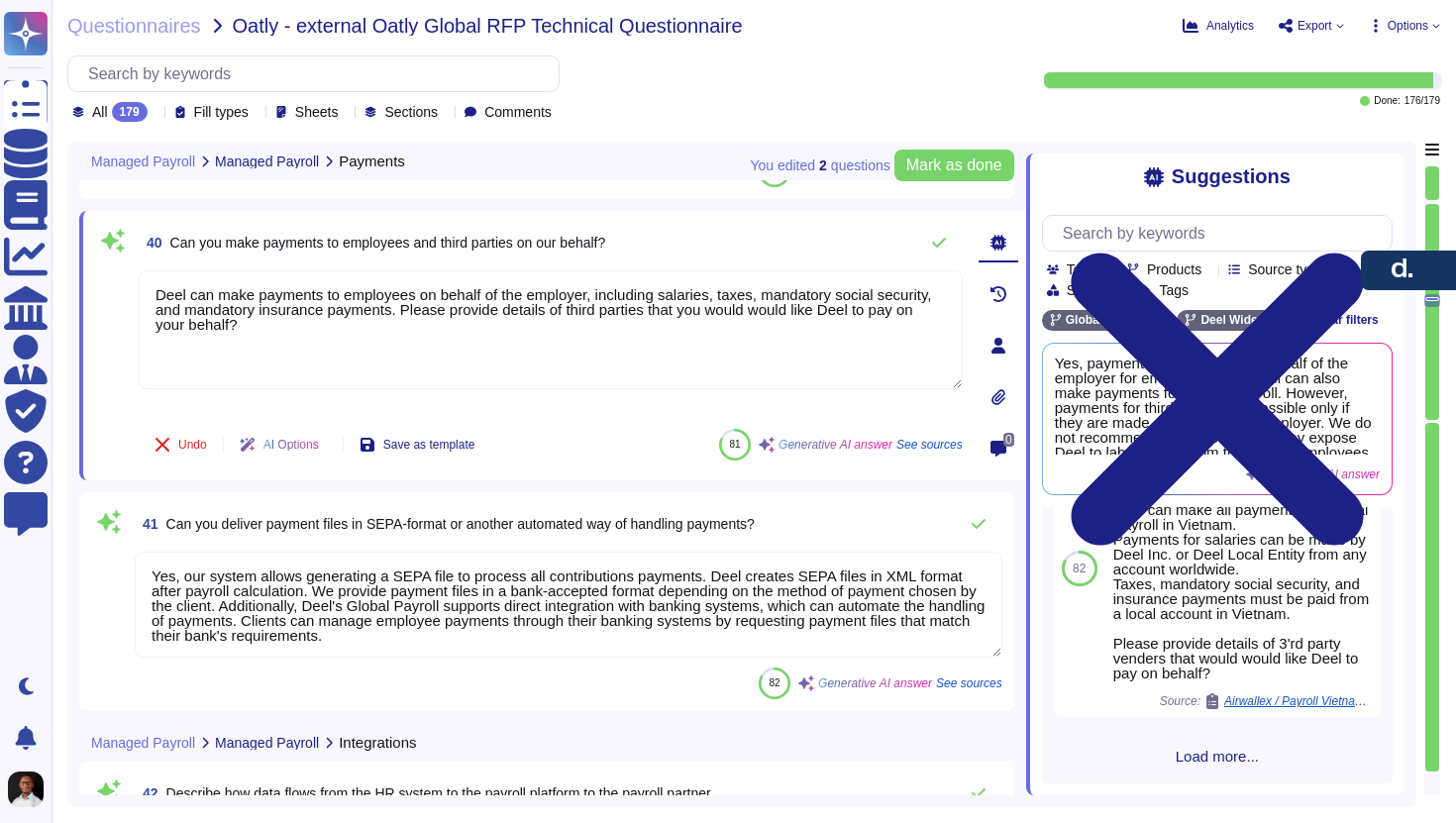scroll, scrollTop: 2, scrollLeft: 0, axis: vertical 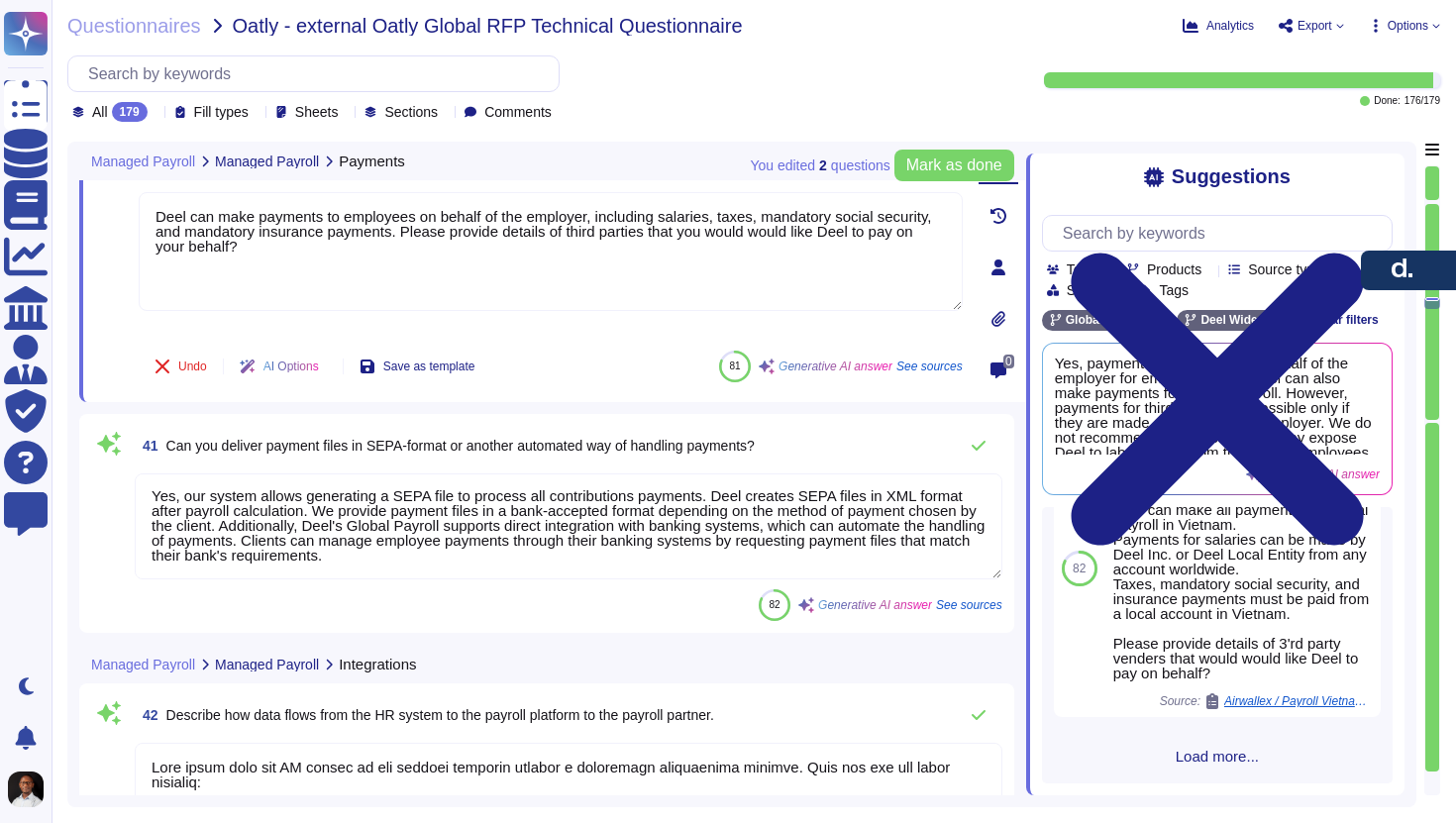type on "Yes, we provide a dedicated Customer Success Manager who will be your primary point of contact for long-term support, working alongside your account manager. Additionally, you will have an Onboarding Manager assigned during the implementation phase. Both will be located in your same time zone." 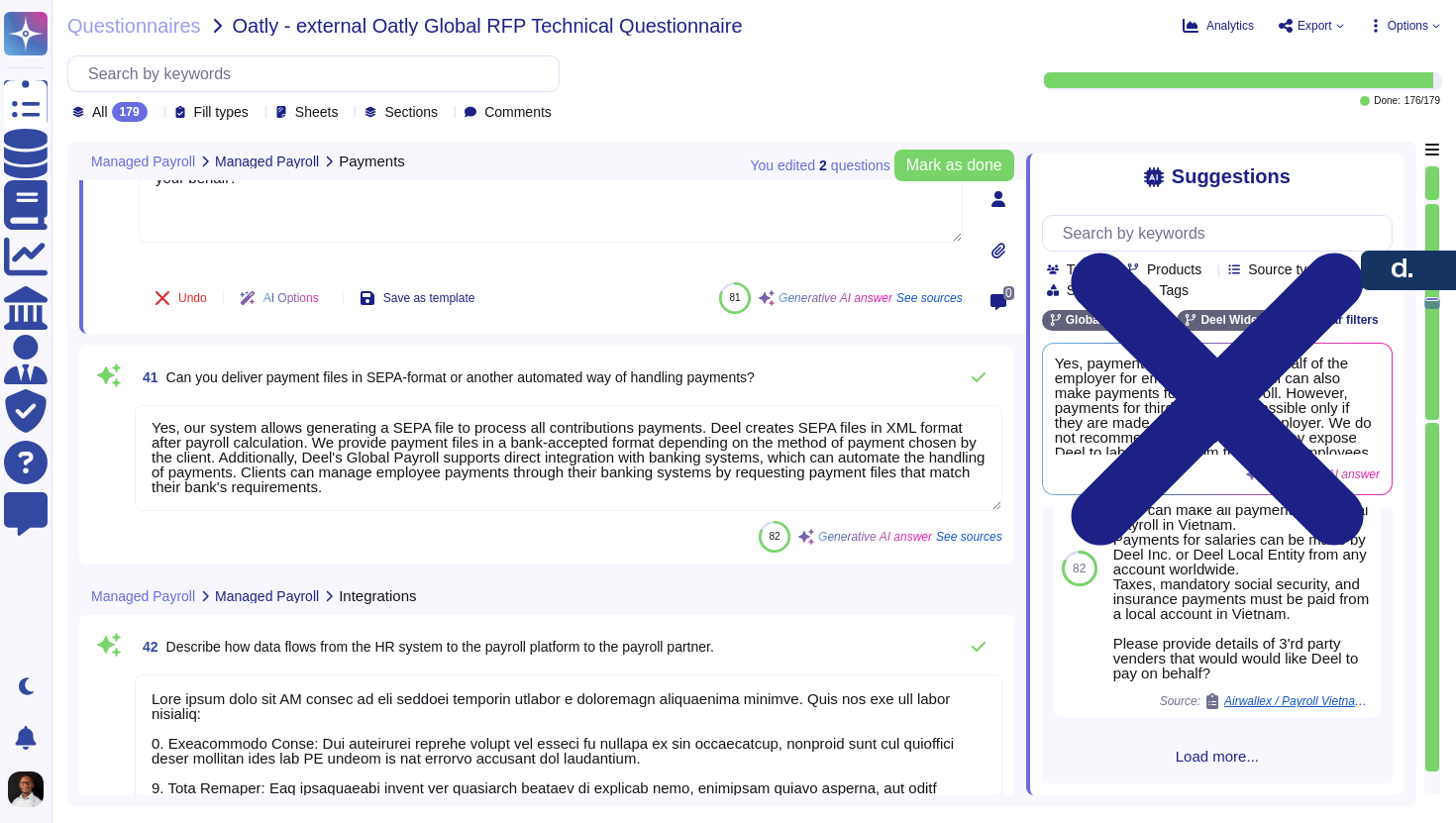 scroll, scrollTop: 12083, scrollLeft: 0, axis: vertical 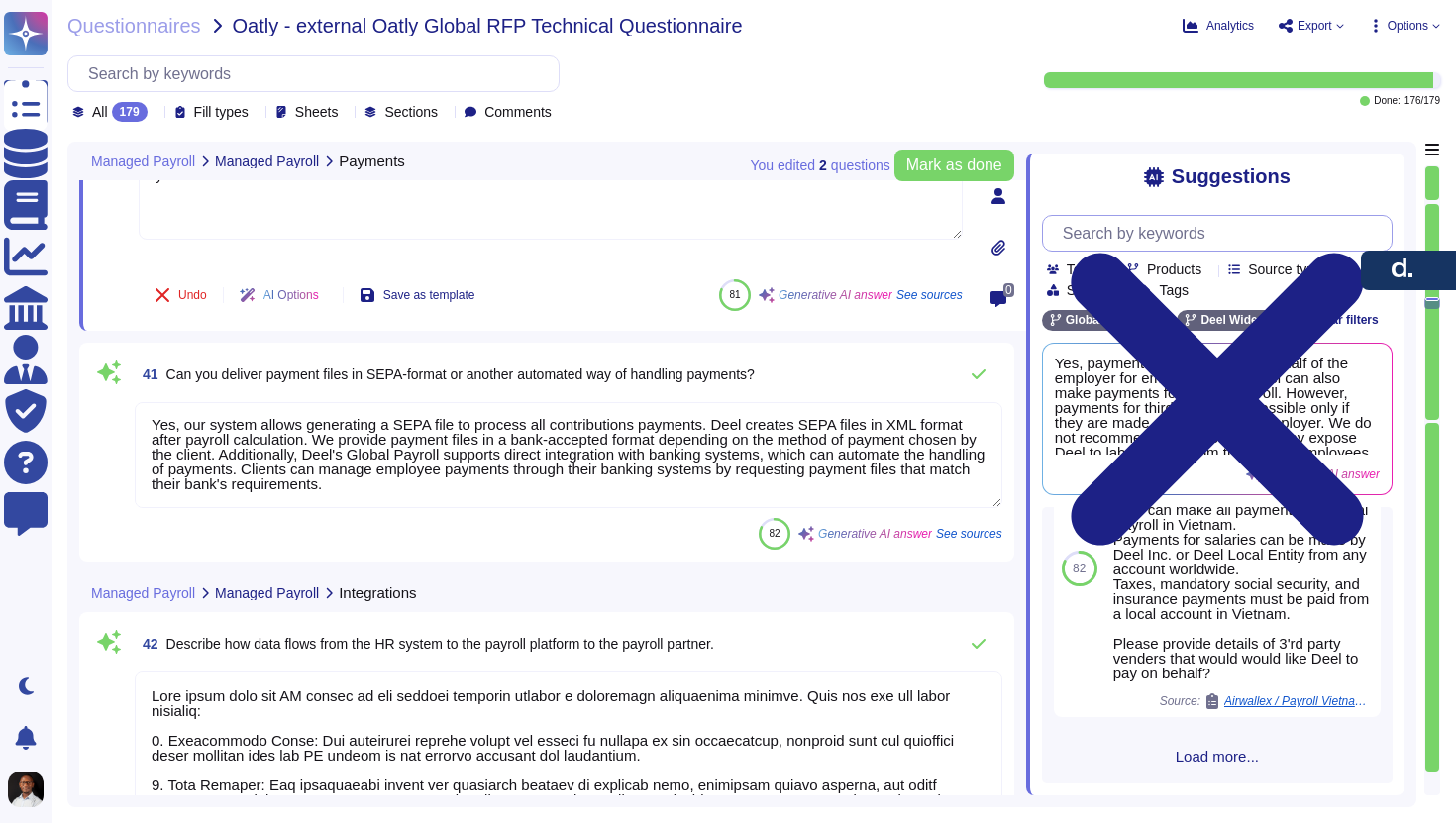 type on "Deel can make payments to employees on behalf of the employer, including salaries, taxes, mandatory social security, and mandatory insurance payments. Please provide details of third parties that you would would like Deel to pay on your behalf?" 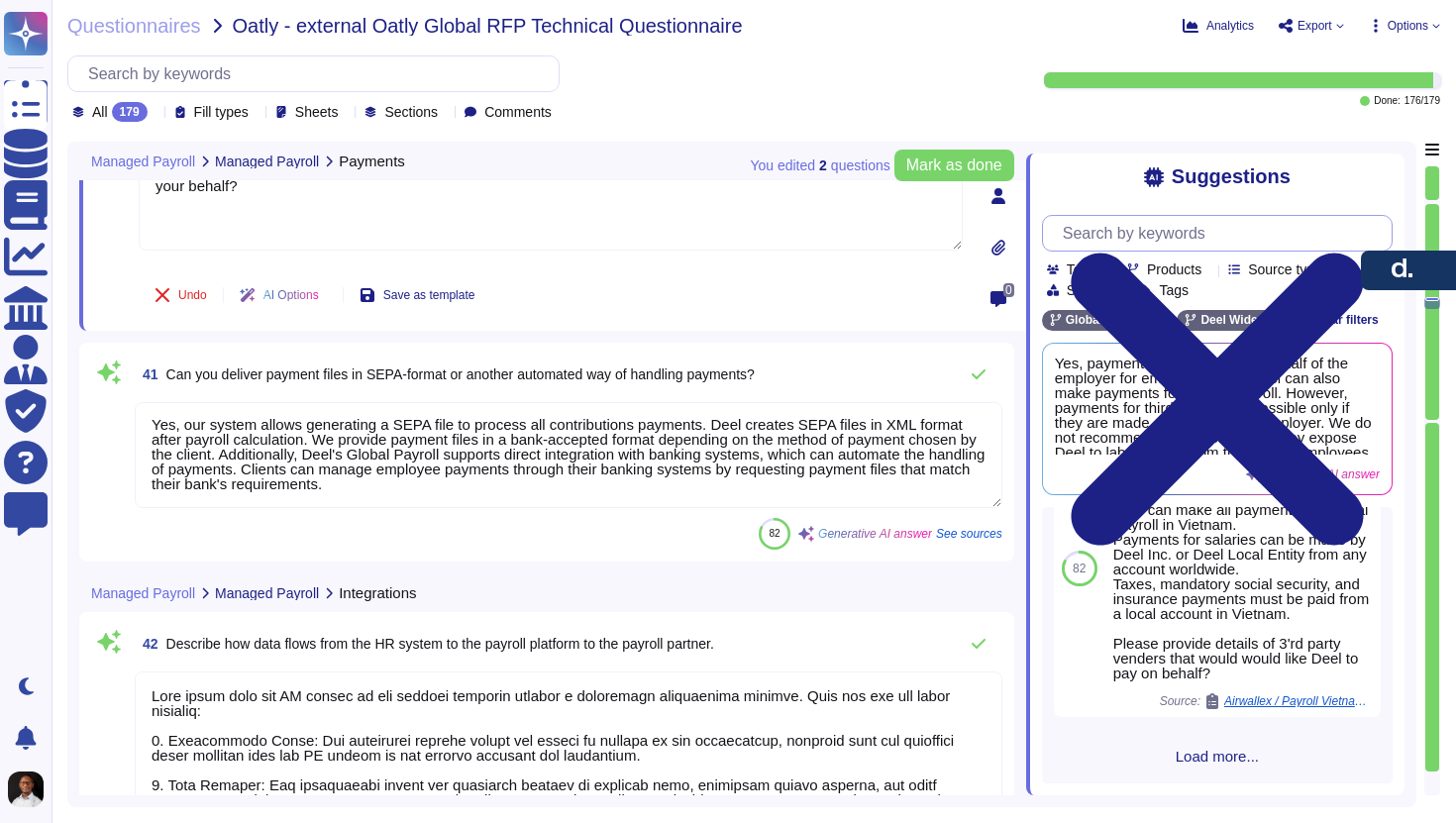 click at bounding box center (1222, 233) 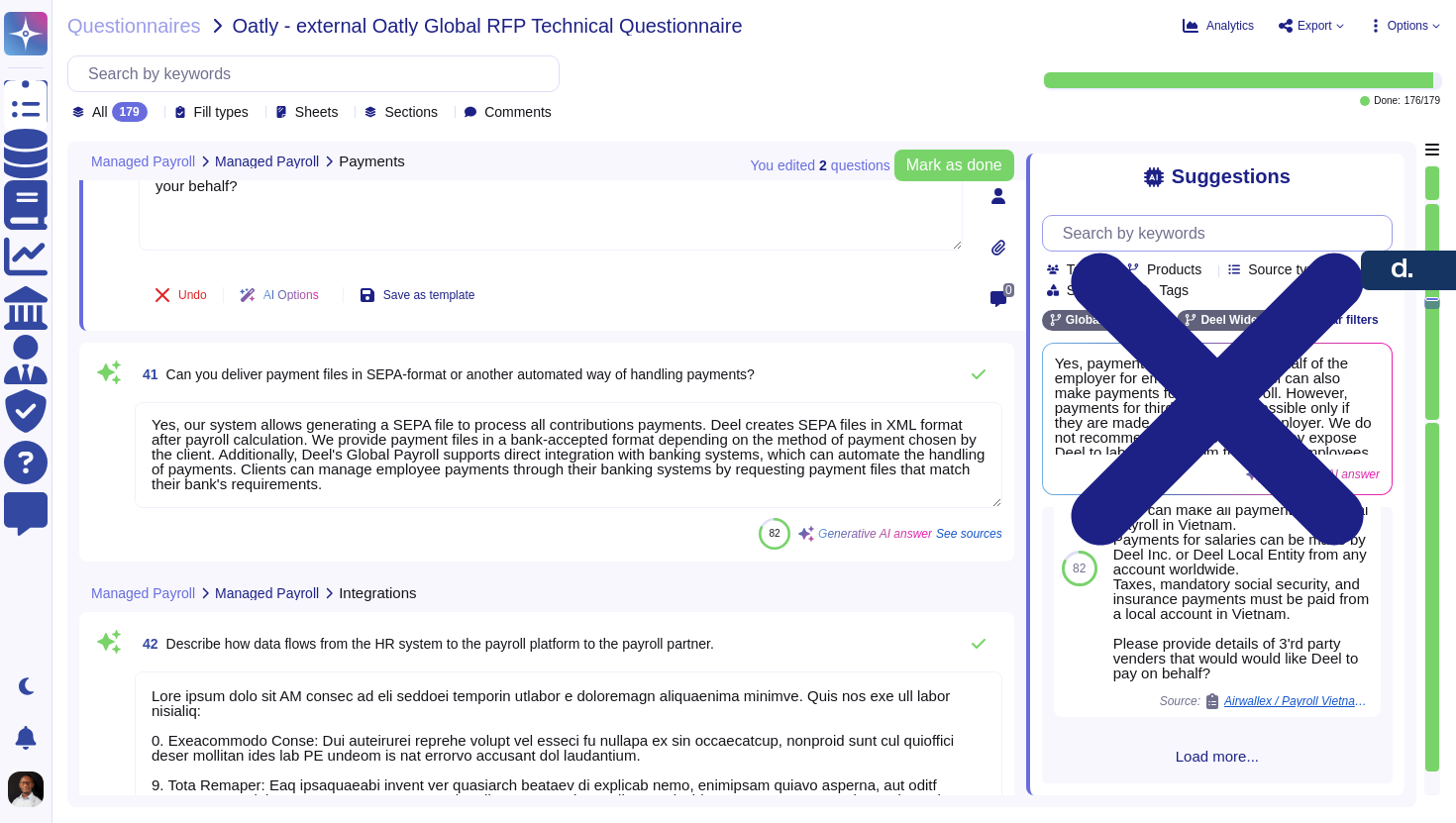 scroll, scrollTop: 0, scrollLeft: 0, axis: both 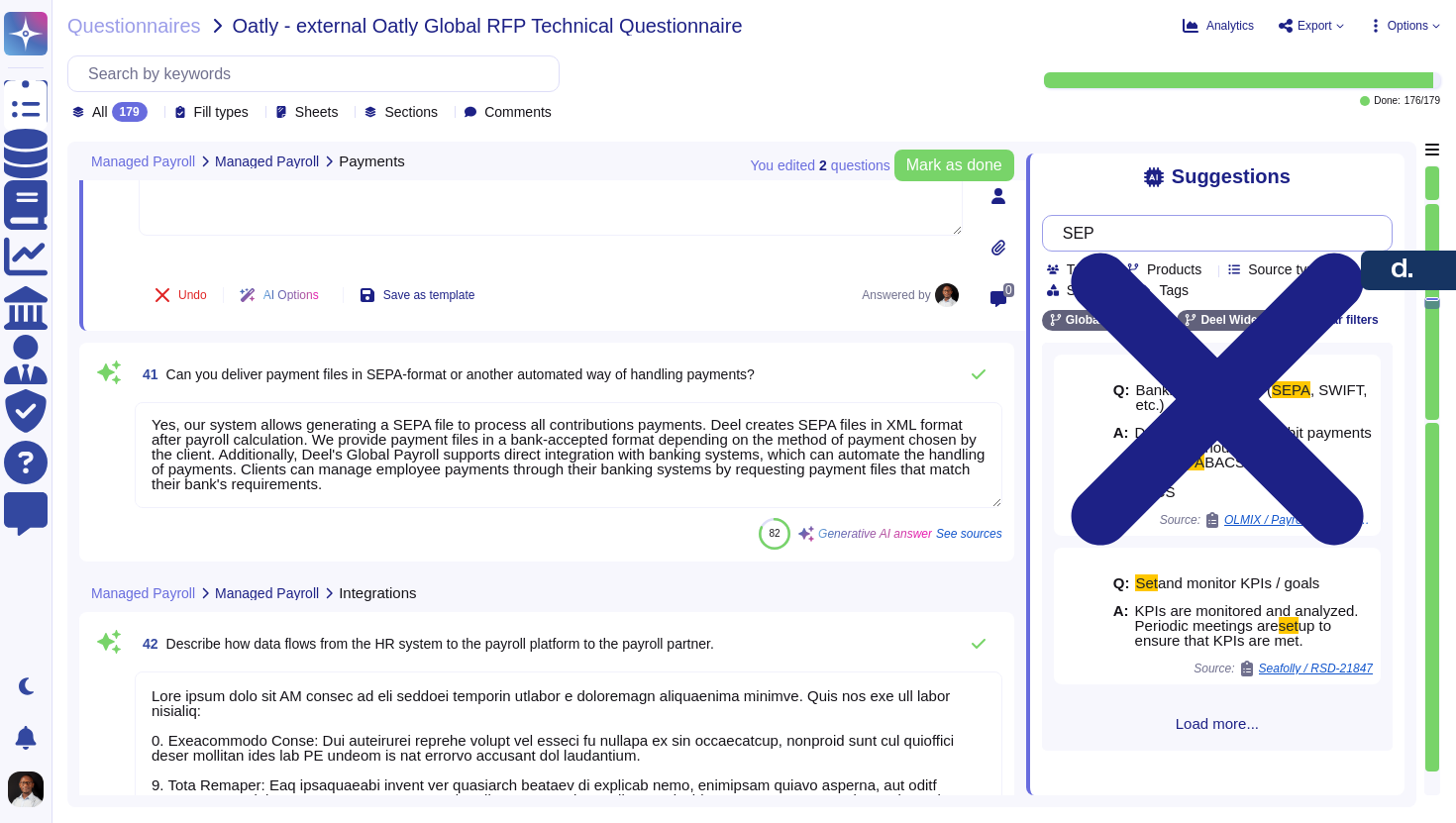 click on "SEP" at bounding box center [1212, 233] 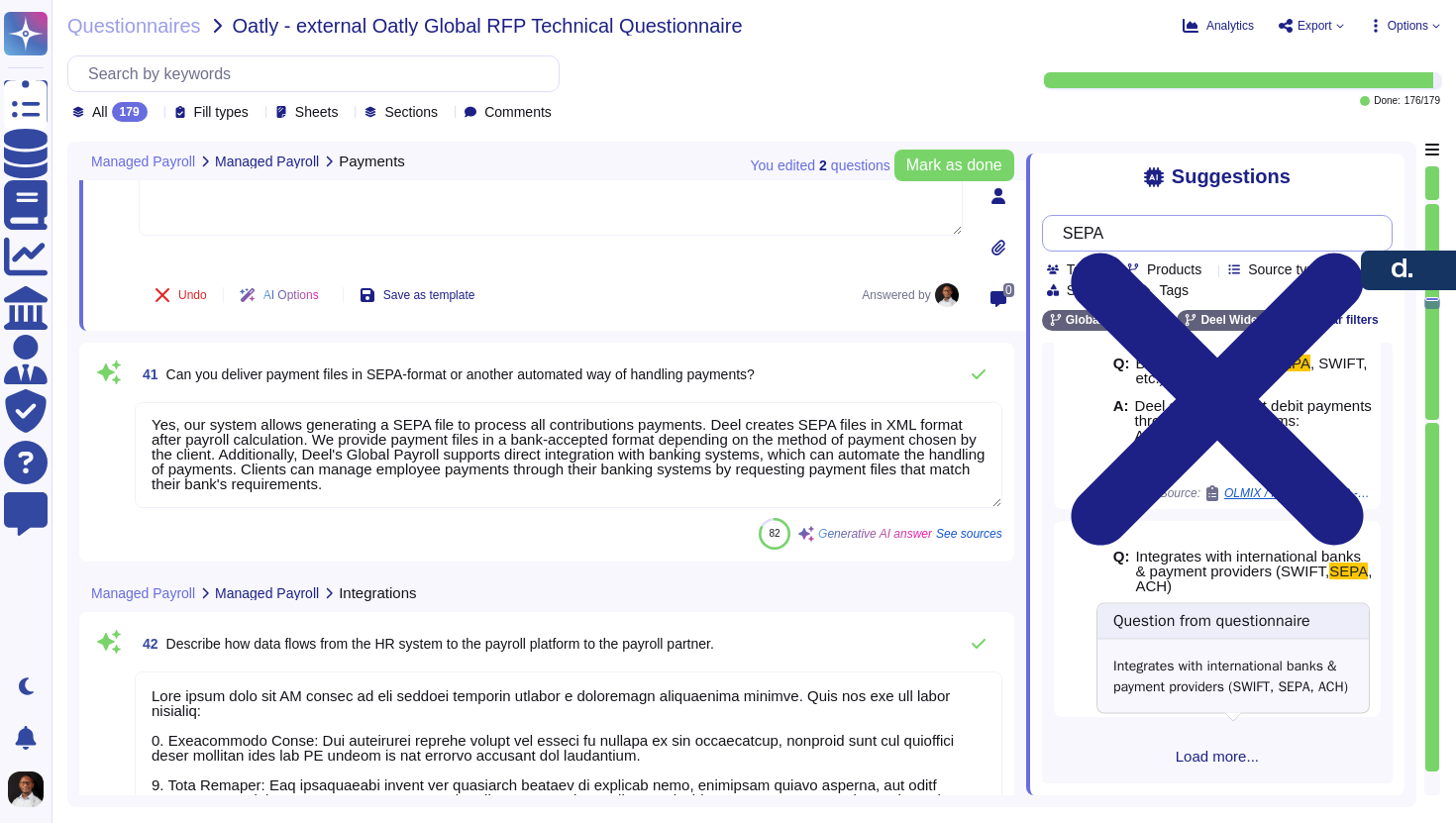 scroll, scrollTop: 70, scrollLeft: 0, axis: vertical 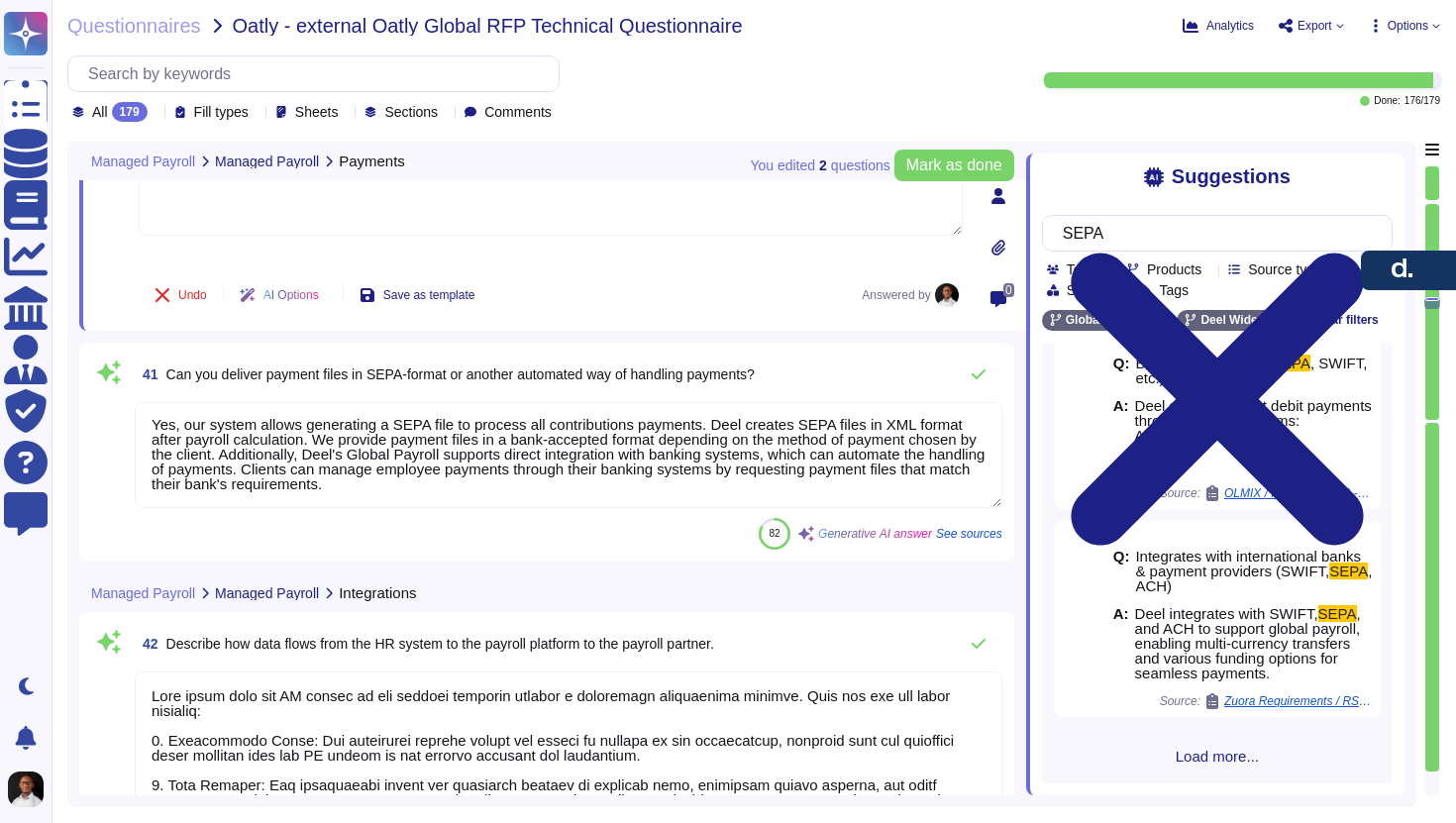 type on "SEPA" 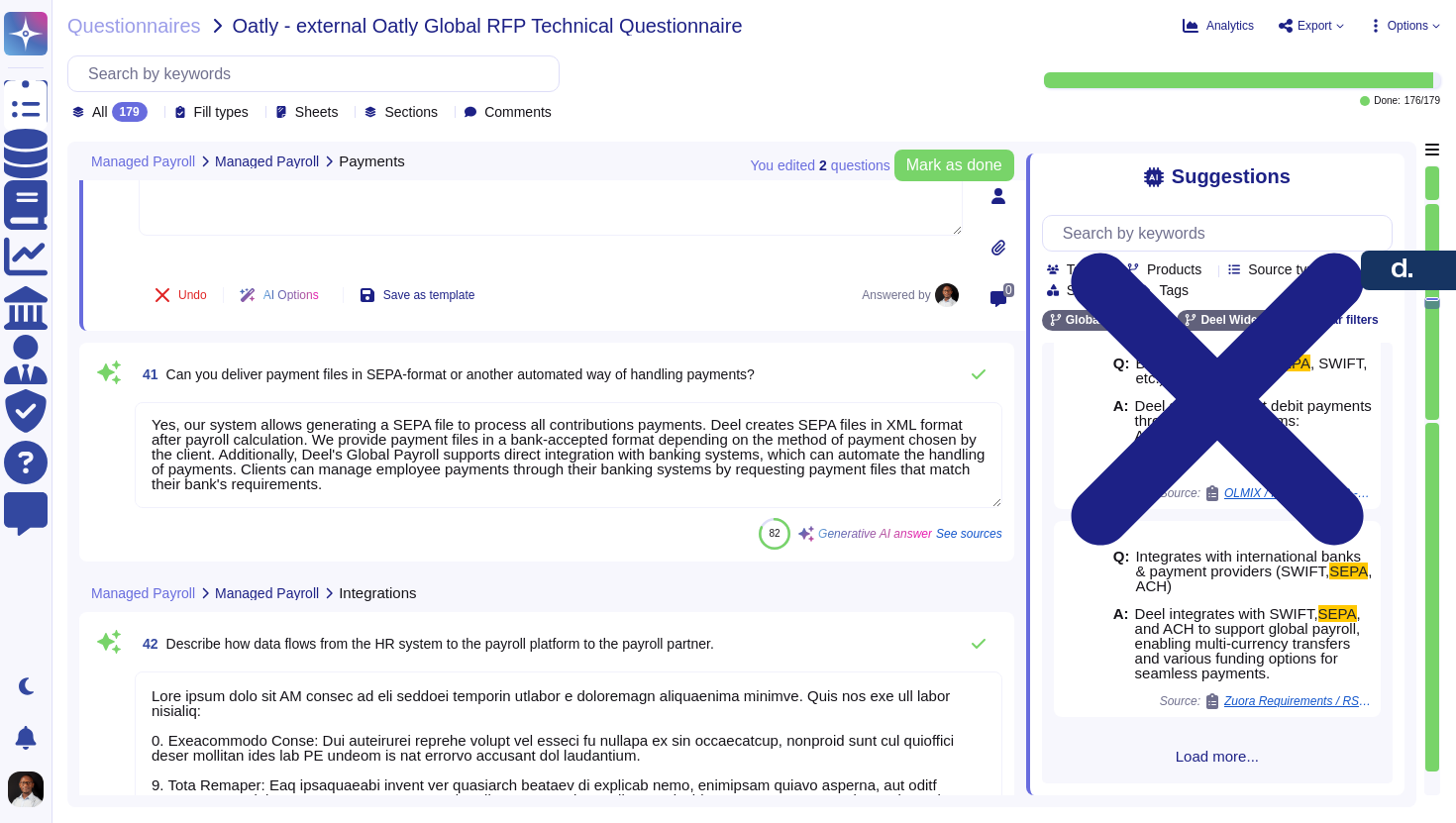 scroll, scrollTop: 0, scrollLeft: 0, axis: both 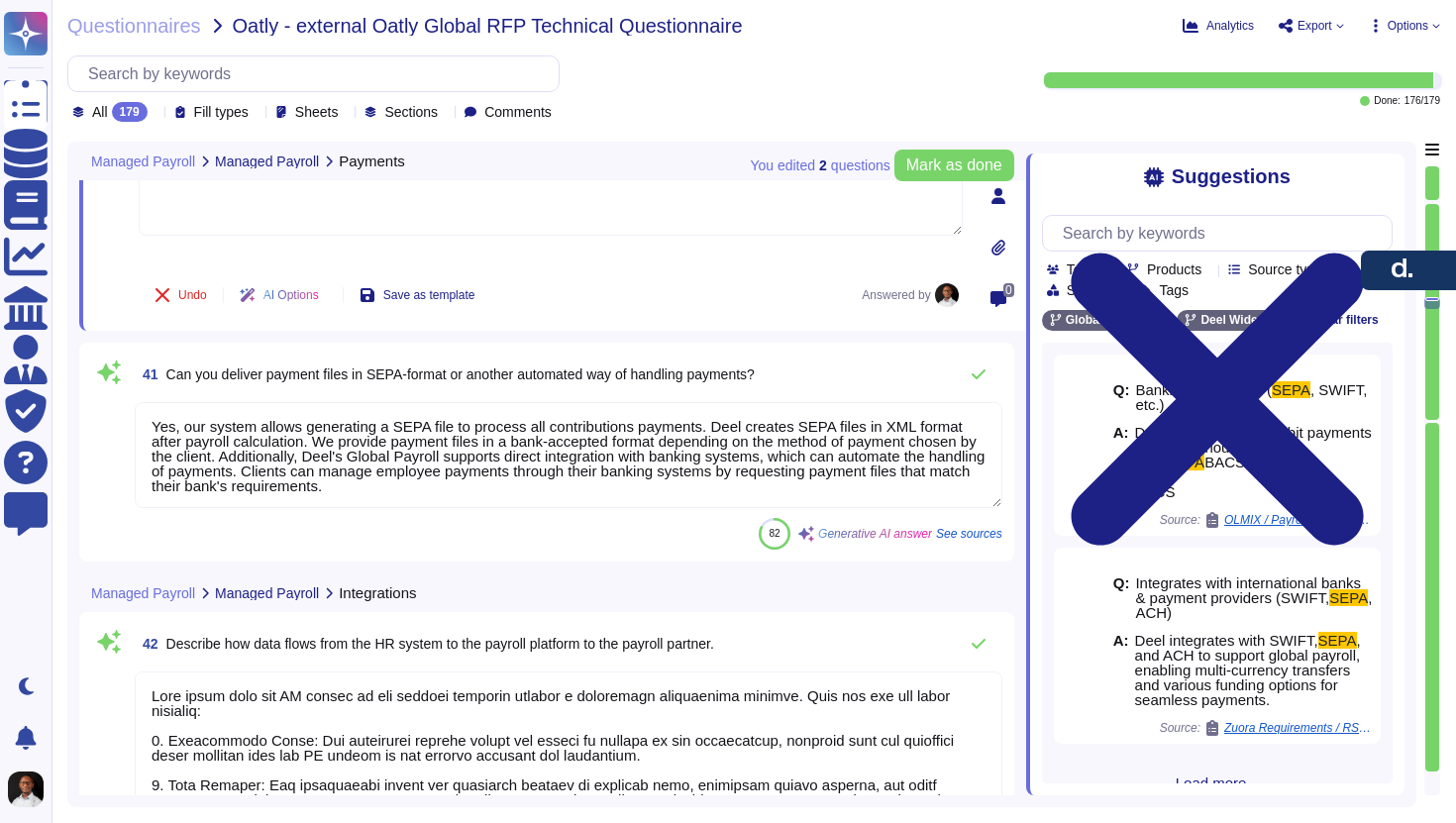 click on "Yes, our system allows generating a SEPA file to process all contributions payments. Deel creates SEPA files in XML format after payroll calculation. We provide payment files in a bank-accepted format depending on the method of payment chosen by the client. Additionally, Deel's Global Payroll supports direct integration with banking systems, which can automate the handling of payments. Clients can manage employee payments through their banking systems by requesting payment files that match their bank's requirements." at bounding box center (569, 455) 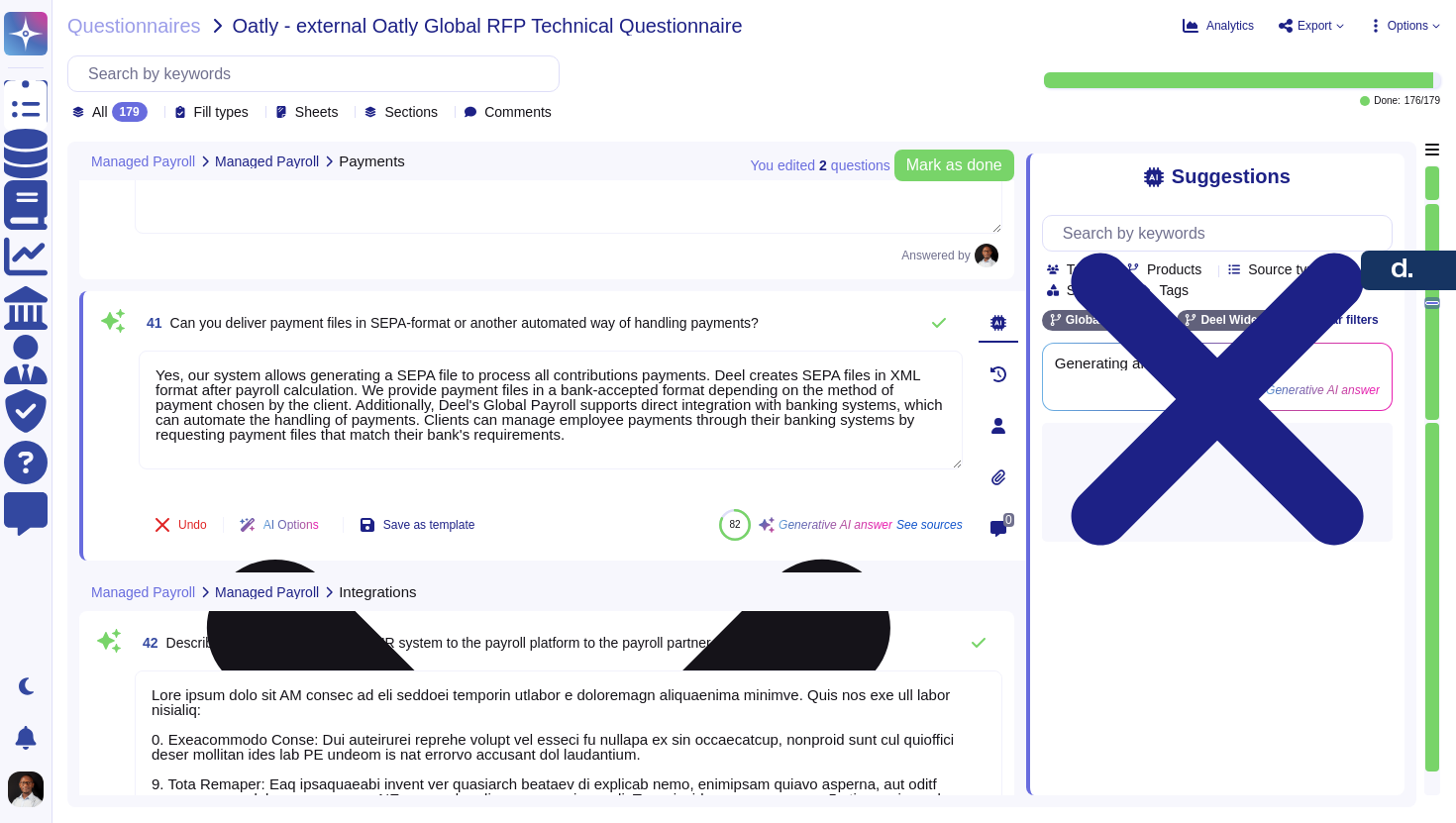 click on "Yes, our system allows generating a SEPA file to process all contributions payments. Deel creates SEPA files in XML format after payroll calculation. We provide payment files in a bank-accepted format depending on the method of payment chosen by the client. Additionally, Deel's Global Payroll supports direct integration with banking systems, which can automate the handling of payments. Clients can manage employee payments through their banking systems by requesting payment files that match their bank's requirements." at bounding box center [551, 410] 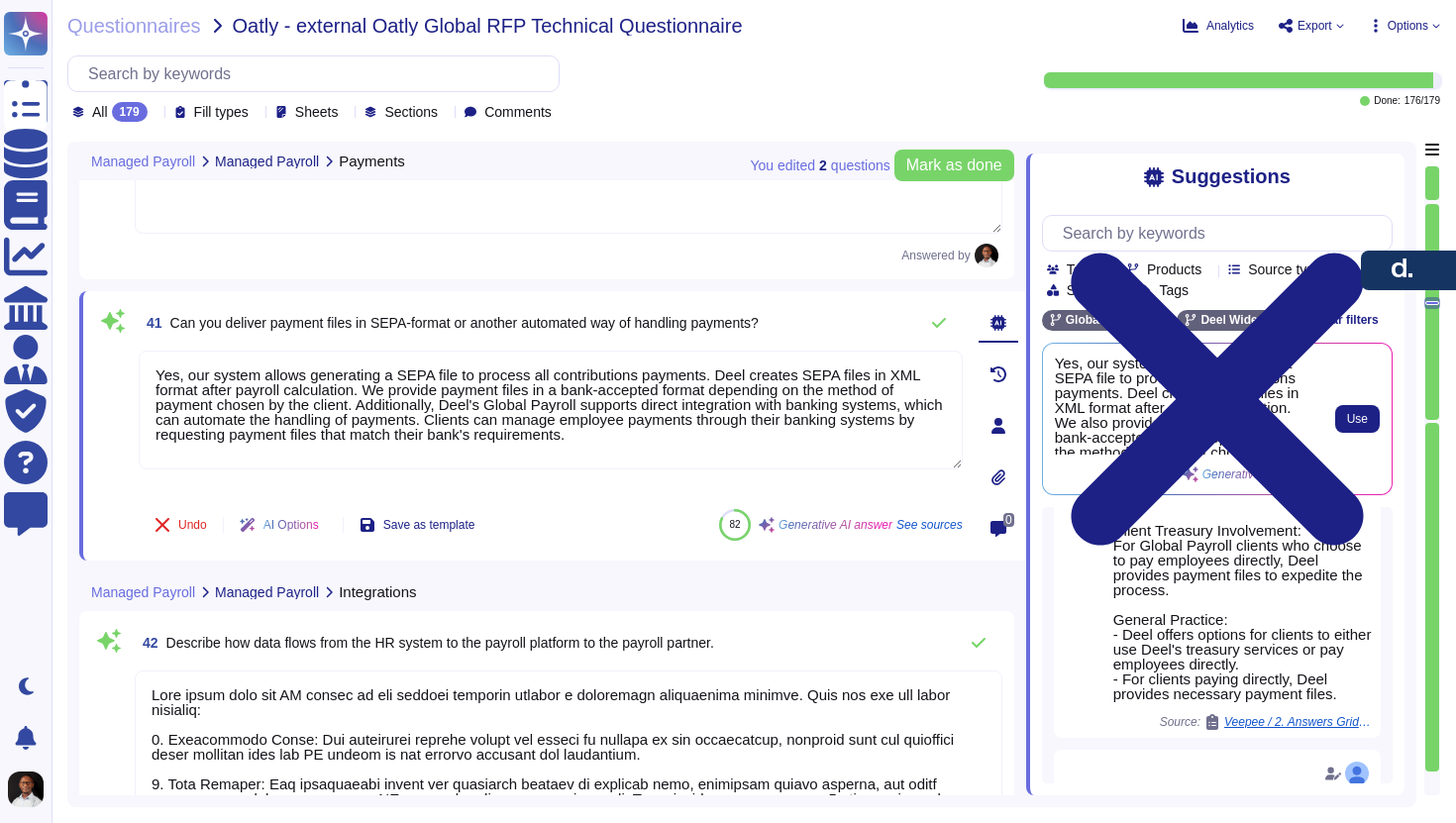 scroll, scrollTop: 235, scrollLeft: 0, axis: vertical 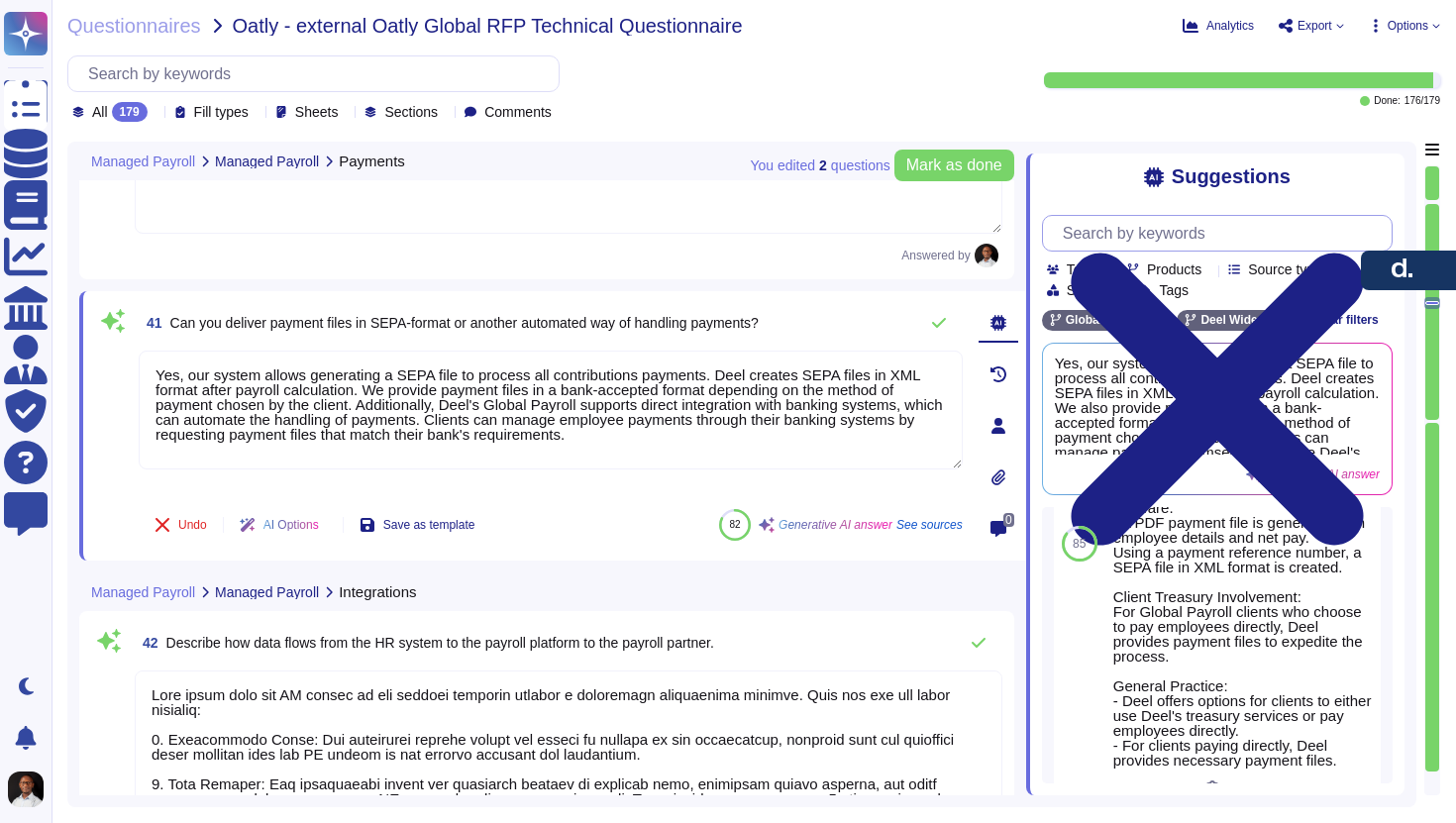 click at bounding box center (1222, 233) 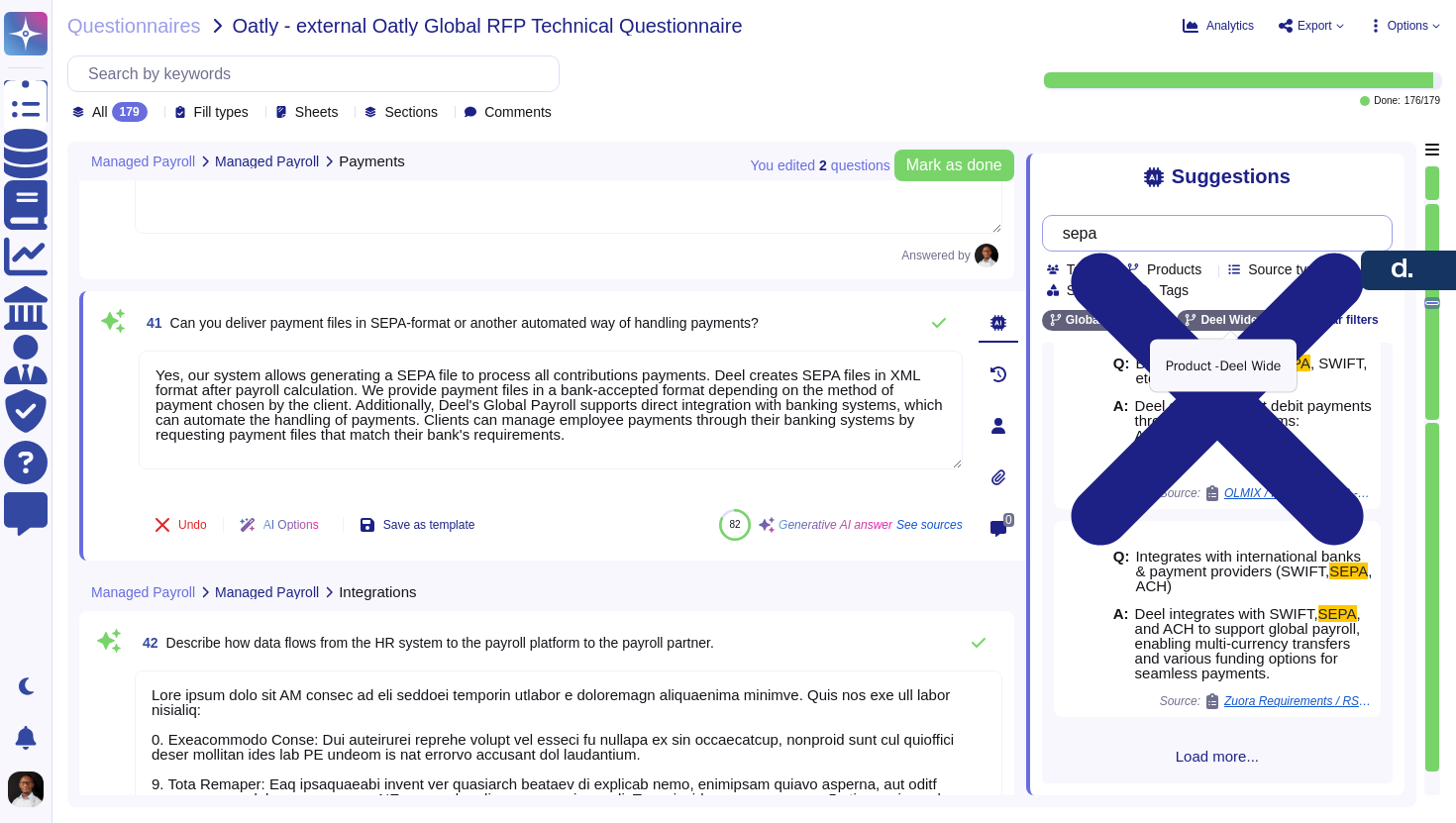 scroll, scrollTop: 70, scrollLeft: 0, axis: vertical 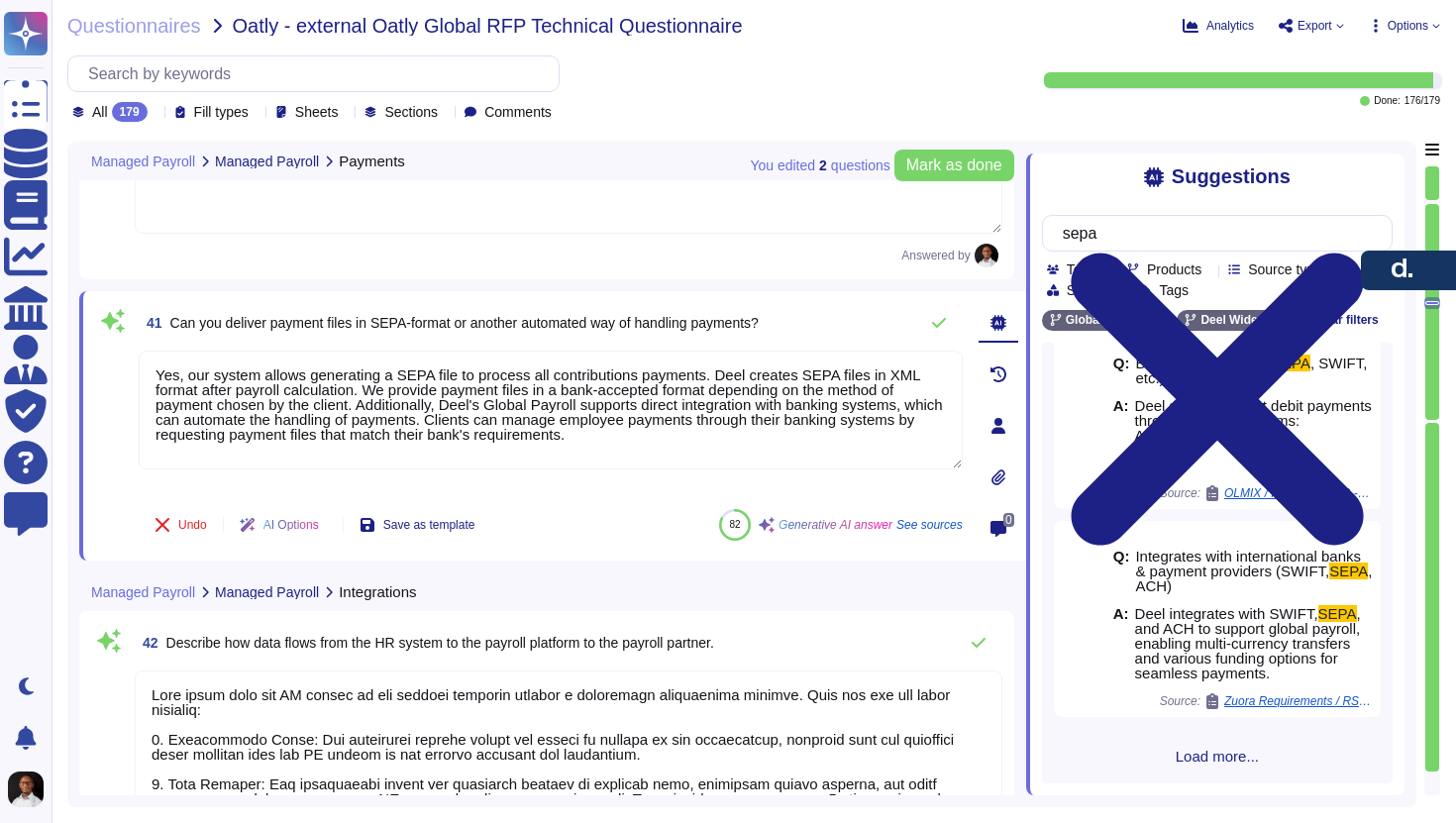 type on "sepa" 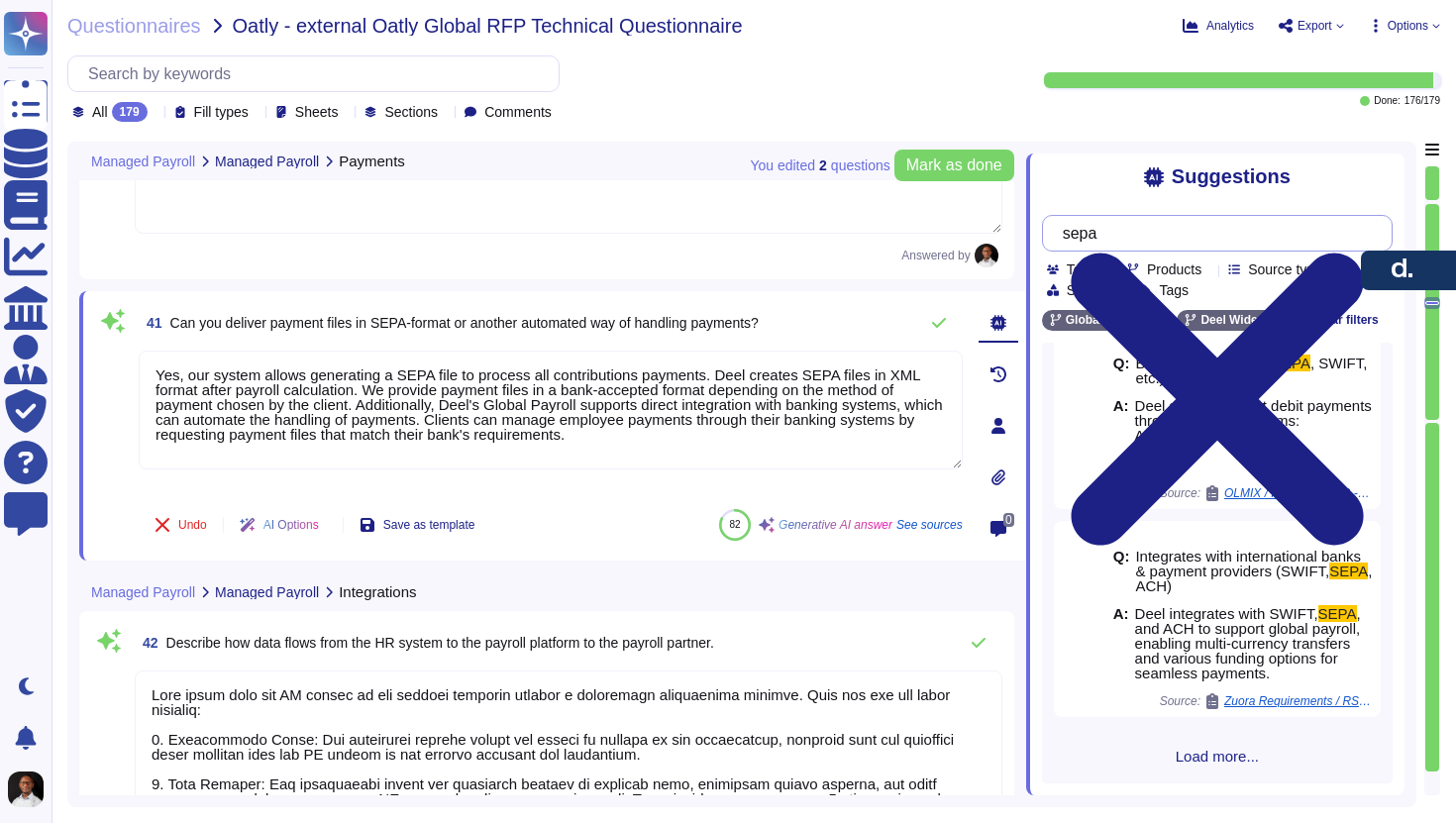 drag, startPoint x: 1219, startPoint y: 241, endPoint x: 1072, endPoint y: 228, distance: 147.57371 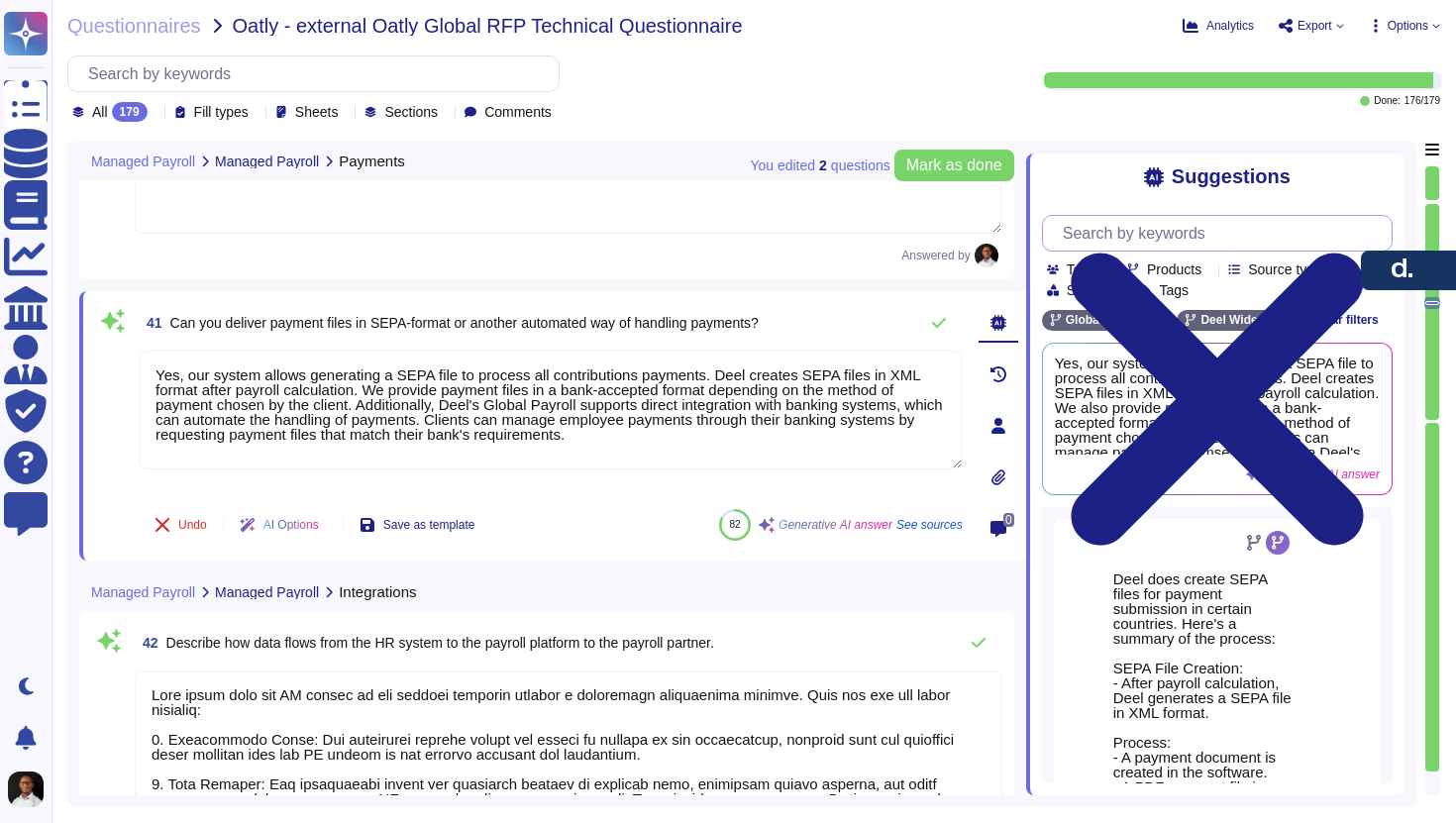 scroll, scrollTop: 0, scrollLeft: 0, axis: both 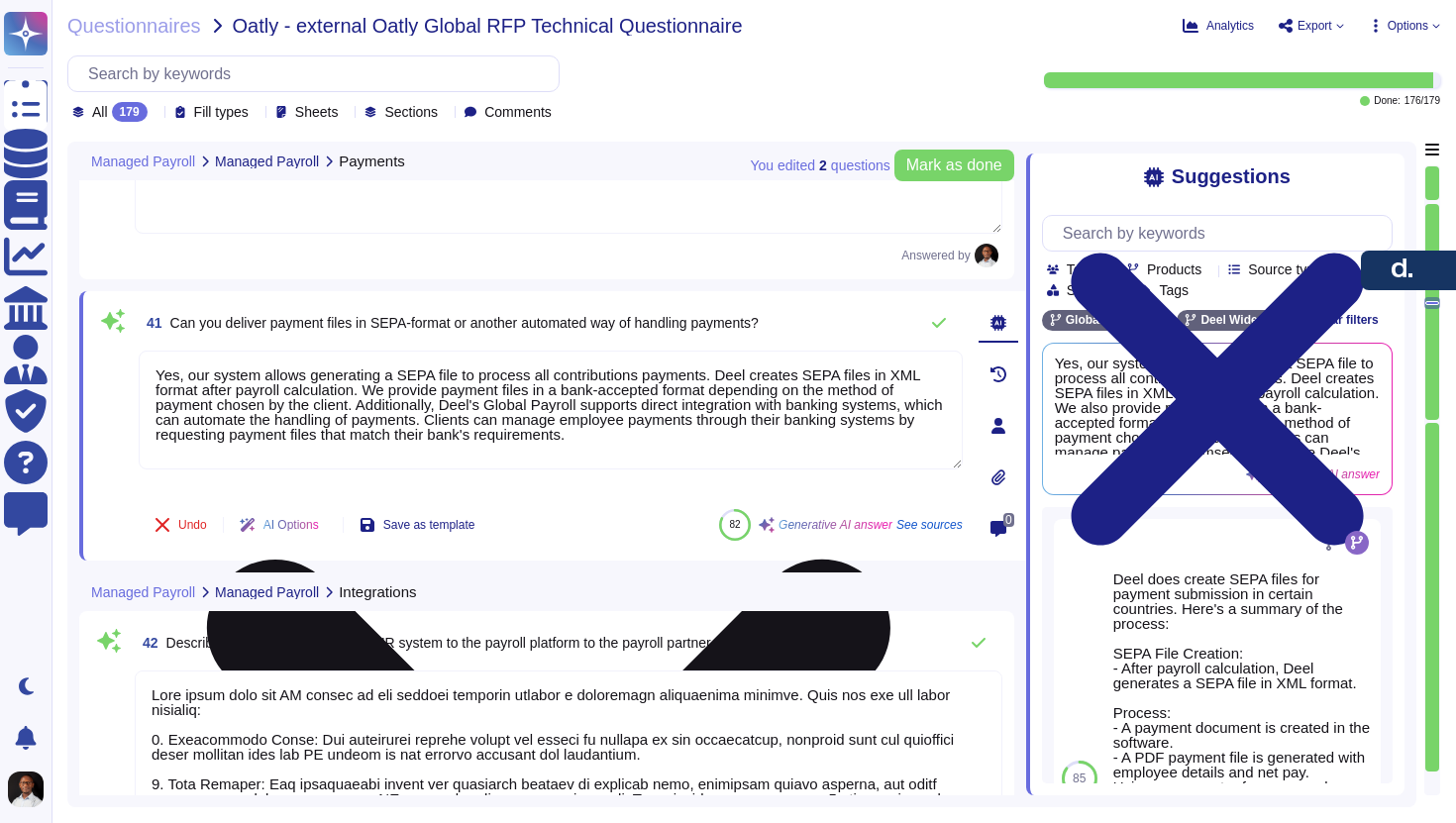 type 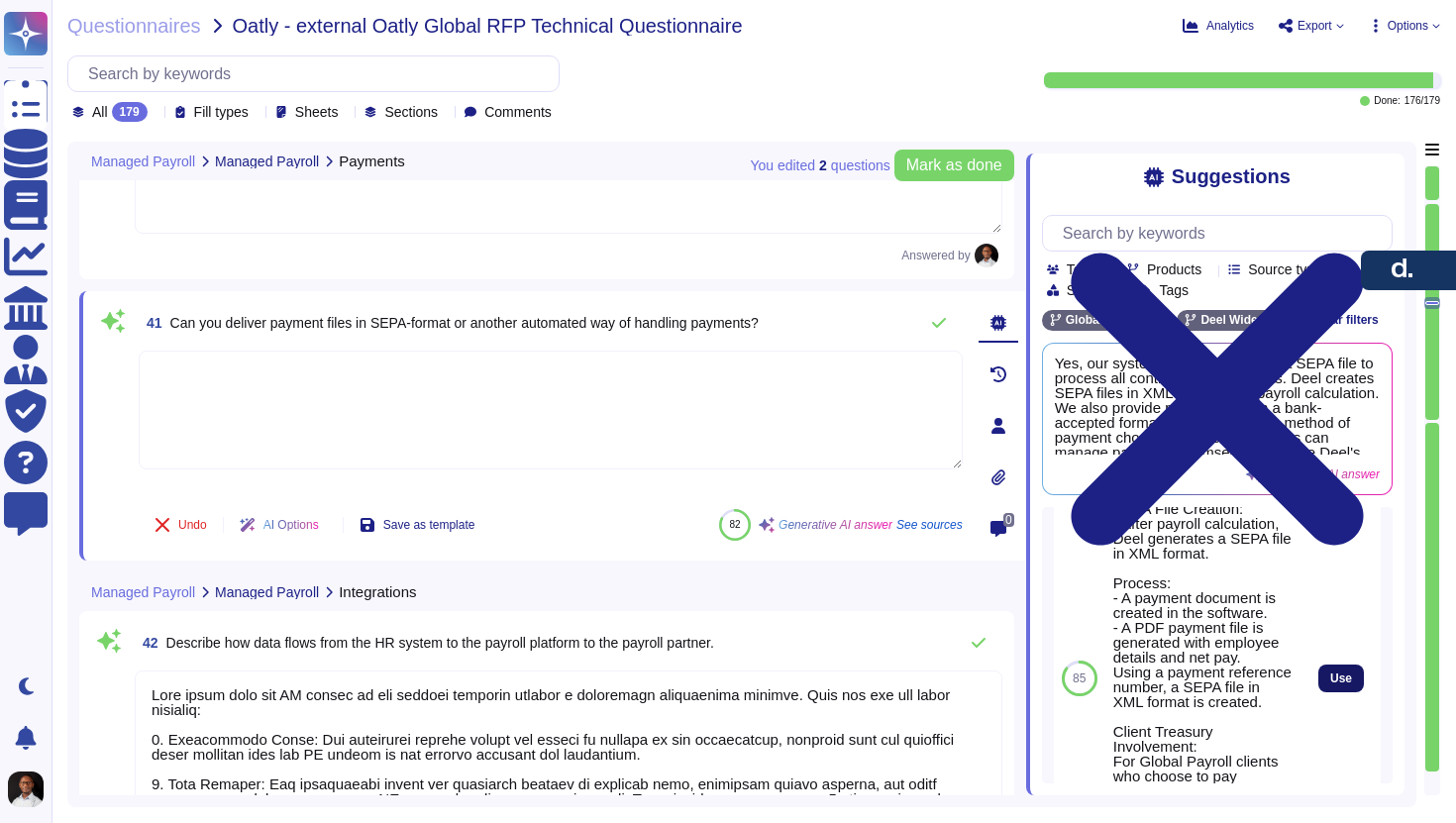 scroll, scrollTop: 227, scrollLeft: 0, axis: vertical 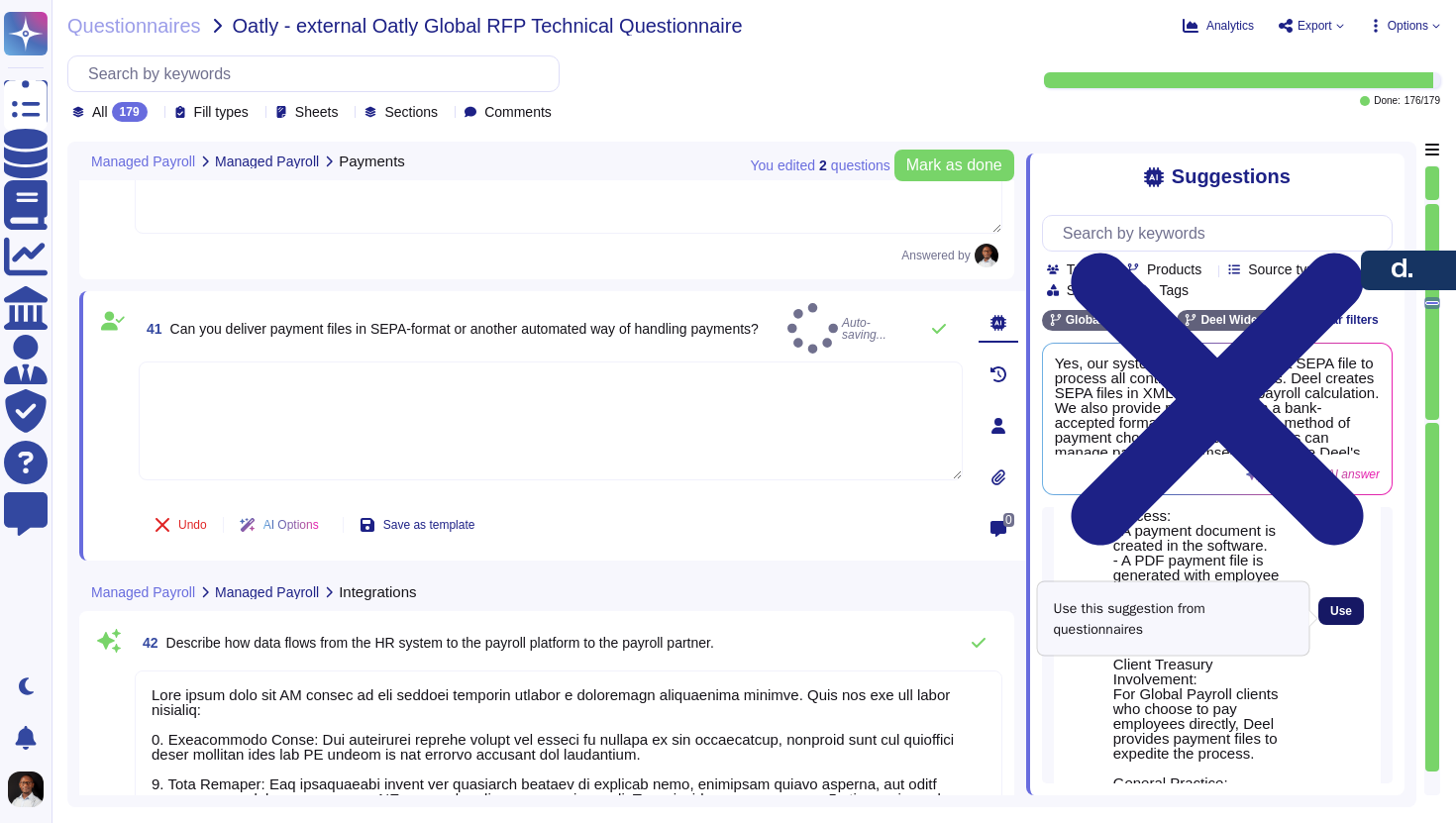 click on "Use" at bounding box center (1341, 611) 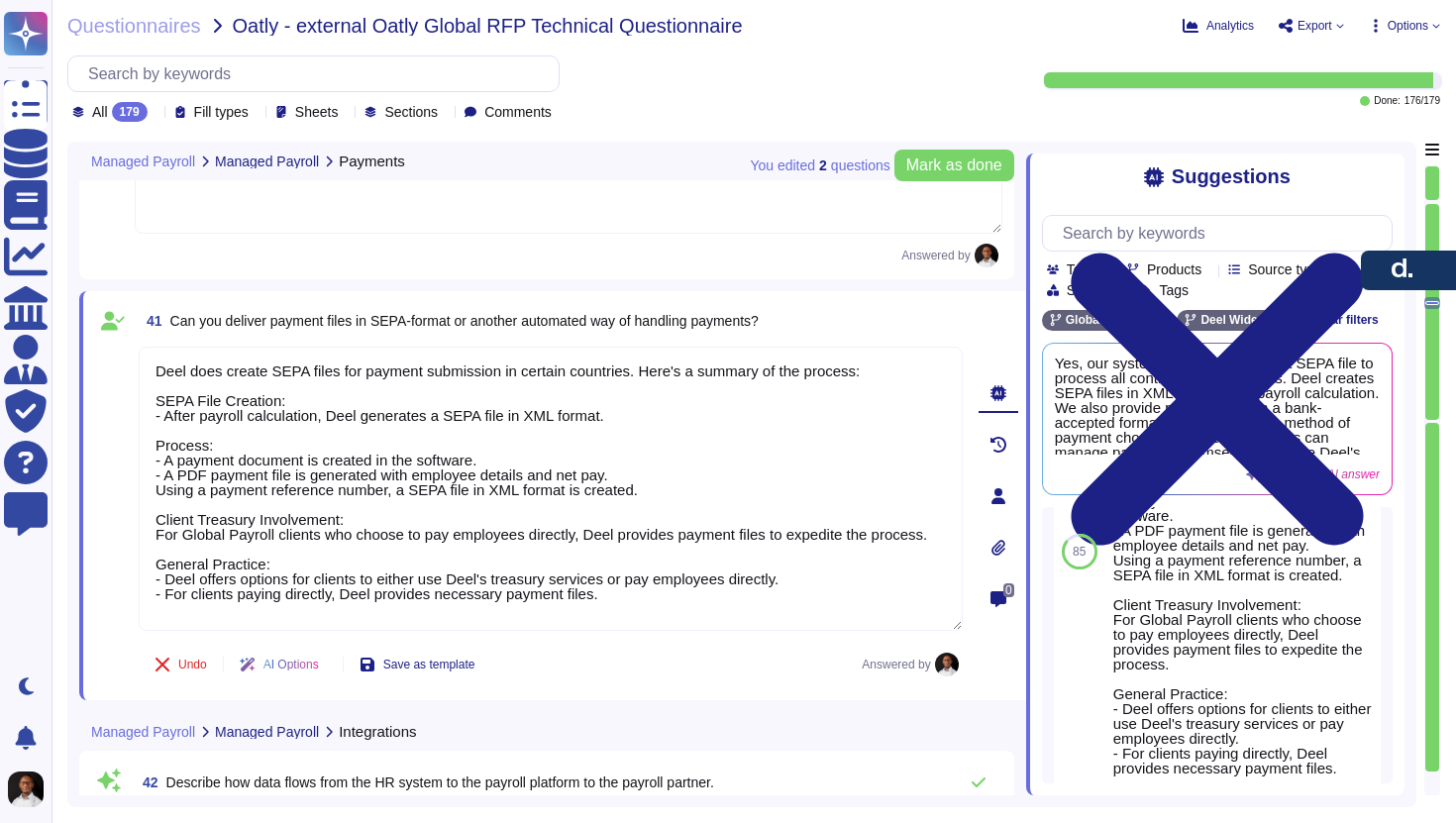 click on "Can you deliver payment files in SEPA-format or another automated way of handling payments?" at bounding box center (465, 321) 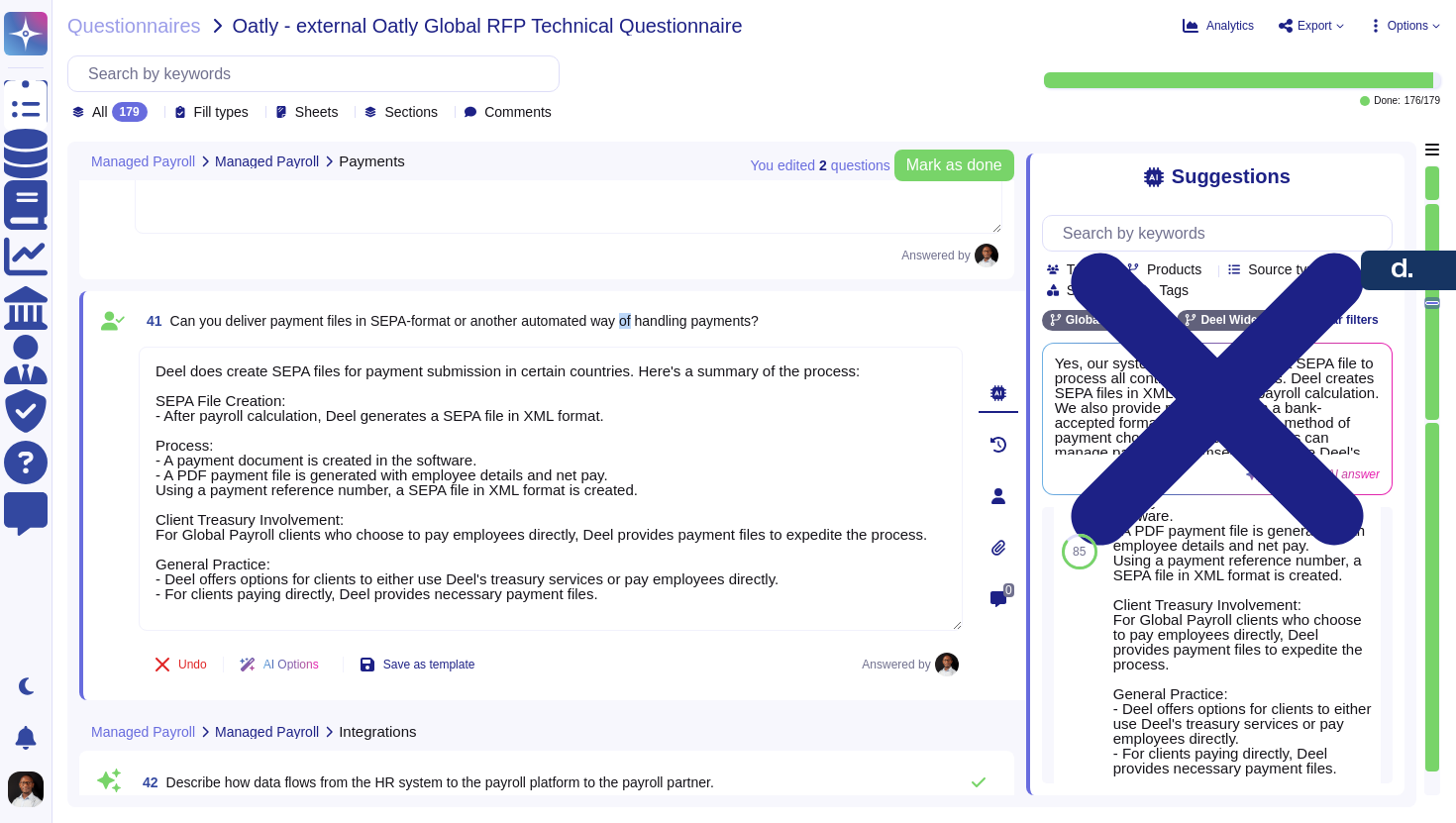 click on "Can you deliver payment files in SEPA-format or another automated way of handling payments?" at bounding box center (465, 321) 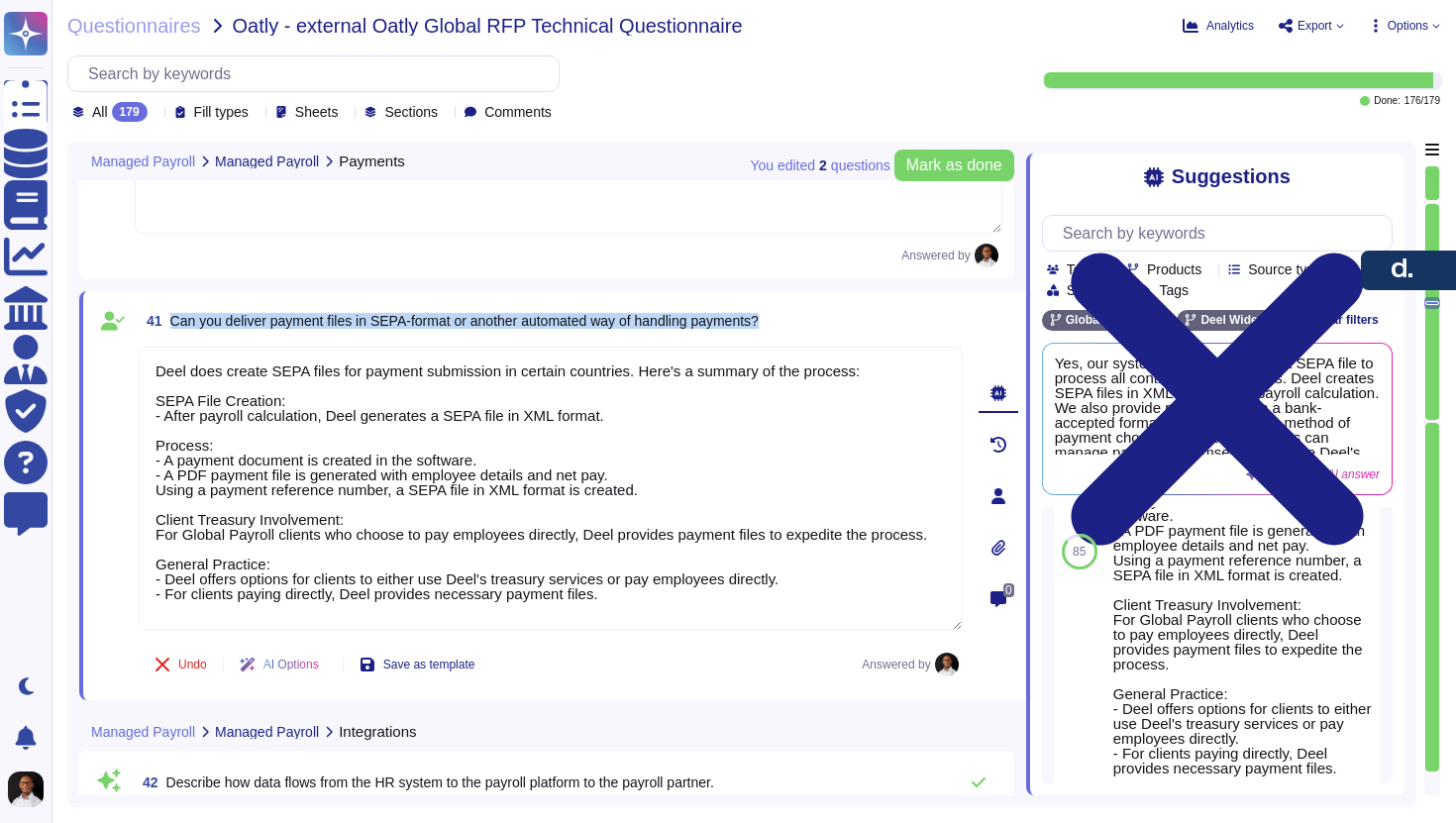 click on "Can you deliver payment files in SEPA-format or another automated way of handling payments?" at bounding box center (465, 321) 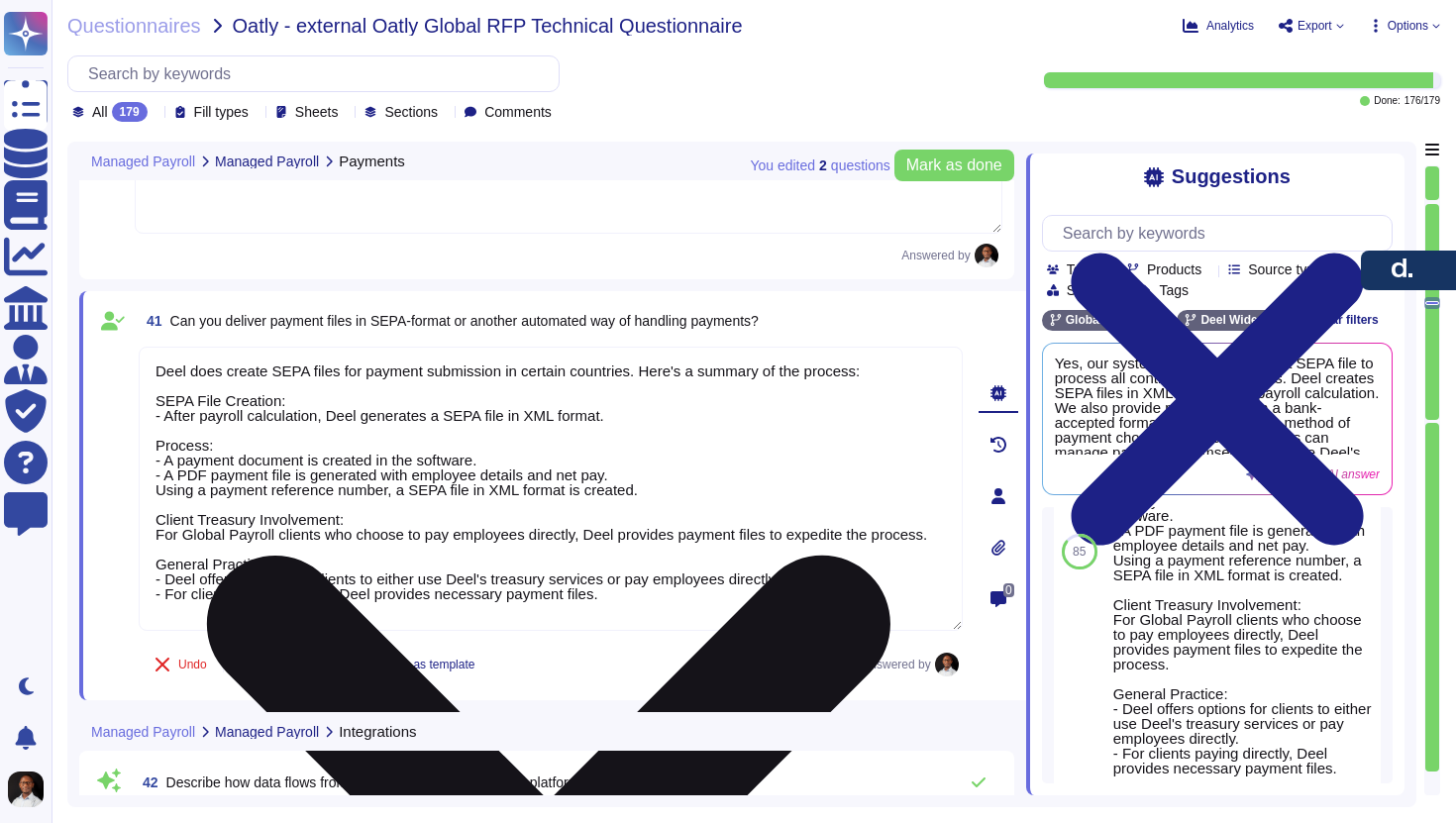 drag, startPoint x: 262, startPoint y: 555, endPoint x: 190, endPoint y: 525, distance: 78 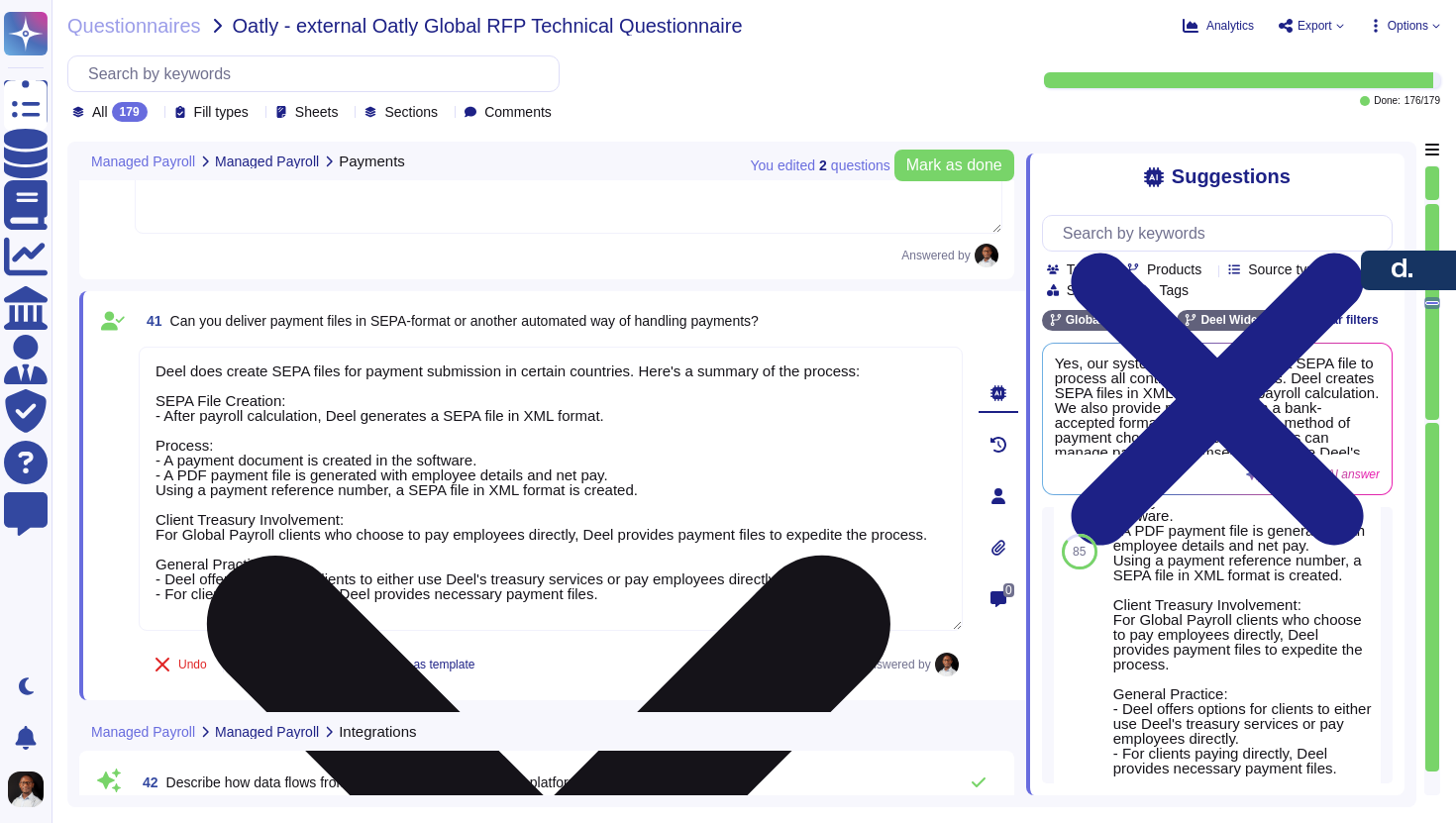 click on "Deel does create SEPA files for payment submission in certain countries. Here's a summary of the process:
SEPA File Creation:
- After payroll calculation, Deel generates a SEPA file in XML format.
Process:
- A payment document is created in the software.
- A PDF payment file is generated with employee details and net pay.
Using a payment reference number, a SEPA file in XML format is created.
Client Treasury Involvement:
For Global Payroll clients who choose to pay employees directly, Deel provides payment files to expedite the process.
General Practice:
- Deel offers options for clients to either use Deel's treasury services or pay employees directly.
- For clients paying directly, Deel provides necessary payment files." at bounding box center (551, 488) 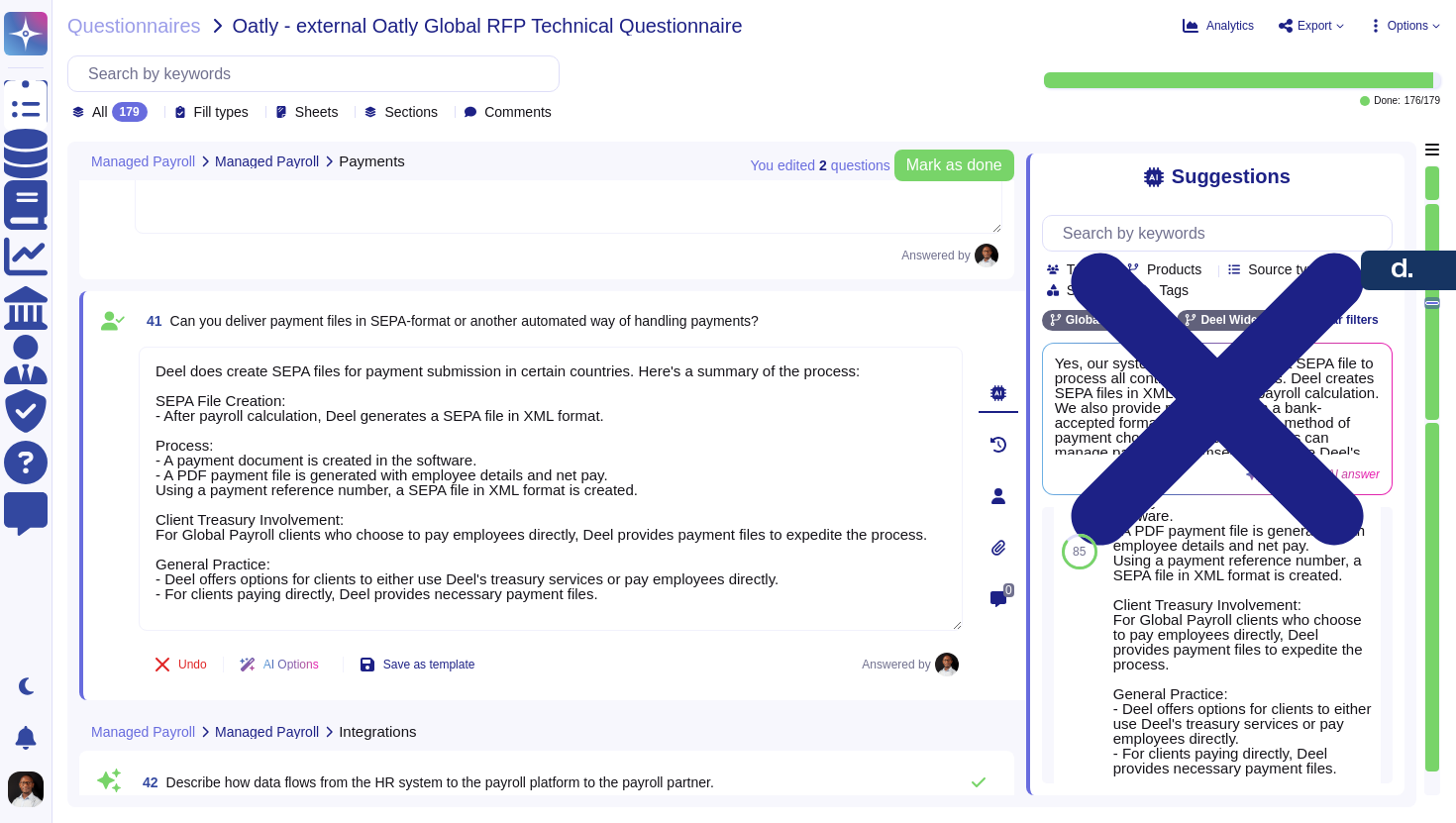 drag, startPoint x: 634, startPoint y: 614, endPoint x: 123, endPoint y: 522, distance: 519.21575 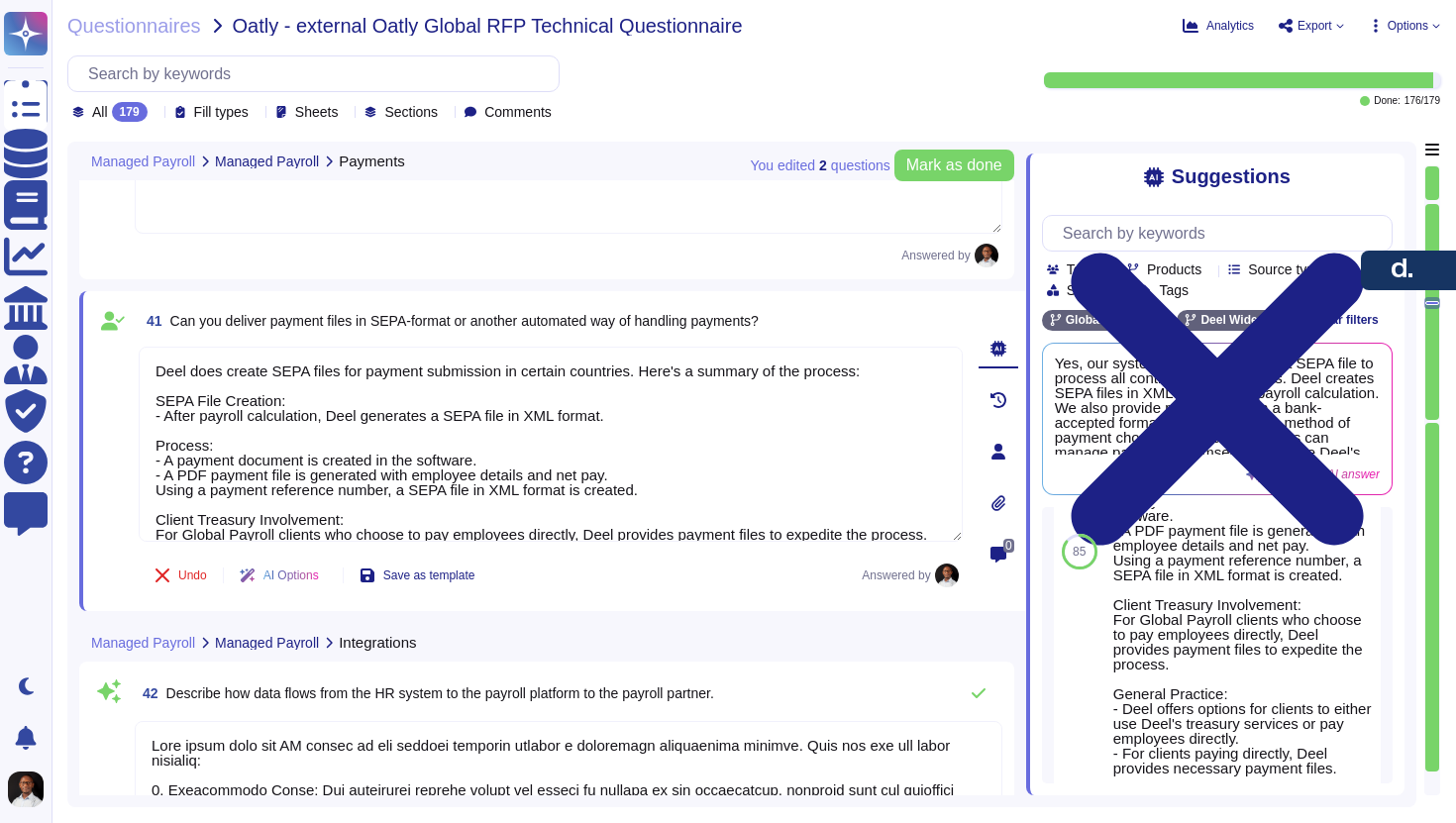 type on "Deel does create SEPA files for payment submission in certain countries. Here's a summary of the process:
SEPA File Creation:
- After payroll calculation, Deel generates a SEPA file in XML format.
Process:
- A payment document is created in the software.
- A PDF payment file is generated with employee details and net pay.
Using a payment reference number, a SEPA file in XML format is created." 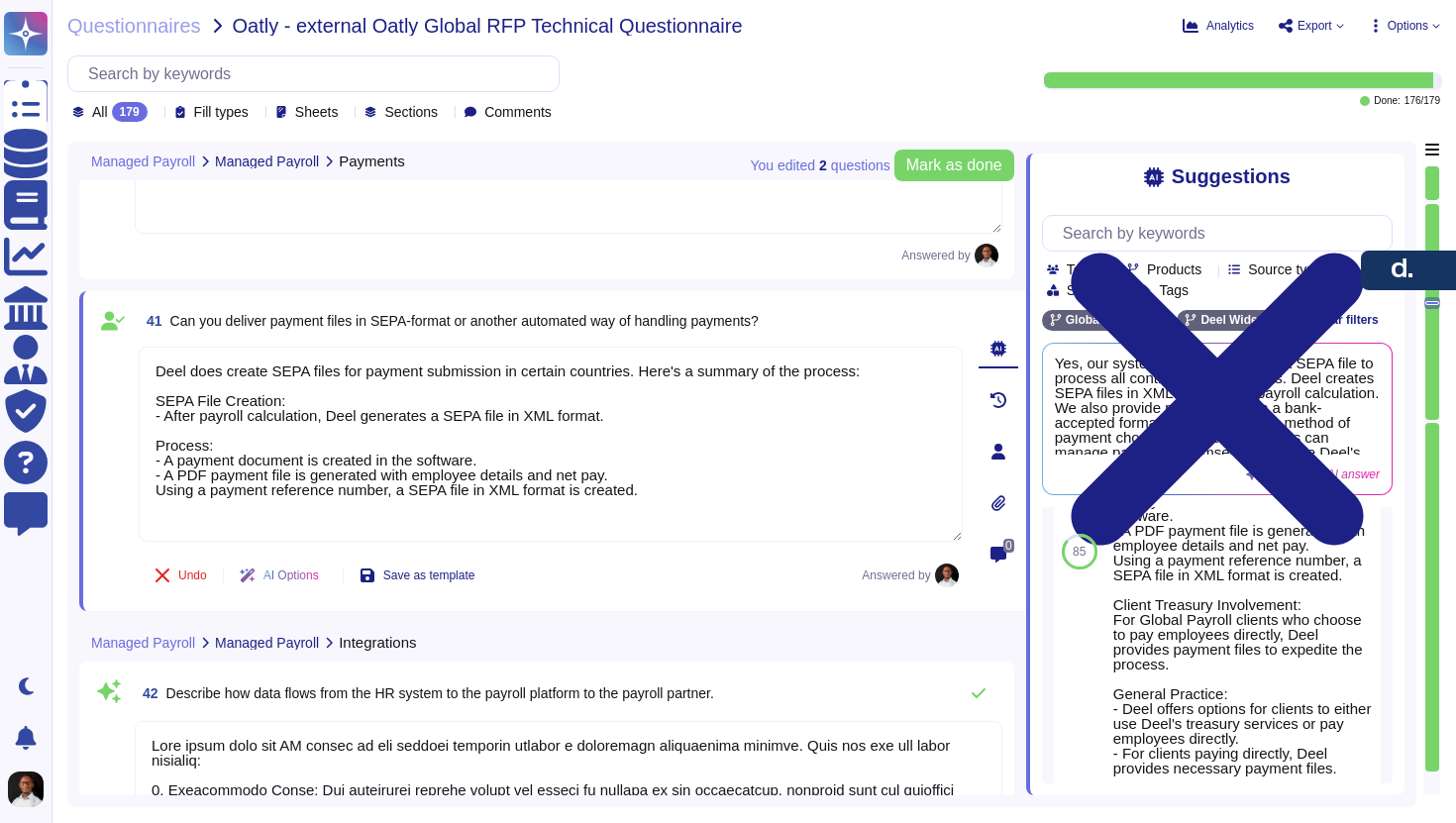 paste on "Other Automated Payment Methods:
Deel supports various payment methods, including ACH direct debit, SEPA direct debit, and BACS, which are forms of automated payments.
Bank File Generation:
Deel can create bank files containing payment details such as employees' net pay and credit dates. These files are designed for clients' banks to upload and execute payments into employees' accounts. 4. Country-Specific Processes:
The exact process and file formats may vary by country, bank, or payroll provider." 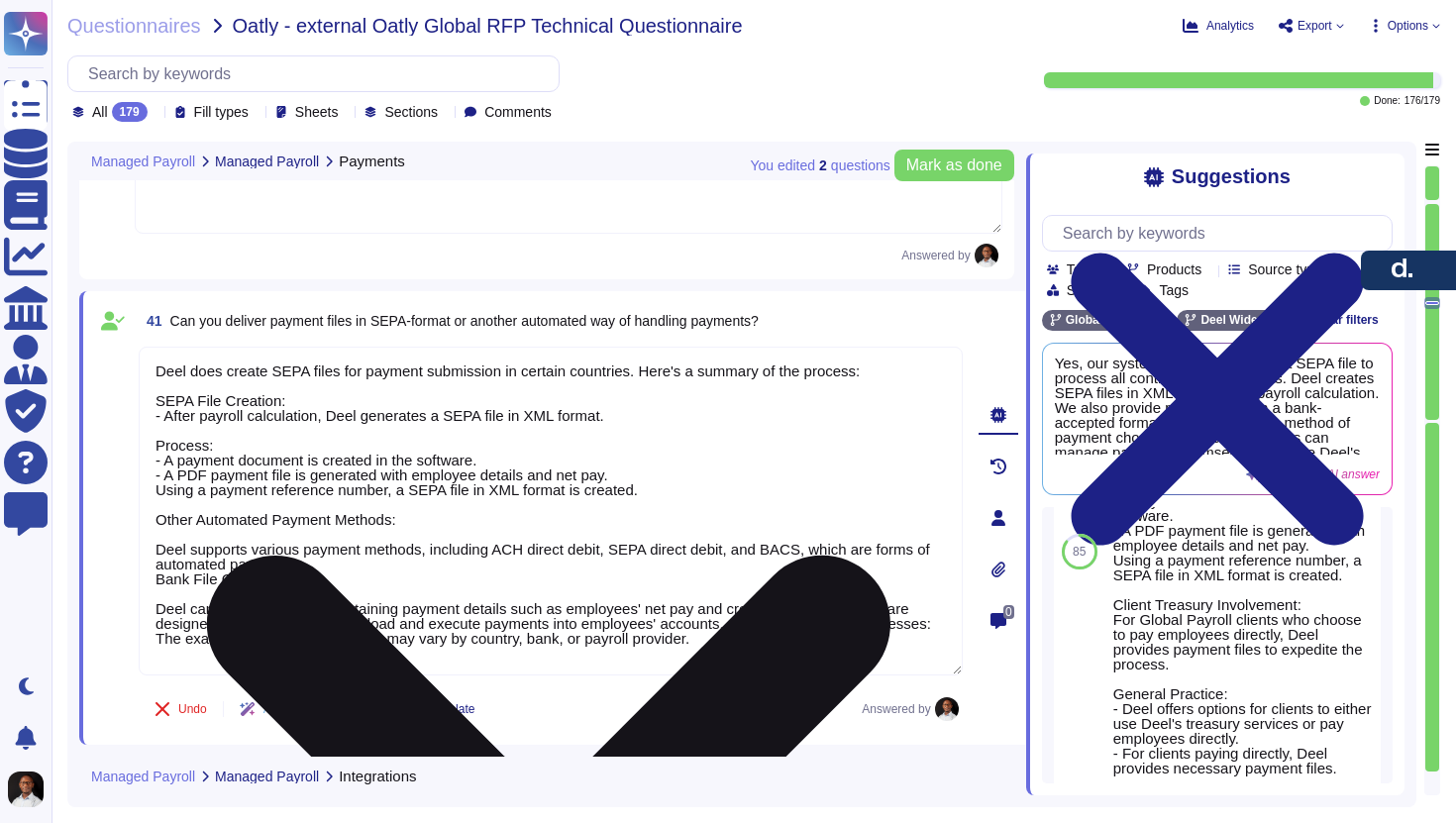 click on "Deel does create SEPA files for payment submission in certain countries. Here's a summary of the process:
SEPA File Creation:
- After payroll calculation, Deel generates a SEPA file in XML format.
Process:
- A payment document is created in the software.
- A PDF payment file is generated with employee details and net pay.
Using a payment reference number, a SEPA file in XML format is created.
Other Automated Payment Methods:
Deel supports various payment methods, including ACH direct debit, SEPA direct debit, and BACS, which are forms of automated payments.
Bank File Generation:
Deel can create bank files containing payment details such as employees' net pay and credit dates. These files are designed for clients' banks to upload and execute payments into employees' accounts. 4. Country-Specific Processes:
The exact process and file formats may vary by country, bank, or payroll provider." at bounding box center (551, 511) 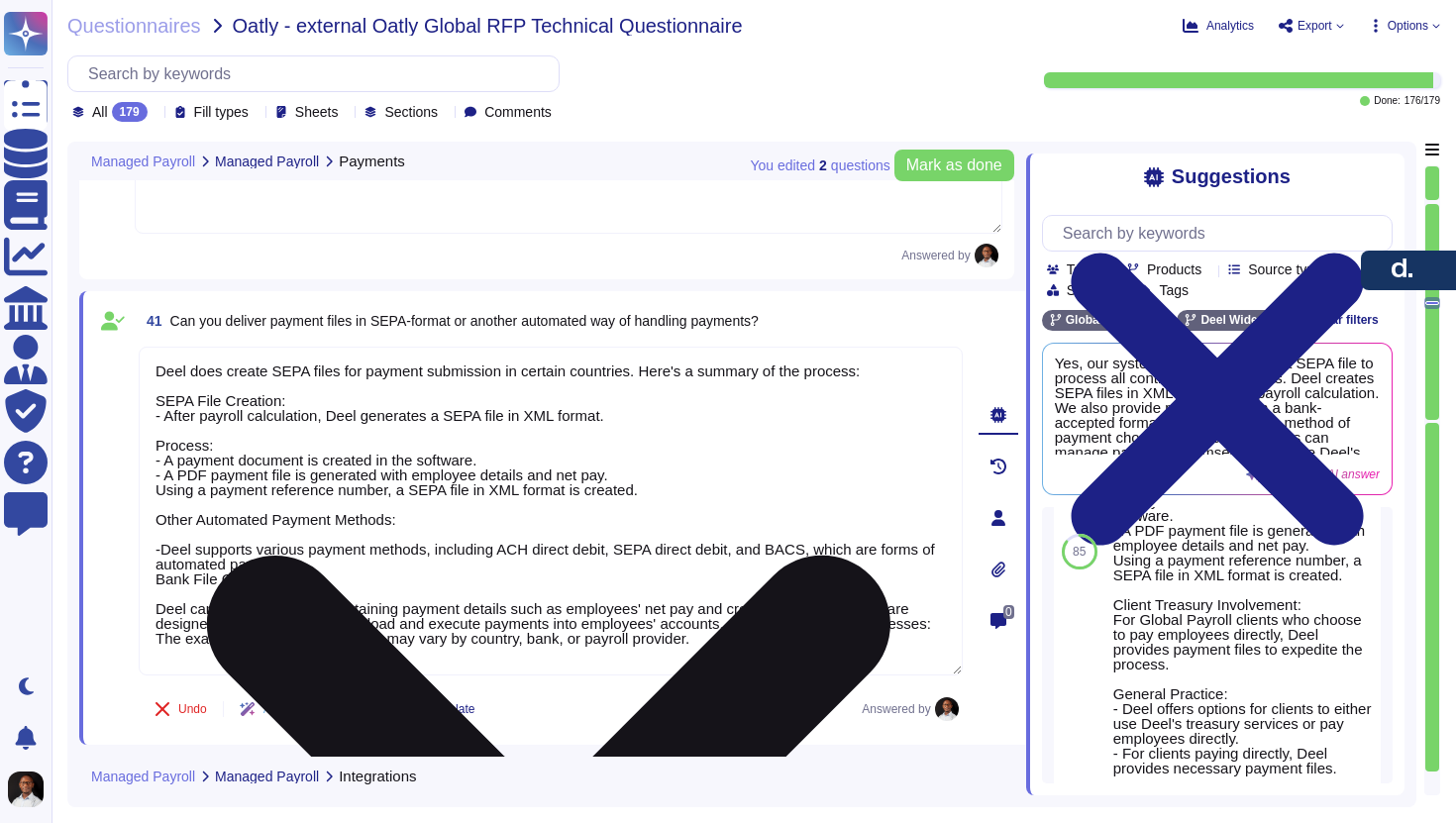 scroll, scrollTop: 12080, scrollLeft: 0, axis: vertical 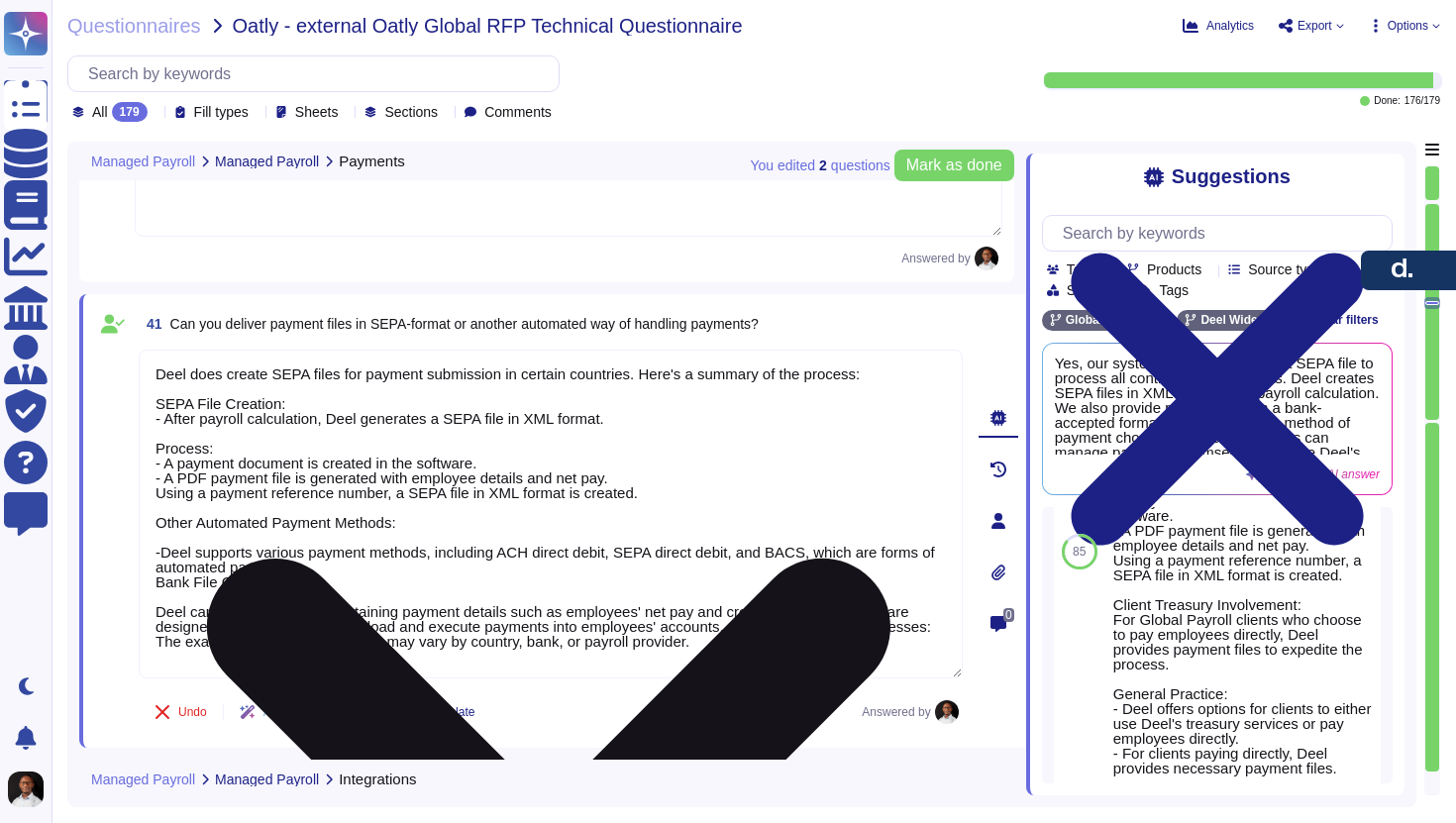click on "Deel does create SEPA files for payment submission in certain countries. Here's a summary of the process:
SEPA File Creation:
- After payroll calculation, Deel generates a SEPA file in XML format.
Process:
- A payment document is created in the software.
- A PDF payment file is generated with employee details and net pay.
Using a payment reference number, a SEPA file in XML format is created.
Other Automated Payment Methods:
-Deel supports various payment methods, including ACH direct debit, SEPA direct debit, and BACS, which are forms of automated payments.
Bank File Generation:
Deel can create bank files containing payment details such as employees' net pay and credit dates. These files are designed for clients' banks to upload and execute payments into employees' accounts. 4. Country-Specific Processes:
The exact process and file formats may vary by country, bank, or payroll provider." at bounding box center [551, 514] 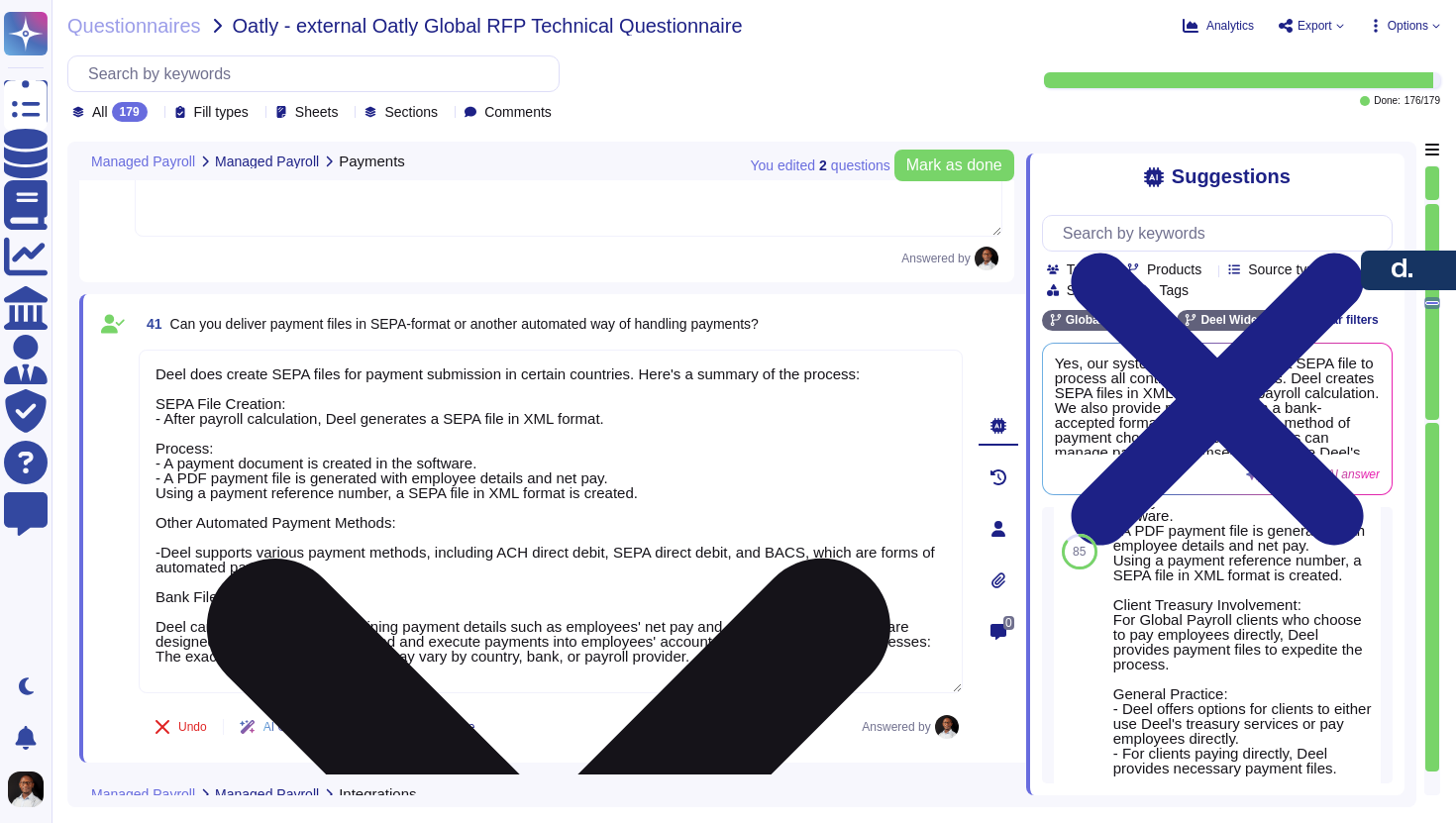 click on "Deel does create SEPA files for payment submission in certain countries. Here's a summary of the process:
SEPA File Creation:
- After payroll calculation, Deel generates a SEPA file in XML format.
Process:
- A payment document is created in the software.
- A PDF payment file is generated with employee details and net pay.
Using a payment reference number, a SEPA file in XML format is created.
Other Automated Payment Methods:
-Deel supports various payment methods, including ACH direct debit, SEPA direct debit, and BACS, which are forms of automated payments.
Bank File Generation:
Deel can create bank files containing payment details such as employees' net pay and credit dates. These files are designed for clients' banks to upload and execute payments into employees' accounts. 4. Country-Specific Processes:
The exact process and file formats may vary by country, bank, or payroll provider." at bounding box center (551, 521) 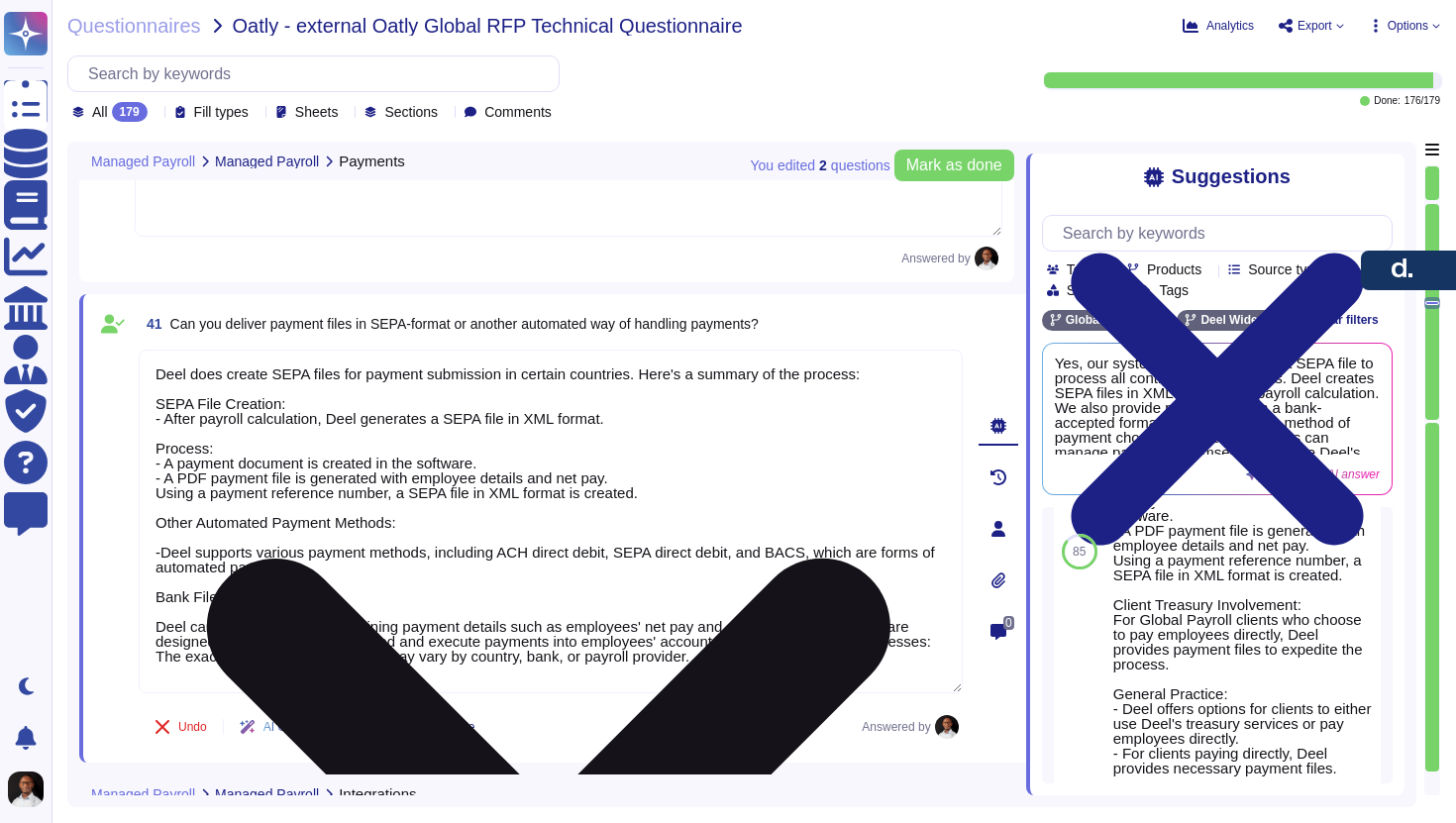 click on "Deel does create SEPA files for payment submission in certain countries. Here's a summary of the process:
SEPA File Creation:
- After payroll calculation, Deel generates a SEPA file in XML format.
Process:
- A payment document is created in the software.
- A PDF payment file is generated with employee details and net pay.
Using a payment reference number, a SEPA file in XML format is created.
Other Automated Payment Methods:
-Deel supports various payment methods, including ACH direct debit, SEPA direct debit, and BACS, which are forms of automated payments.
Bank File Generation:
Deel can create bank files containing payment details such as employees' net pay and credit dates. These files are designed for clients' banks to upload and execute payments into employees' accounts. 4. Country-Specific Processes:
The exact process and file formats may vary by country, bank, or payroll provider." at bounding box center [551, 521] 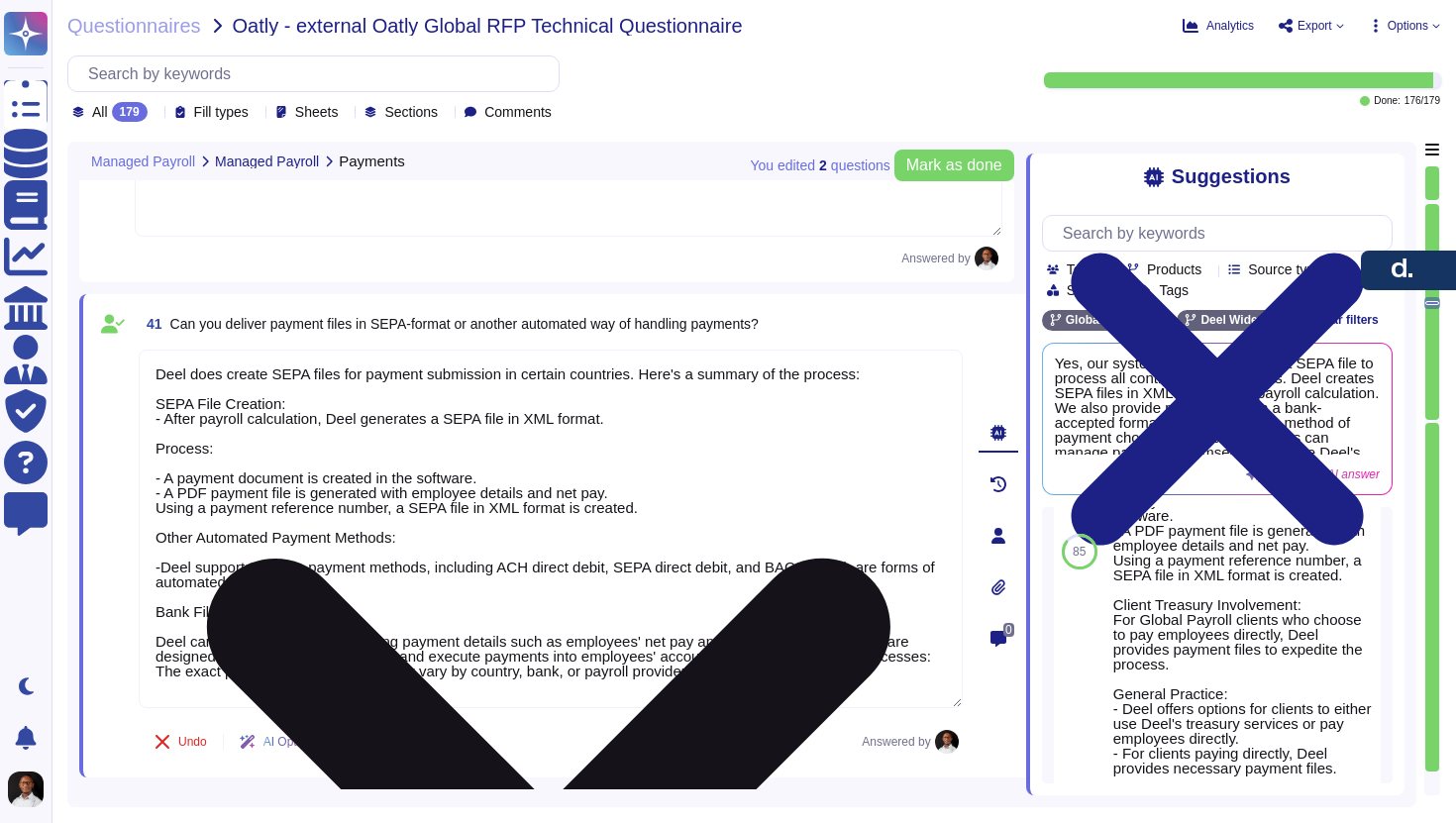 click on "Deel does create SEPA files for payment submission in certain countries. Here's a summary of the process:
SEPA File Creation:
- After payroll calculation, Deel generates a SEPA file in XML format.
Process:
- A payment document is created in the software.
- A PDF payment file is generated with employee details and net pay.
Using a payment reference number, a SEPA file in XML format is created.
Other Automated Payment Methods:
-Deel supports various payment methods, including ACH direct debit, SEPA direct debit, and BACS, which are forms of automated payments.
Bank File Generation:
Deel can create bank files containing payment details such as employees' net pay and credit dates. These files are designed for clients' banks to upload and execute payments into employees' accounts. 4. Country-Specific Processes:
The exact process and file formats may vary by country, bank, or payroll provider." at bounding box center (551, 529) 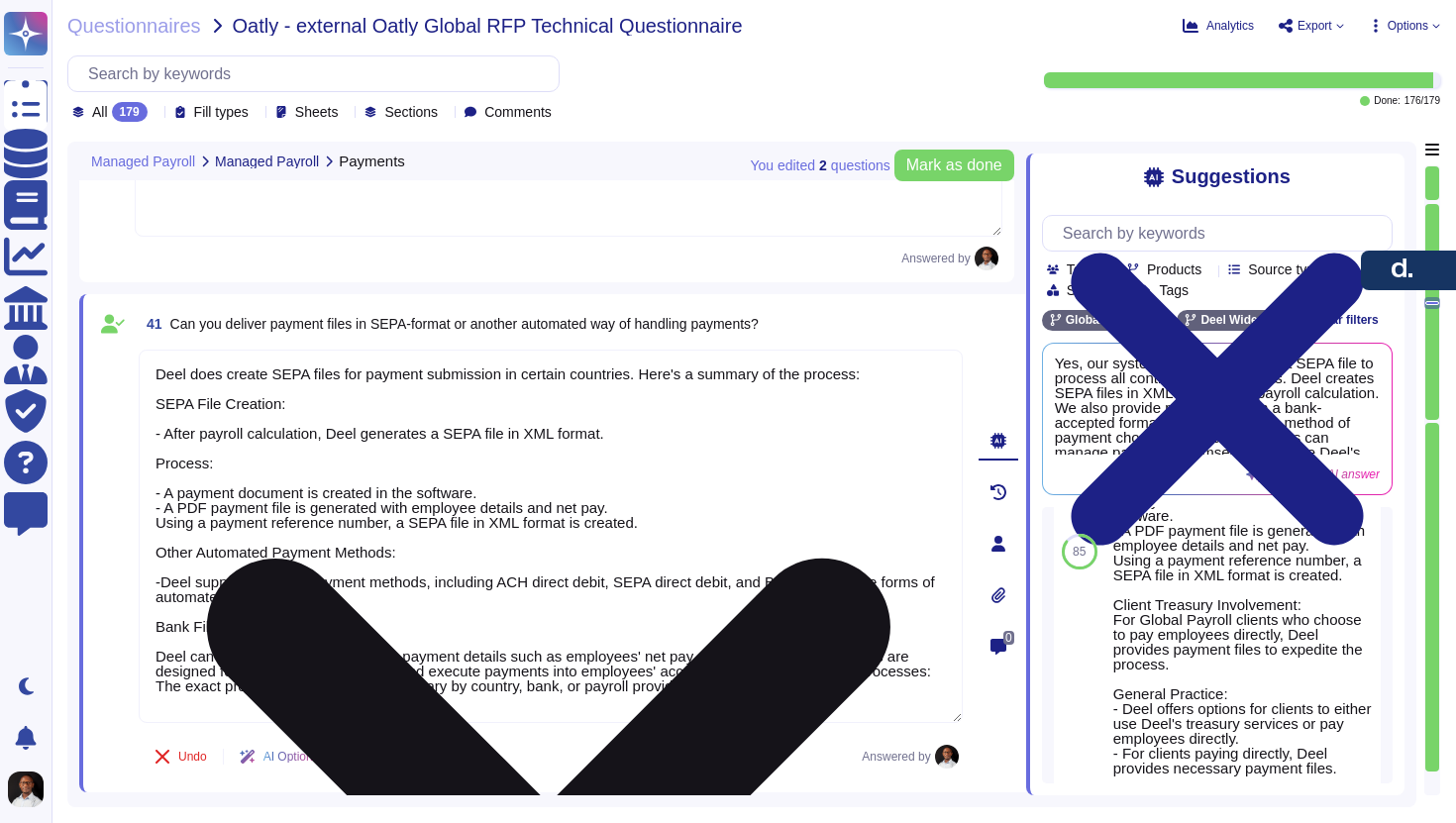 click on "Deel does create SEPA files for payment submission in certain countries. Here's a summary of the process:
SEPA File Creation:
- After payroll calculation, Deel generates a SEPA file in XML format.
Process:
- A payment document is created in the software.
- A PDF payment file is generated with employee details and net pay.
Using a payment reference number, a SEPA file in XML format is created.
Other Automated Payment Methods:
-Deel supports various payment methods, including ACH direct debit, SEPA direct debit, and BACS, which are forms of automated payments.
Bank File Generation:
Deel can create bank files containing payment details such as employees' net pay and credit dates. These files are designed for clients' banks to upload and execute payments into employees' accounts. 4. Country-Specific Processes:
The exact process and file formats may vary by country, bank, or payroll provider." at bounding box center (551, 536) 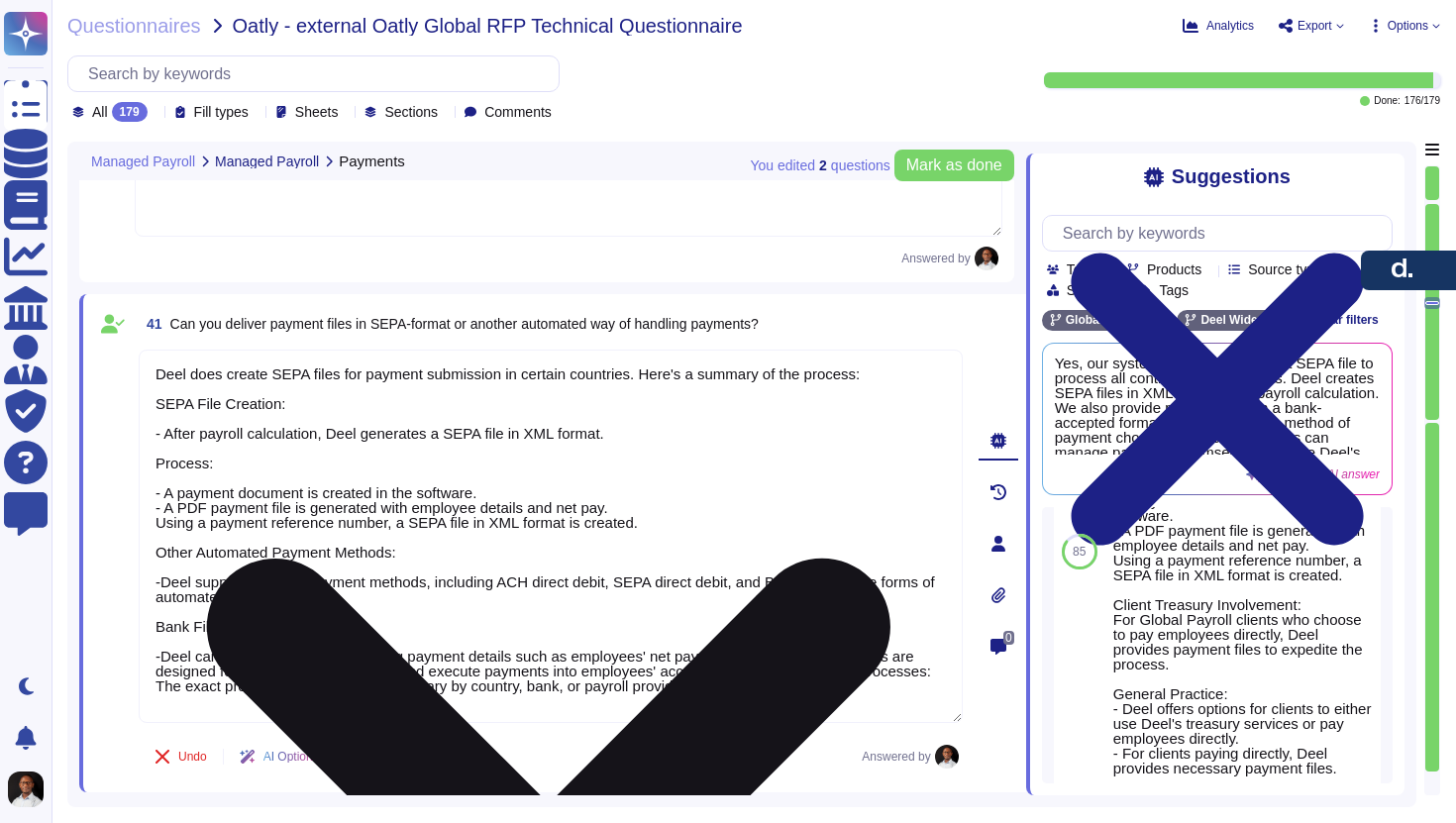 click on "Deel does create SEPA files for payment submission in certain countries. Here's a summary of the process:
SEPA File Creation:
- After payroll calculation, Deel generates a SEPA file in XML format.
Process:
- A payment document is created in the software.
- A PDF payment file is generated with employee details and net pay.
Using a payment reference number, a SEPA file in XML format is created.
Other Automated Payment Methods:
-Deel supports various payment methods, including ACH direct debit, SEPA direct debit, and BACS, which are forms of automated payments.
Bank File Generation:
-Deel can create bank files containing payment details such as employees' net pay and credit dates. These files are designed for clients' banks to upload and execute payments into employees' accounts. 4. Country-Specific Processes:
The exact process and file formats may vary by country, bank, or payroll provider." at bounding box center [551, 536] 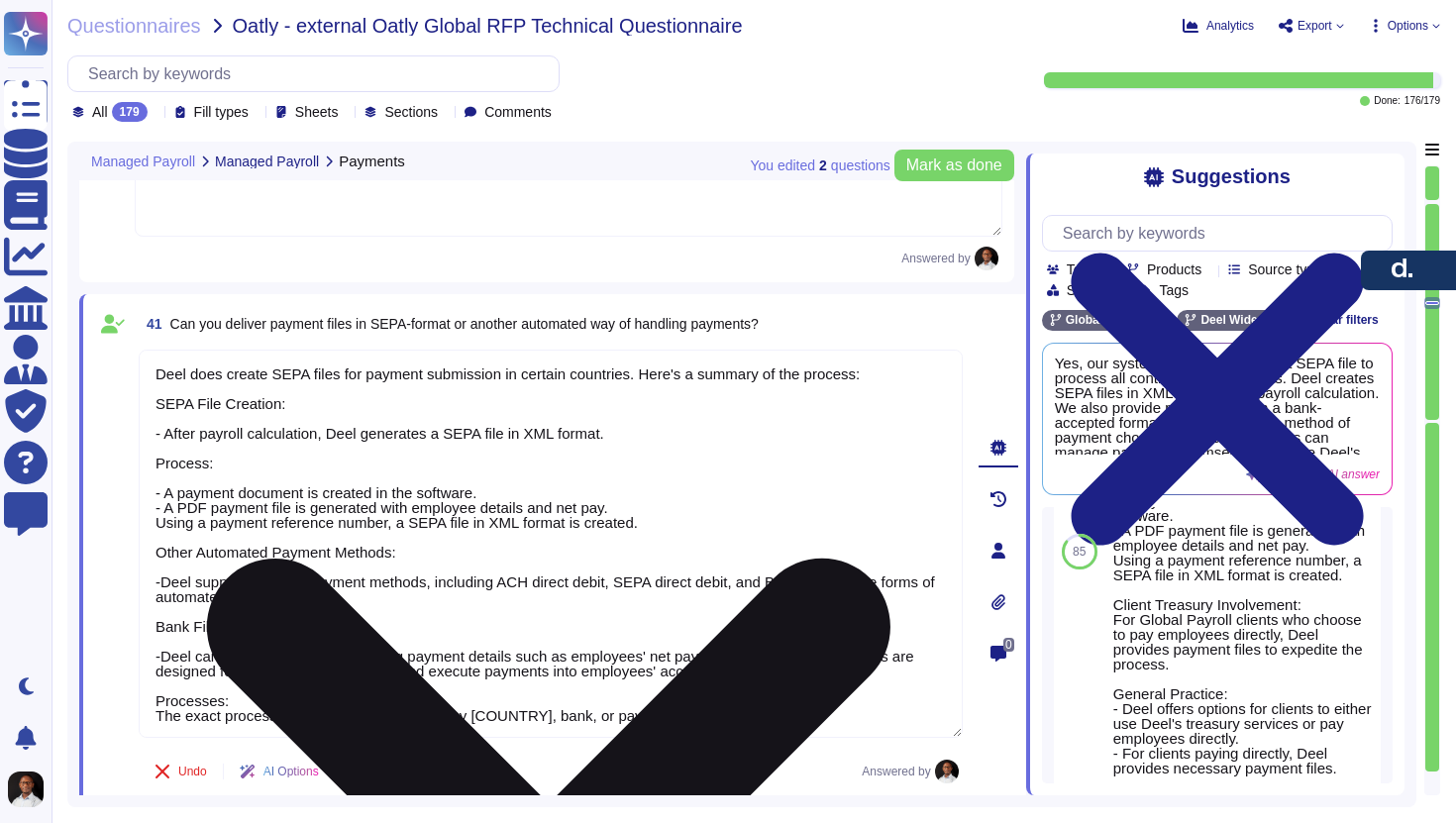click on "Deel does create SEPA files for payment submission in certain countries. Here's a summary of the process:
SEPA File Creation:
- After payroll calculation, Deel generates a SEPA file in XML format.
Process:
- A payment document is created in the software.
- A PDF payment file is generated with employee details and net pay.
Using a payment reference number, a SEPA file in XML format is created.
Other Automated Payment Methods:
-Deel supports various payment methods, including ACH direct debit, SEPA direct debit, and BACS, which are forms of automated payments.
Bank File Generation:
-Deel can create bank files containing payment details such as employees' net pay and credit dates. These files are designed for clients' banks to upload and execute payments into employees' accounts. 4. Country-Specific
Processes:
The exact process and file formats may vary by [COUNTRY], bank, or payroll provider." at bounding box center [551, 544] 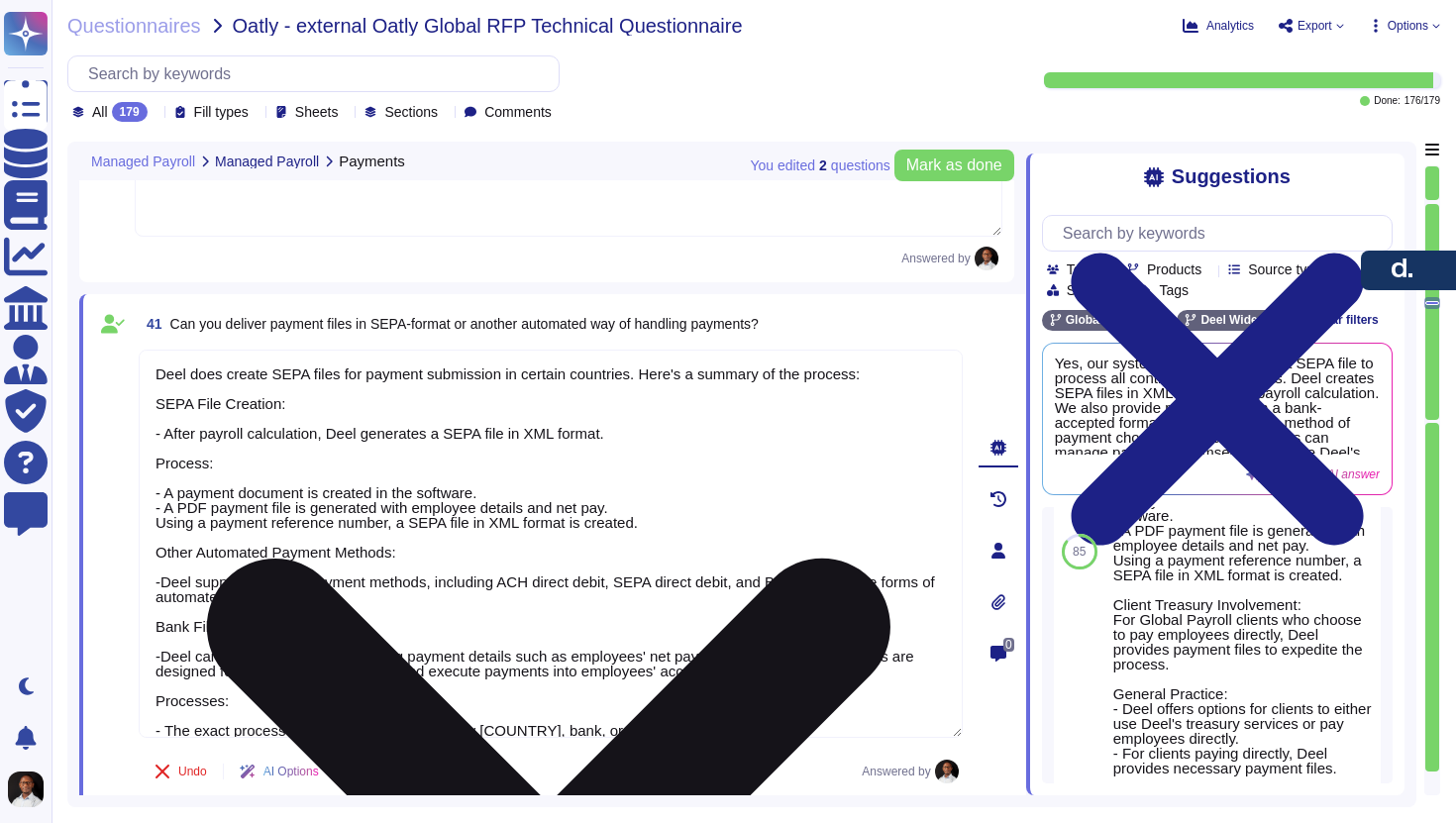 click on "Deel does create SEPA files for payment submission in certain countries. Here's a summary of the process:
SEPA File Creation:
- After payroll calculation, Deel generates a SEPA file in XML format.
Process:
- A payment document is created in the software.
- A PDF payment file is generated with employee details and net pay.
Using a payment reference number, a SEPA file in XML format is created.
Other Automated Payment Methods:
-Deel supports various payment methods, including ACH direct debit, SEPA direct debit, and BACS, which are forms of automated payments.
Bank File Generation:
-Deel can create bank files containing payment details such as employees' net pay and credit dates. These files are designed for clients' banks to upload and execute payments into employees' accounts. 4. Country-Specific
Processes:
- The exact process and file formats may vary by [COUNTRY], bank, or payroll provider." at bounding box center [551, 544] 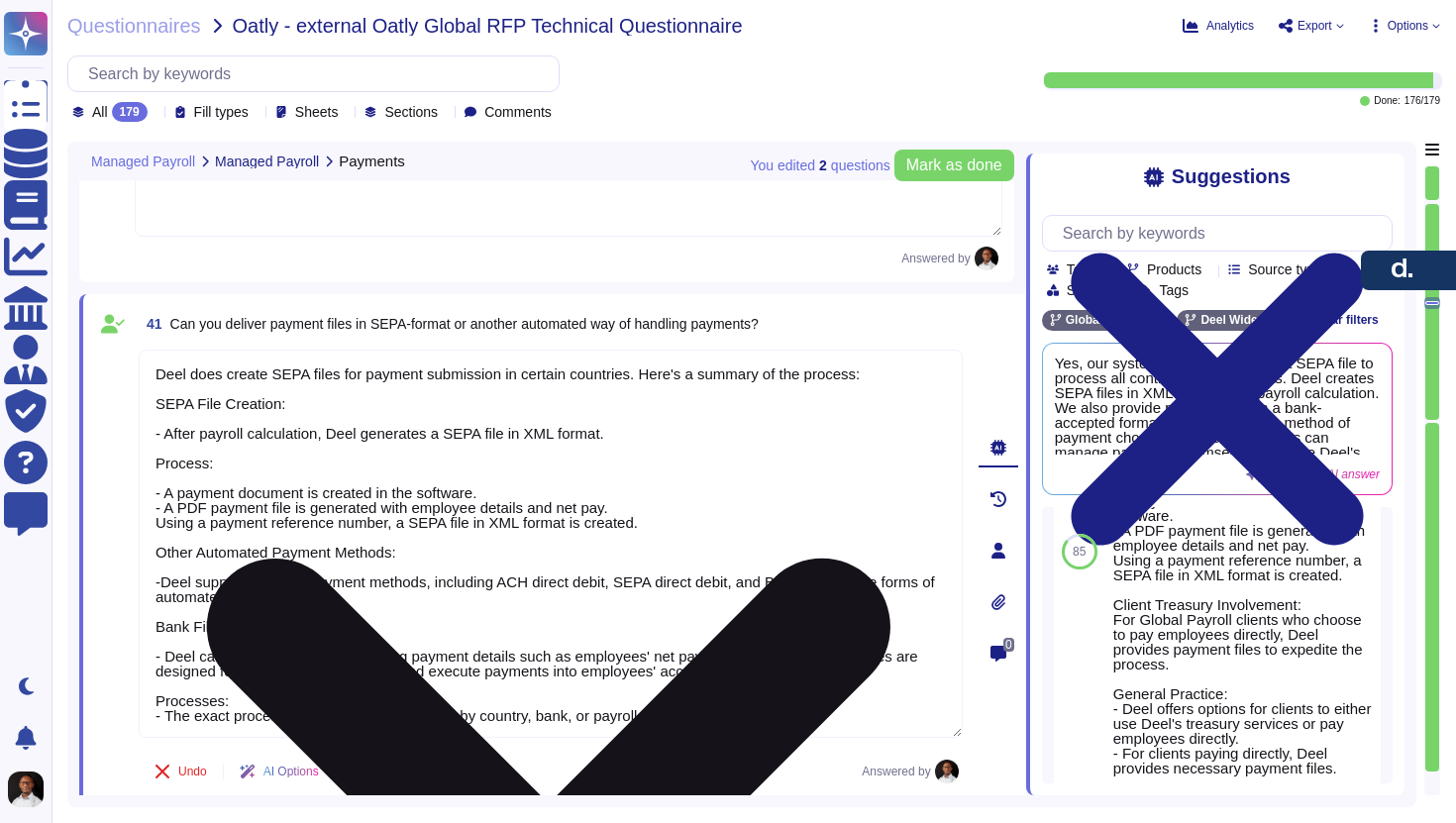 click on "Deel does create SEPA files for payment submission in certain countries. Here's a summary of the process:
SEPA File Creation:
- After payroll calculation, Deel generates a SEPA file in XML format.
Process:
- A payment document is created in the software.
- A PDF payment file is generated with employee details and net pay.
Using a payment reference number, a SEPA file in XML format is created.
Other Automated Payment Methods:
-Deel supports various payment methods, including ACH direct debit, SEPA direct debit, and BACS, which are forms of automated payments.
Bank File Generation:
- Deel can create bank files containing payment details such as employees' net pay and credit dates. These files are designed for clients' banks to upload and execute payments into employees' accounts. 4. Country-Specific
Processes:
- The exact process and file formats may vary by country, bank, or payroll provider." at bounding box center [551, 544] 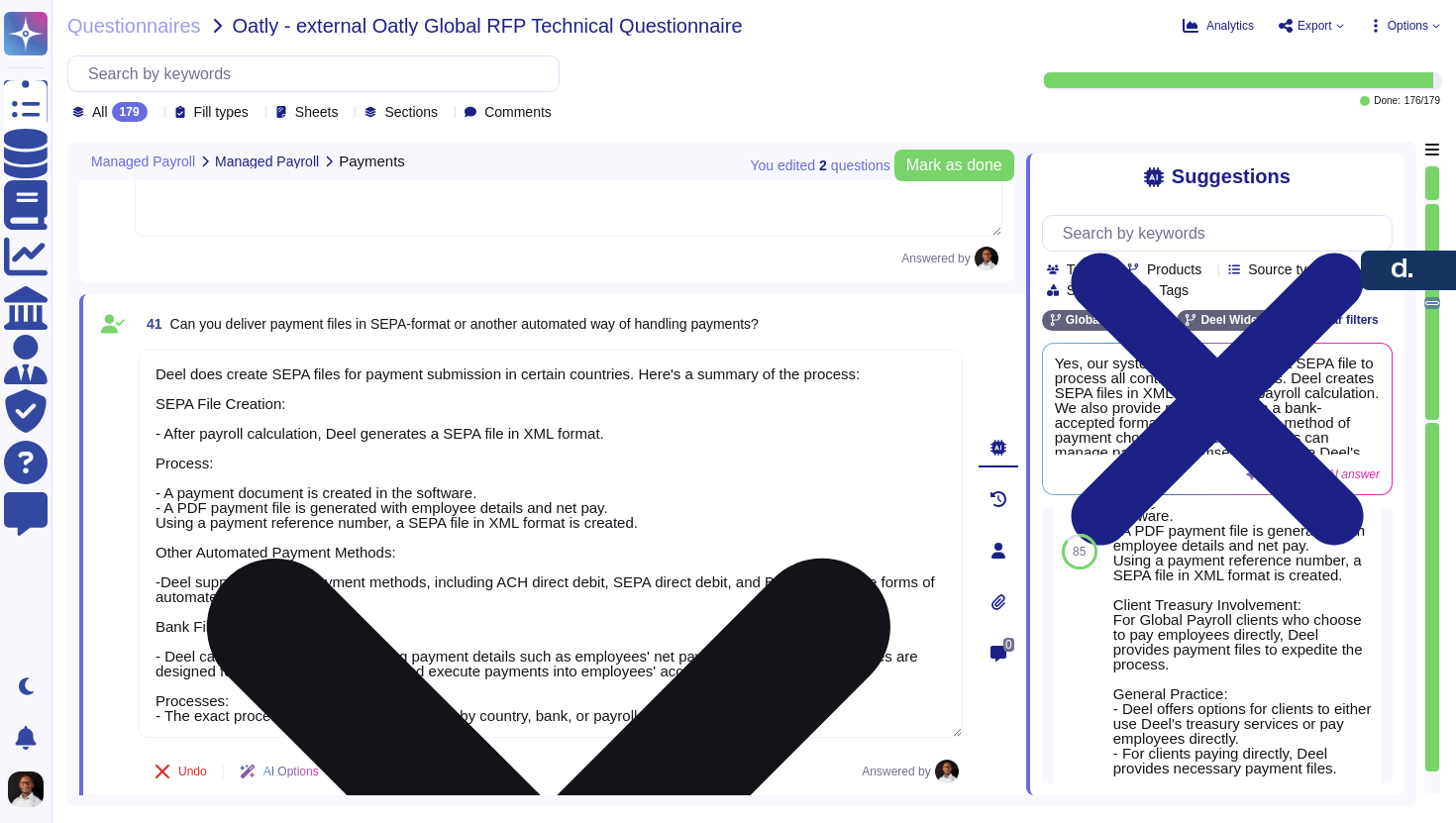 type on "Deel does create SEPA files for payment submission in certain countries. Here's a summary of the process:
SEPA File Creation:
- After payroll calculation, Deel generates a SEPA file in XML format.
Process:
- A payment document is created in the software.
- A PDF payment file is generated with employee details and net pay.
Using a payment reference number, a SEPA file in XML format is created.
Other Automated Payment Methods:
- Deel supports various payment methods, including ACH direct debit, SEPA direct debit, and BACS, which are forms of automated payments.
Bank File Generation:
- Deel can create bank files containing payment details such as employees' net pay and credit dates. These files are designed for clients' banks to upload and execute payments into employees' accounts. 4. Country-Specific
Processes:
- The exact process and file formats may vary by country, bank, or payroll provider." 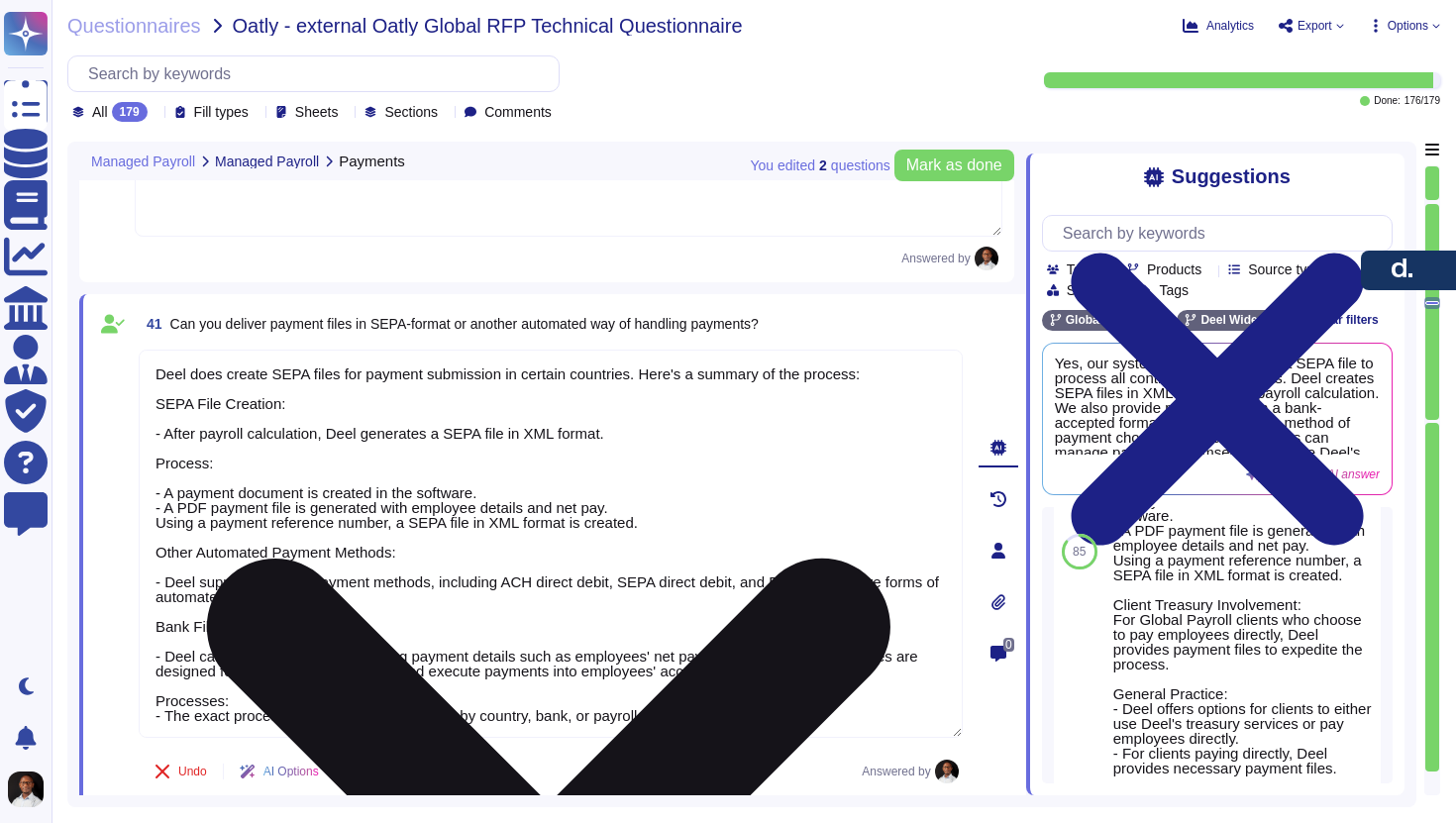 scroll, scrollTop: 2, scrollLeft: 0, axis: vertical 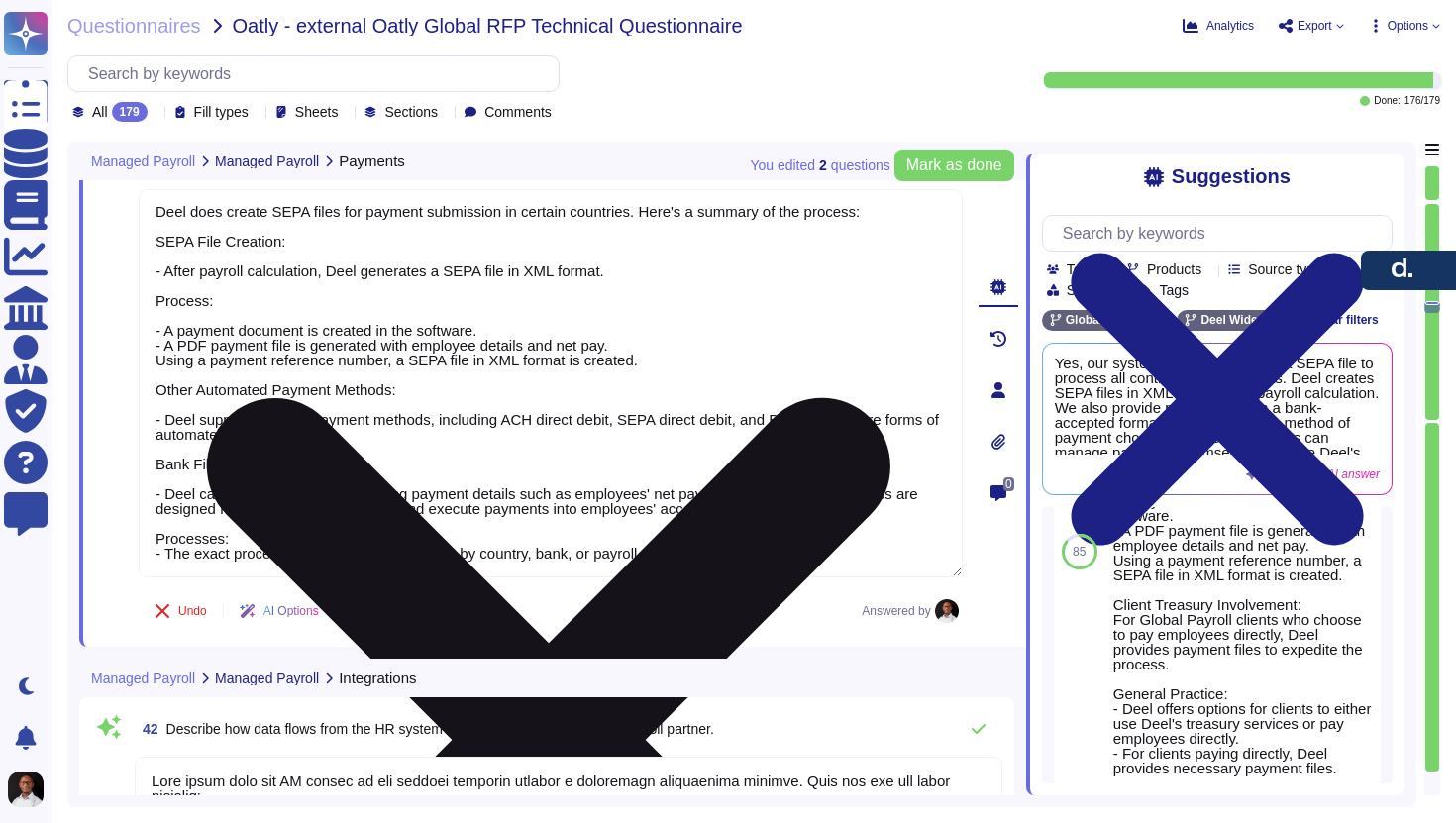type on "Yes, we provide a dedicated Customer Success Manager who will be your primary point of contact for long-term support, working alongside your account manager. Additionally, you will have an Onboarding Manager assigned during the implementation phase. Both will be located in your same time zone." 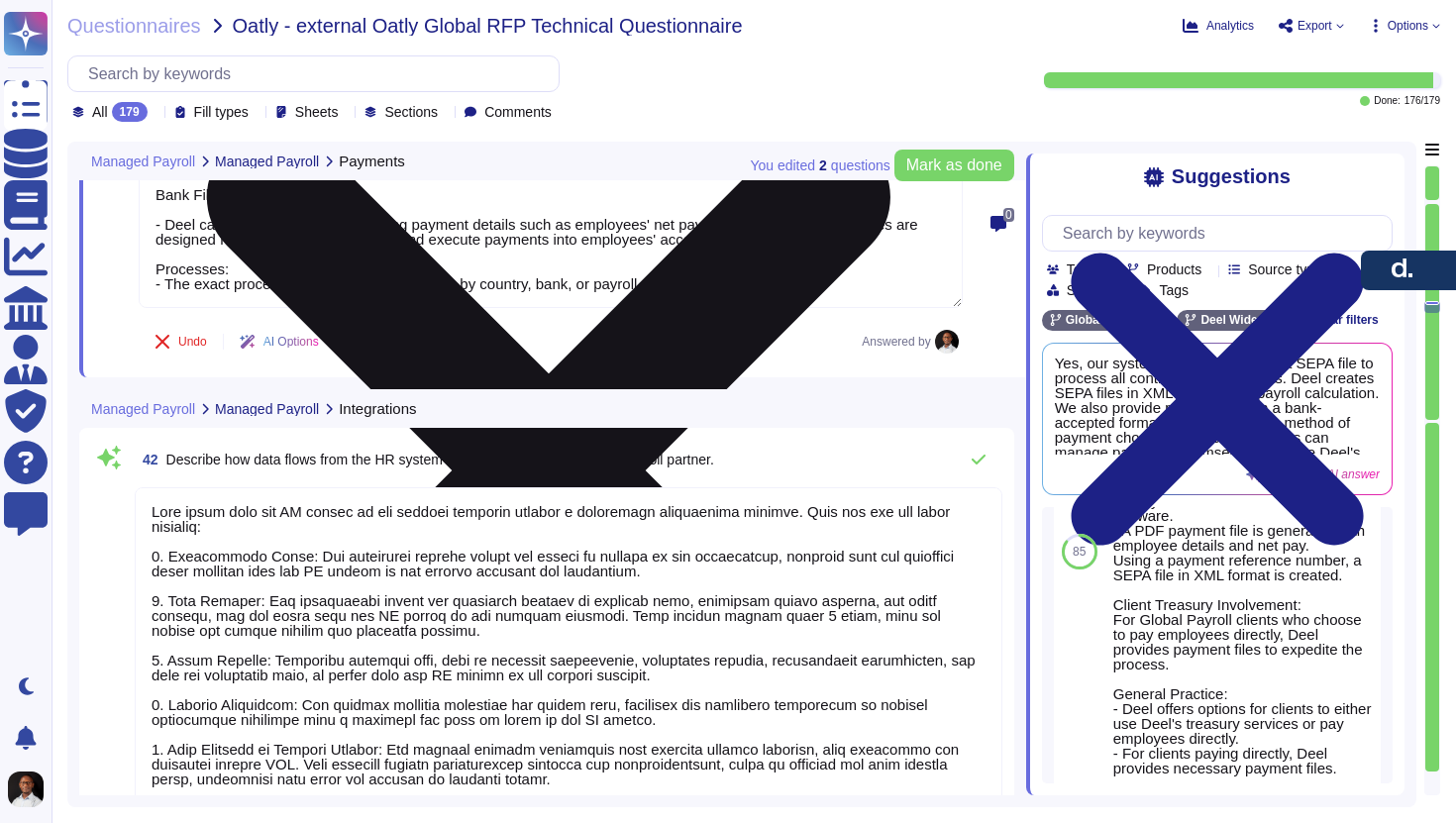 type on "Yes, Deel provides dedicated Global Payroll Specialists in each country, ensuring that clients have access to in-house expertise for their payroll needs. Each client is assigned a payroll expert for the entities they are transitioning to, and a backup is always available." 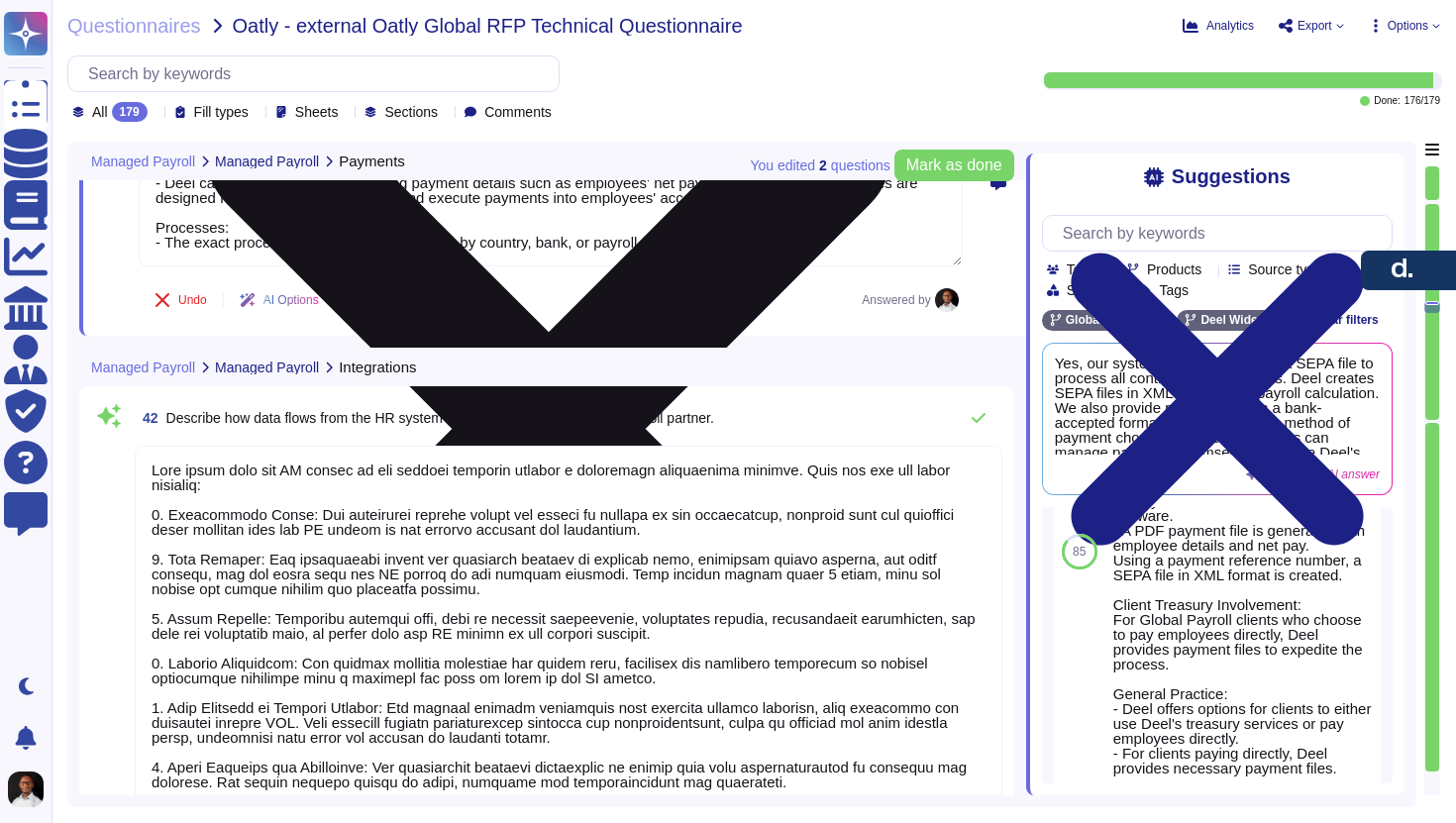 scroll, scrollTop: 12560, scrollLeft: 0, axis: vertical 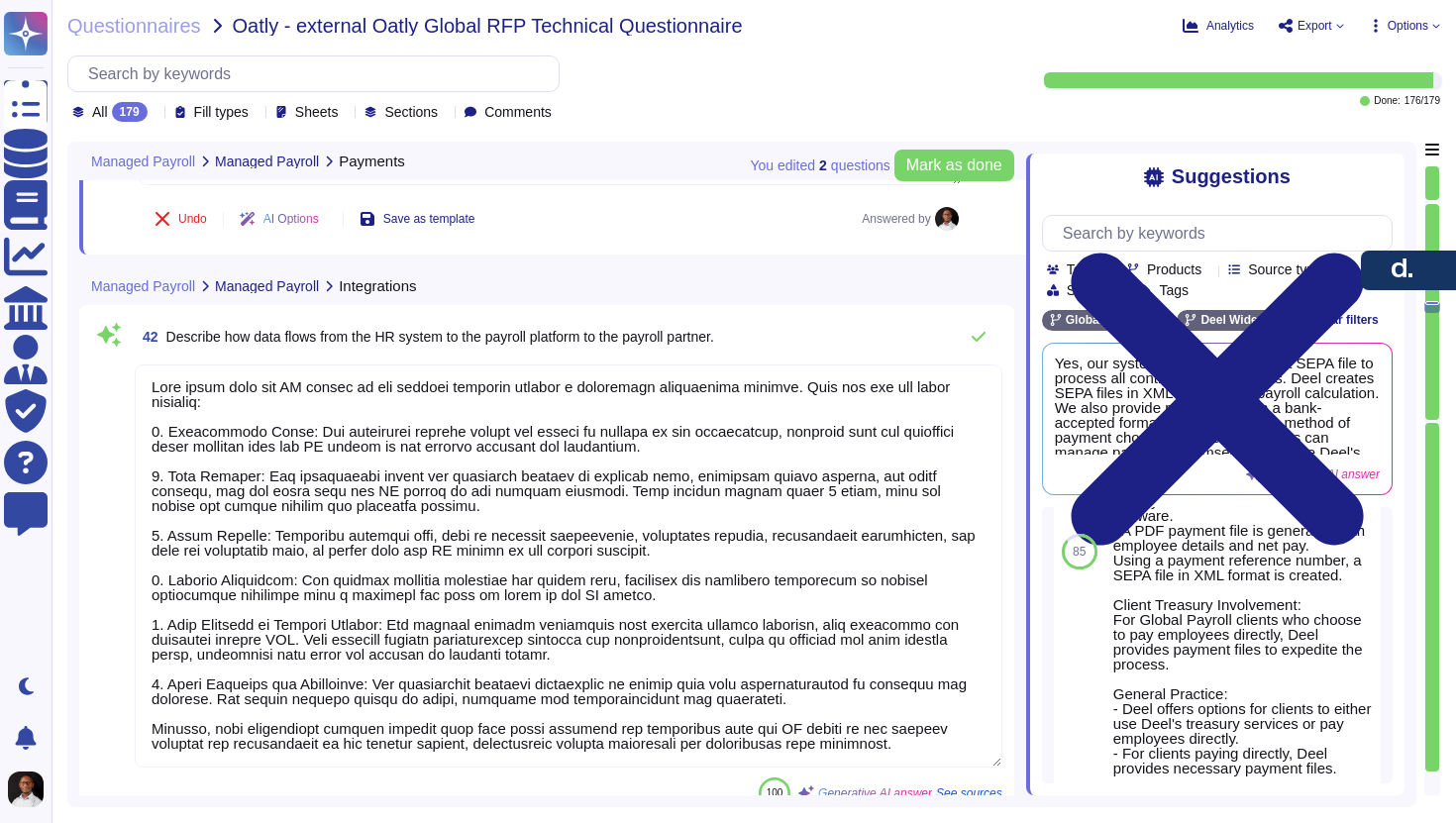 type on "Deel does create SEPA files for payment submission in certain countries. Here's a summary of the process:
SEPA File Creation:
- After payroll calculation, Deel generates a SEPA file in XML format.
Process:
- A payment document is created in the software.
- A PDF payment file is generated with employee details and net pay.
Using a payment reference number, a SEPA file in XML format is created.
Other Automated Payment Methods:
- Deel supports various payment methods, including ACH direct debit, SEPA direct debit, and BACS, which are forms of automated payments.
Bank File Generation:
- Deel can create bank files containing payment details such as employees' net pay and credit dates. These files are designed for clients' banks to upload and execute payments into employees' accounts. 4. Country-Specific
Processes:
- The exact process and file formats may vary by country, bank, or payroll provider." 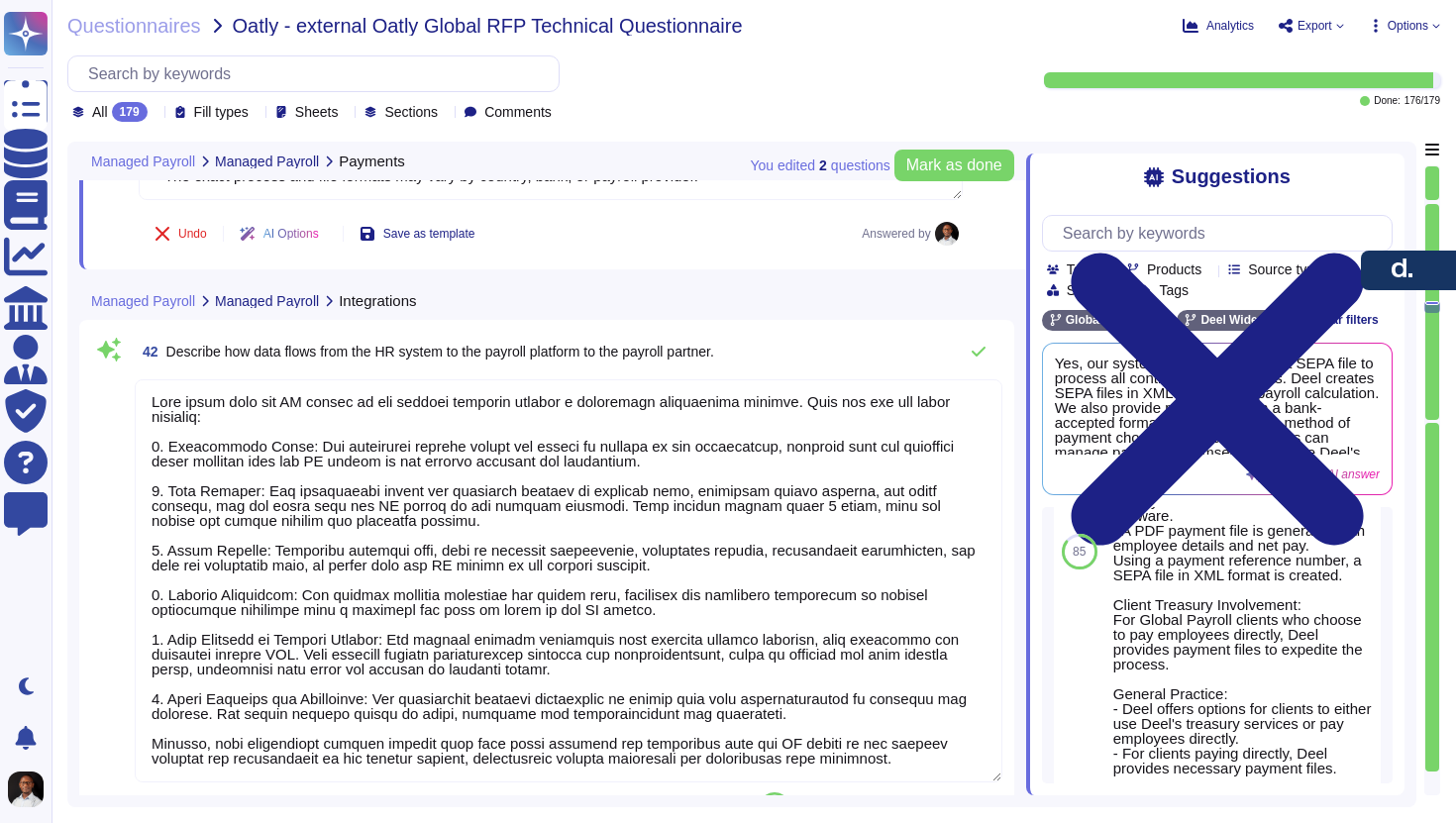 click at bounding box center [569, 580] 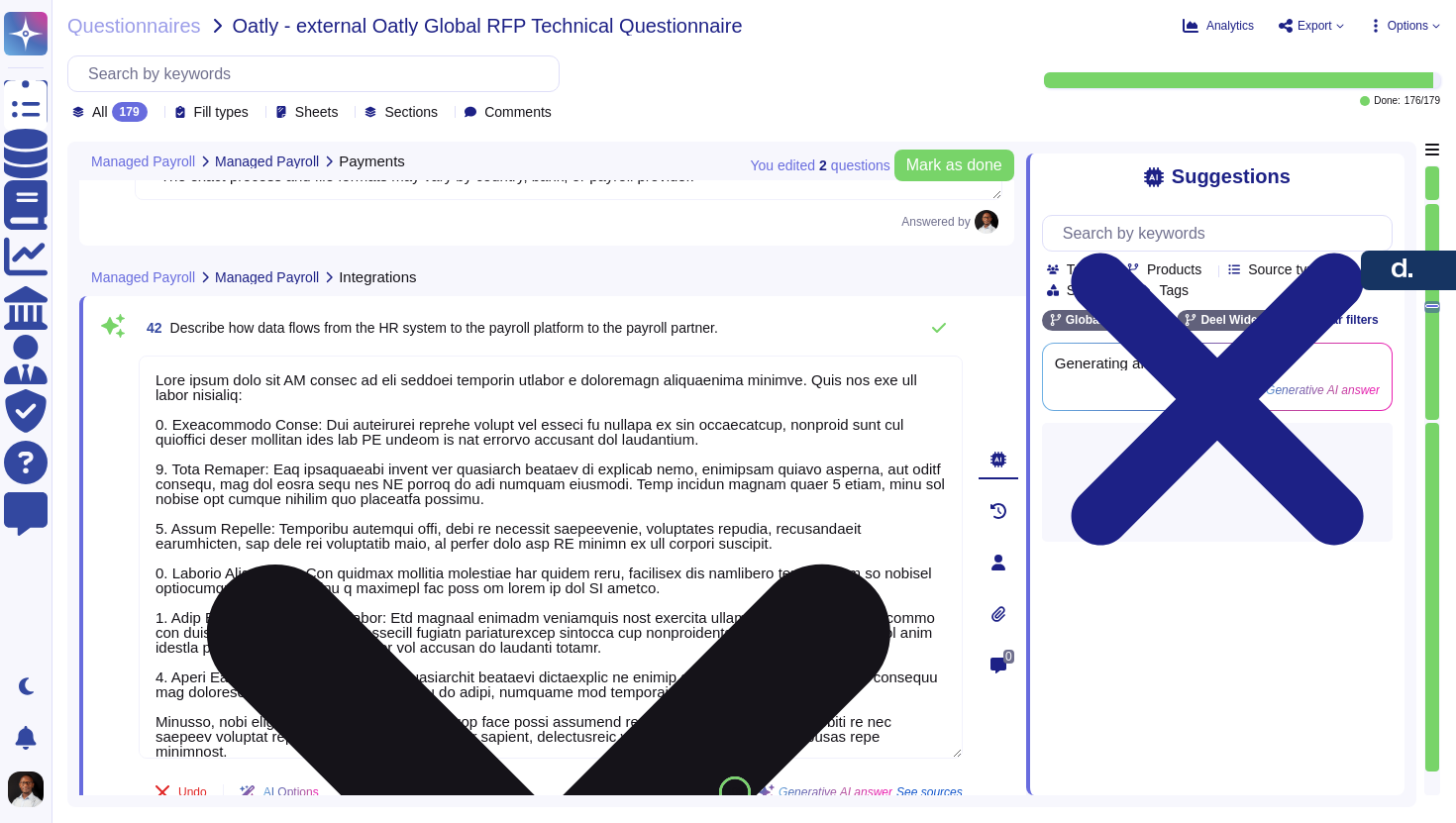 scroll, scrollTop: 2, scrollLeft: 0, axis: vertical 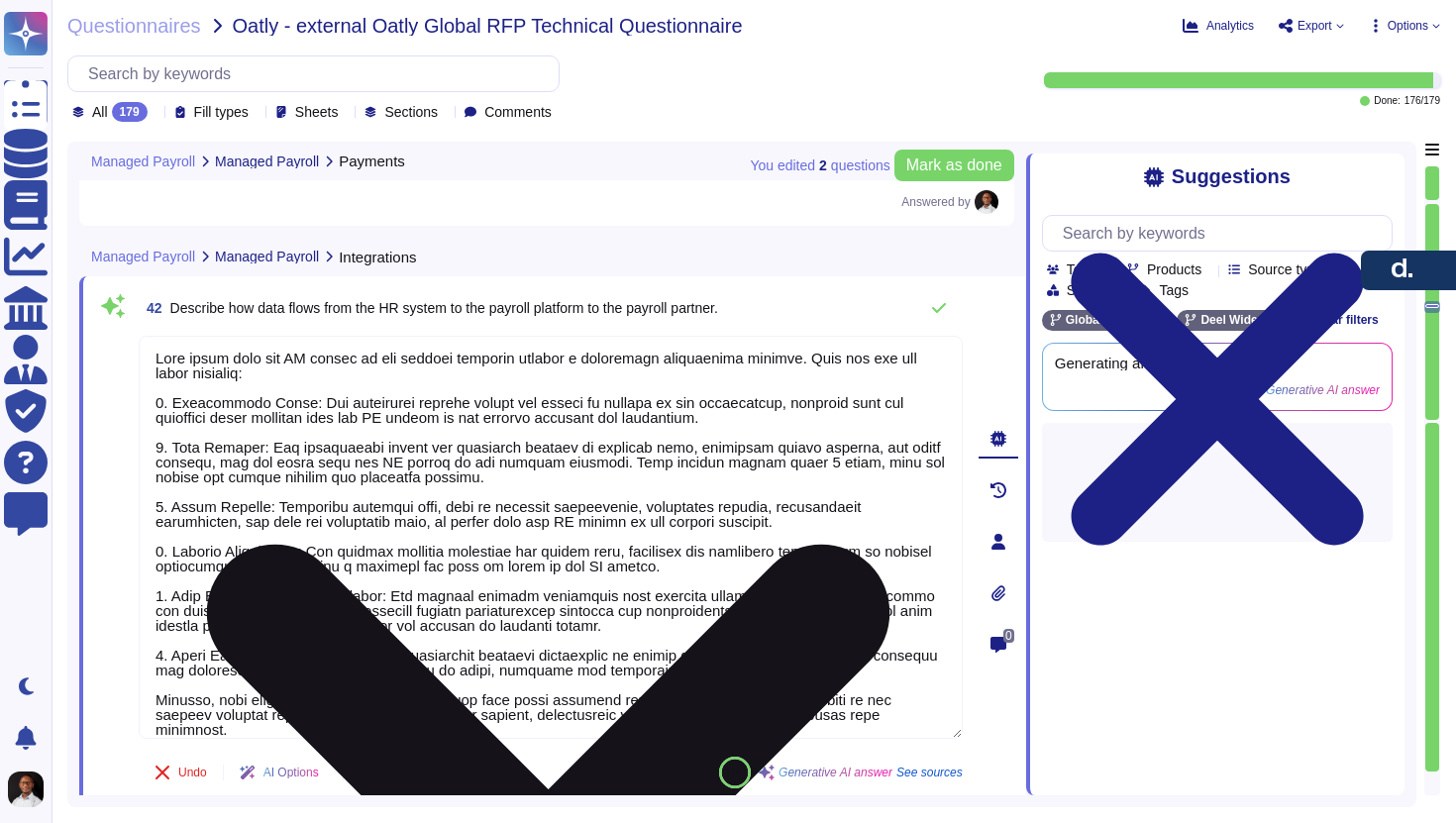 type on "Yes. You will be introduced to your account management who will support you for strategic activities or expansions. They'll be able to host monthly business reviews as well to assess efficiency opportunities. Your account manager will work alongside your customer success manager who will be able to provide a more reactive and troubleshooting response. Country-specific payroll questions will be routed to in-country Deel payroll managers." 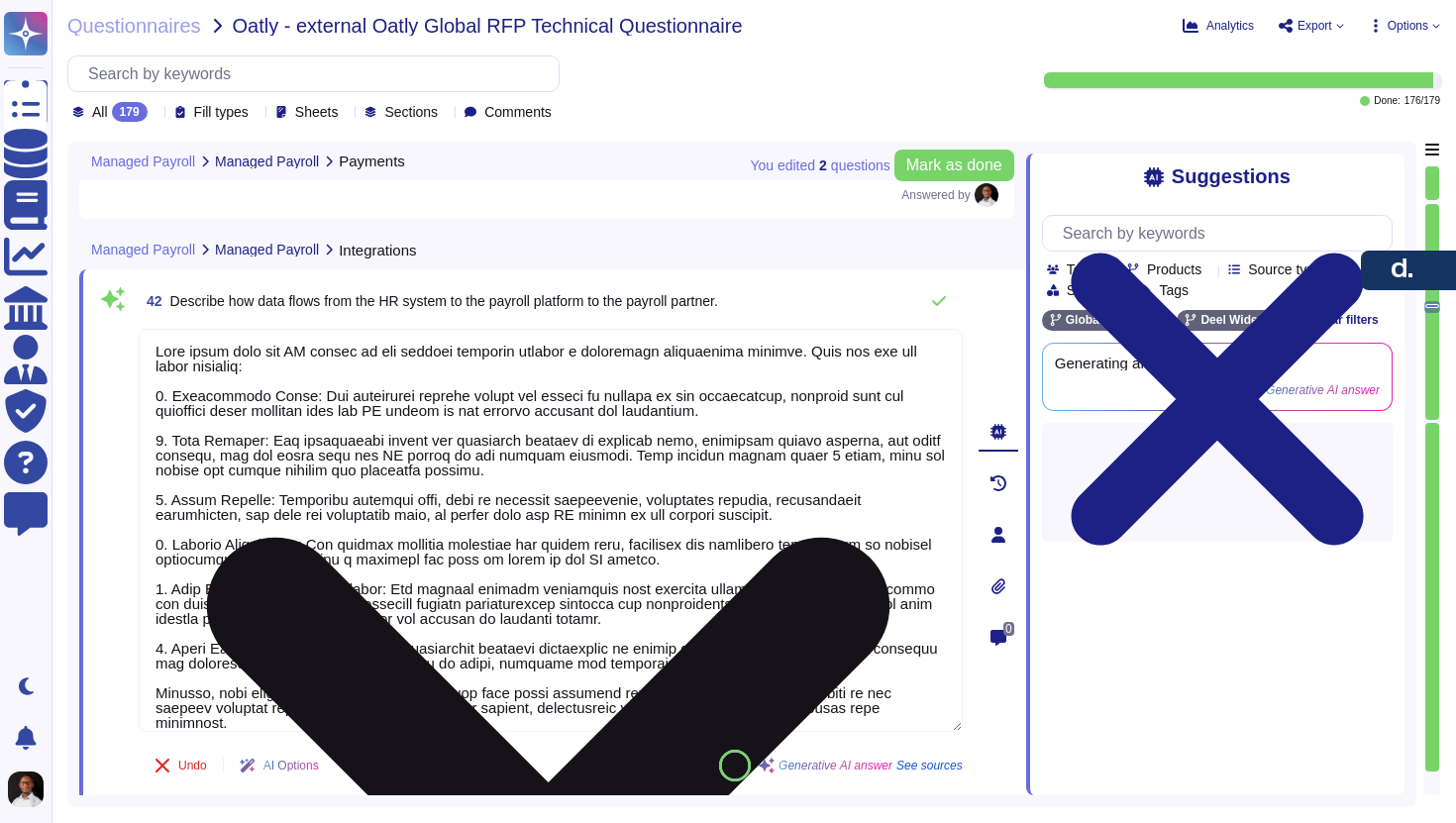 scroll, scrollTop: 12648, scrollLeft: 0, axis: vertical 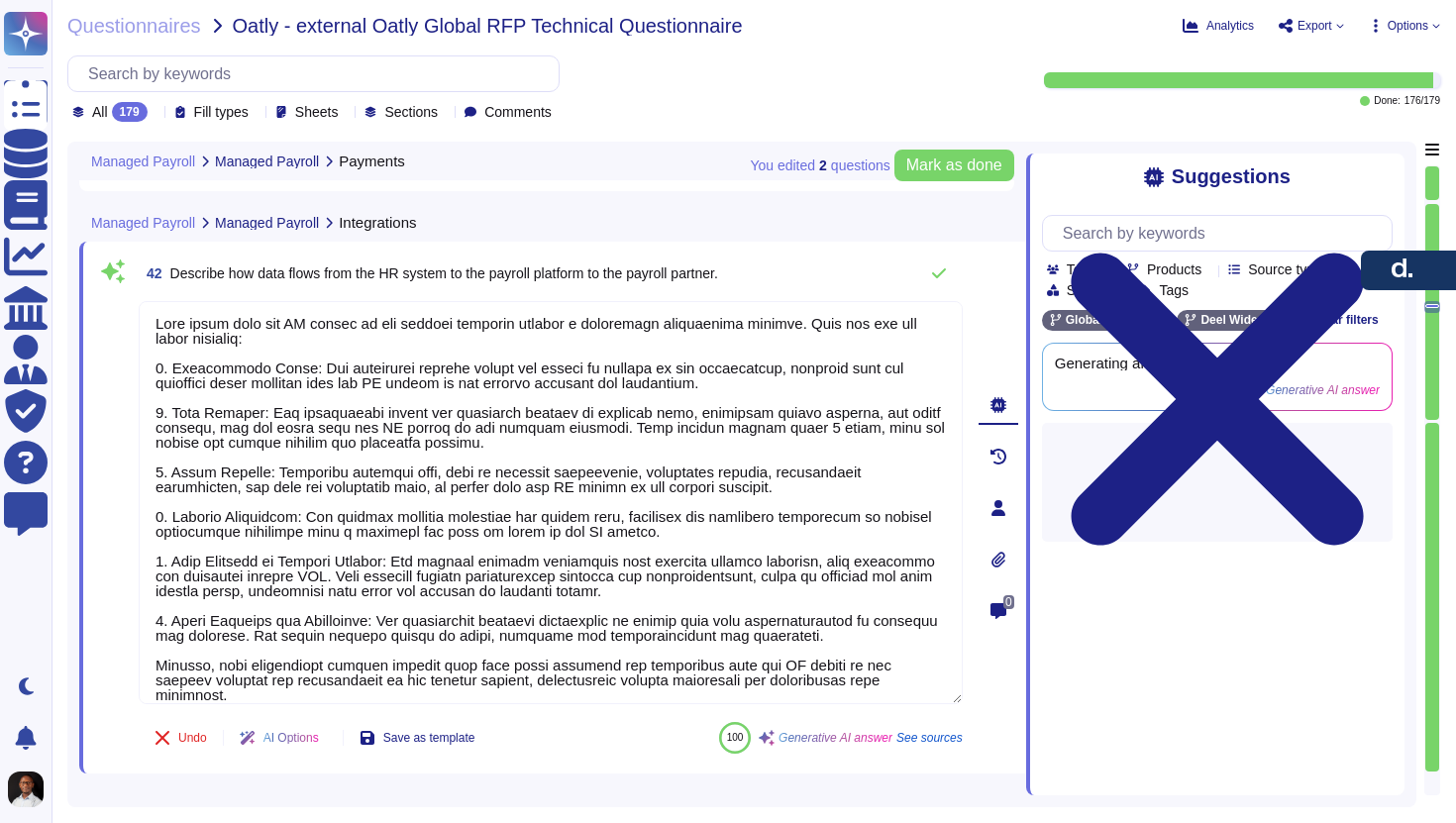 click on "Describe how data flows from the HR system to the payroll platform to the payroll partner." at bounding box center (444, 273) 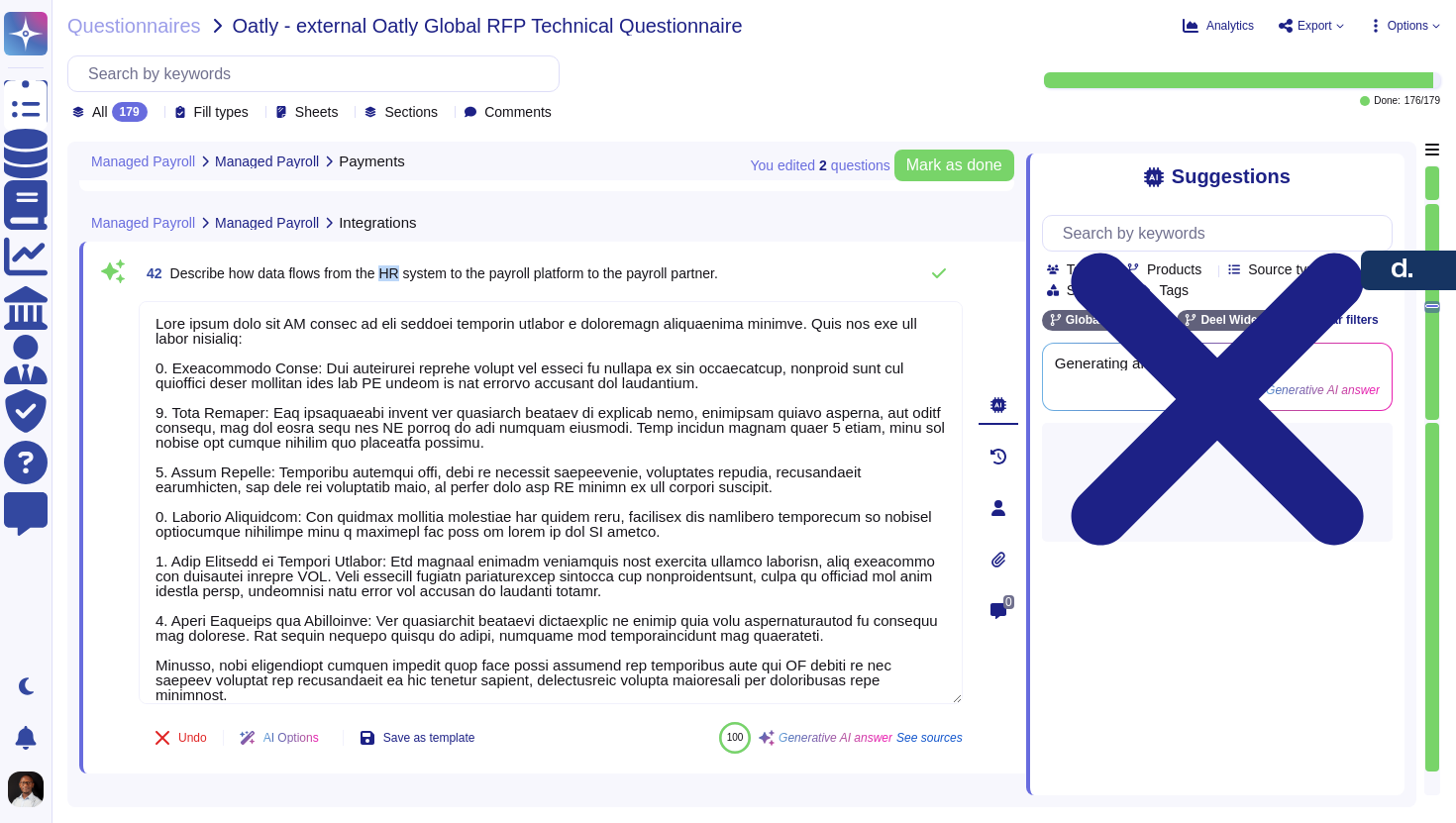 click on "Describe how data flows from the HR system to the payroll platform to the payroll partner." at bounding box center [444, 273] 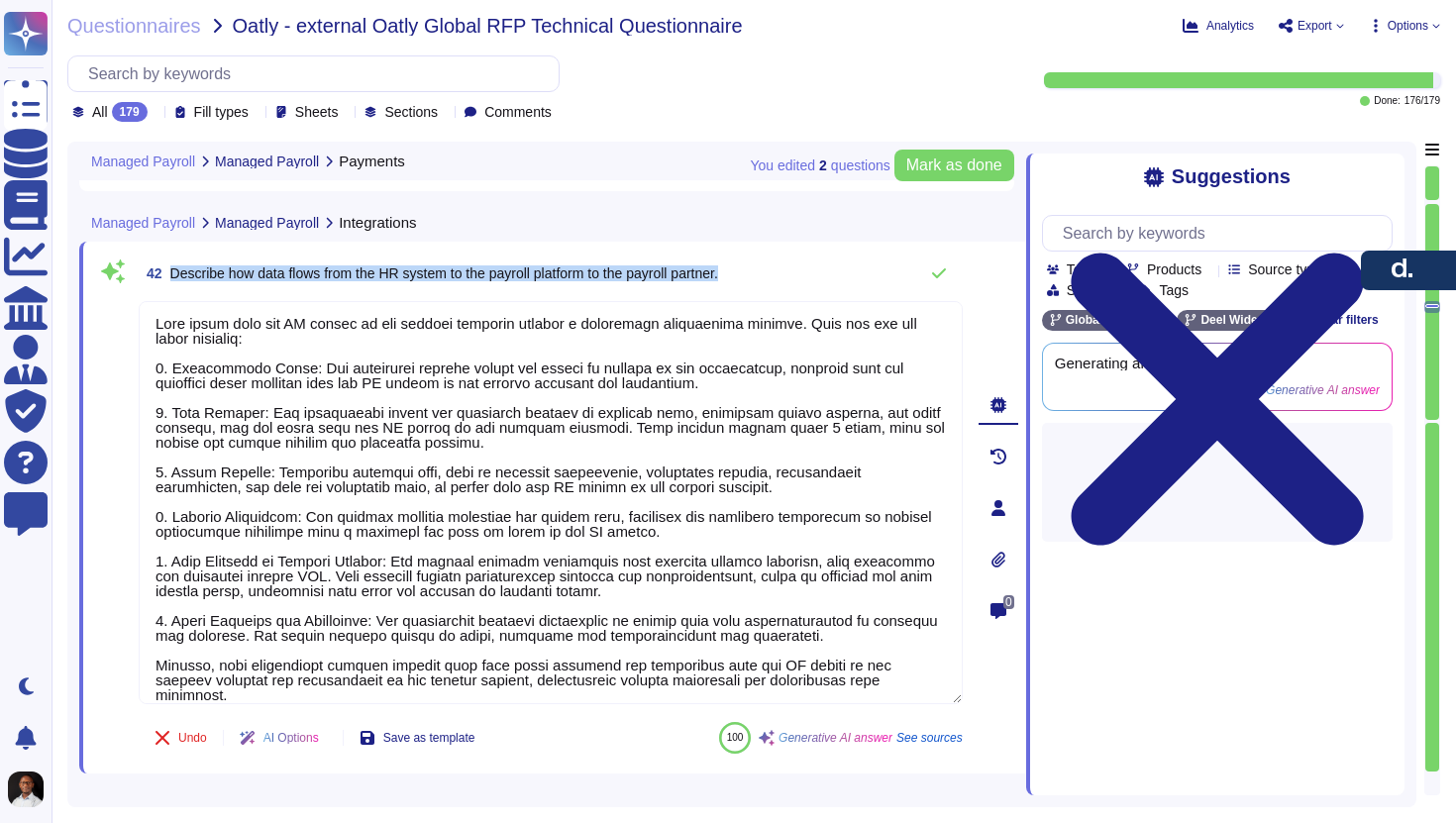 click on "Describe how data flows from the HR system to the payroll platform to the payroll partner." at bounding box center (444, 273) 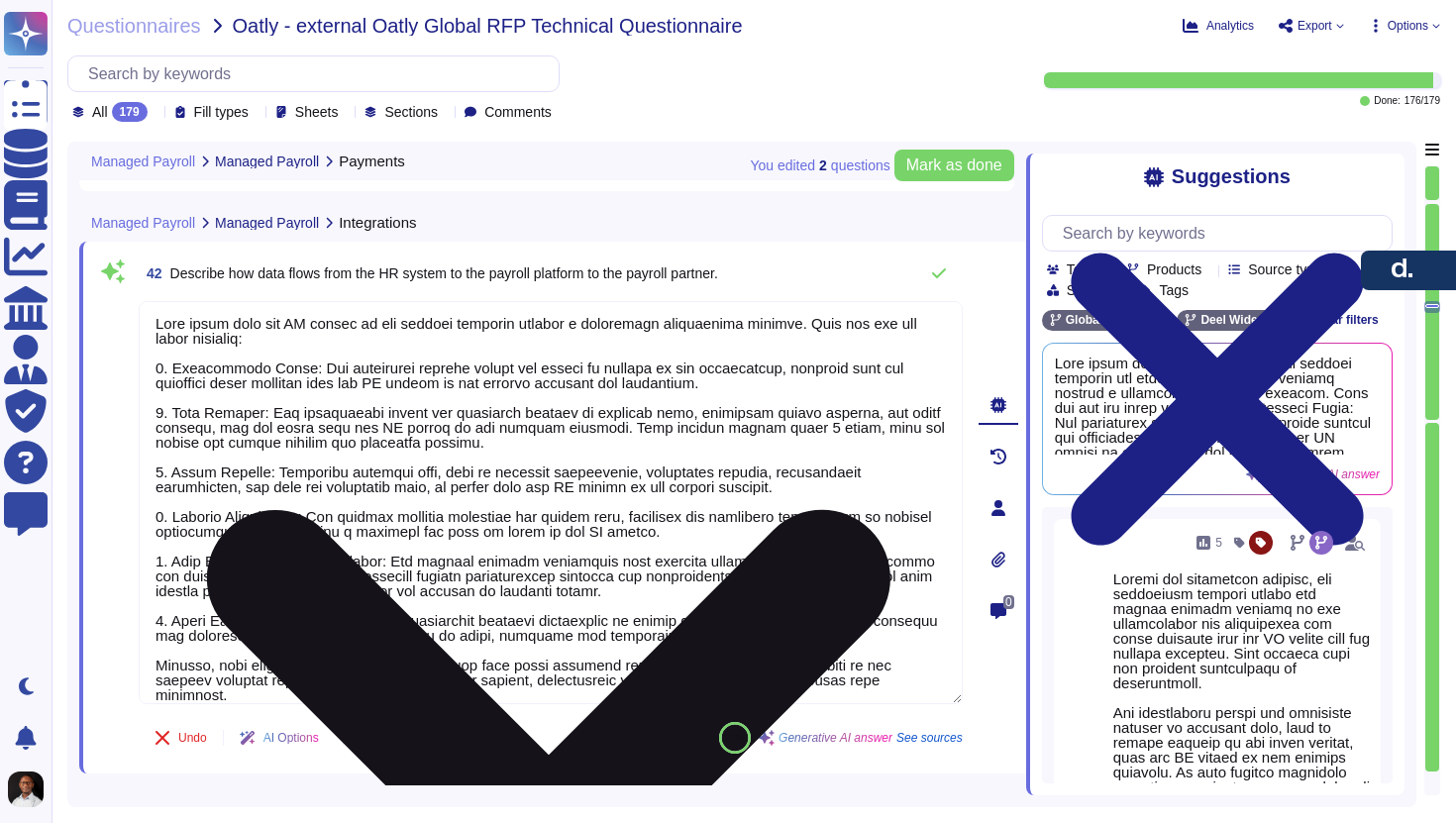 click at bounding box center (551, 502) 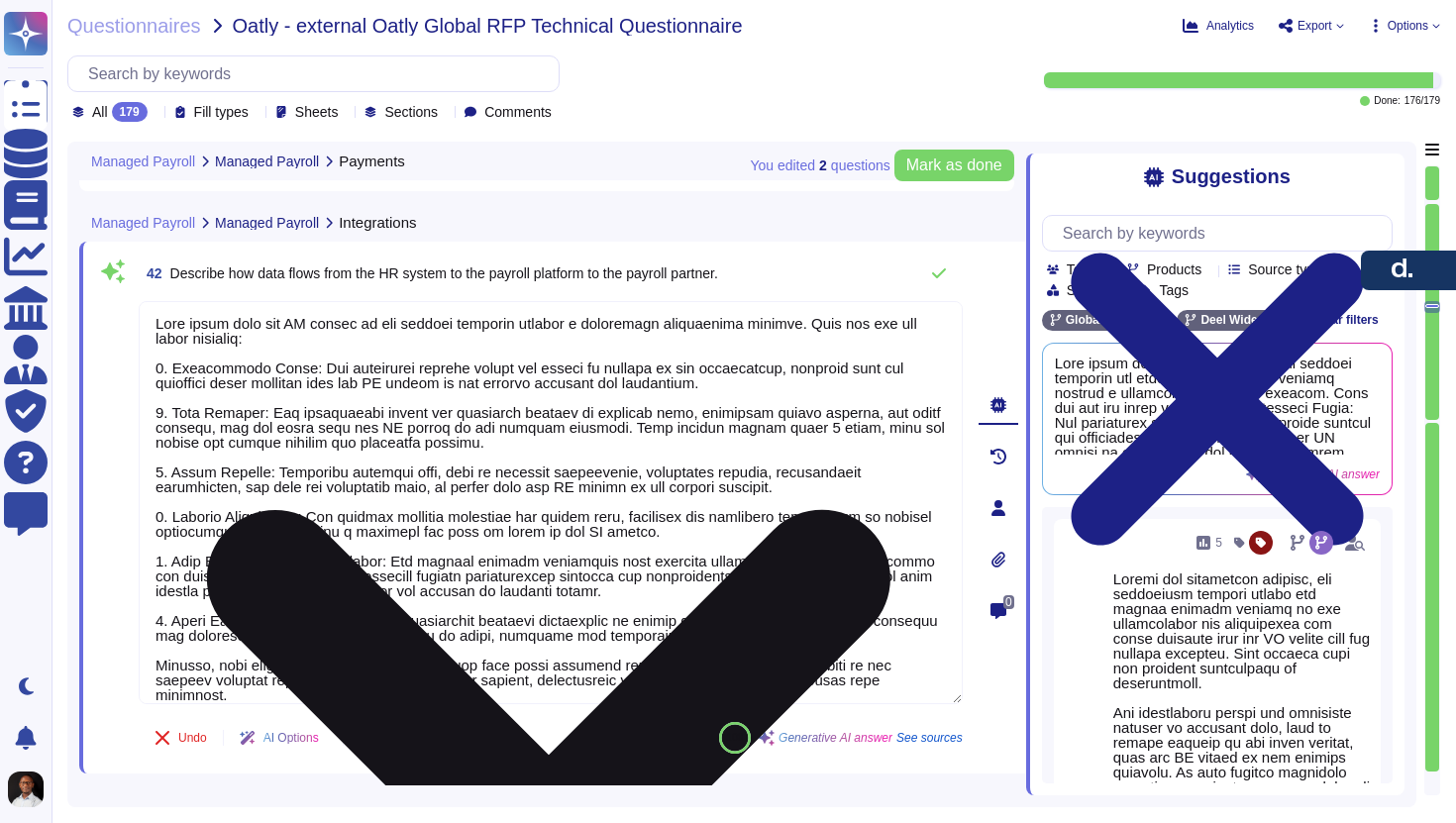 click at bounding box center (551, 502) 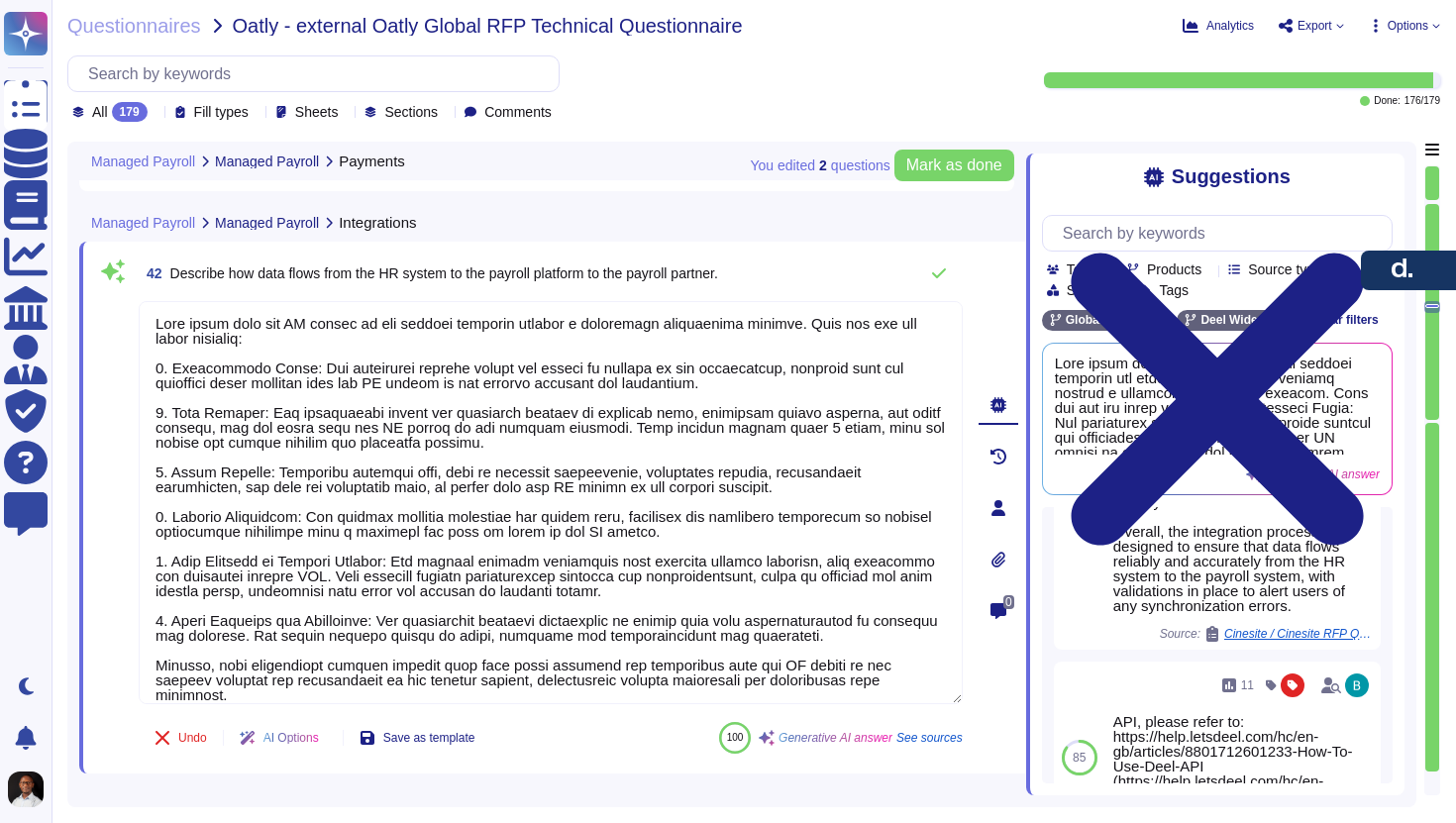 scroll, scrollTop: 1719, scrollLeft: 0, axis: vertical 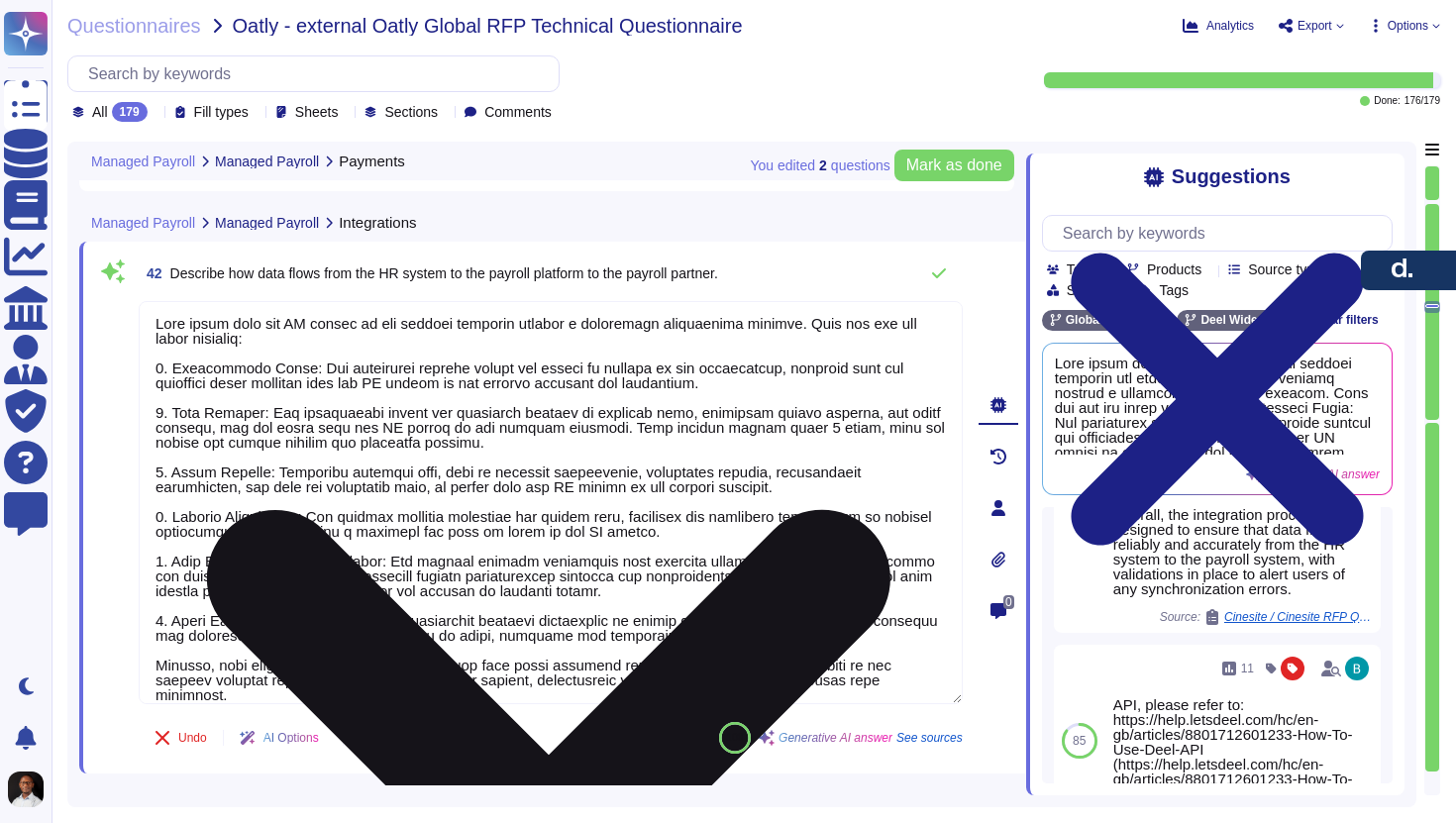 click at bounding box center [551, 502] 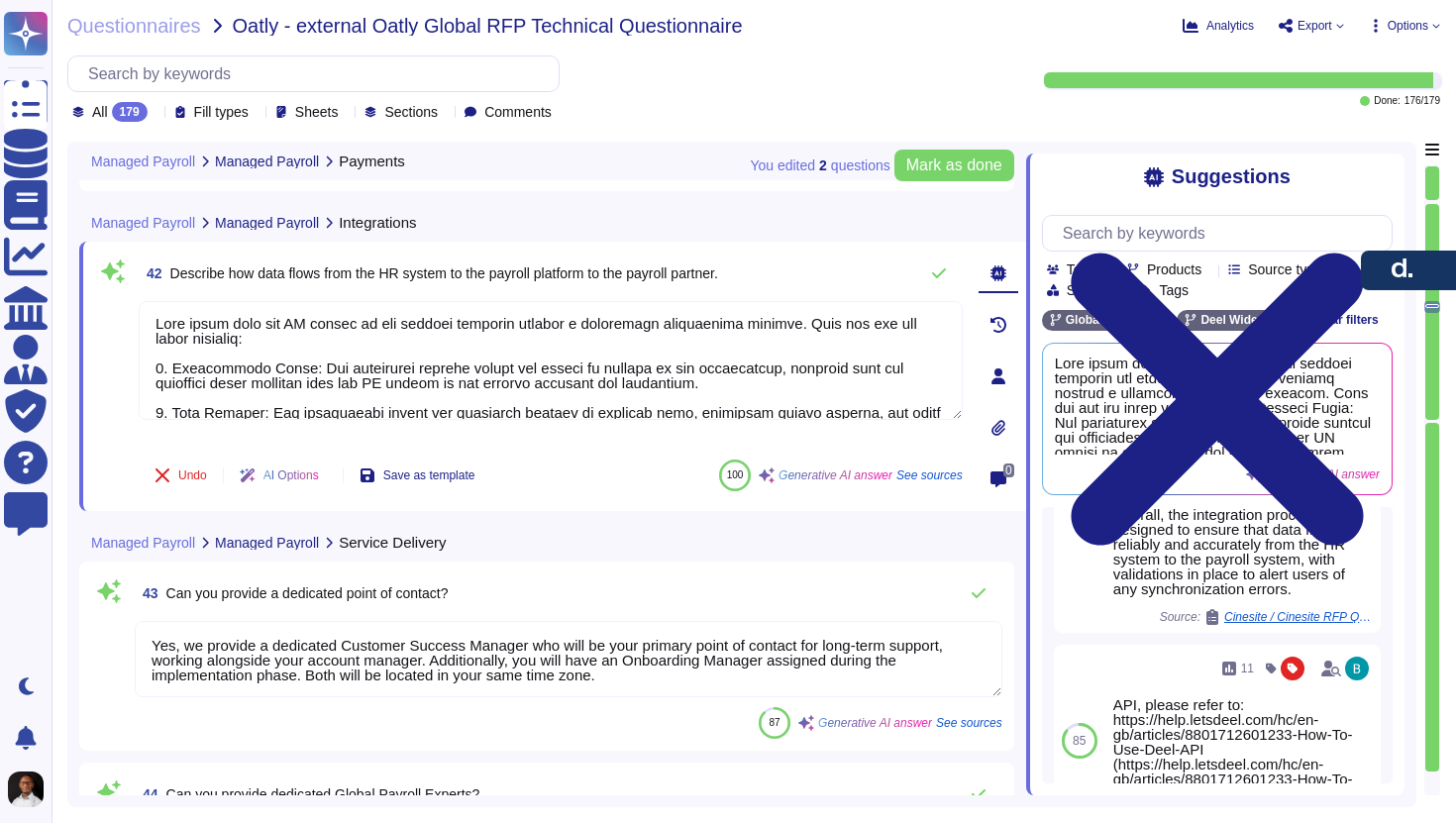 type on "Deel does not allow its ICPs to outsource any of their work. Deel manages payroll processing through its own internal systems and does not outsource any of its core services." 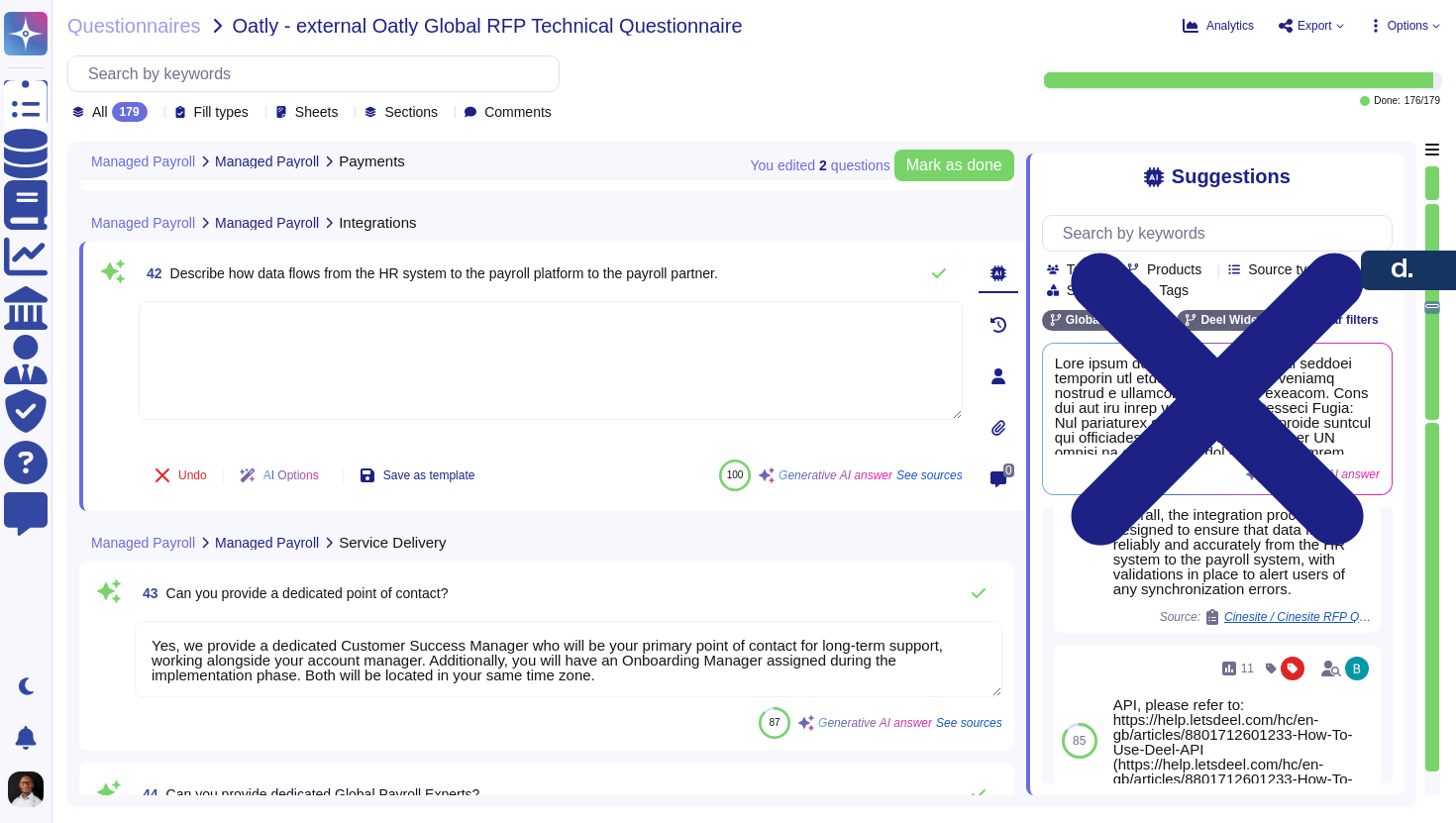 scroll, scrollTop: 2, scrollLeft: 0, axis: vertical 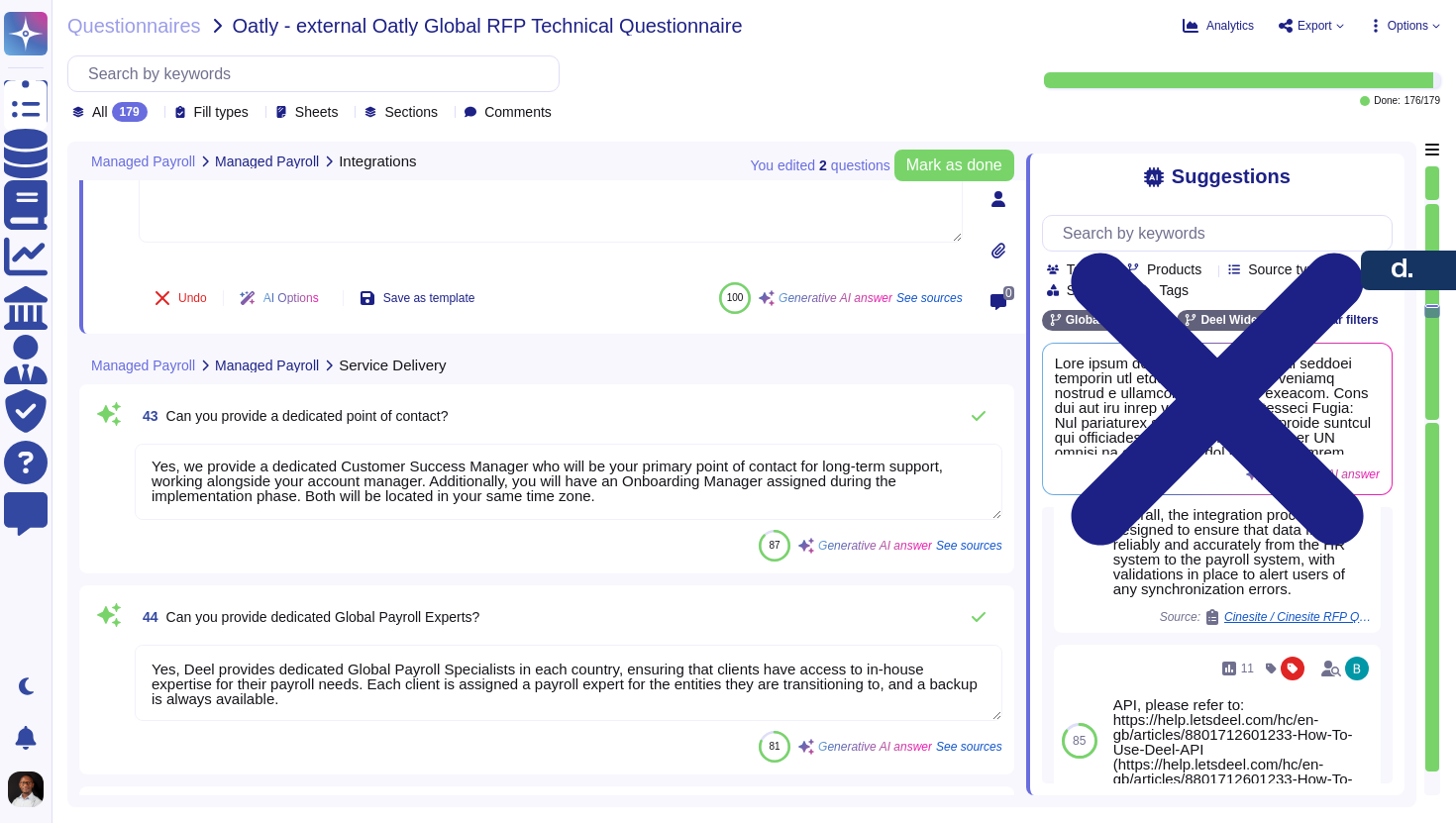type on "Deel does not use in-country partners (ICPs) for Global Payroll. We employ our own staff in each country we operate in. Our payroll managers are directly employed by Deel and are selected based on their knowledge and experience in their respective countries. We have a structured procedure to evaluate and select suppliers based on their ability to meet our company policies, ensuring compliance, security, and financial stability. This includes a vendor vetting process, where potential vendors must complete a checklist, and a thorough review and approval process by department heads and our CFO. Additionally, we maintain a Vendor Assessment Process and Data Protection Agreements with any vendors, ensuring that all data processed is safeguarded." 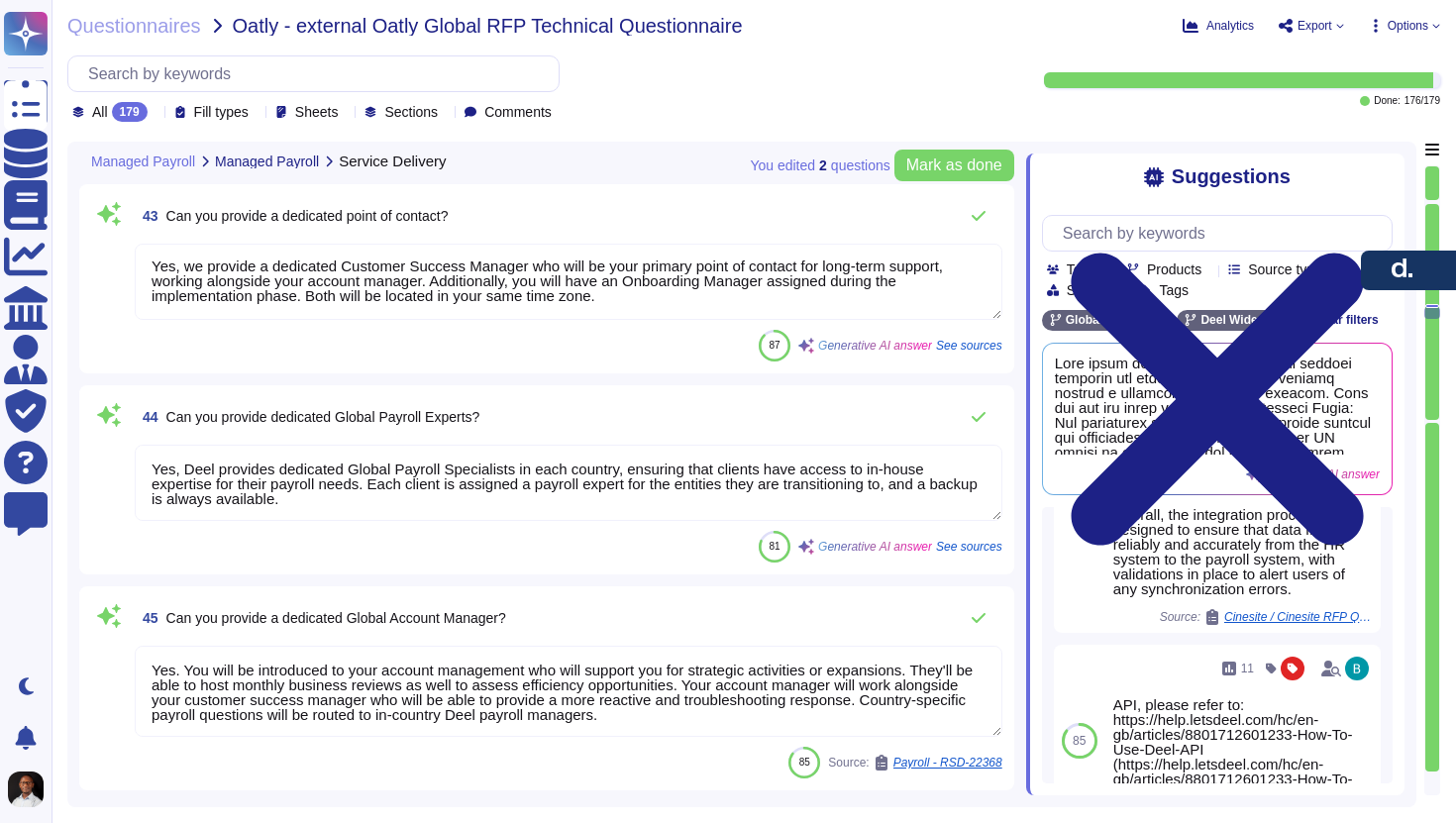 type on "Deel does not use ICPs for Global Payroll. We employ our own staff in each country we operate in, ensuring that our payroll operations are based in-country. Therefore, all payroll services are delivered by Deel internal teams in the country where the services are provided." 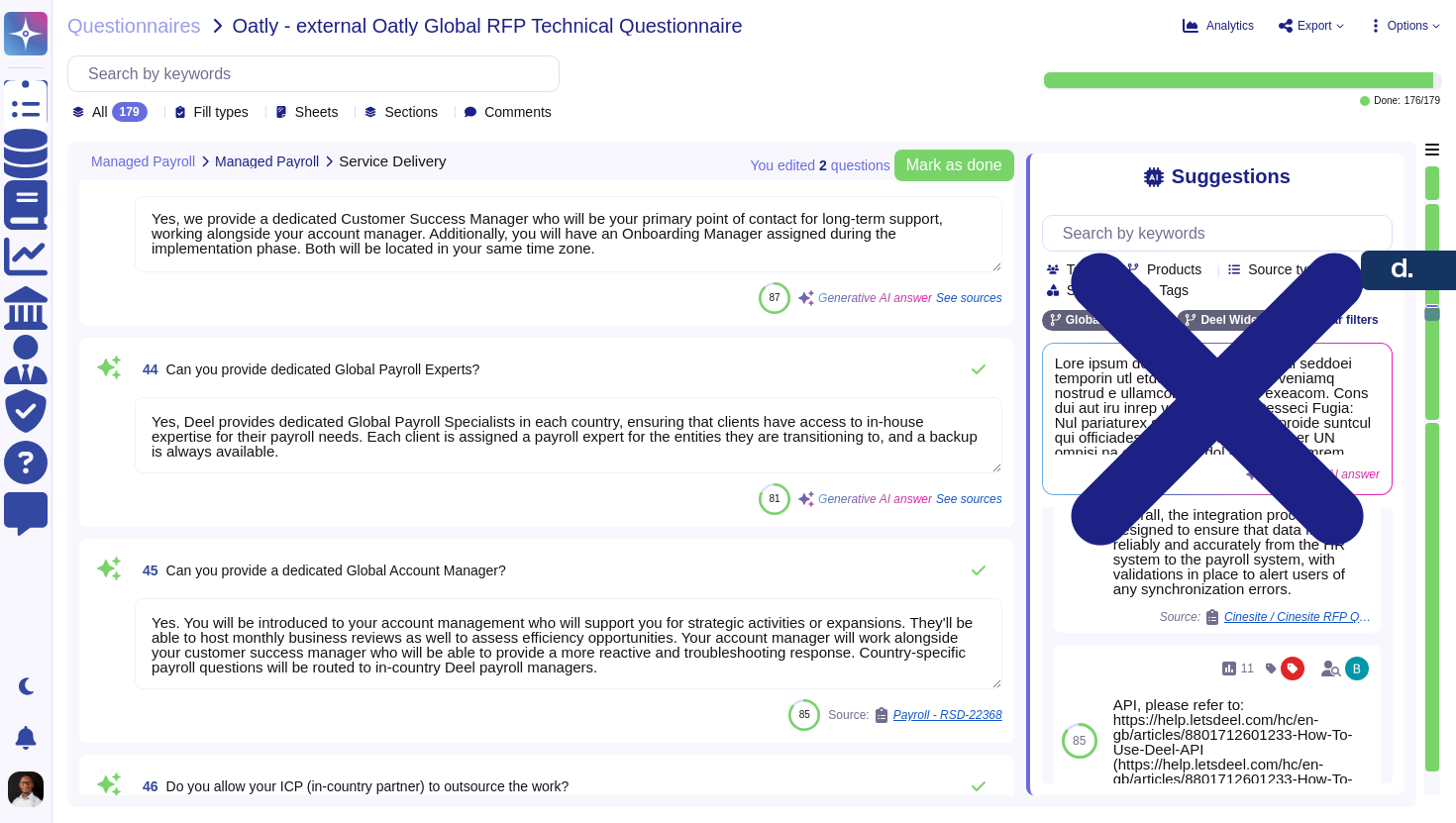 scroll, scrollTop: 13044, scrollLeft: 0, axis: vertical 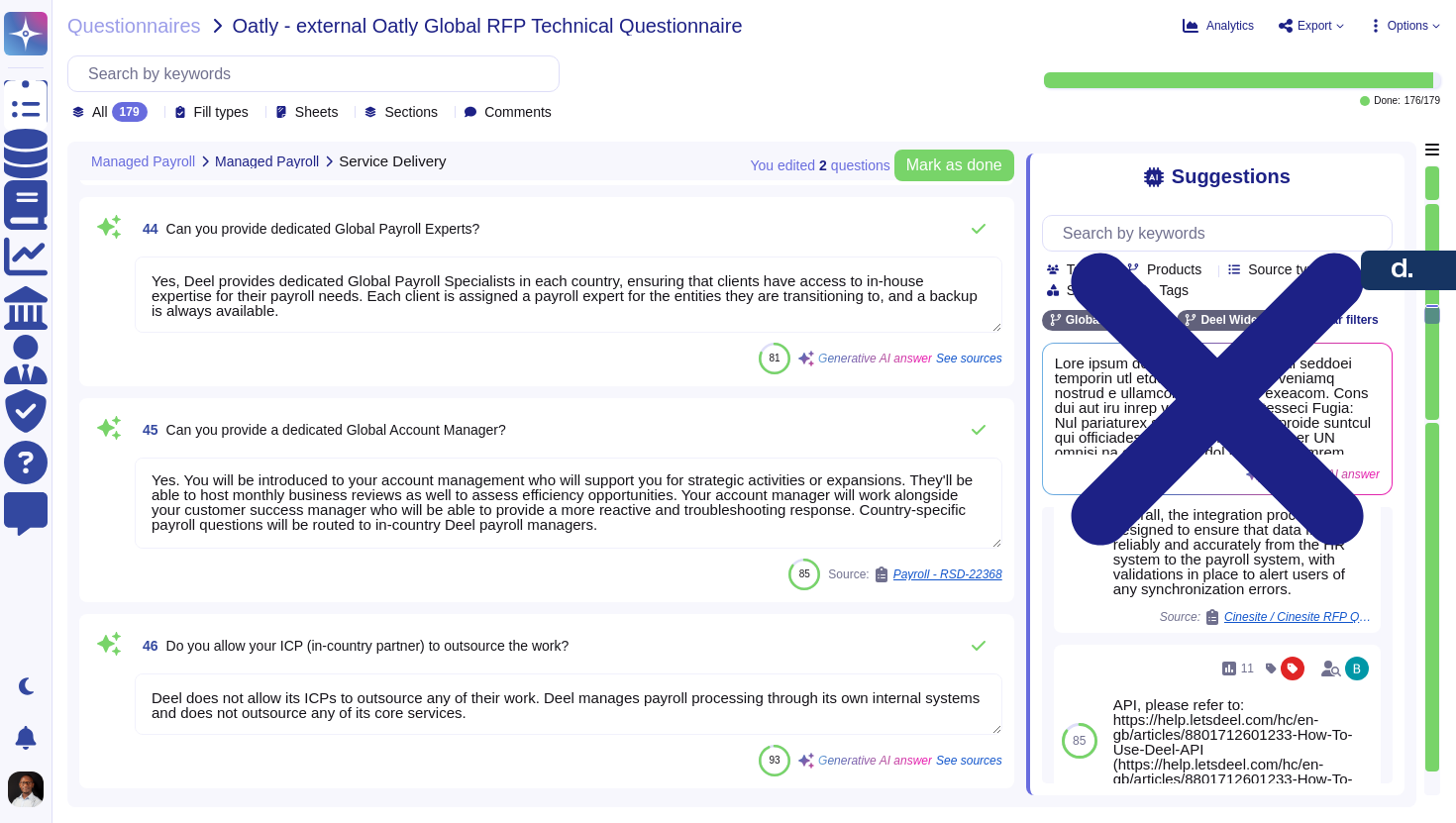 type on "All communications are with Deel, local support is also Deel." 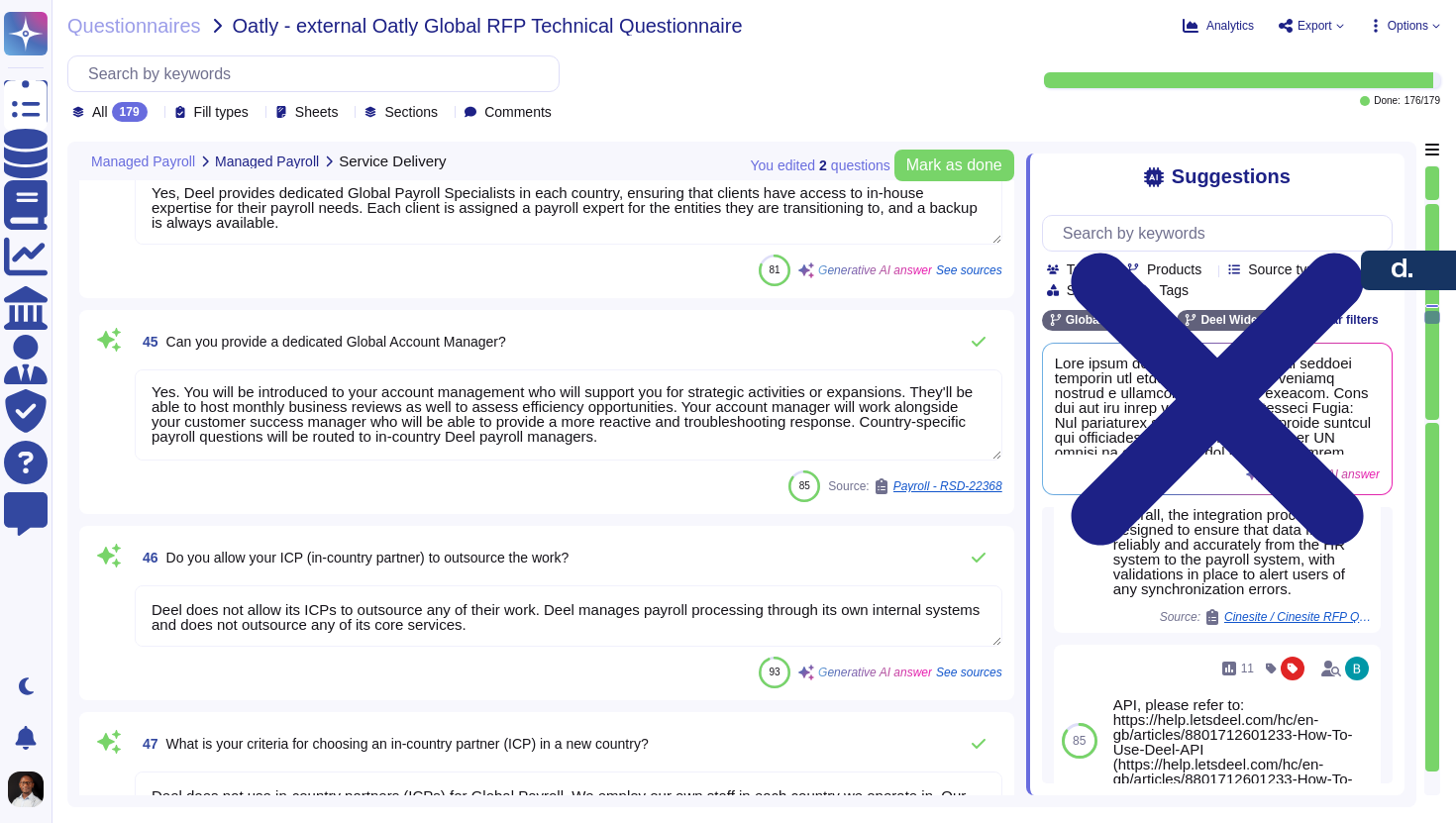 scroll, scrollTop: 13289, scrollLeft: 0, axis: vertical 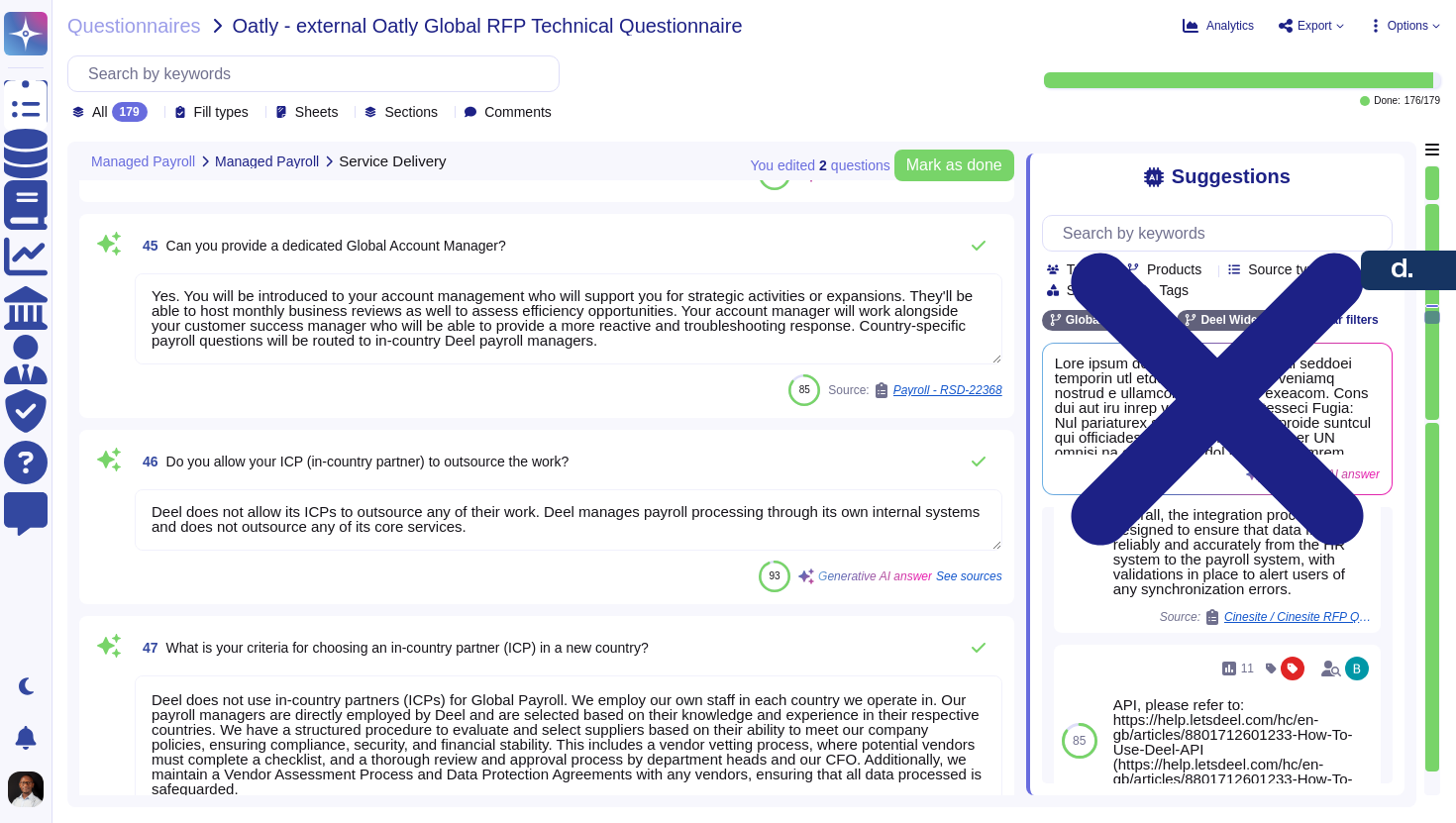 type on "Deel monitors the performance of the In-Country Partners (ICPs) through several structured processes:
1. Key Performance Indicators (KPIs): Performance is measured using specific KPIs, including response and resolution times, payroll processing accuracy, adherence to Service Level Agreements (SLAs), and client satisfaction.
2. Continuous Quality Monitoring: Ongoing quality monitoring is conducted to ensure accuracy, compliance, and efficiency in the services provided by ICPs.
3. Quarterly Business Reviews: Regular business reviews are conducted to assess performance and address any issues.
4. Weekly Status Meetings: These meetings help in tracking the performance and collaboration with ICPs.
5. Central Reporting Dashboard: System performance is monitored during implementation using this dashboard, which tracks key metrics such as onboarding success rate and client escalation frequency.
6. Feedback Mechanisms: Regular audits and customer satisfaction feedback (CSAT) are utilized to drive ongoing servi..." 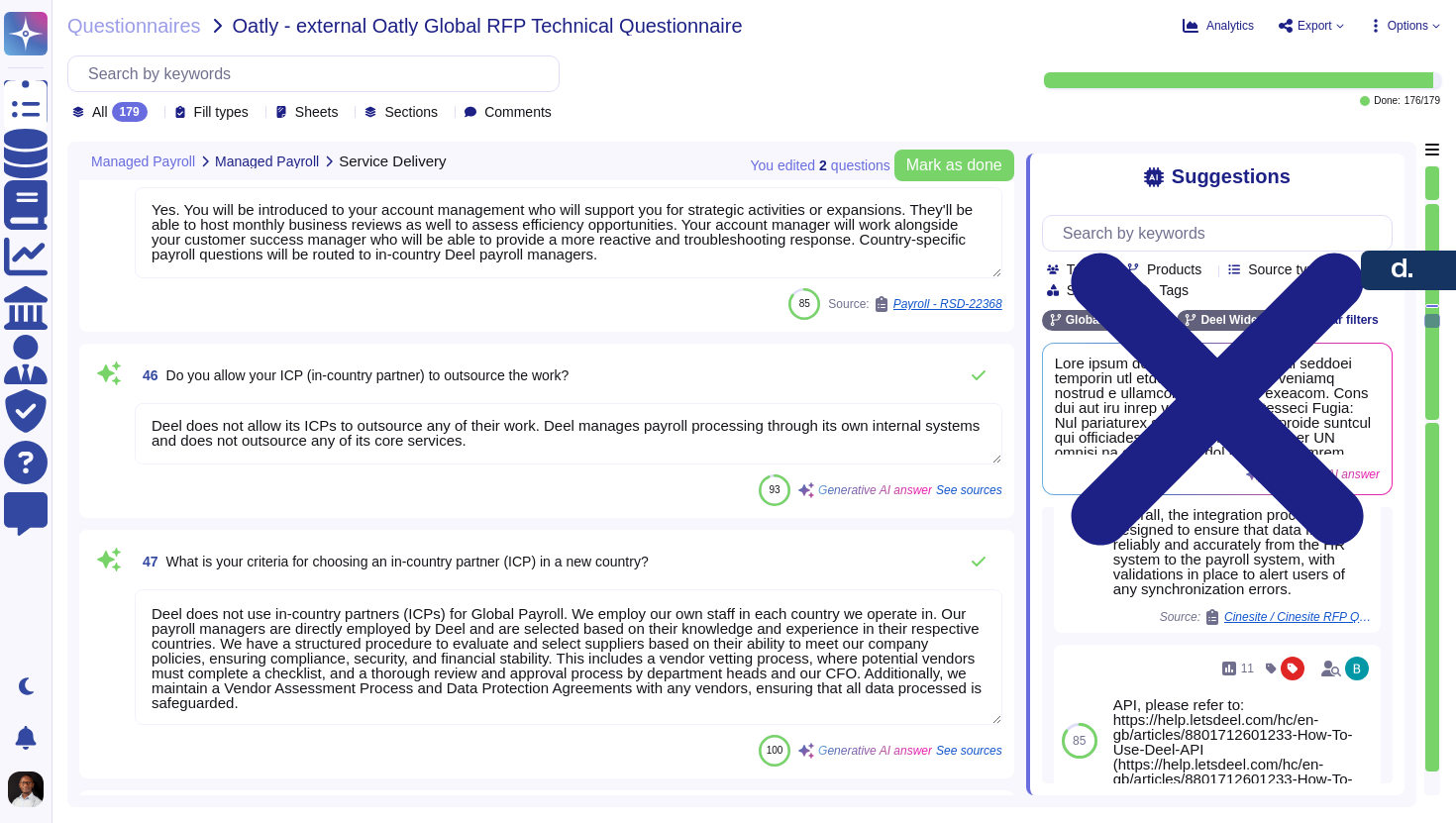 scroll, scrollTop: 13462, scrollLeft: 0, axis: vertical 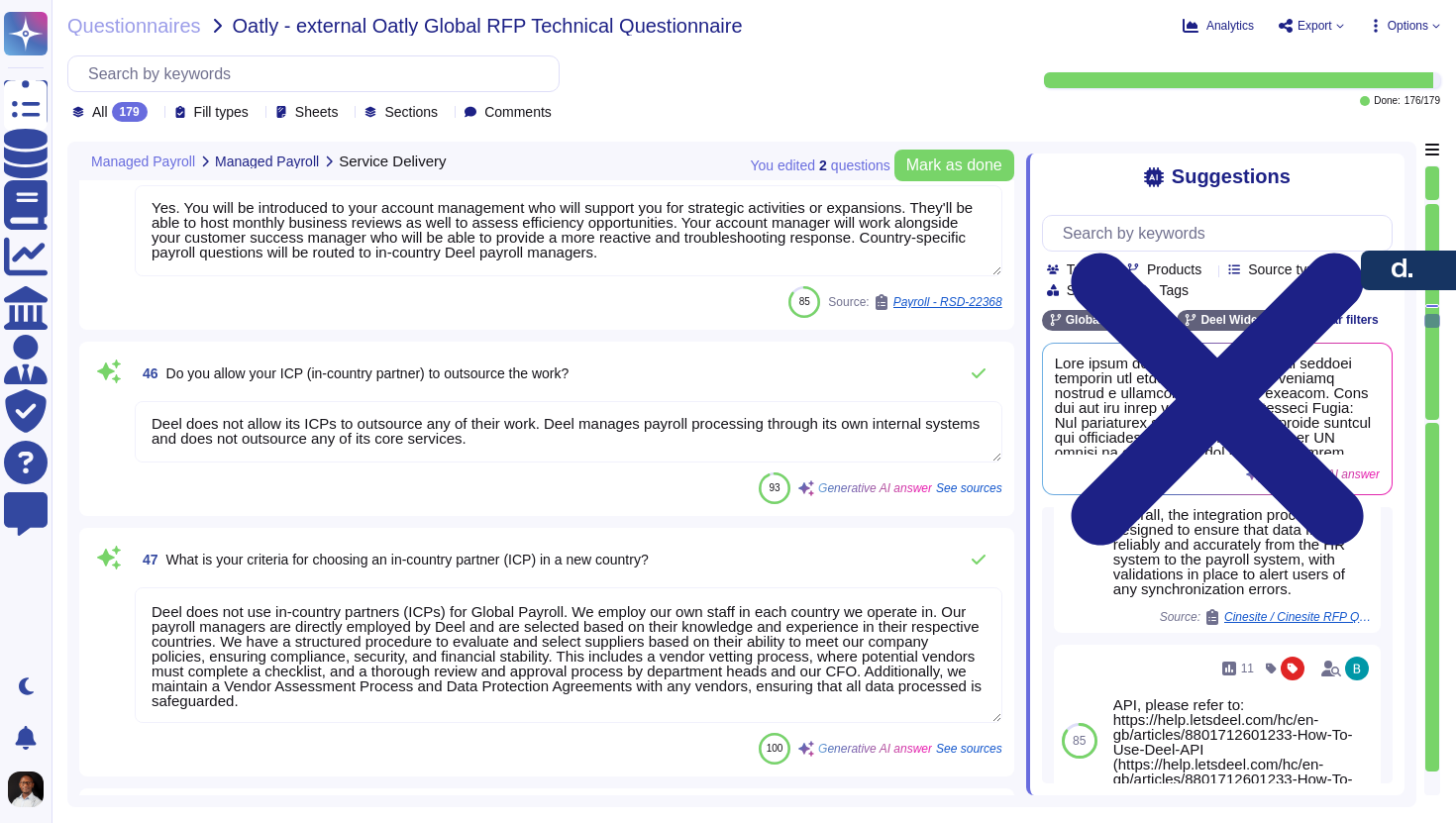 click on "Deel does not allow its ICPs to outsource any of their work. Deel manages payroll processing through its own internal systems and does not outsource any of its core services." at bounding box center [569, 432] 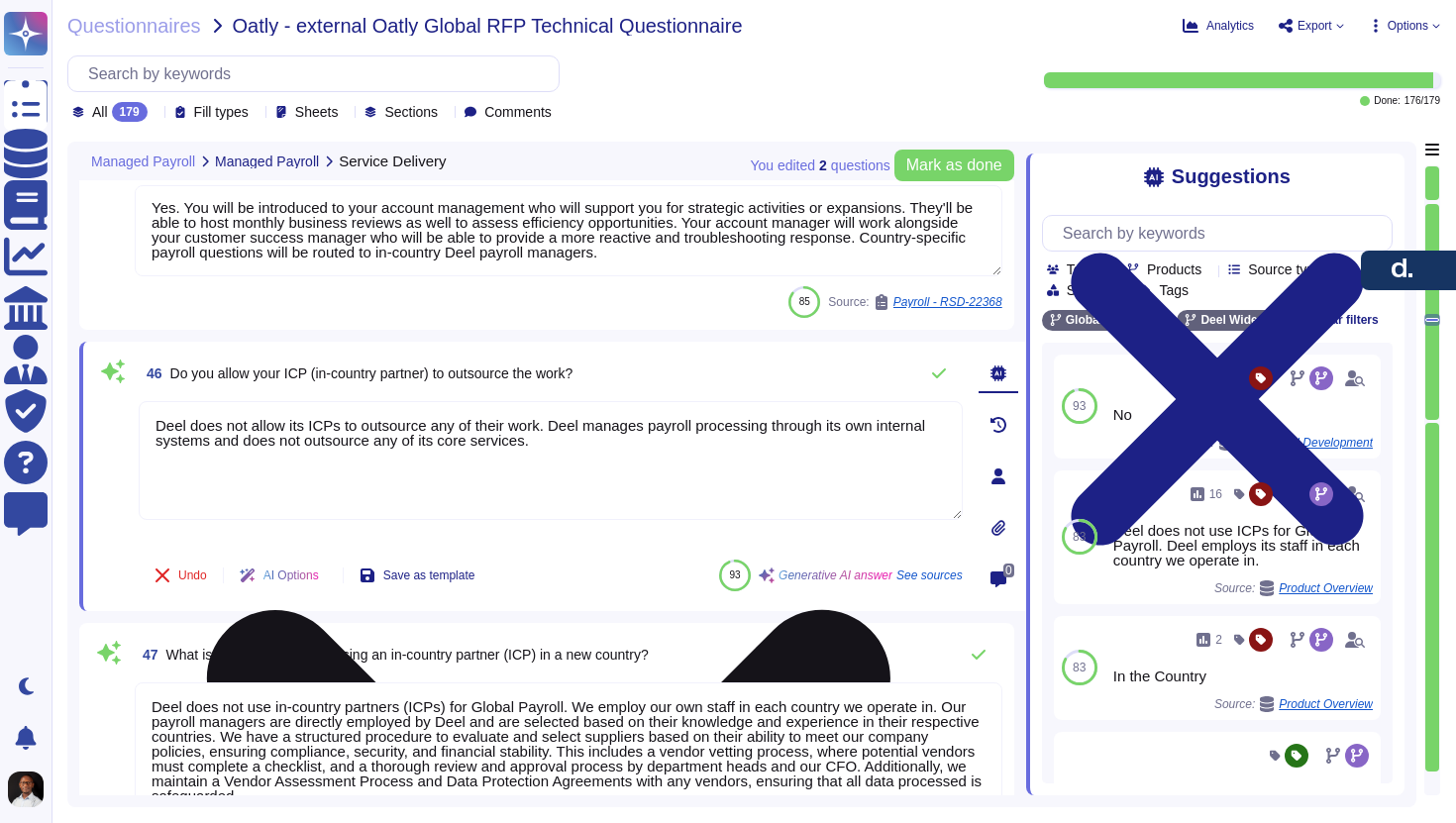 click on "Deel does not allow its ICPs to outsource any of their work. Deel manages payroll processing through its own internal systems and does not outsource any of its core services." at bounding box center [551, 461] 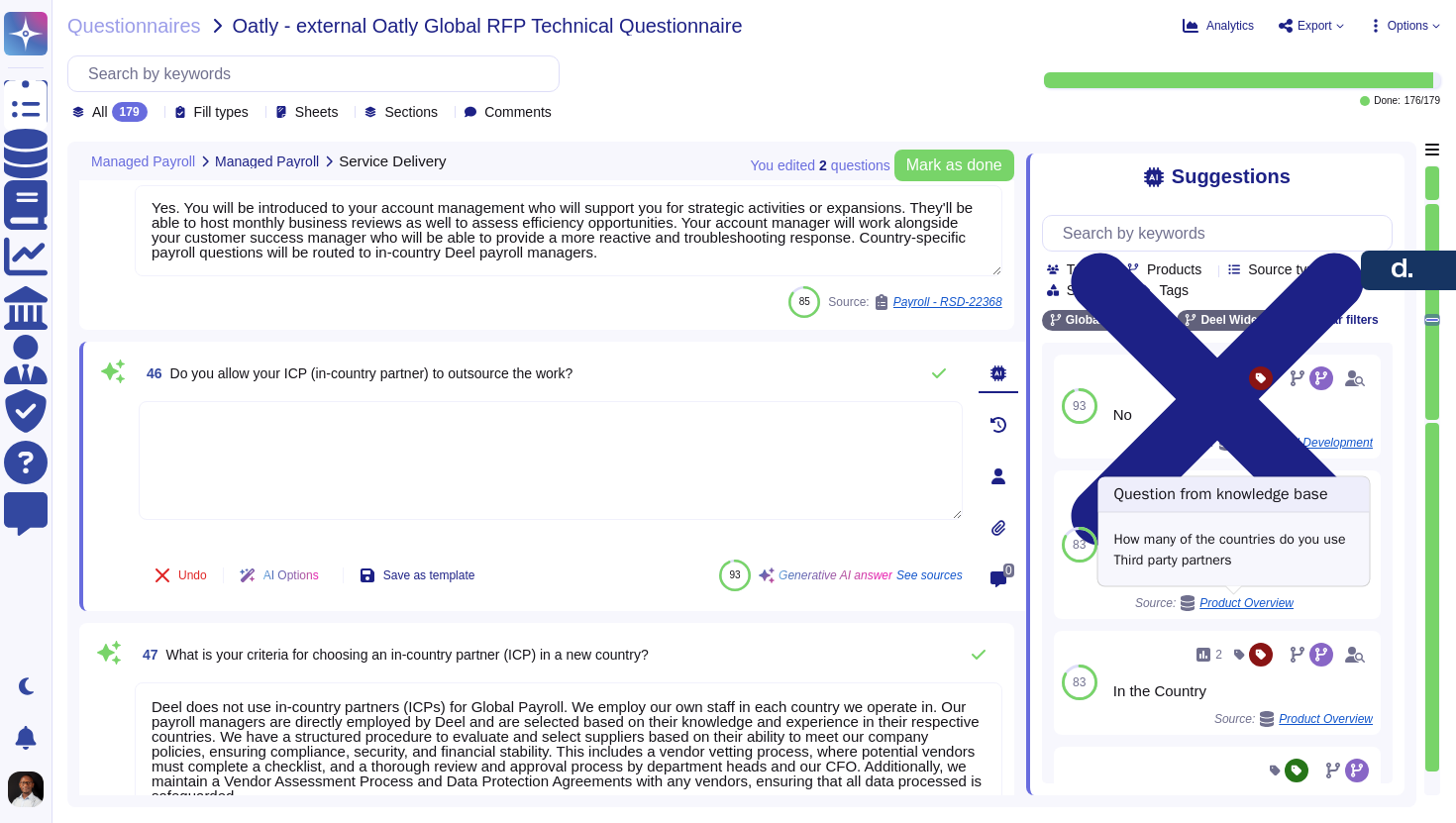 type 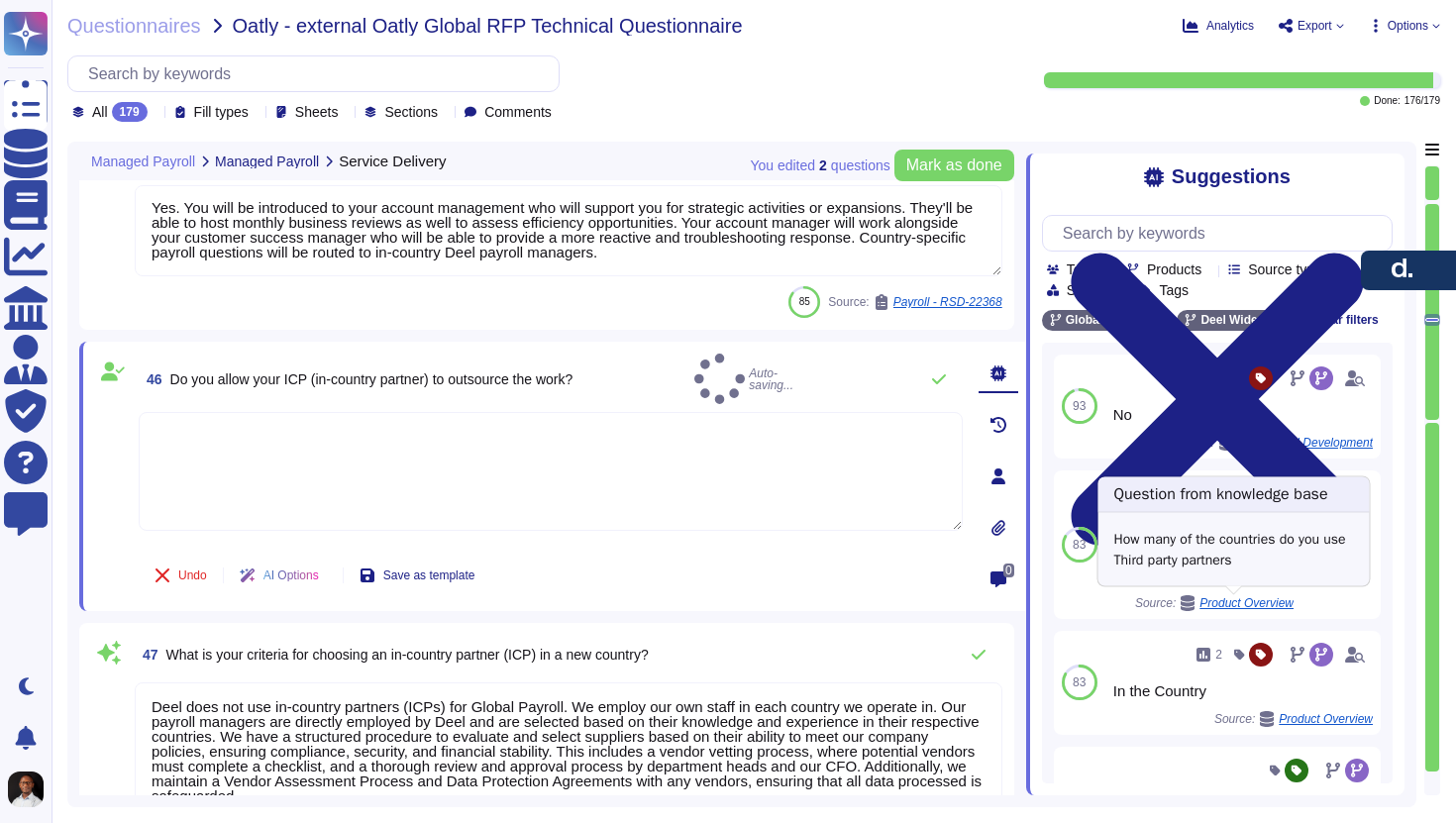 click on "Product Overview" at bounding box center (1236, 603) 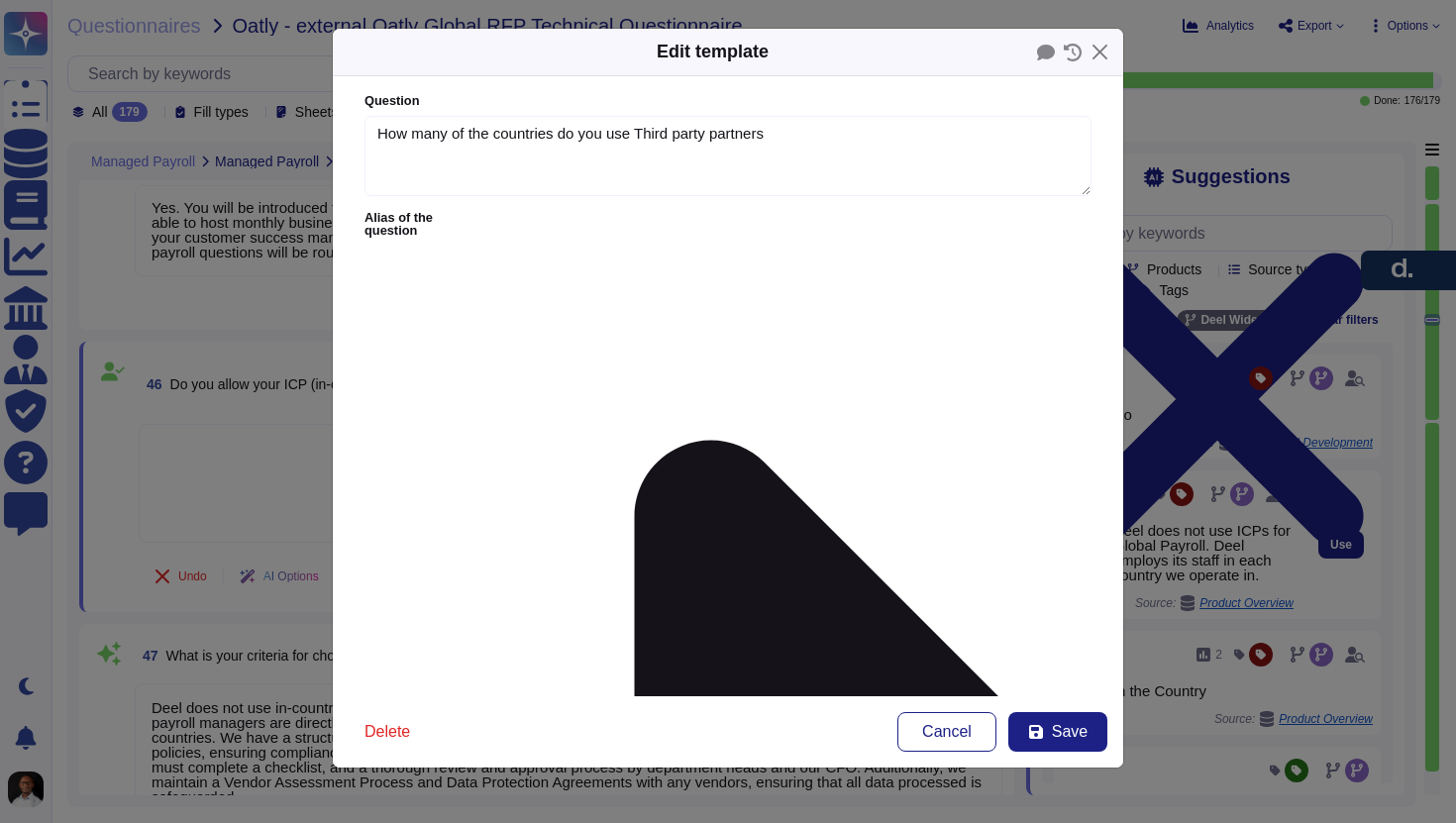 type on "How many of the countries do you use Third party partners" 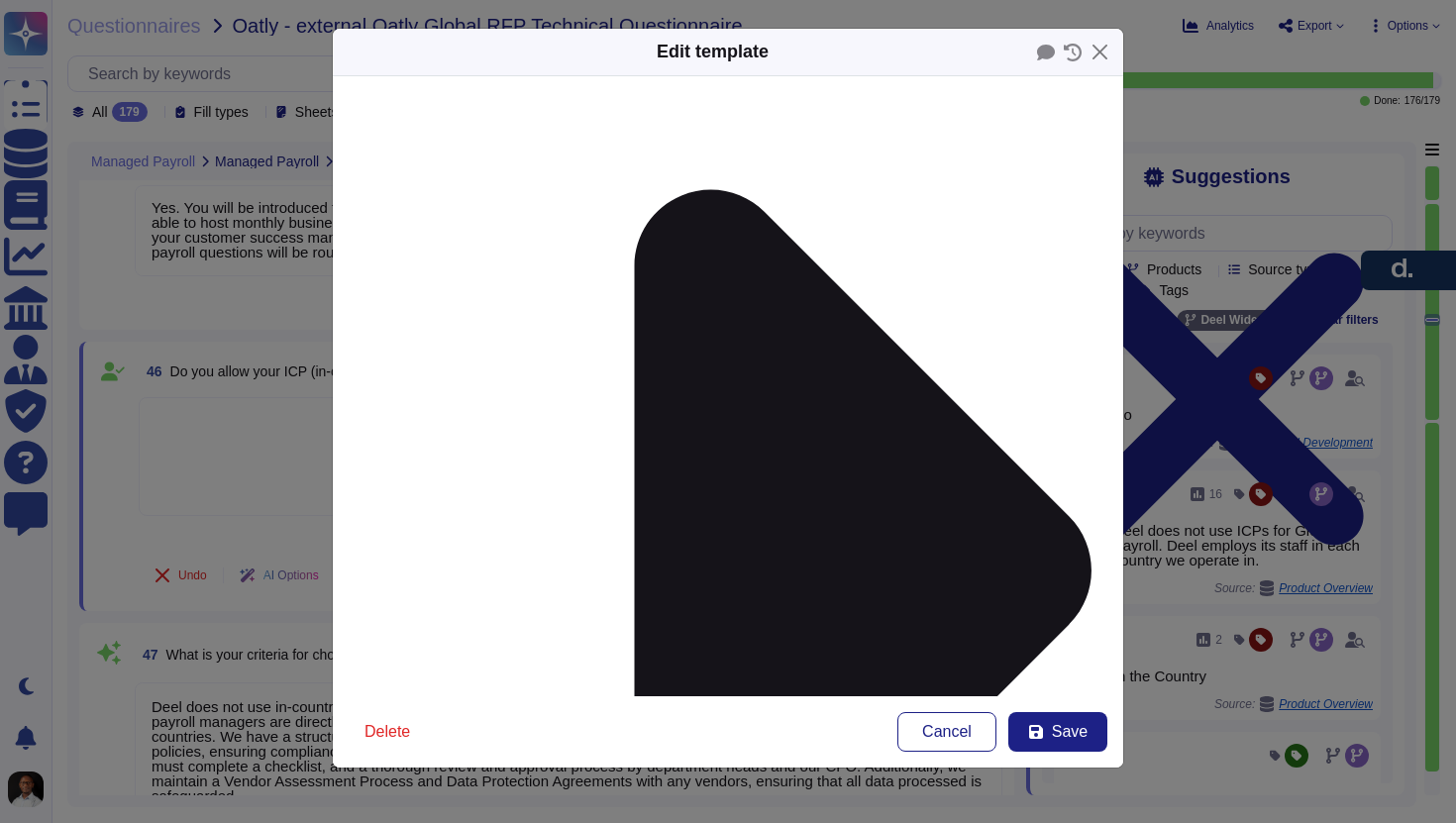 scroll, scrollTop: 253, scrollLeft: 0, axis: vertical 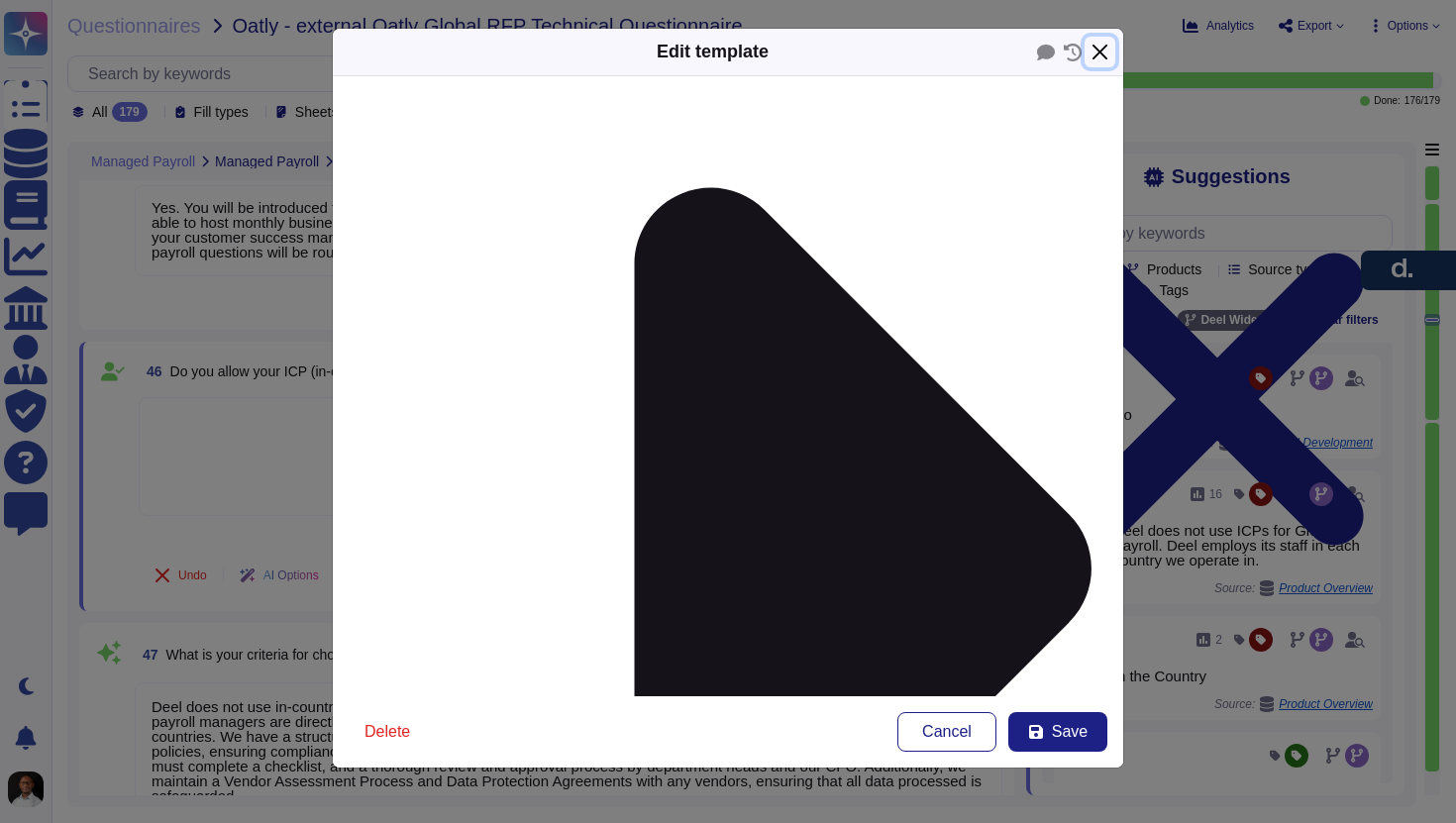 click at bounding box center (1099, 51) 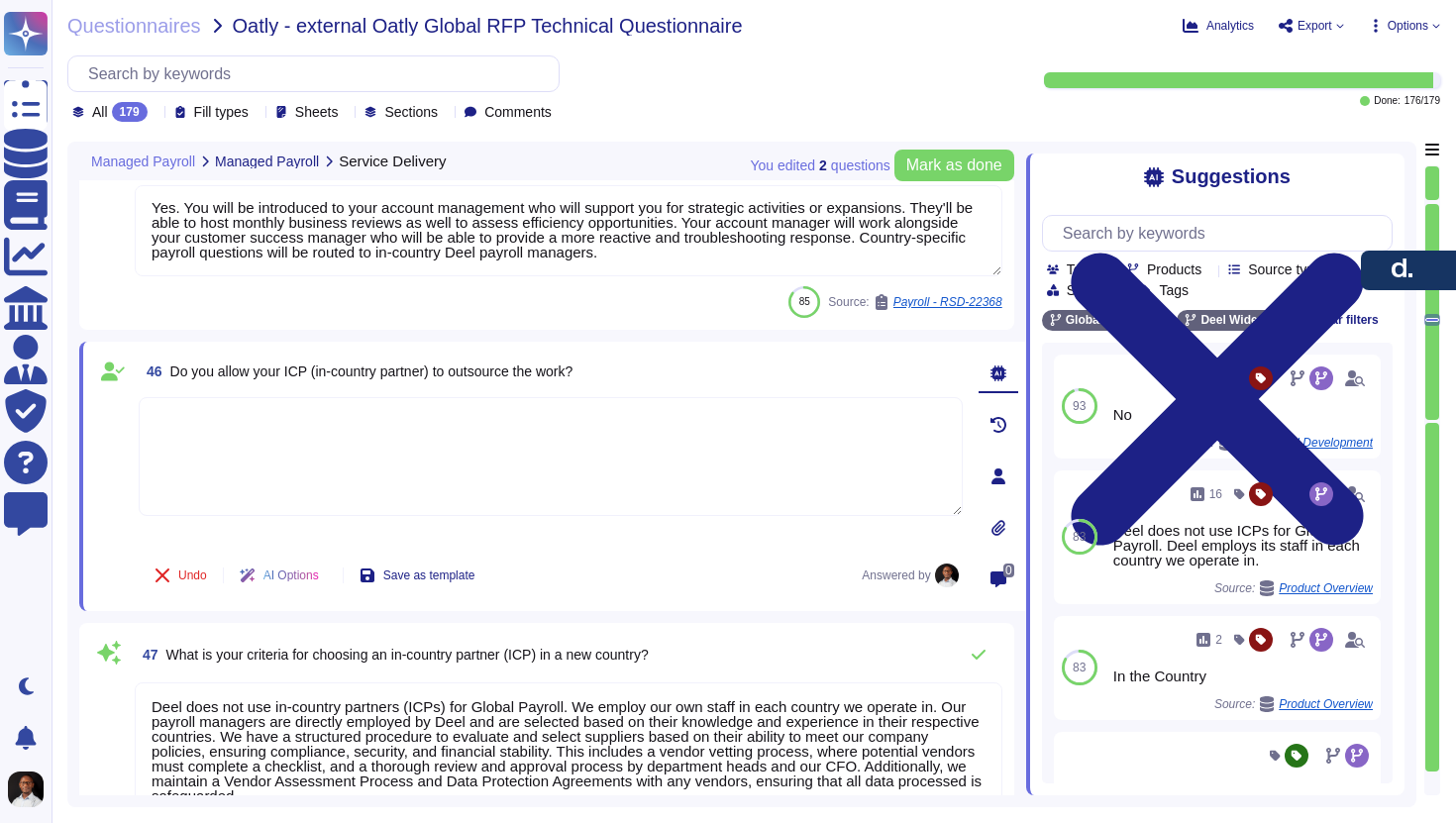 click at bounding box center [551, 457] 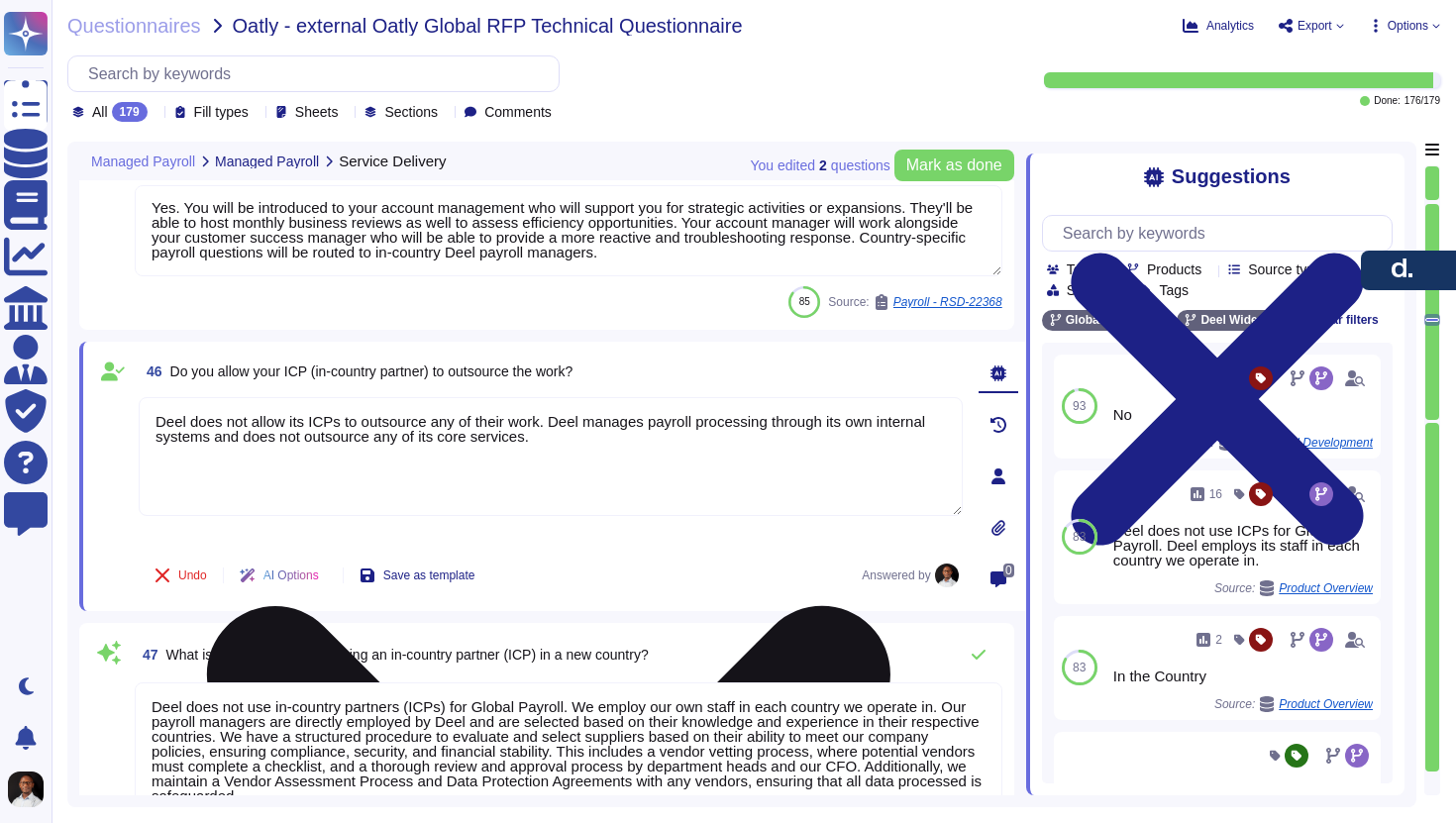 type on "Deel does not allow its ICPs to outsource any of their work. Deel manages payroll processing through its own internal systems and does not outsource any of its core services." 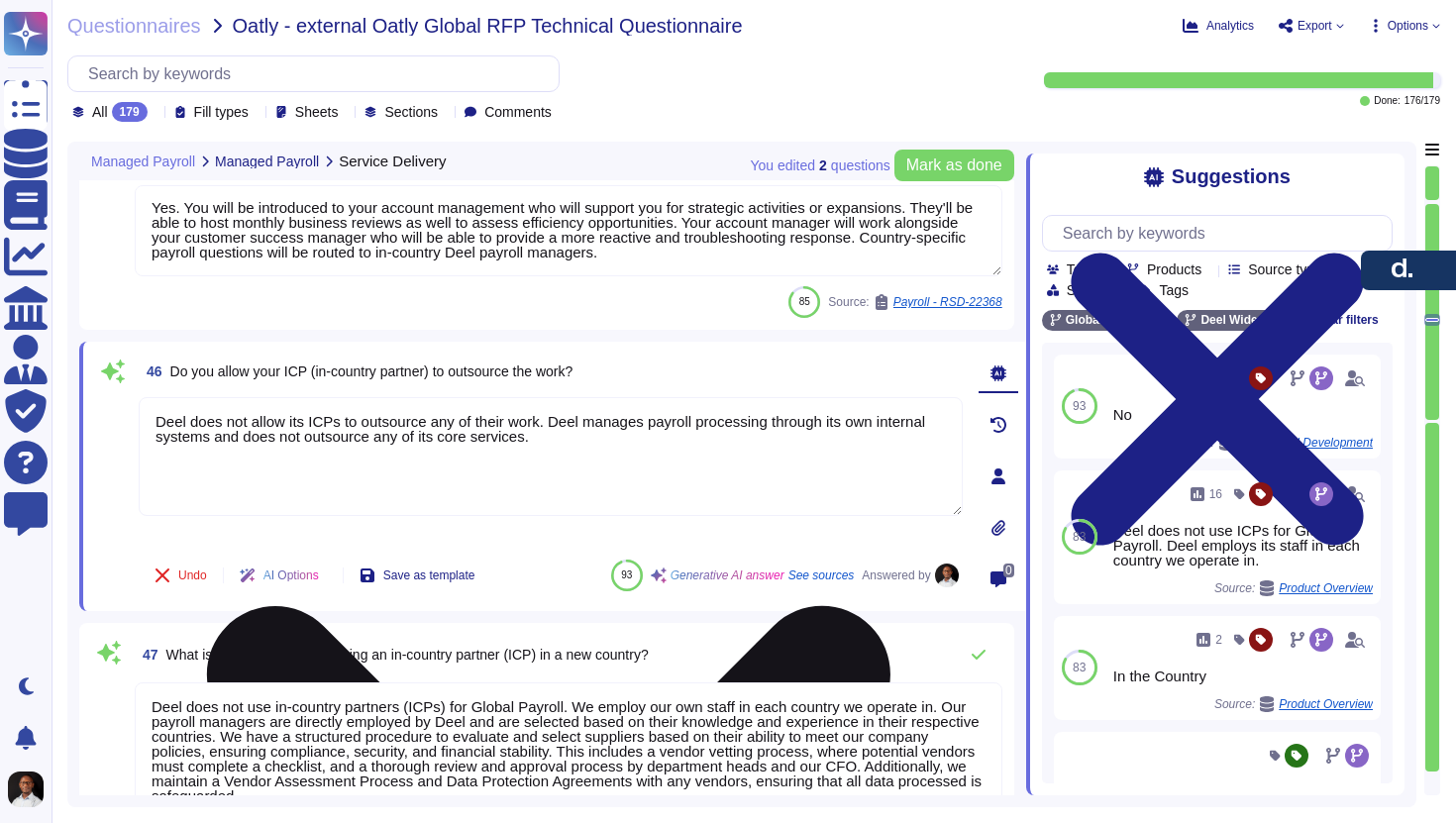 click on "Deel does not allow its ICPs to outsource any of their work. Deel manages payroll processing through its own internal systems and does not outsource any of its core services." at bounding box center [551, 457] 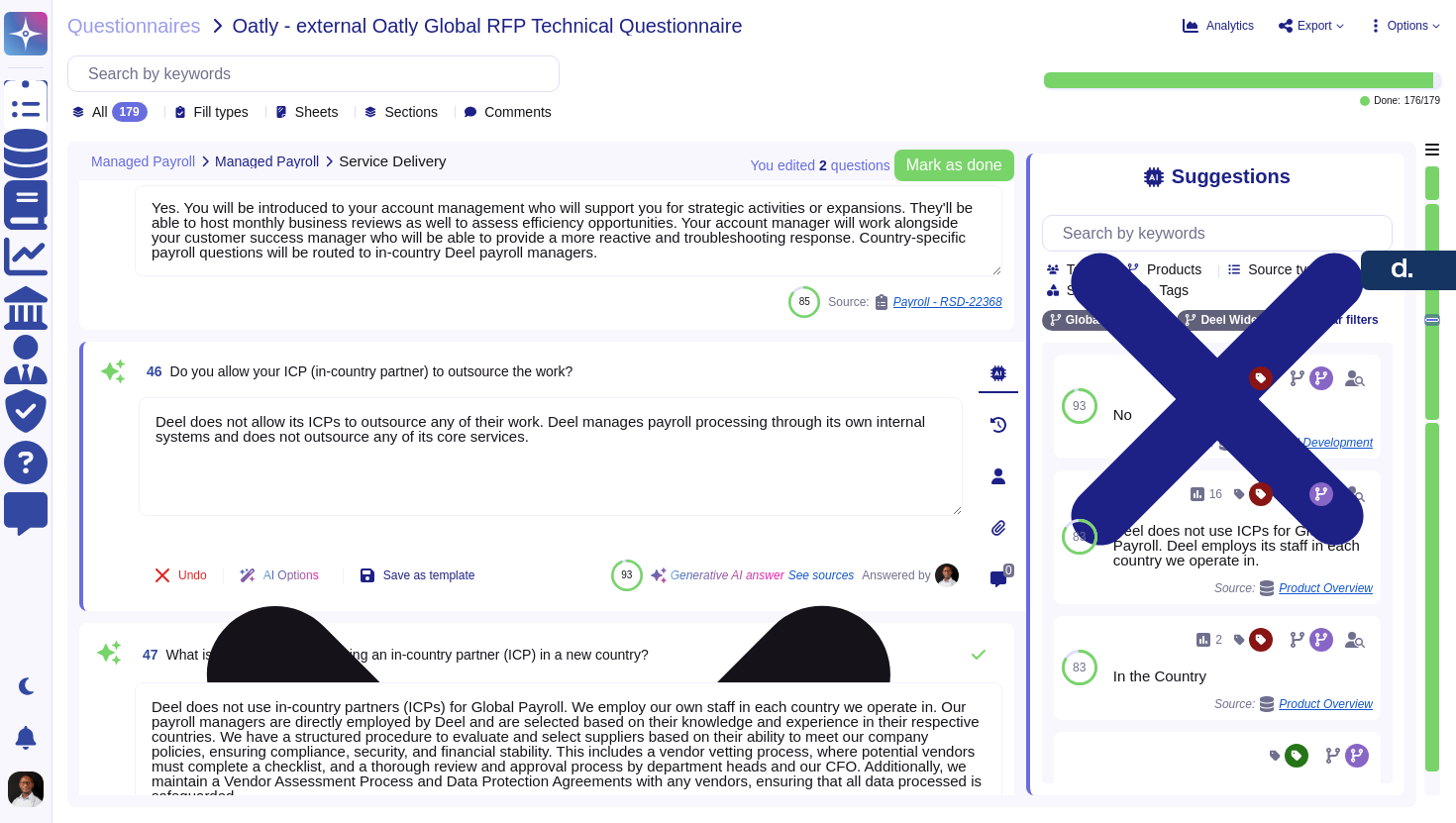 click on "Deel does not allow its ICPs to outsource any of their work. Deel manages payroll processing through its own internal systems and does not outsource any of its core services." at bounding box center (551, 457) 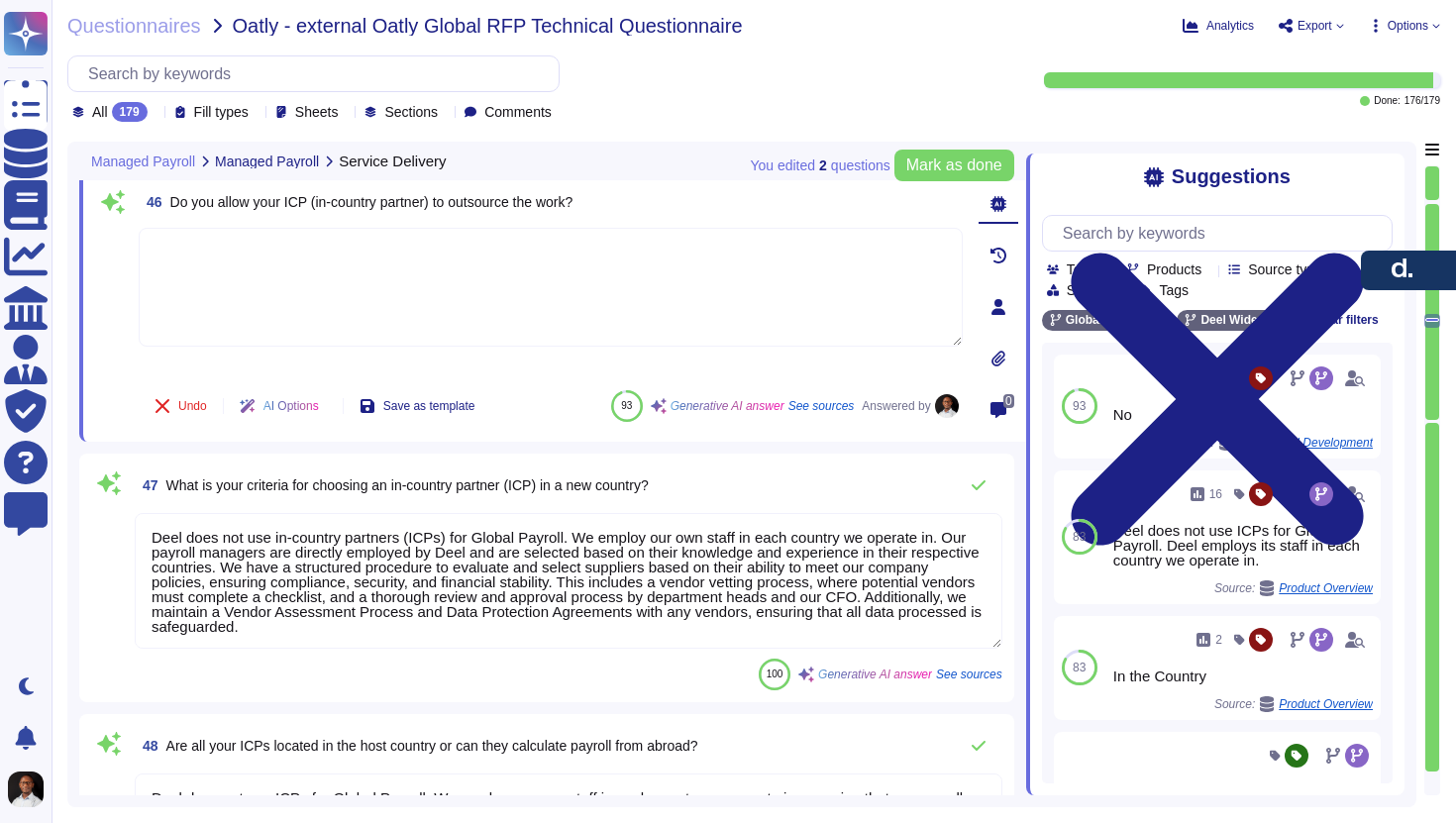 scroll, scrollTop: 13635, scrollLeft: 0, axis: vertical 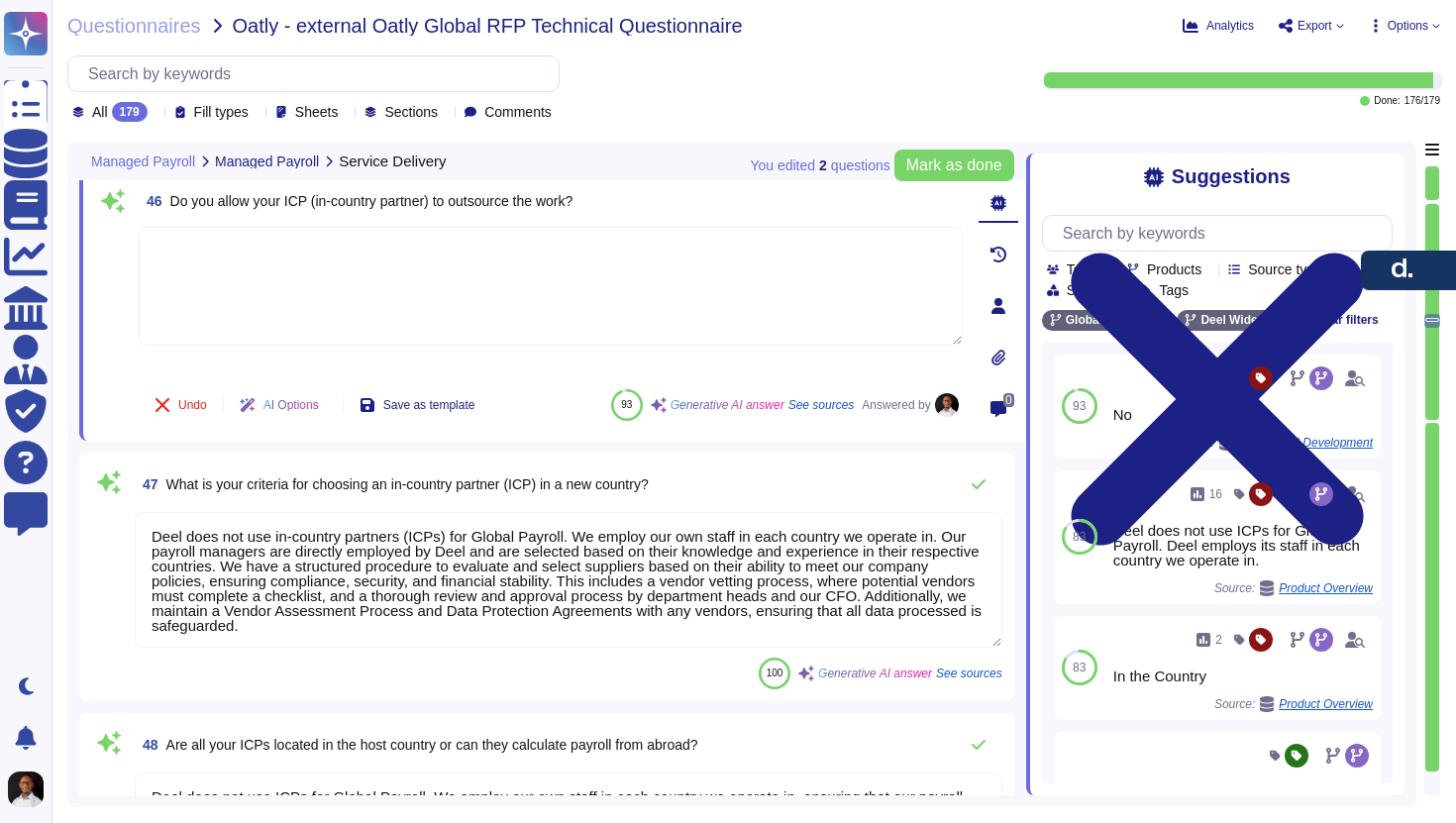 type on "Deel does not allow its ICPs to outsource any of their work. Deel manages payroll processing through its own internal systems and does not outsource any of its core services." 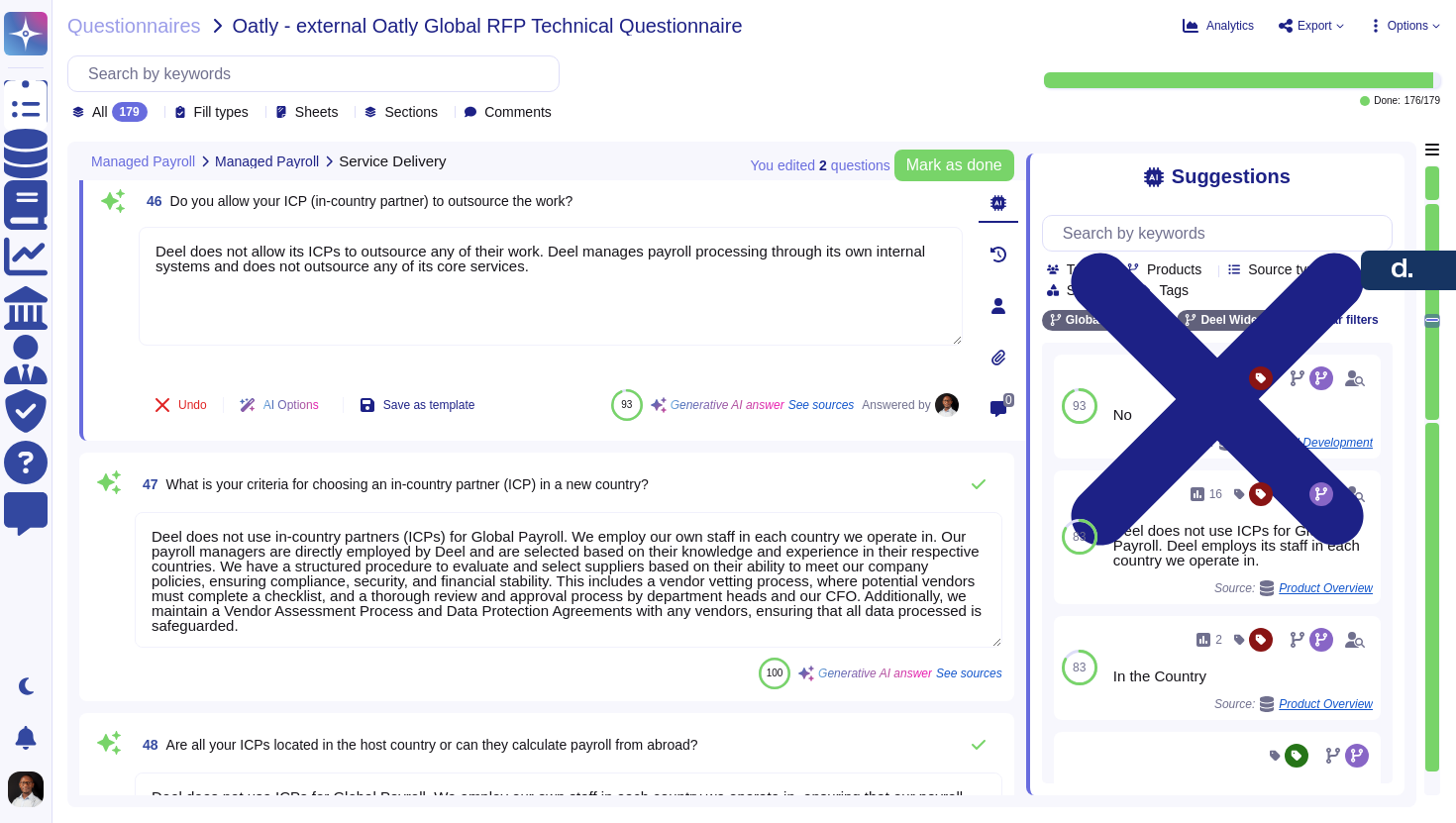 scroll, scrollTop: 2, scrollLeft: 0, axis: vertical 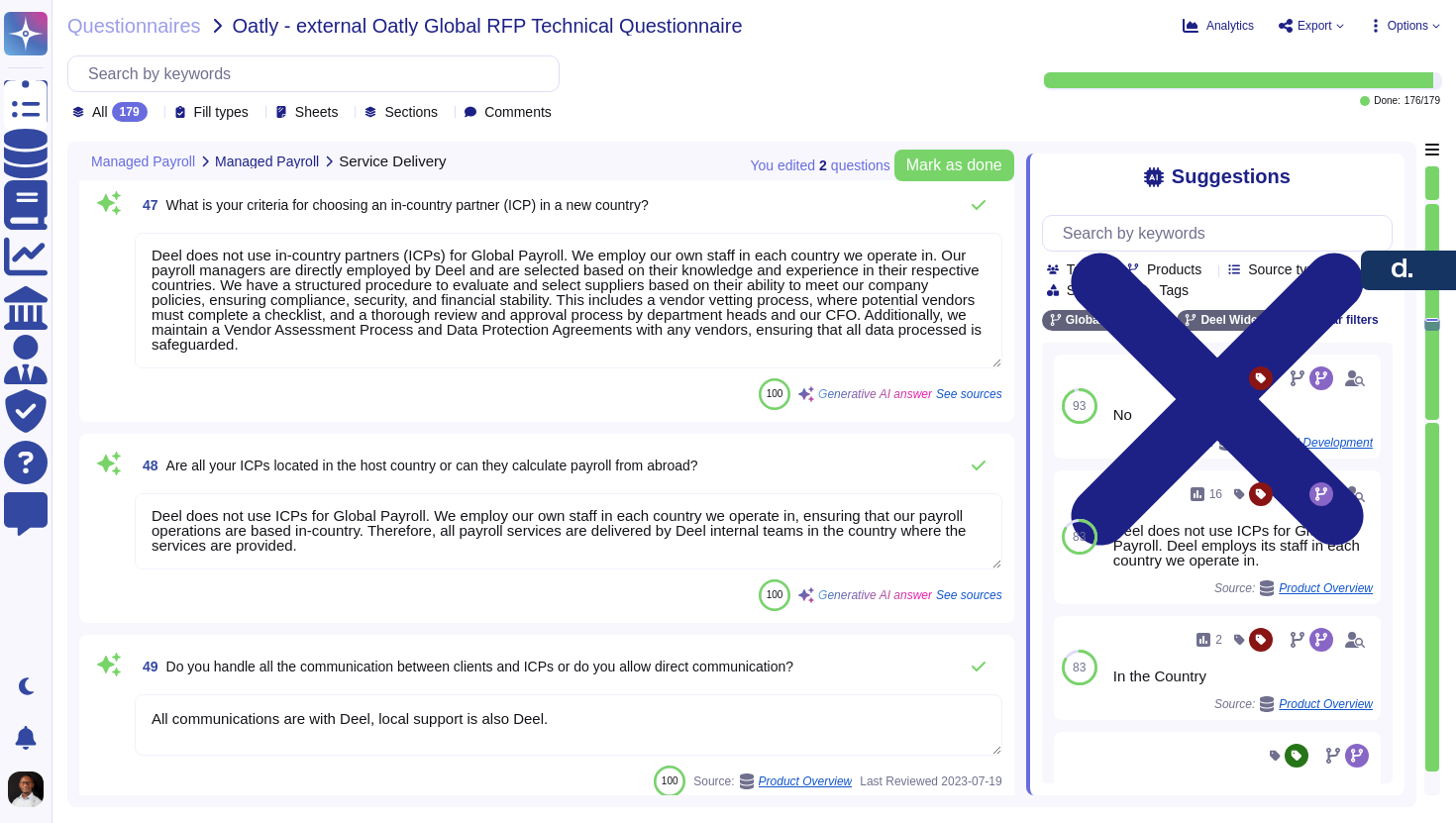 type on "When an ICP fails to honor the SLA, we will review the situation and take appropriate action to ensure that the SLA is met in the future. We have mechanisms in place to address such situations, including a dedicated team that works closely with the supplier to identify the root cause of the issue and develop a plan to address it. Additionally, the agreed SLA terms provide a defined escalation process and response times, and the relevant point of contact at Deel is assigned as the remediation owner to ensure a sufficient business response is built. SLAs are monitored monthly to ensure fulfillment." 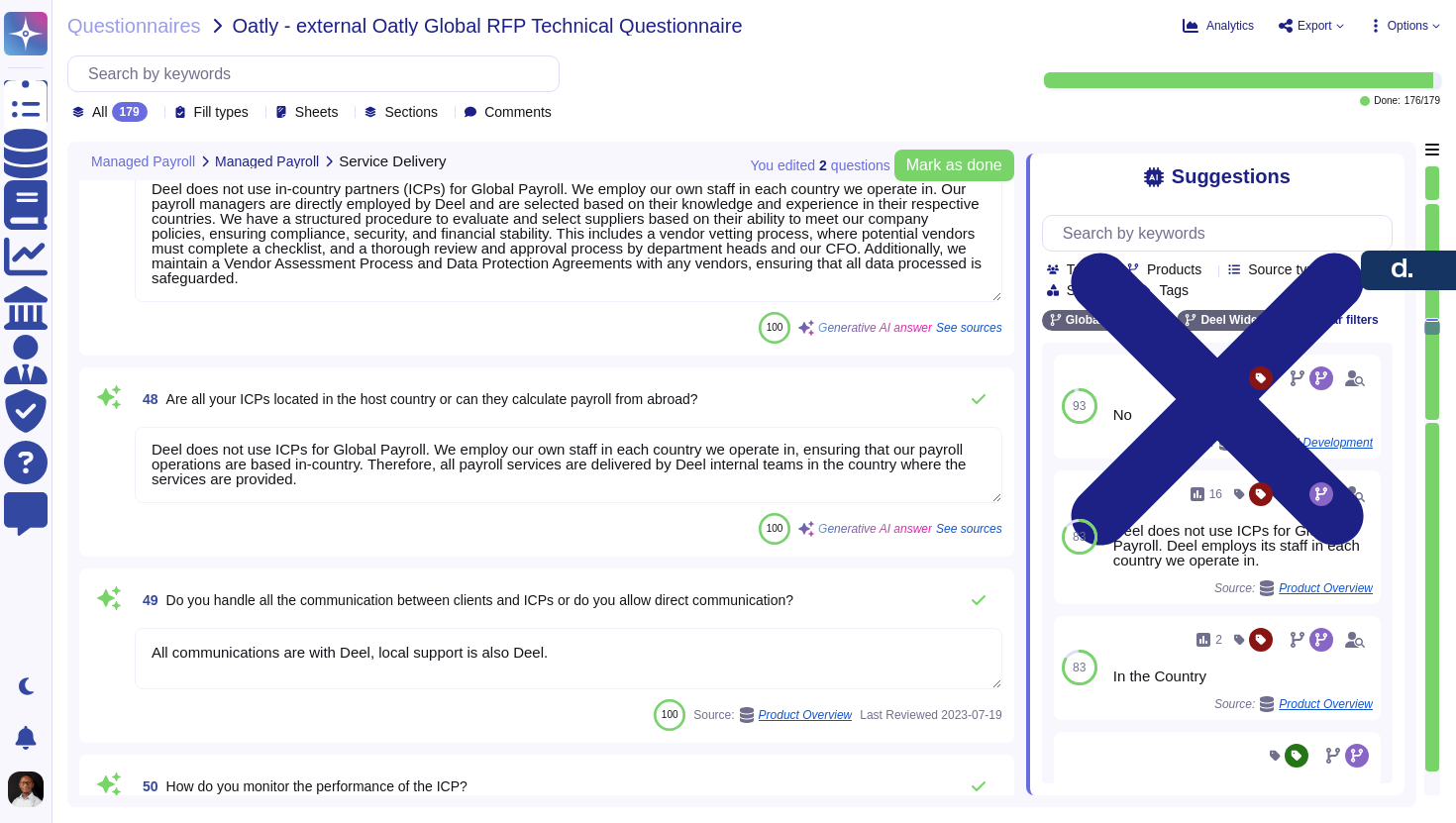 scroll, scrollTop: 13963, scrollLeft: 0, axis: vertical 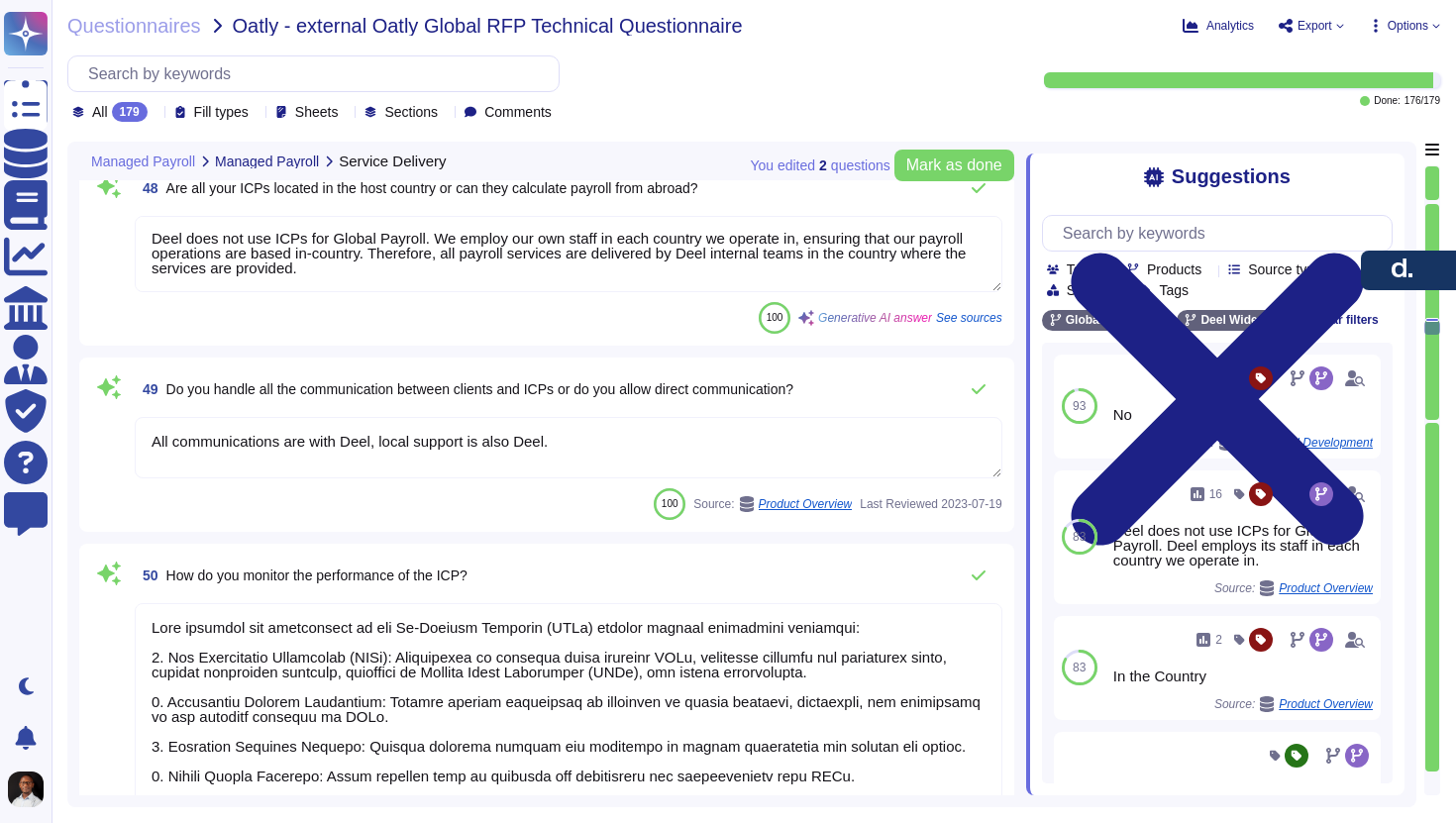 type on "Yes, employee year-end tax documents such as P60, W-2, and T4 forms are available online. They can be accessed through the Deel platform, where employees can view their tax documents through their profiles. Additionally, employees can find information in the in-app FAQs or contact our 24/7 in-app support for assistance." 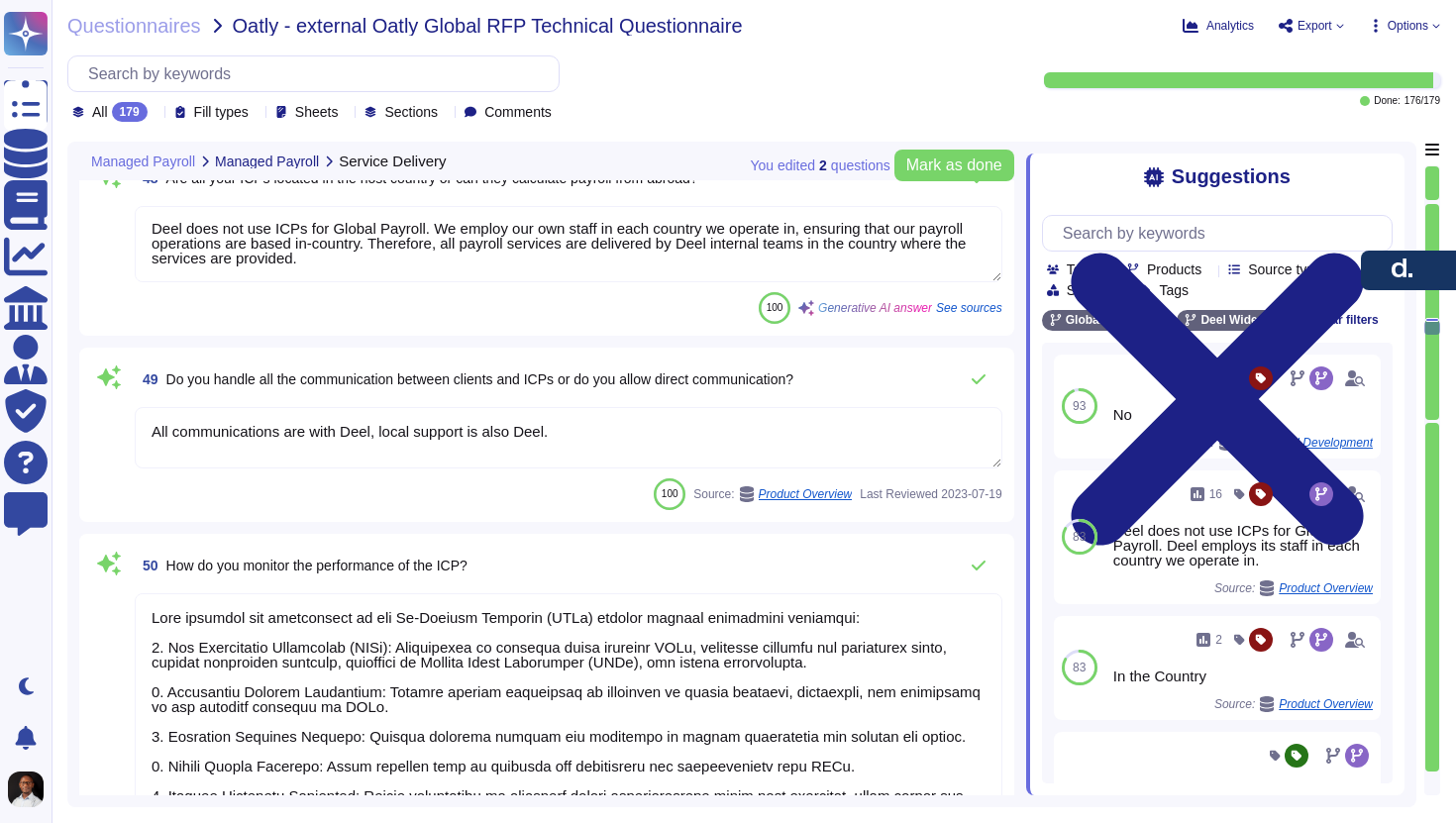 scroll, scrollTop: 14165, scrollLeft: 0, axis: vertical 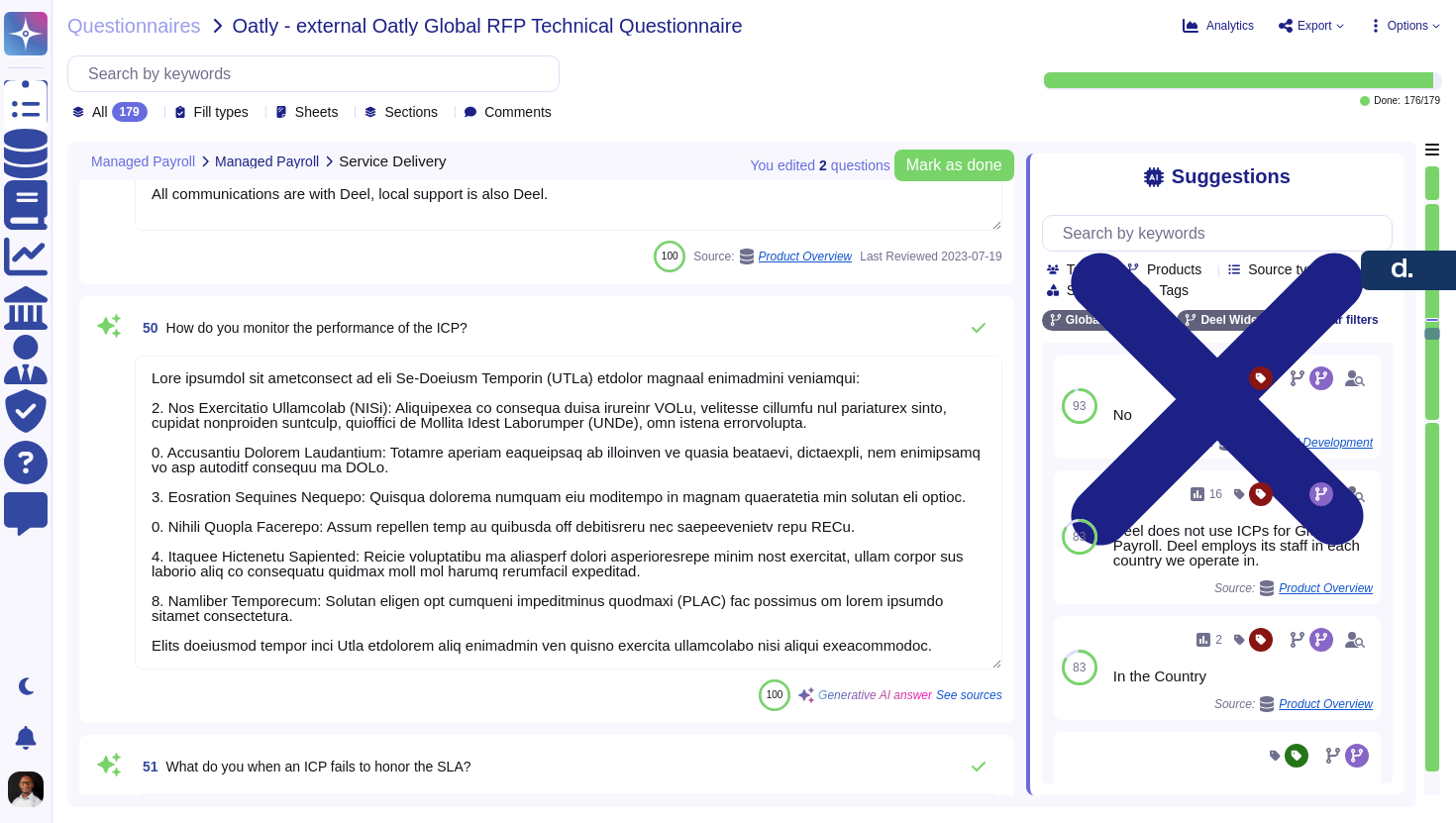type on "Deel implements several safety mechanisms to ensure that payments reach employees when working with an ICP:
1. Payment Processing: Payments are processed through Deel's platform, which minimizes the use of cashiers and intermediaries, enhancing efficiency and reducing potential errors.
2. Payment Confirmation: Each payment made by Deel is associated with a payslip, which includes details such as gross salary, tax withholdings, and net salary. This allows for verification of payment details.
3. Payment Status Tracking: Payments can be tracked through the Admin panel, where the payment status can be confirmed as "Completed" to ensure that funds have been transferred accordingly.
4. Direct Communication: Employees are encouraged to reach out to Deel Support for any payment errors, ensuring that any issues can be investigated promptly.
5. Compliance with Local Regulations: Deel ensures that all payments are compliant with local regulations, which is crucial for the legitimacy and safety of the payment pro..." 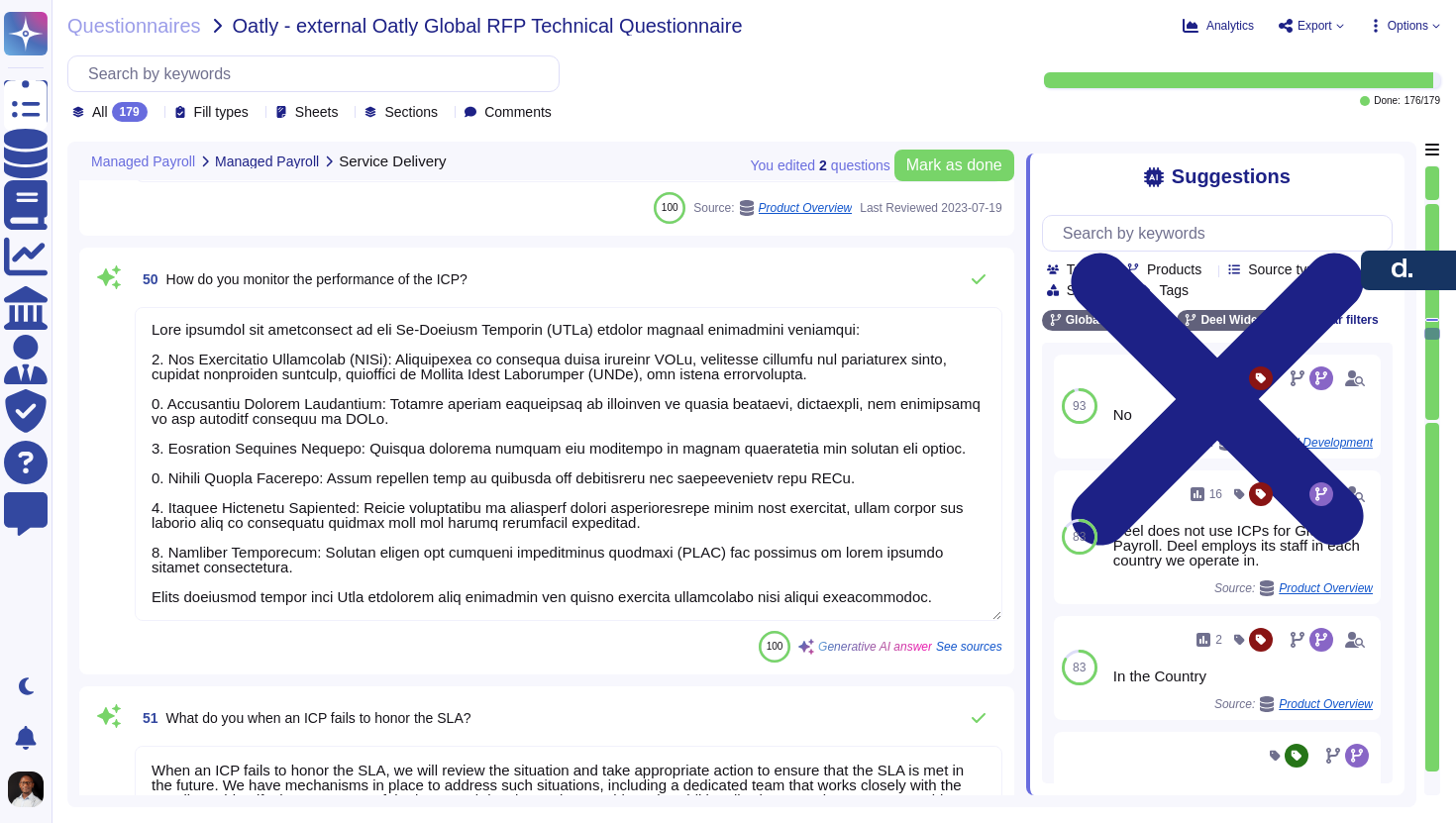 scroll, scrollTop: 14446, scrollLeft: 0, axis: vertical 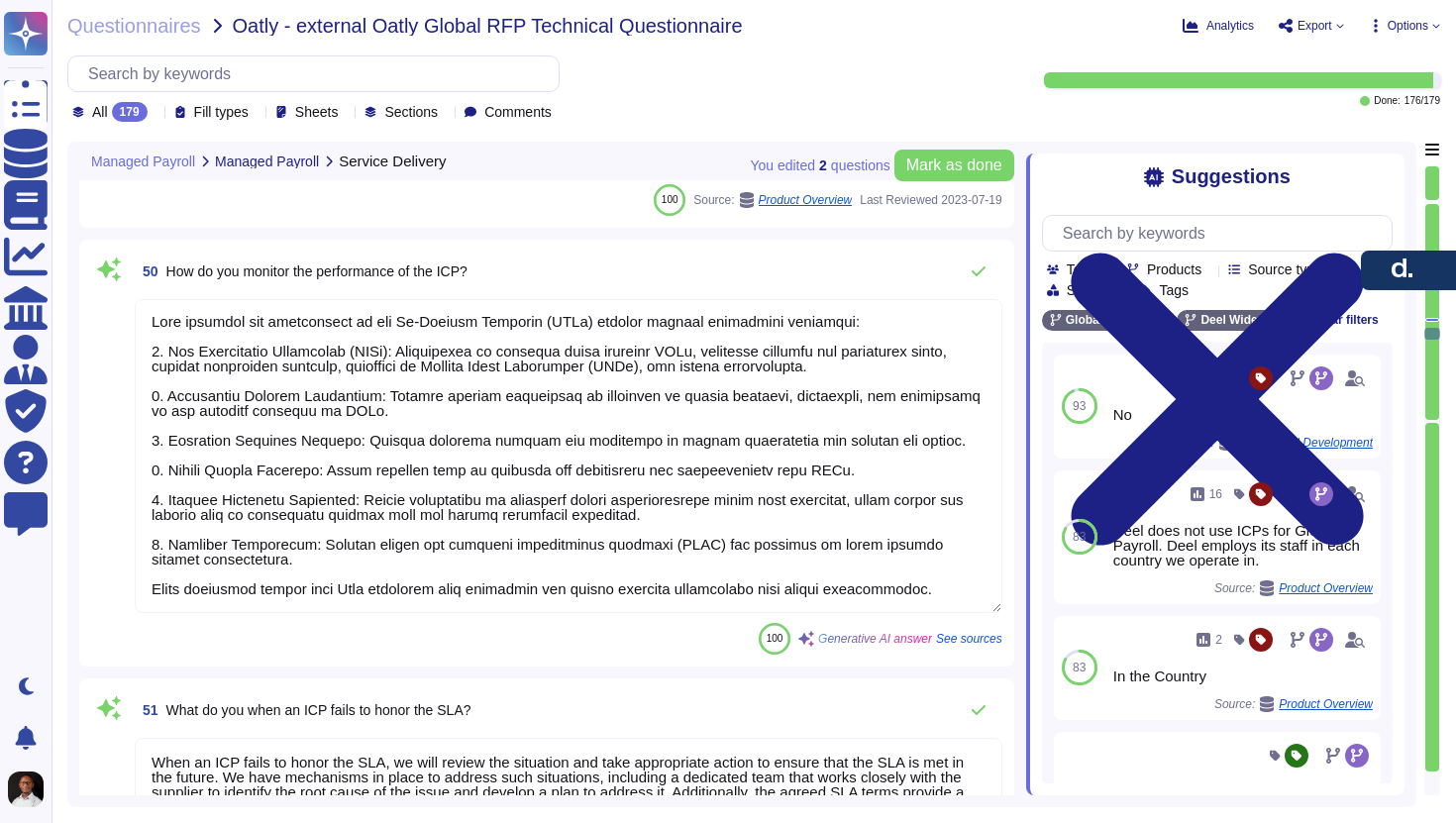 click at bounding box center (569, 456) 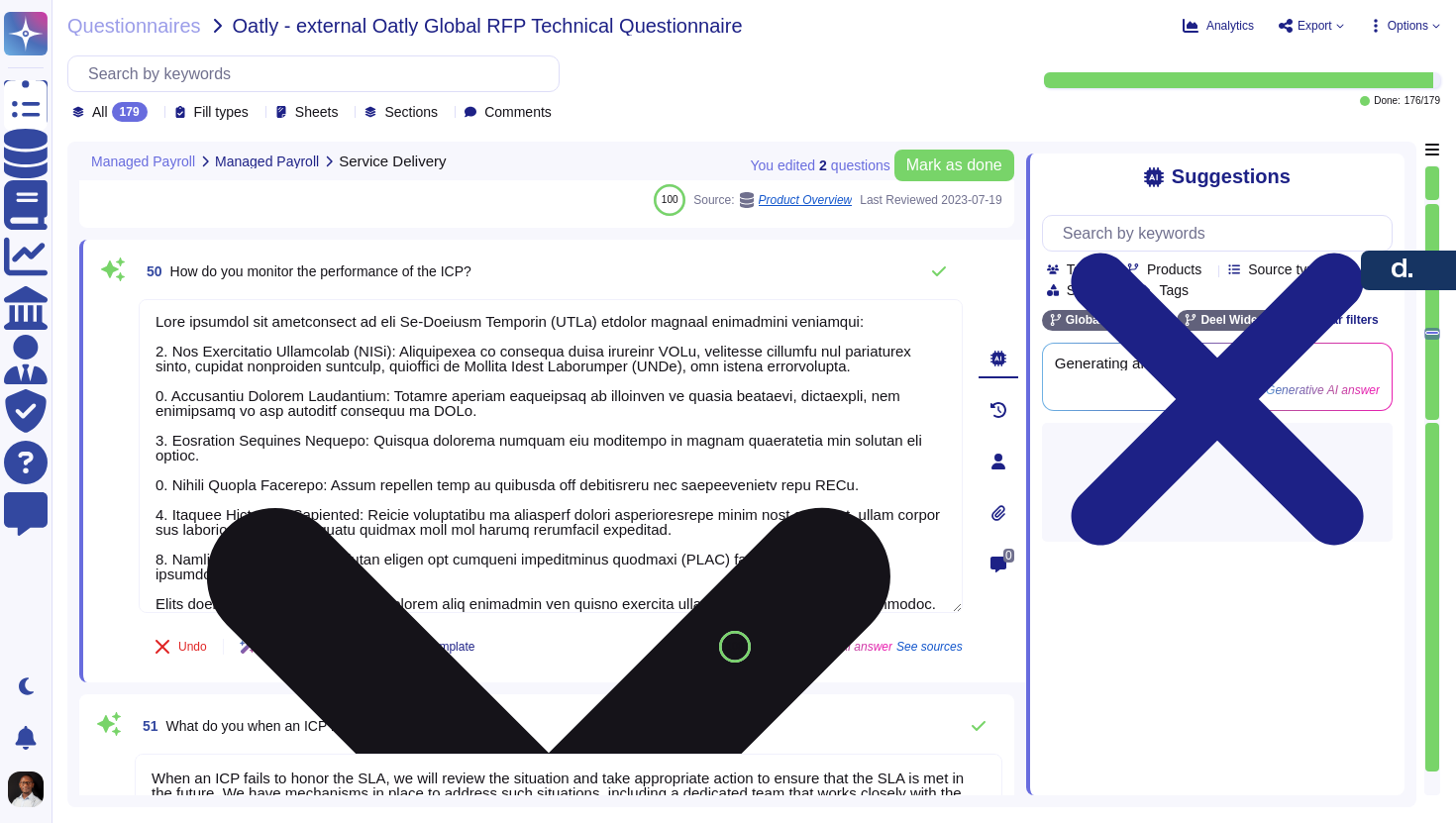 click at bounding box center [551, 456] 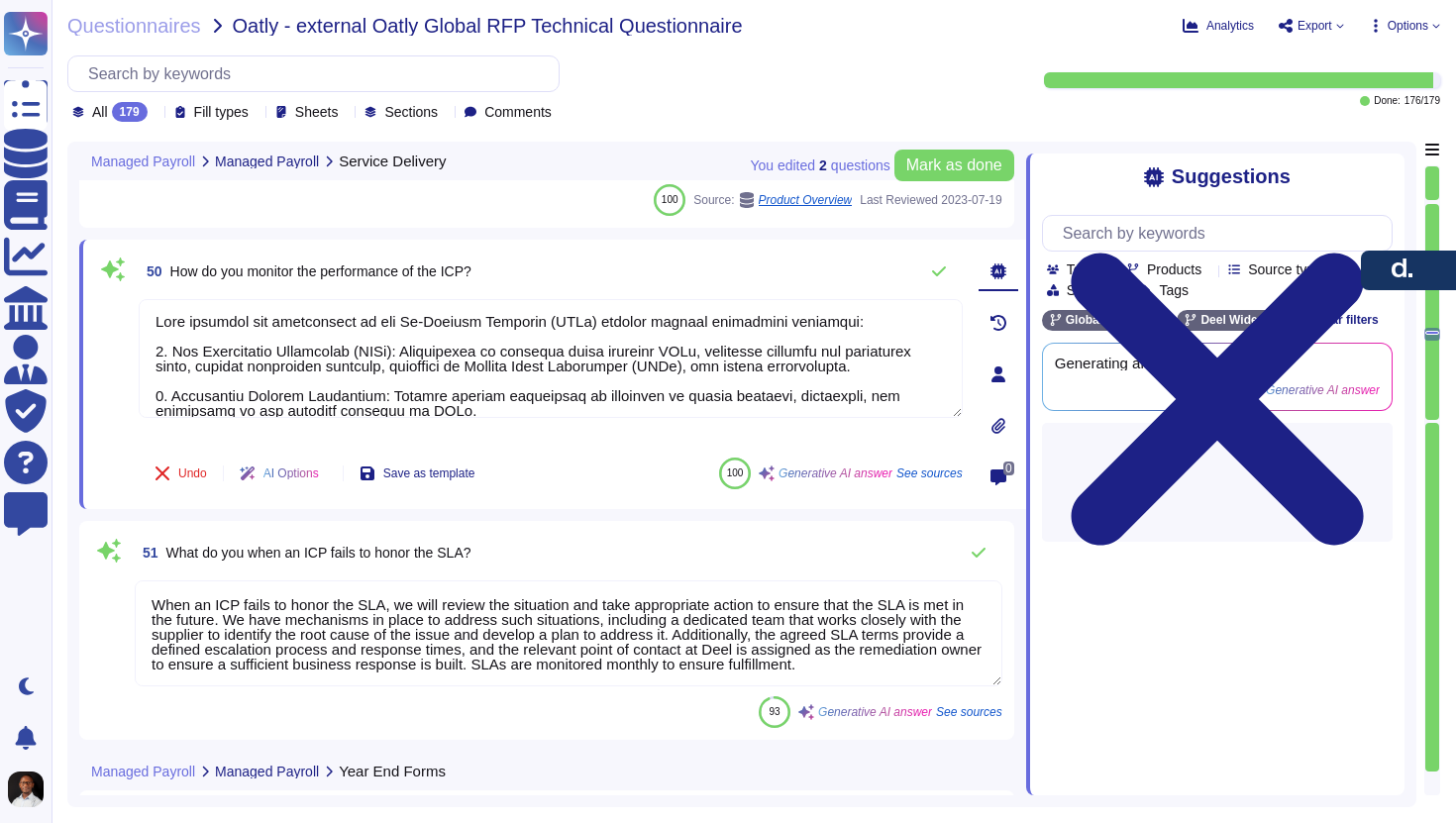 scroll, scrollTop: 0, scrollLeft: 0, axis: both 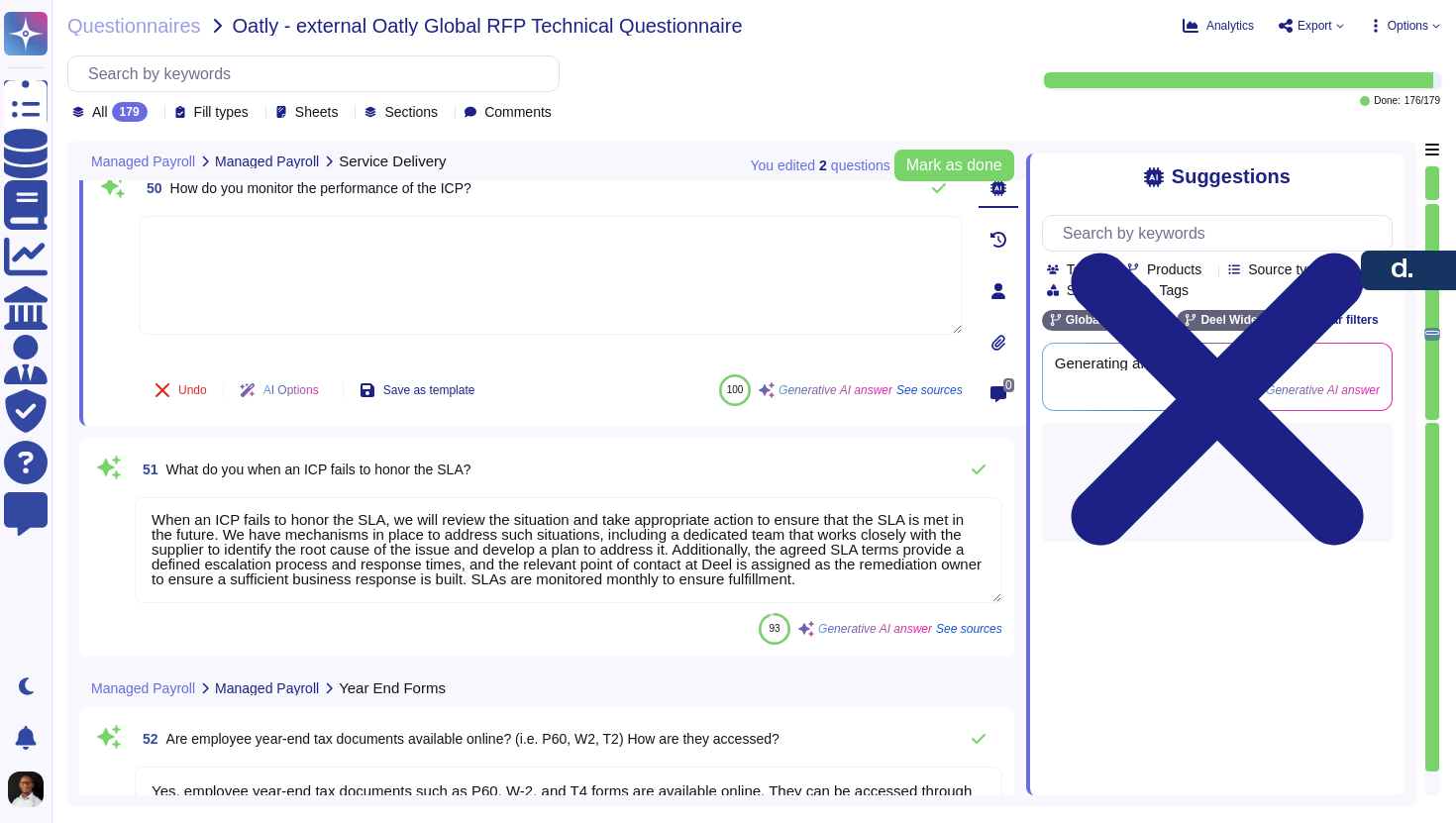 type 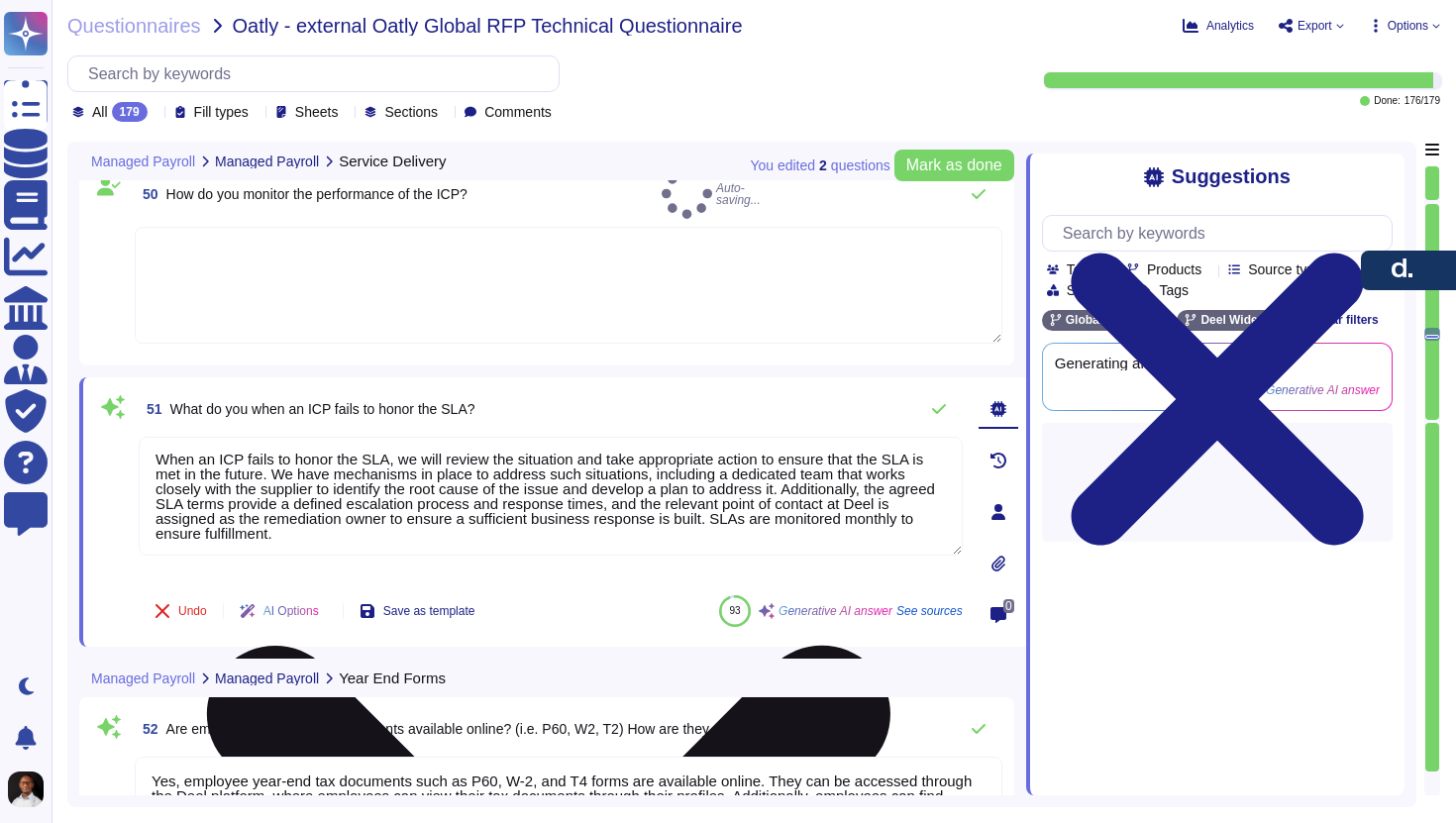 click on "Save as template" at bounding box center (417, 611) 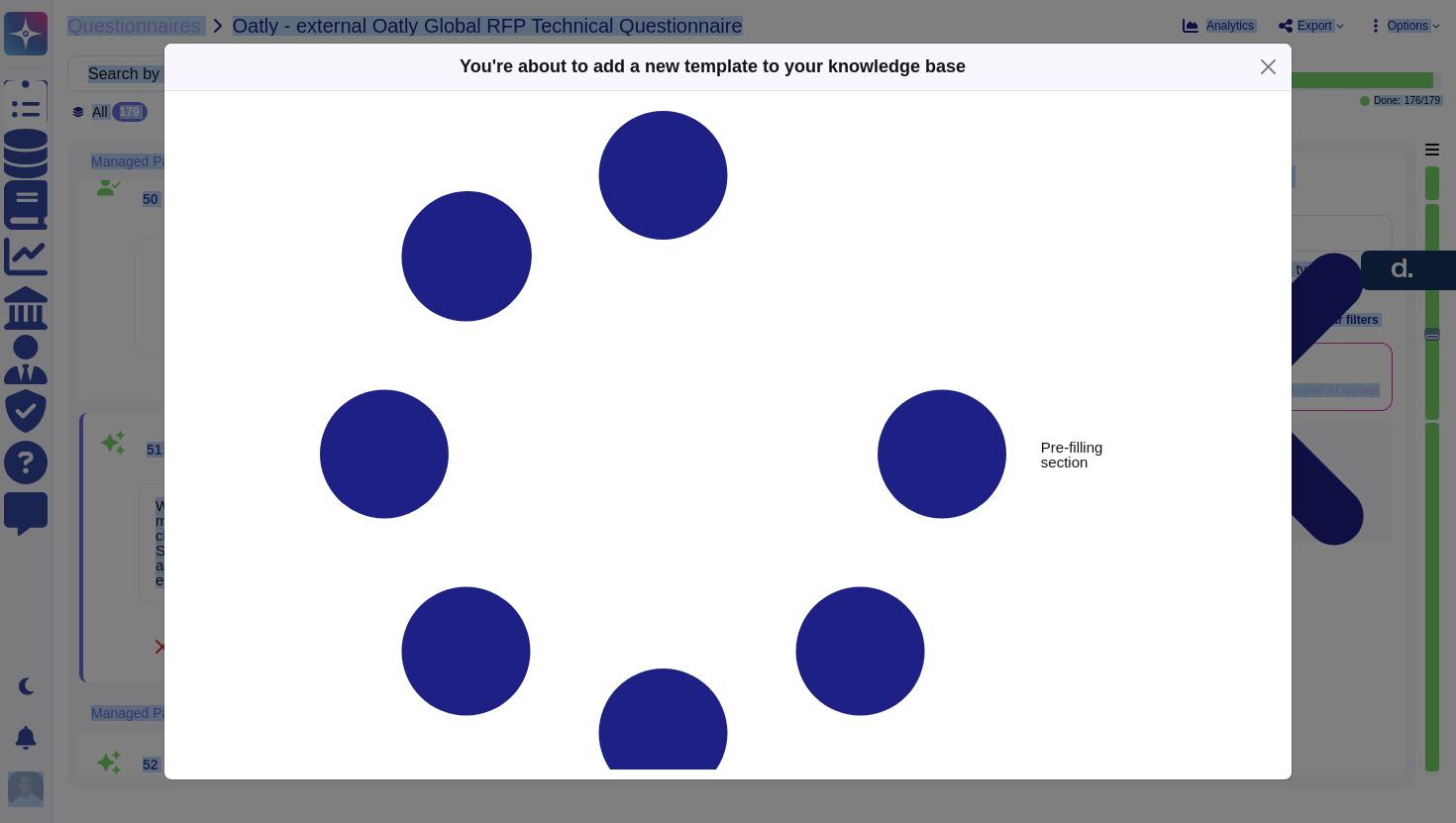type on "What do you when an ICP fails to honor the SLA?" 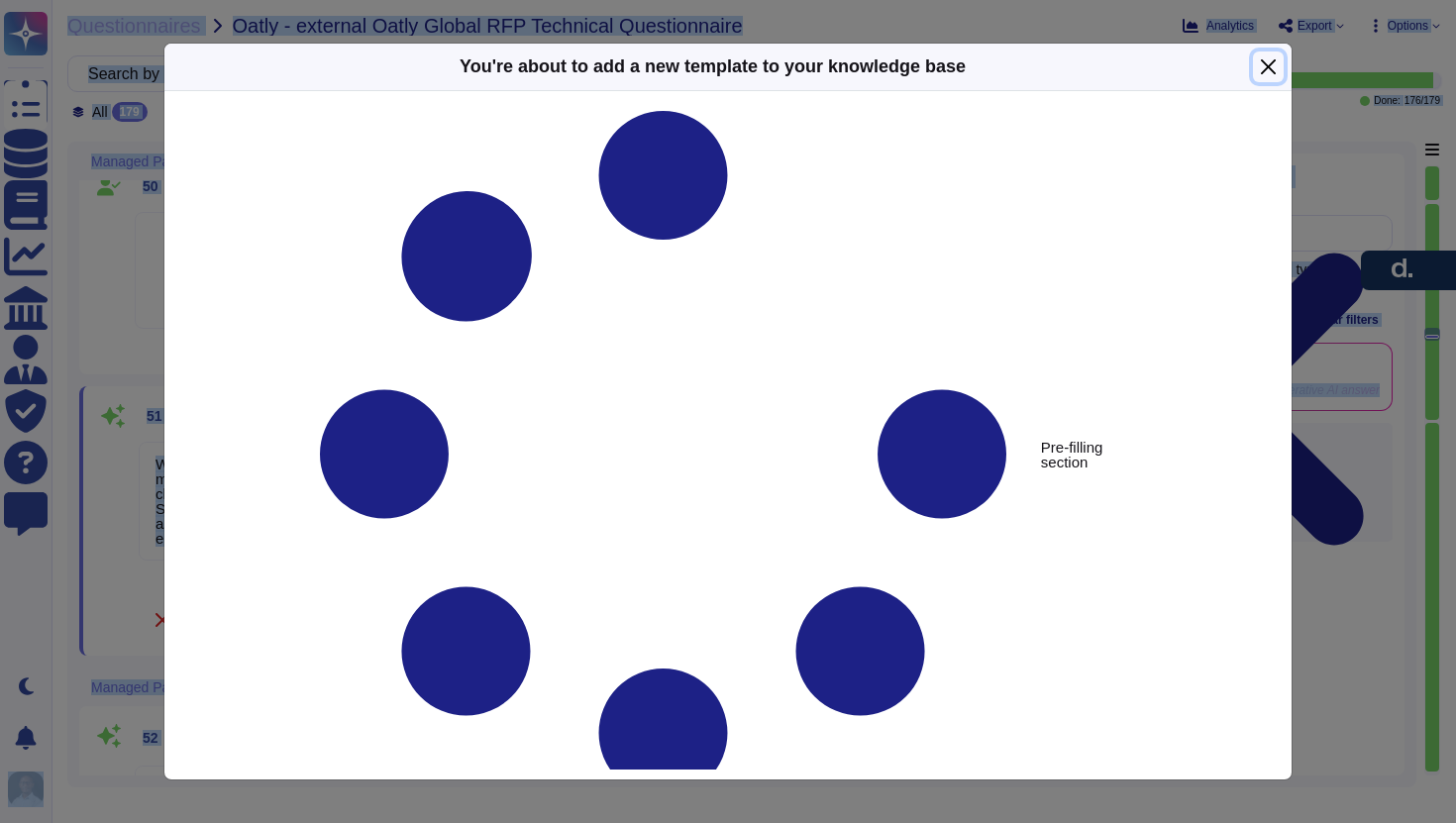 click at bounding box center (1268, 66) 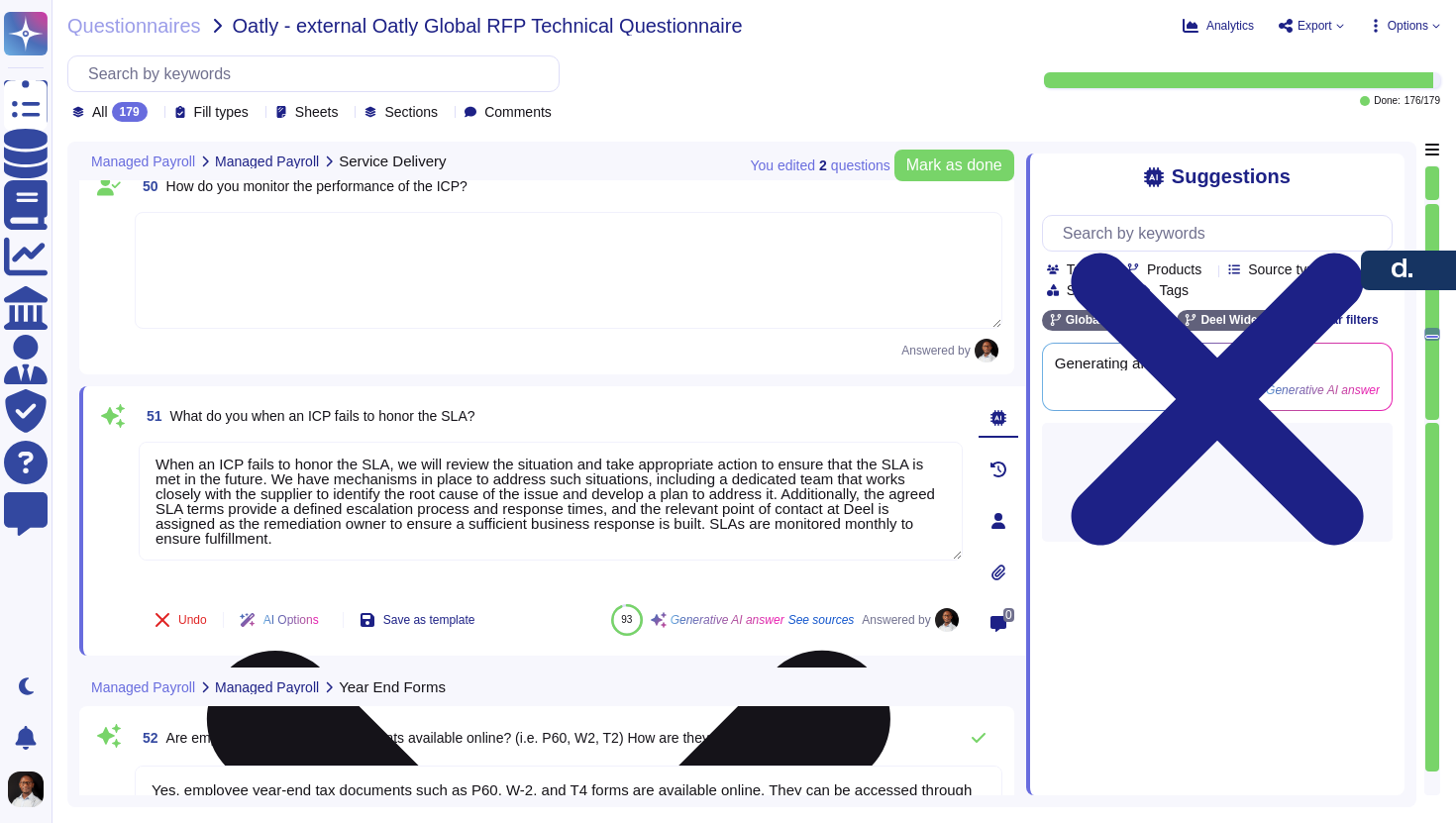click on "When an ICP fails to honor the SLA, we will review the situation and take appropriate action to ensure that the SLA is met in the future. We have mechanisms in place to address such situations, including a dedicated team that works closely with the supplier to identify the root cause of the issue and develop a plan to address it. Additionally, the agreed SLA terms provide a defined escalation process and response times, and the relevant point of contact at Deel is assigned as the remediation owner to ensure a sufficient business response is built. SLAs are monitored monthly to ensure fulfillment." at bounding box center (551, 501) 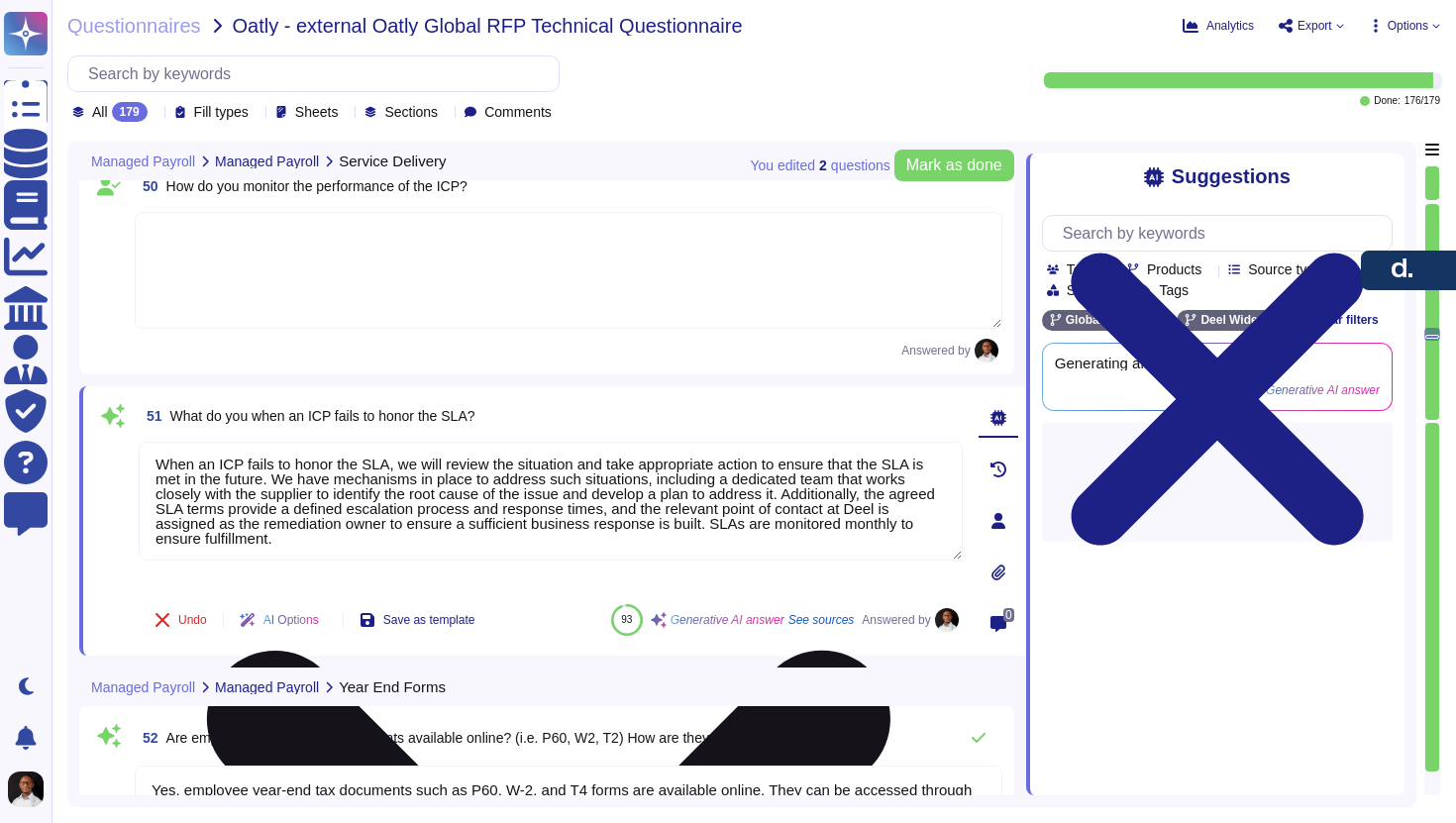 type 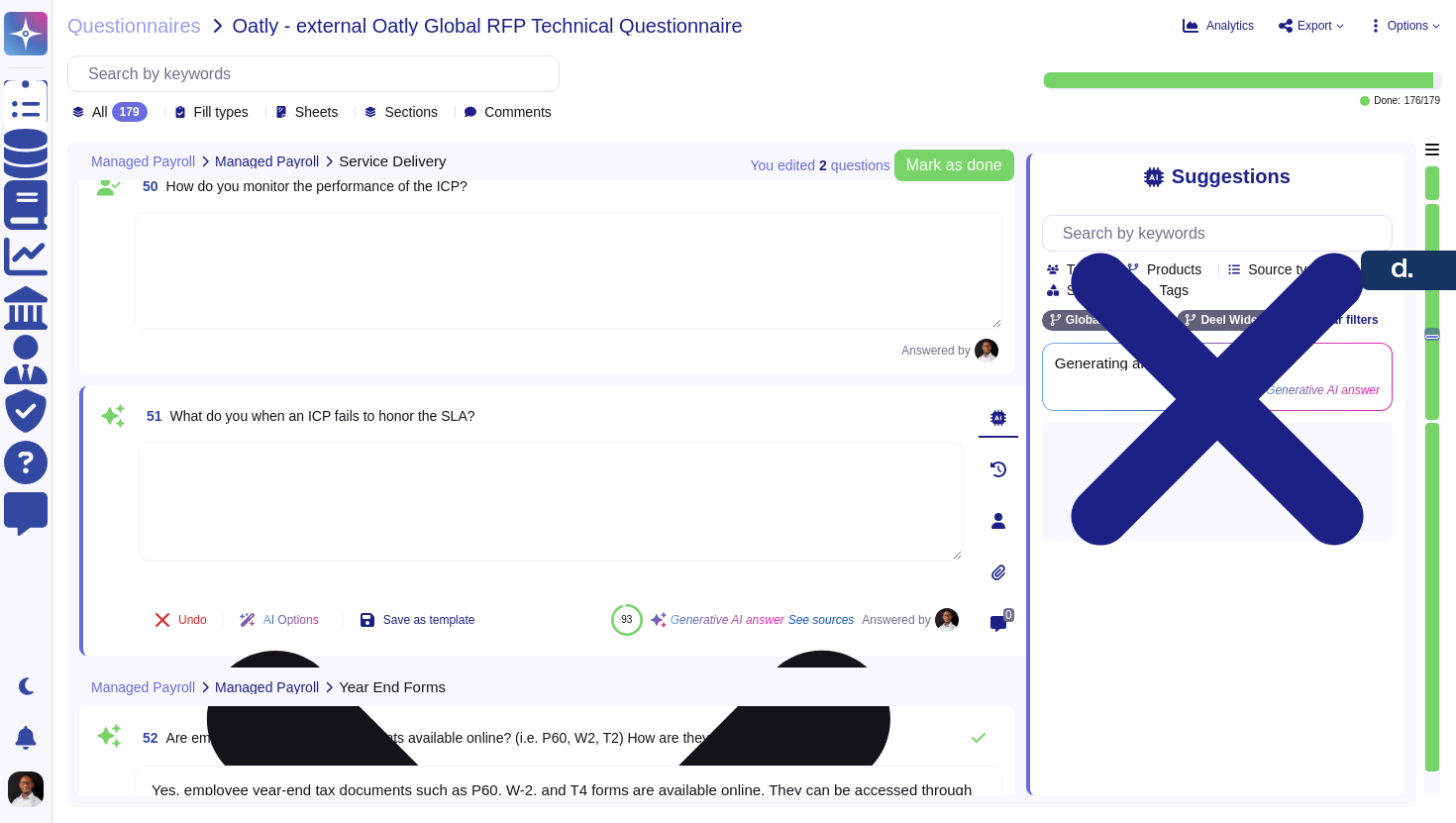 scroll, scrollTop: 0, scrollLeft: 0, axis: both 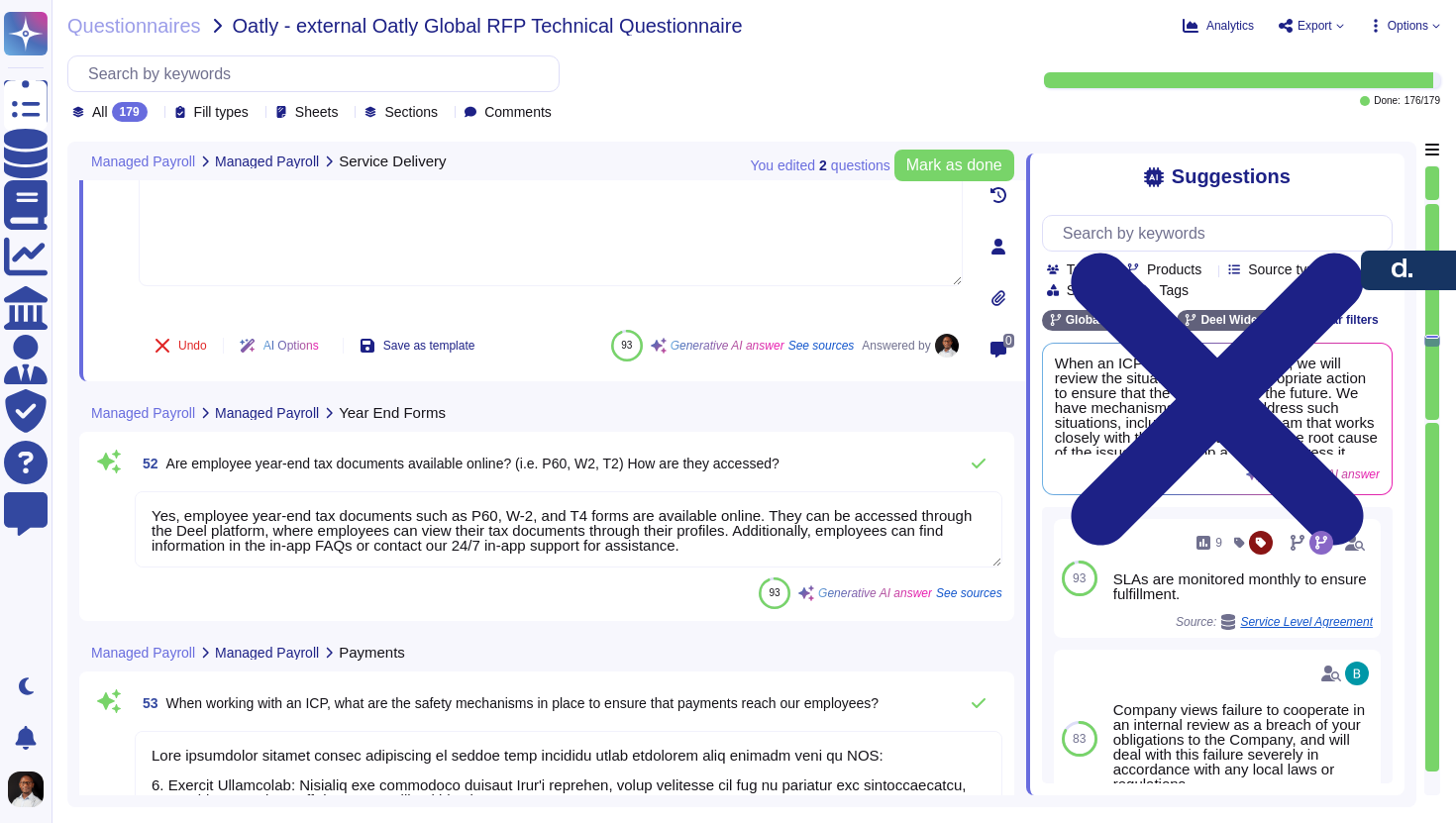 type on "Yes, our system automatically tracks the expiry date of documents, including visas and passports, and sends expiry alerts to managers at preset intervals, ranging from [DATE] to [DATE] before expiry, along with post-expiry follow-ups. Notifications cease upon renewal or termination. Additionally, the platform allows for the management of employee passports and other identity documents, ensuring that the expiry date is automatically populated and marked as tracked." 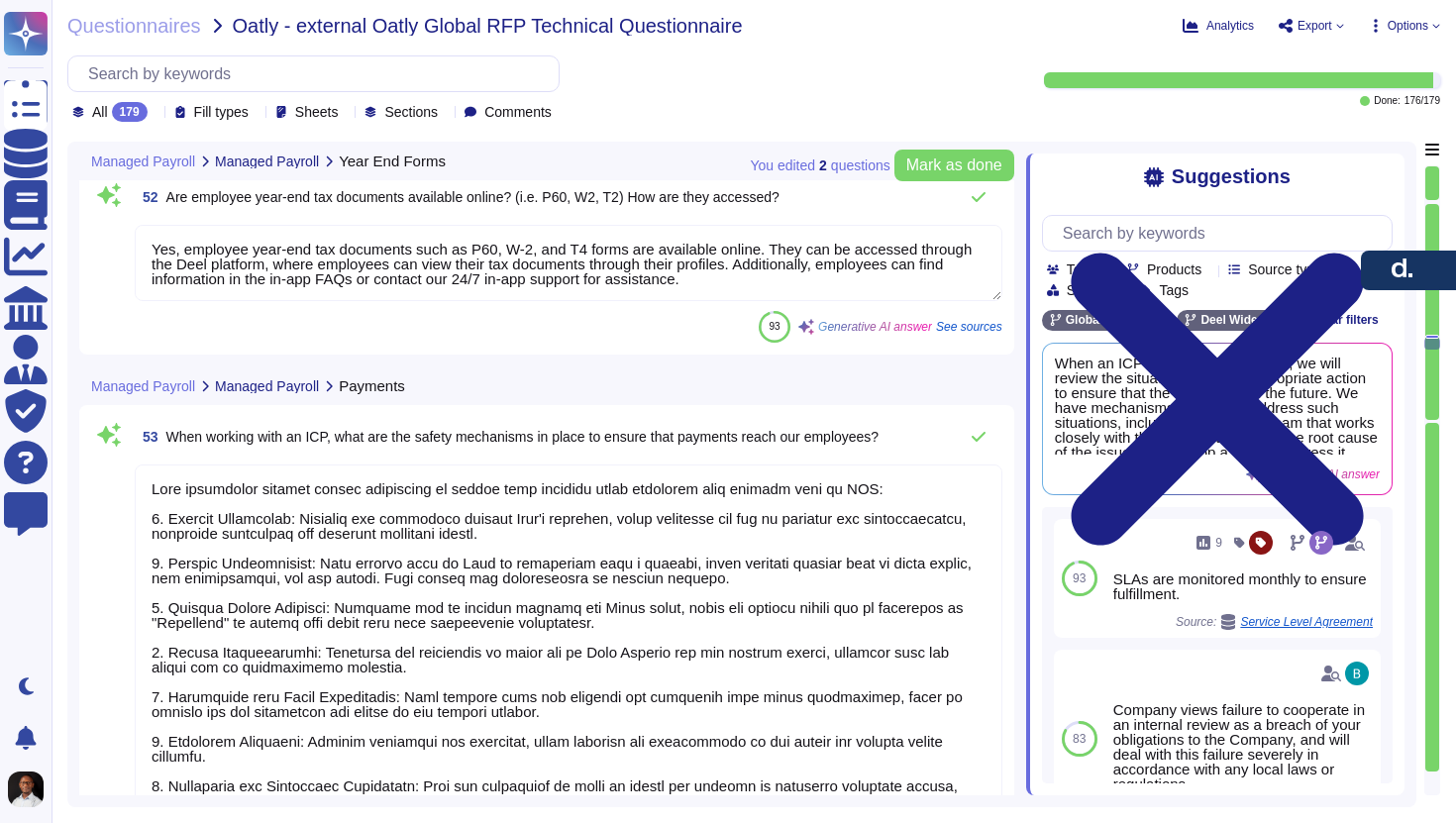 type on "Deel offers a comprehensive suite of reporting capabilities designed to provide clients with strategic insights into their global operations. Key features include:
1. Custom Report Creation: Clients can create custom reports from scratch or modify existing templates. This self-service functionality allows users to select specific data fields, configure columns, and tailor reports to meet their specific needs.
2. Ready-to-Go Reports: In addition to custom reports, Deel provides a range of ready-to-go reports covering various topics such as contracts, payments, invoices, and productivity.
3. Export Options: Reports can be easily exported in PDF or CSV formats, facilitating sharing and integration with other platforms.
4. No Additional Cost: There are no extra charges for creating customized reports, and clients can utilize all reporting features at no additional cost.
5. Self-Service Analytics: The Reporting & Analytics dashboard allows users to access ready-to-go reports or build their own, providing f..." 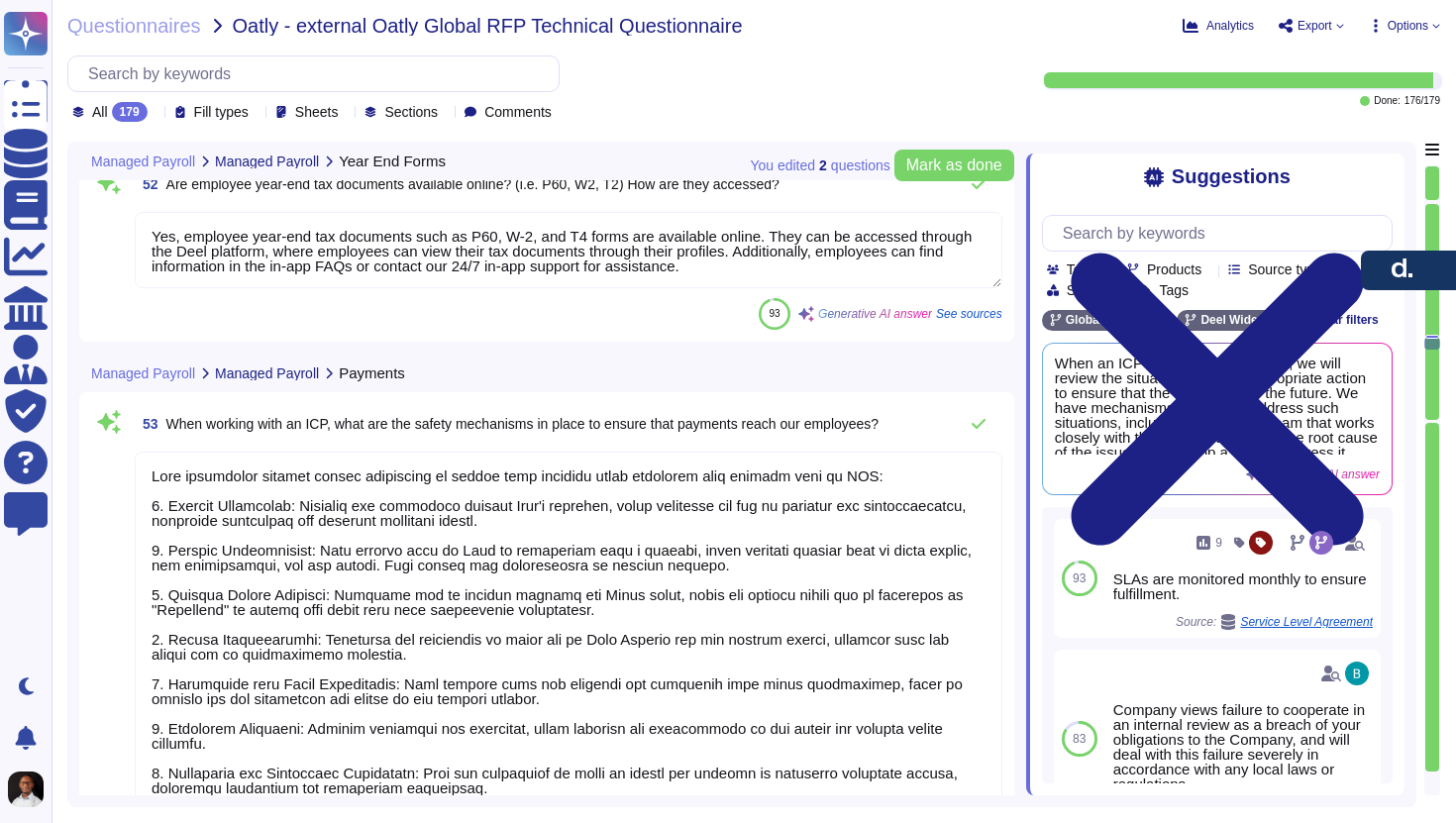 scroll, scrollTop: 2, scrollLeft: 0, axis: vertical 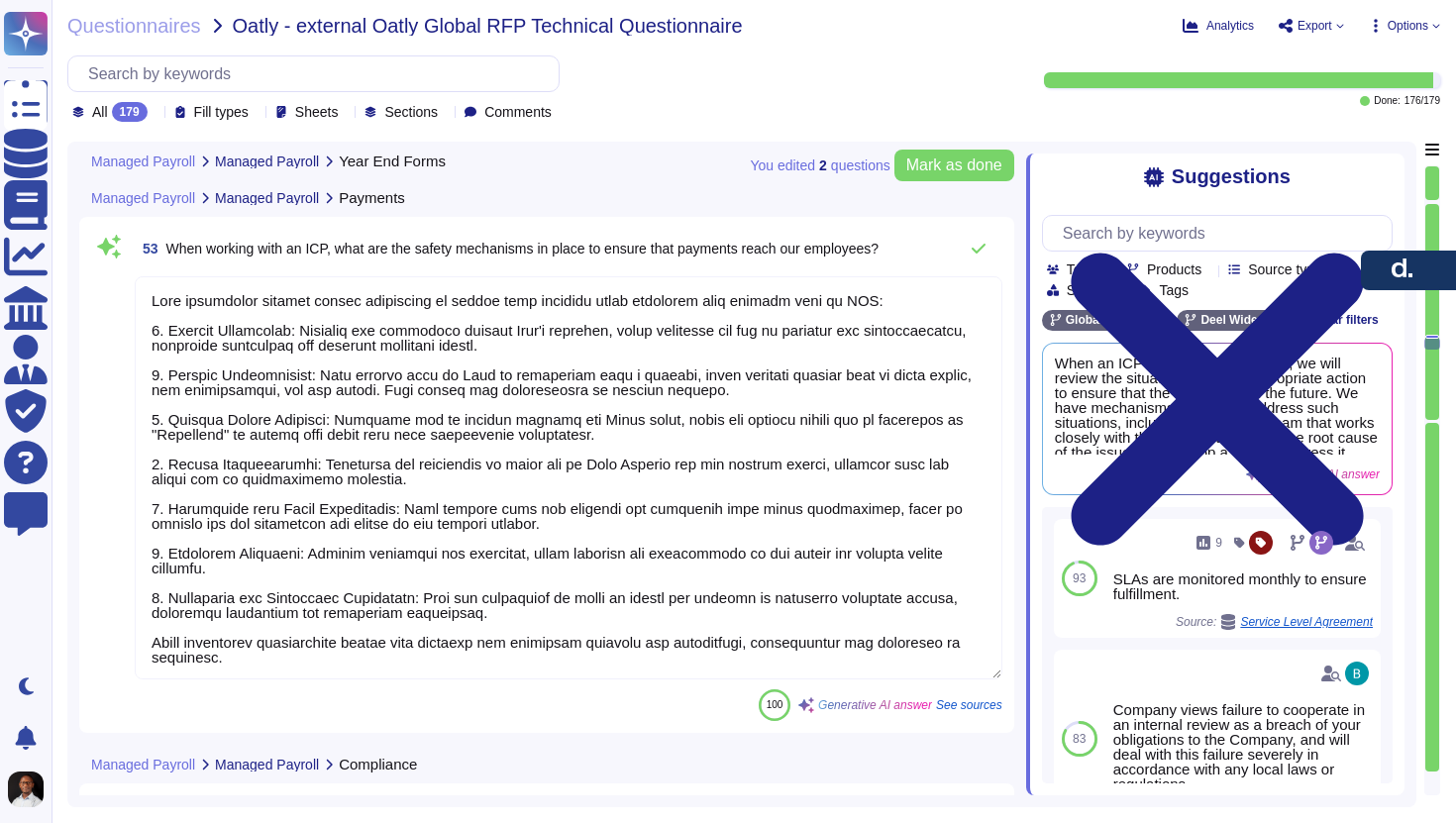 drag, startPoint x: 747, startPoint y: 298, endPoint x: 913, endPoint y: 302, distance: 166.0482 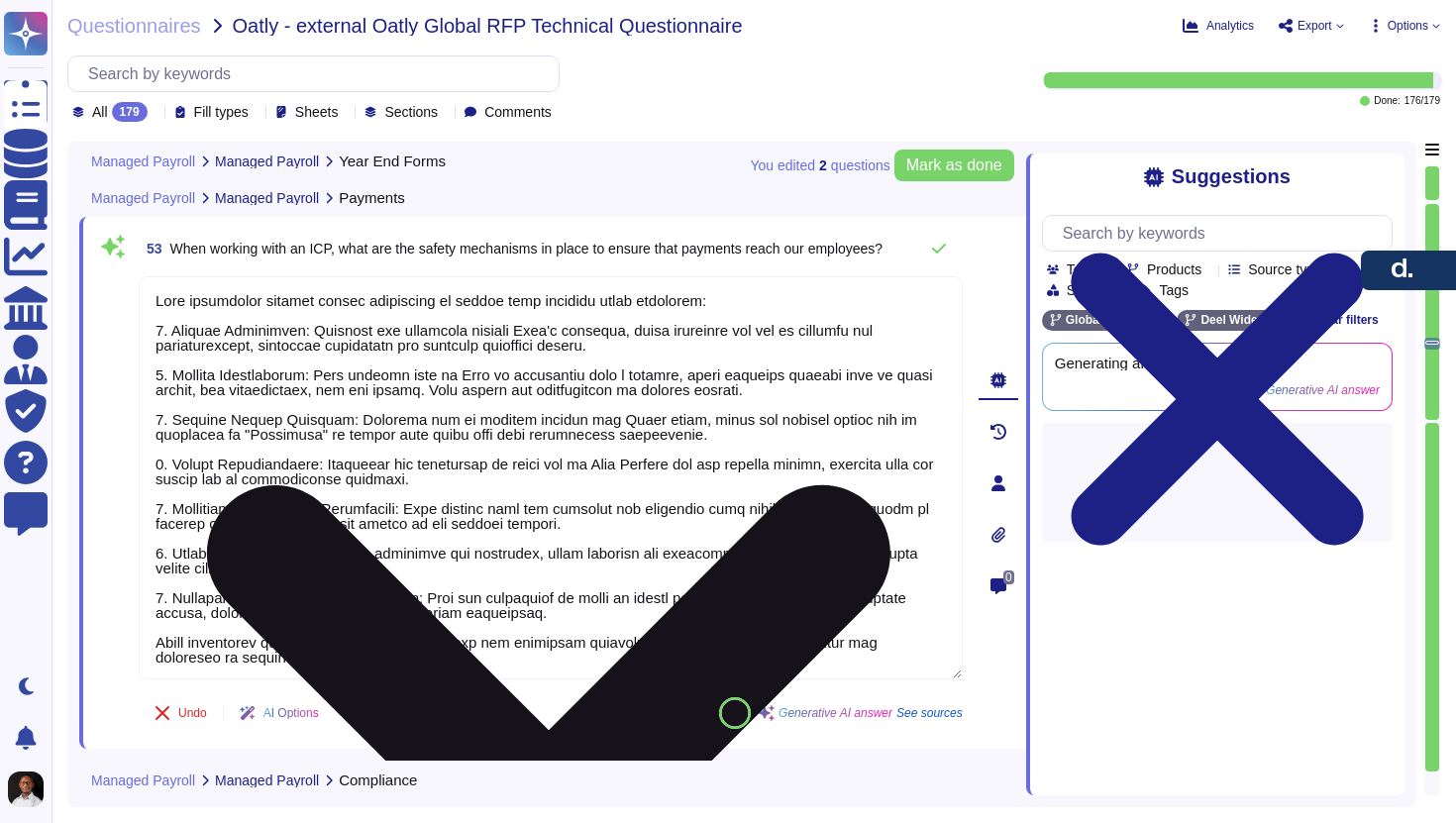 click at bounding box center (551, 477) 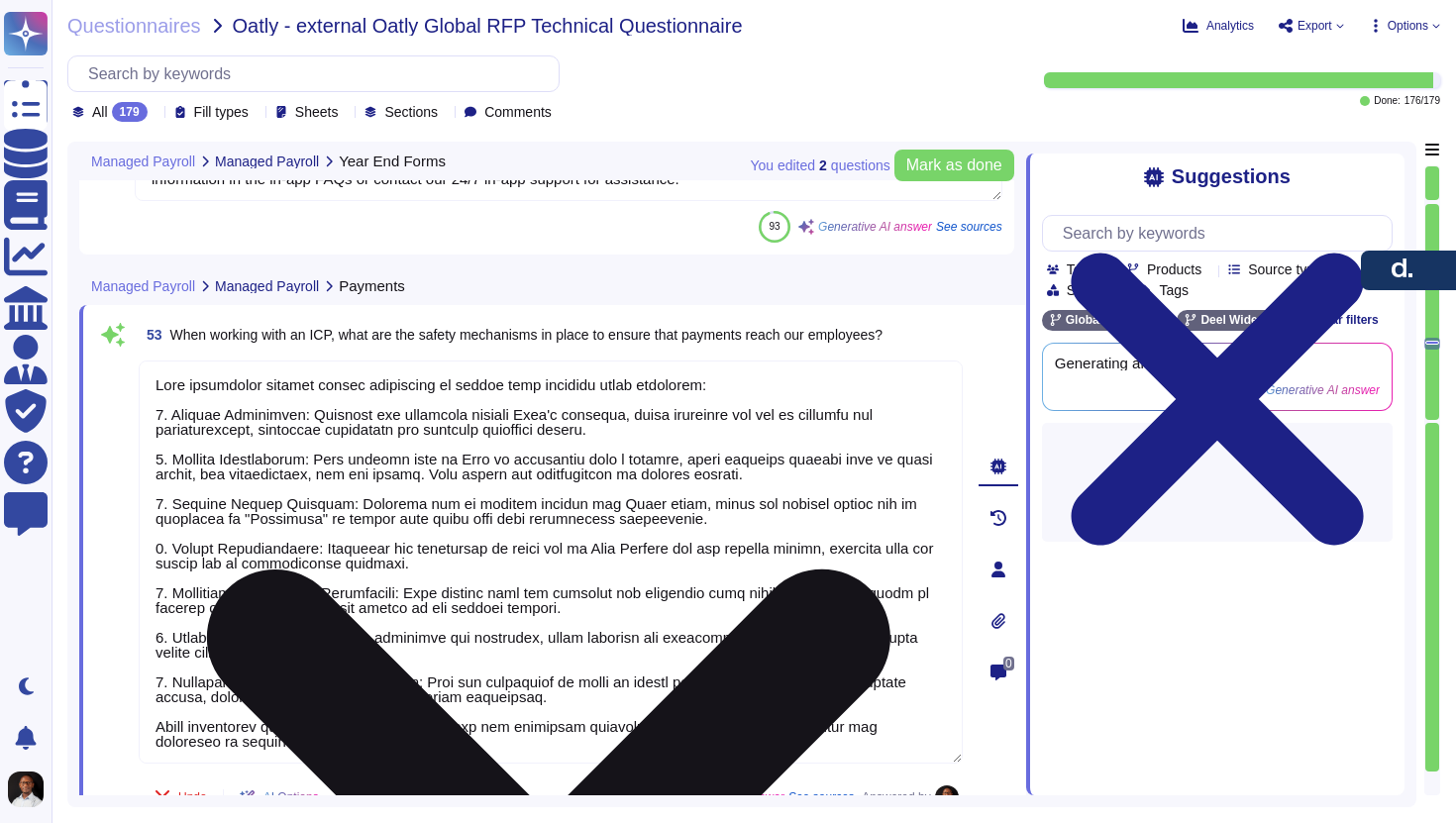 scroll, scrollTop: 15099, scrollLeft: 0, axis: vertical 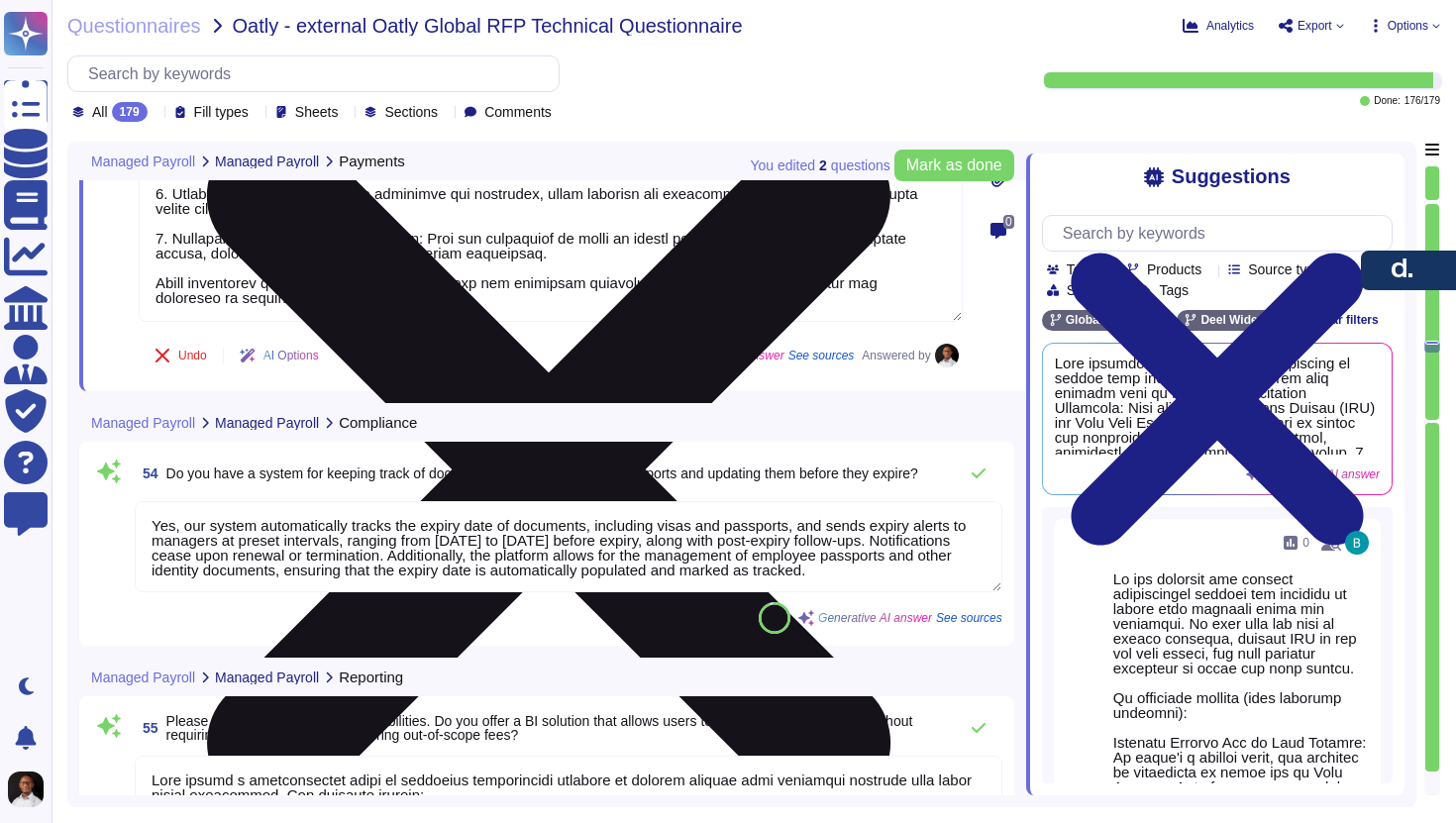 type on "Yes, Deel's solution supports statutory payroll reporting, providing all necessary documentation required by local labor laws and ensuring compliance with statutory requirements. We offer reports for tax data on a monthly, quarterly, and year-end basis, as required by government regulations." 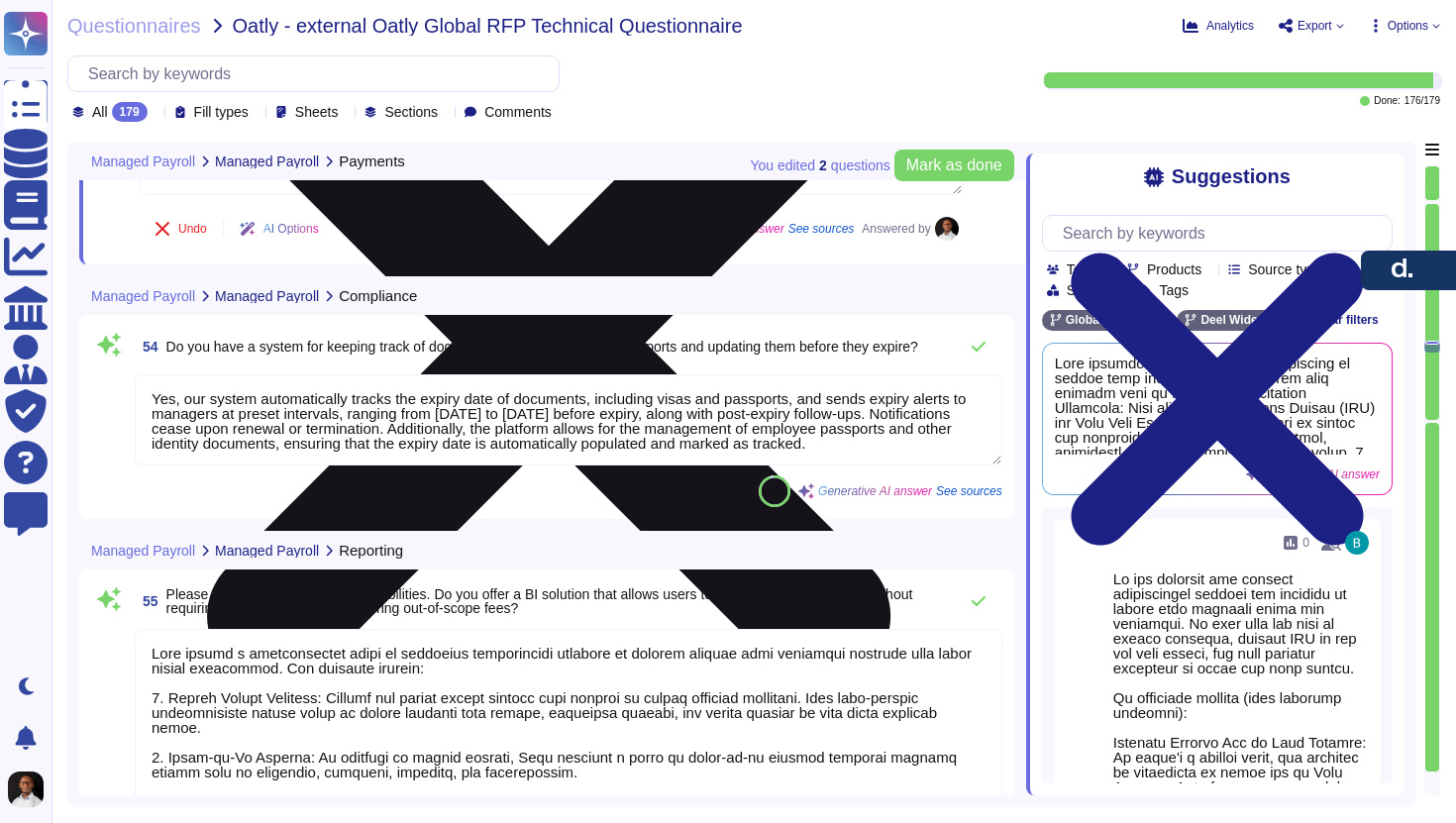 scroll, scrollTop: 15675, scrollLeft: 0, axis: vertical 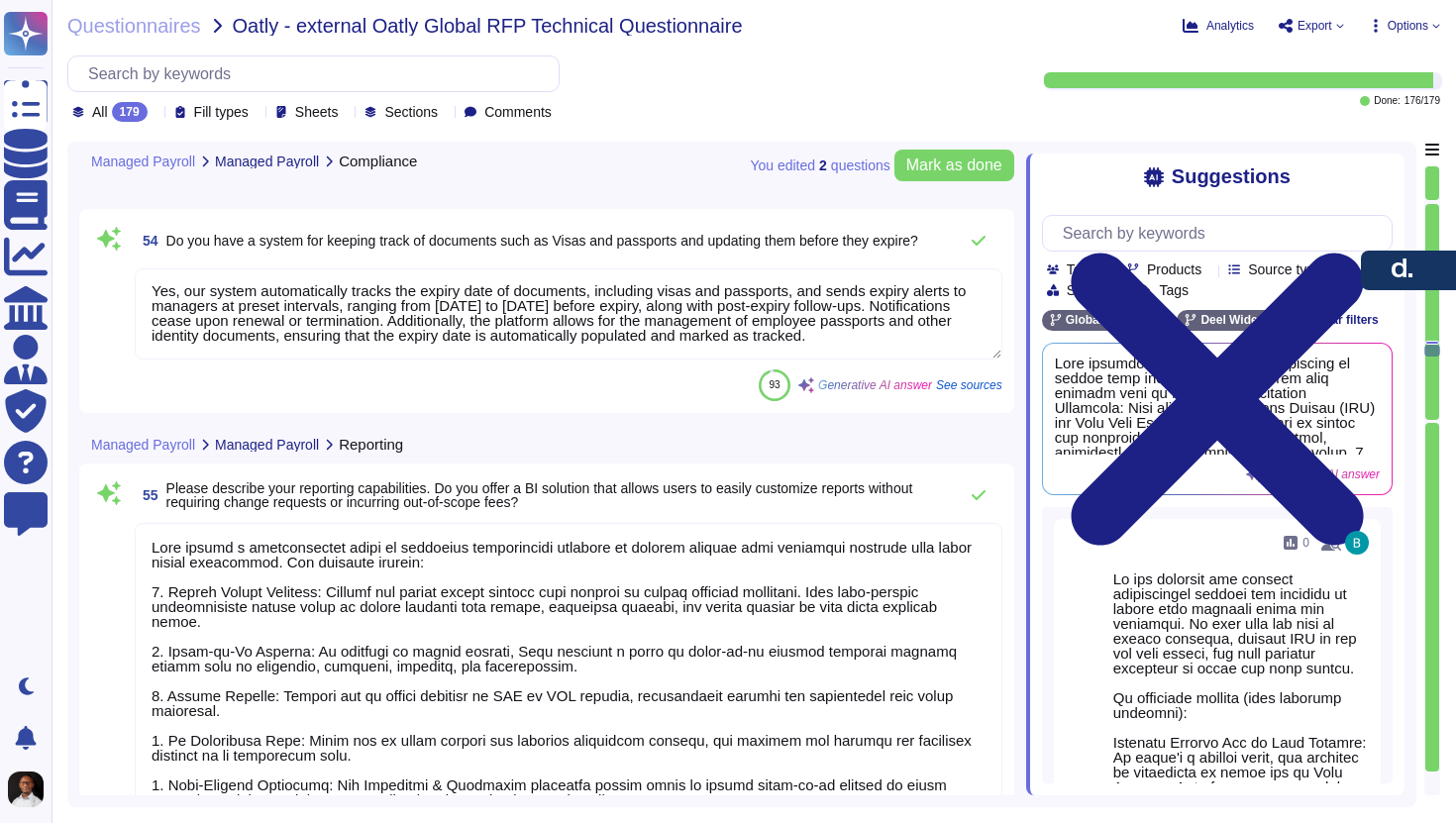 type on "Deel tracks a variety of metrics for reporting purposes, including:
1. Total employer cost across different hiring methods
2. Total headcount per country
3. Starters and leavers
4. Hours worked, rate, and amount owed for pay-as-you-go contractors
5. Gross to Net totals across all countries, entities, and payroll cycles in a single currency
6. Specific Gross to Net for specific entities
7. Specific deductions and contributions, such as pension contributions or social security contributions
8. Retention data
9. Time off information
10. Employee contributions or deductions
11. Turnover/attrition rates
12. Workforce demographics, including gender identity (when enabled)
These metrics can be customized and viewed in various reports, such as contracts, payments, invoices, and productivity." 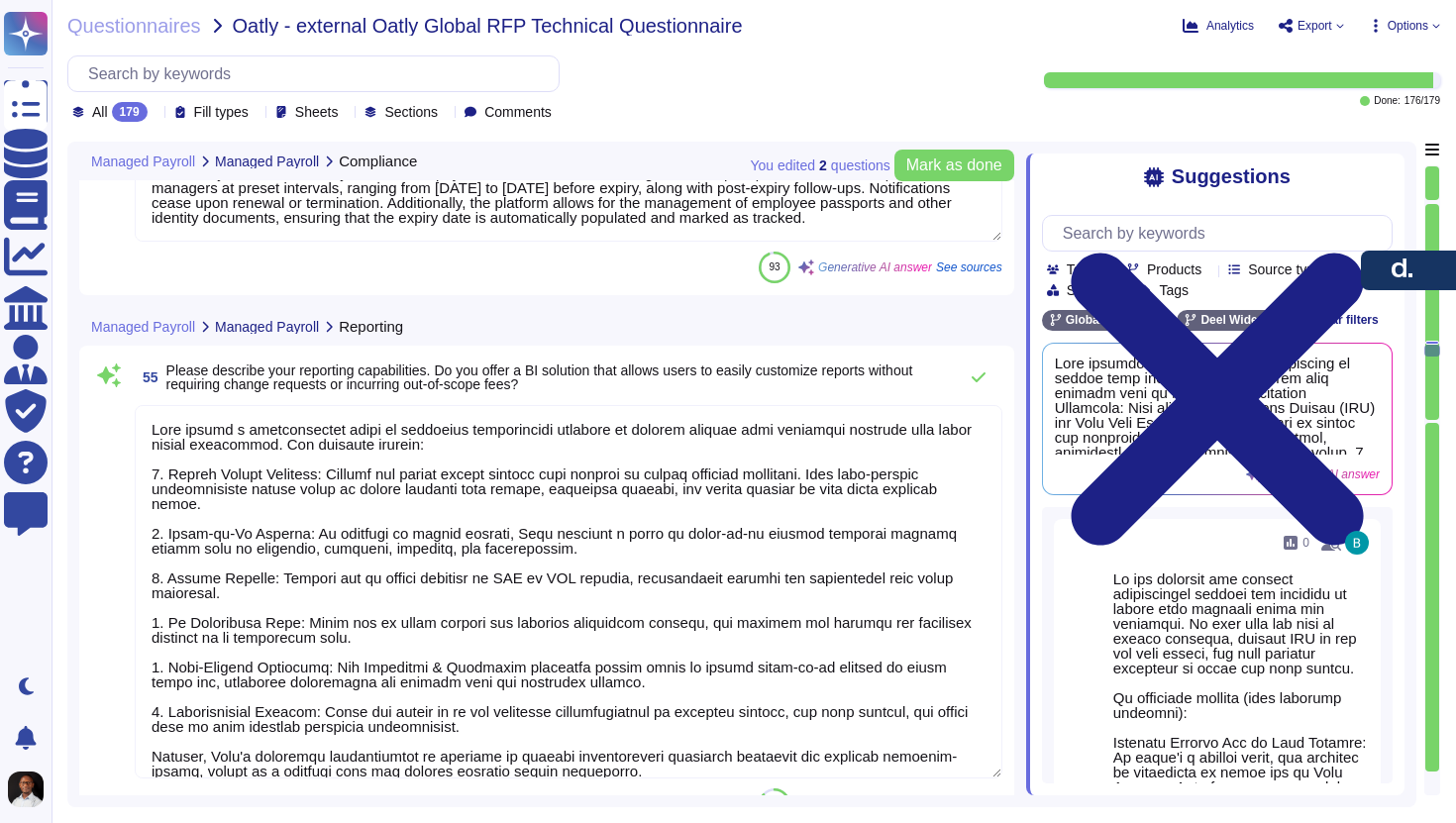 scroll, scrollTop: 15894, scrollLeft: 0, axis: vertical 